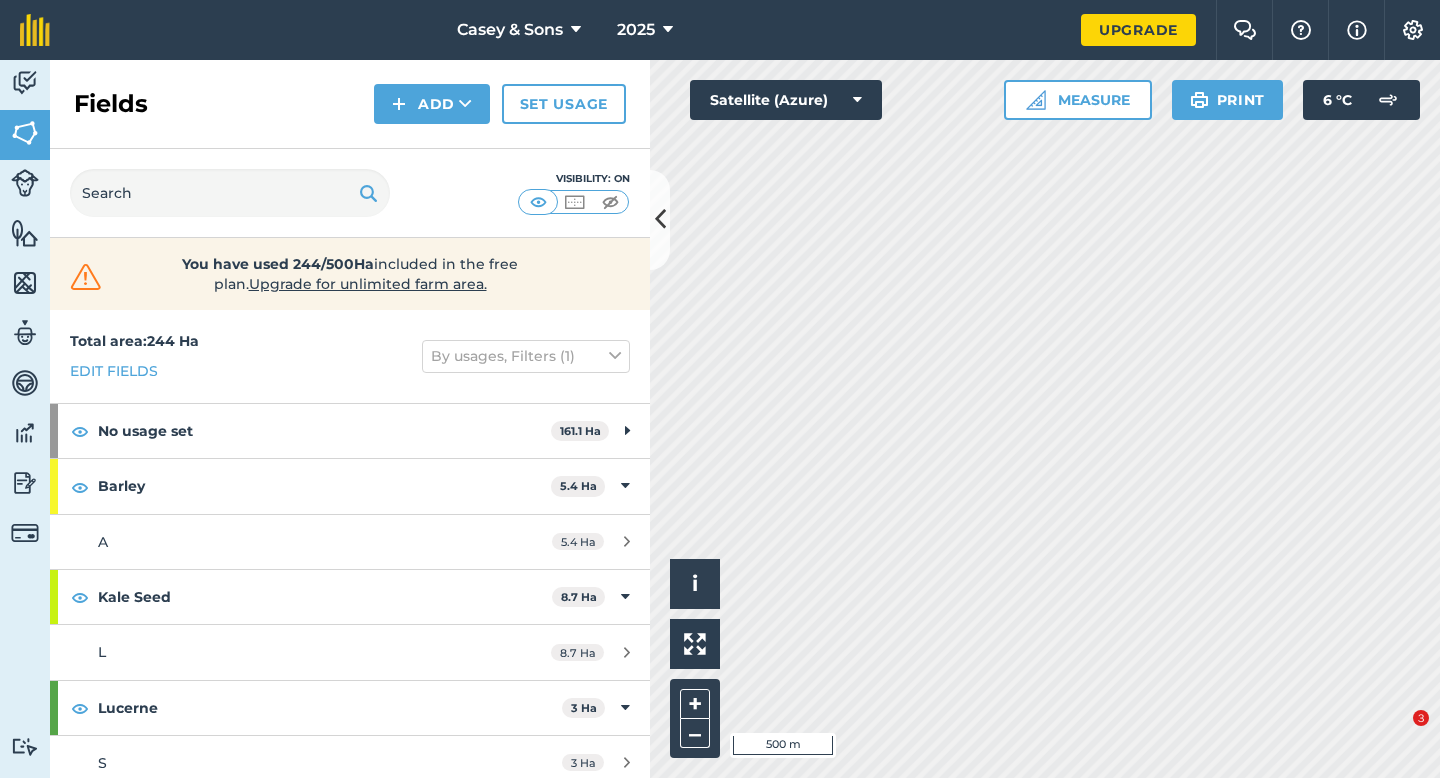 scroll, scrollTop: 0, scrollLeft: 0, axis: both 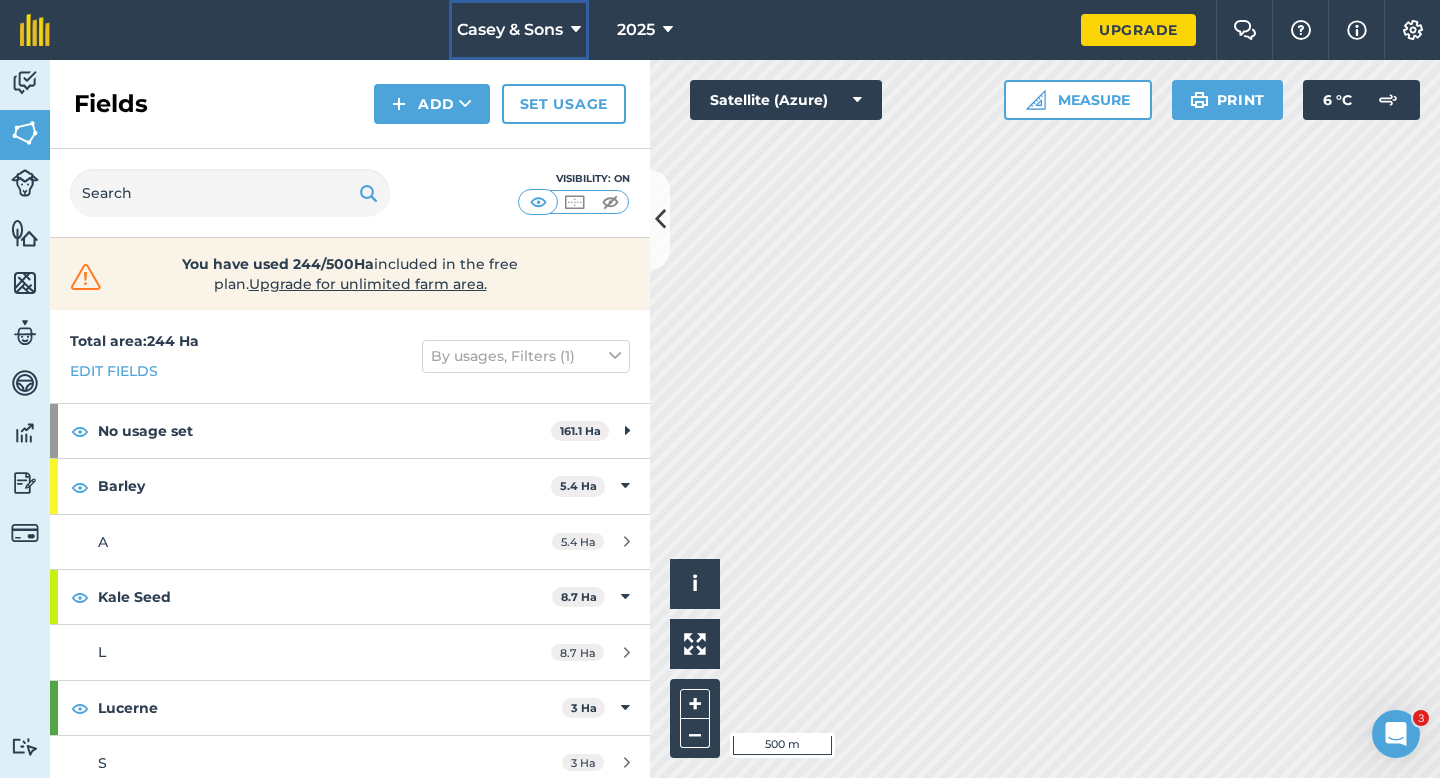 click on "Casey & Sons" at bounding box center [510, 30] 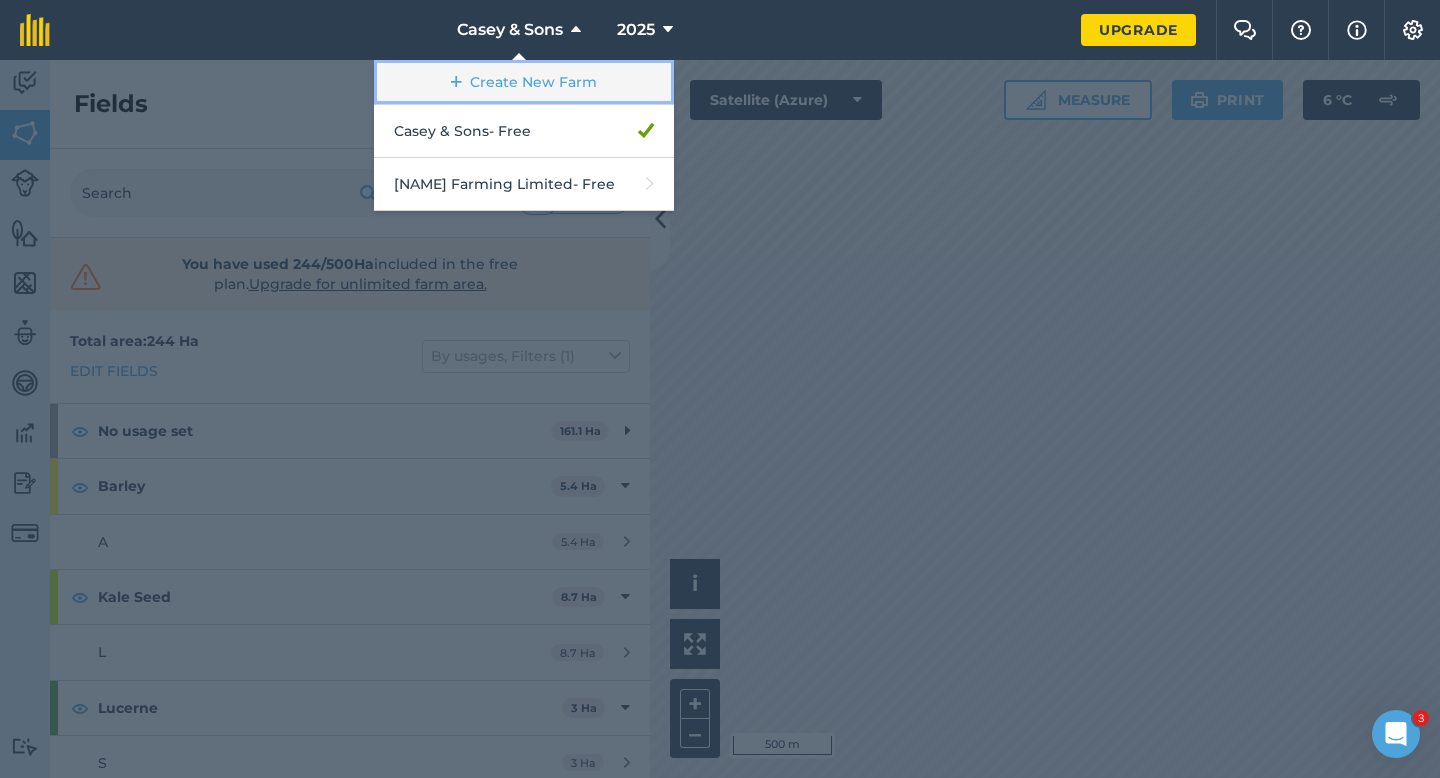click on "Create New Farm" at bounding box center [524, 82] 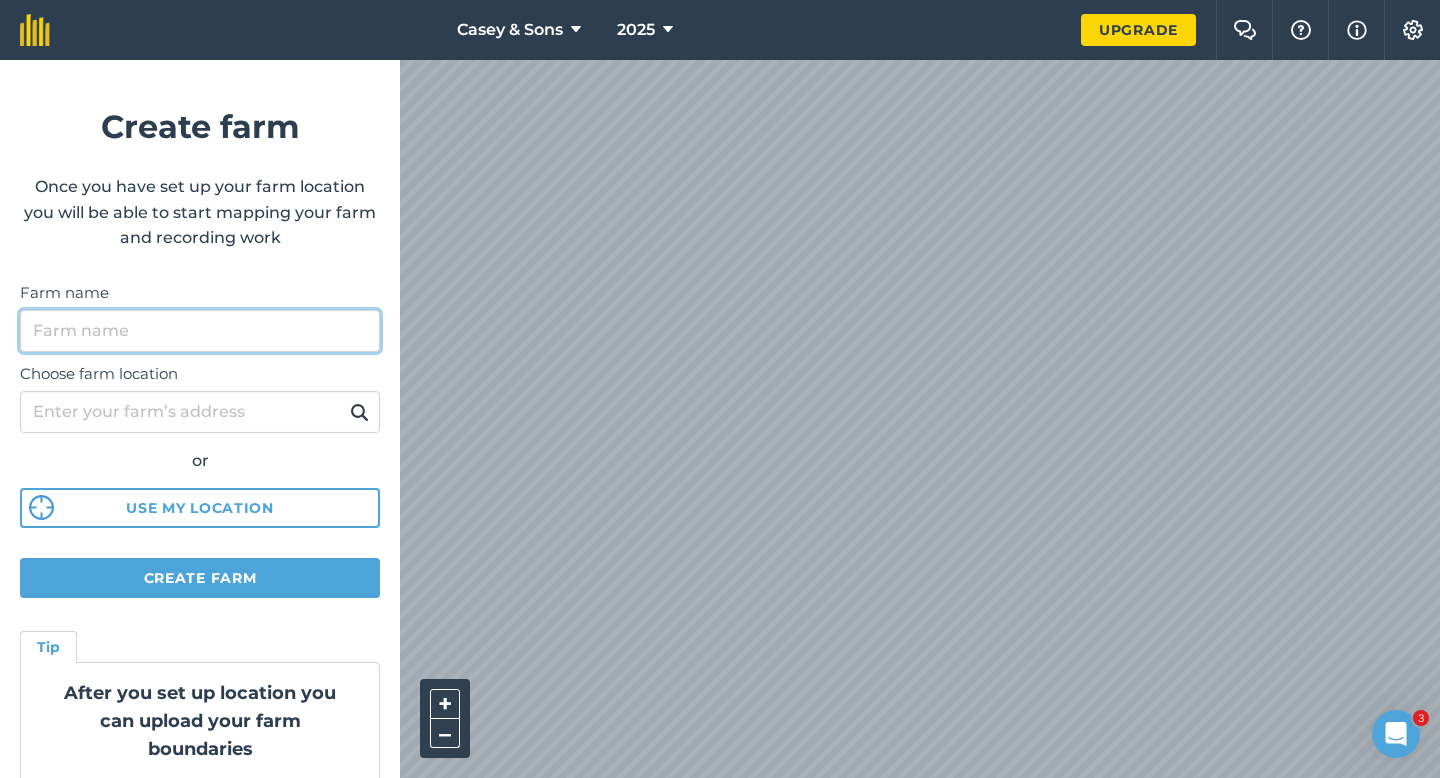 click on "Farm name" at bounding box center [200, 331] 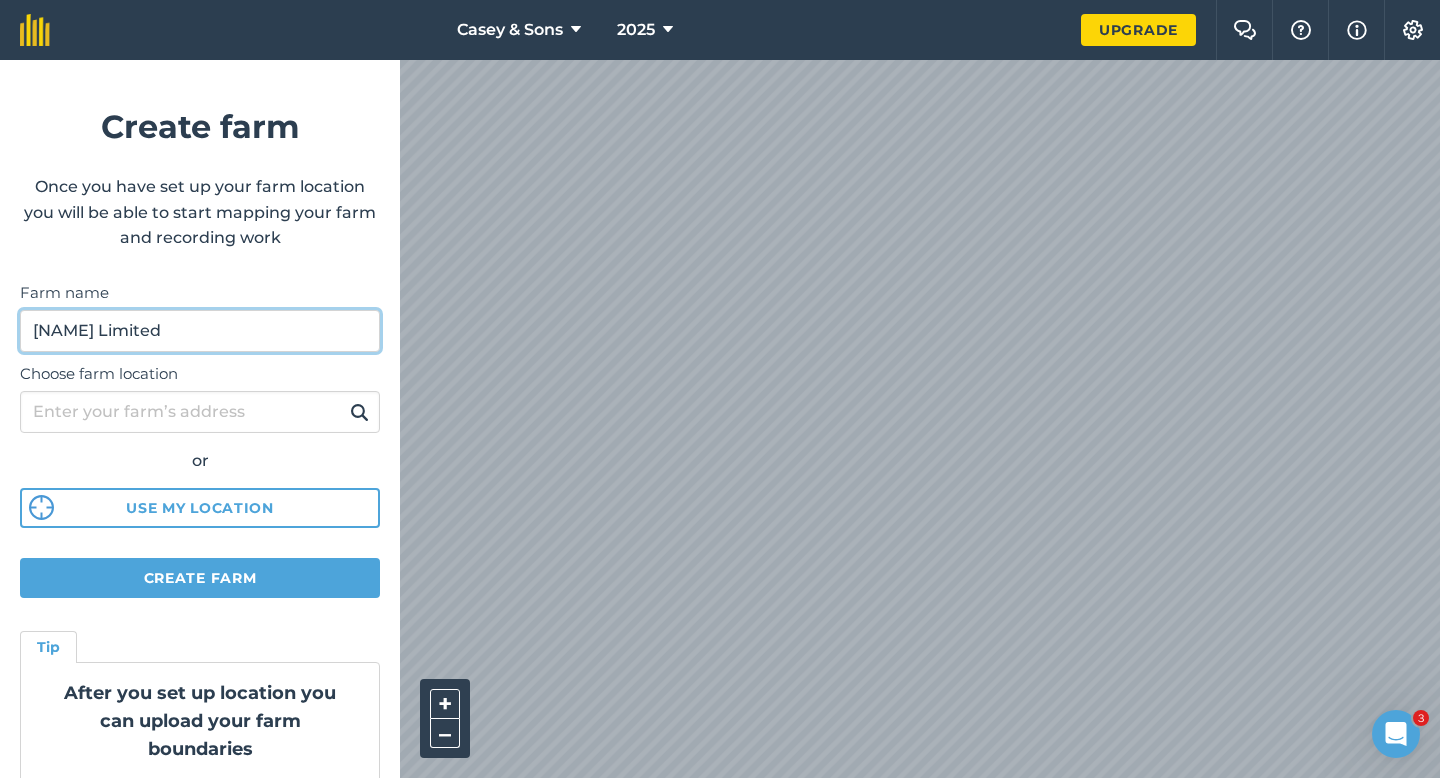 type on "[NAME] Limited" 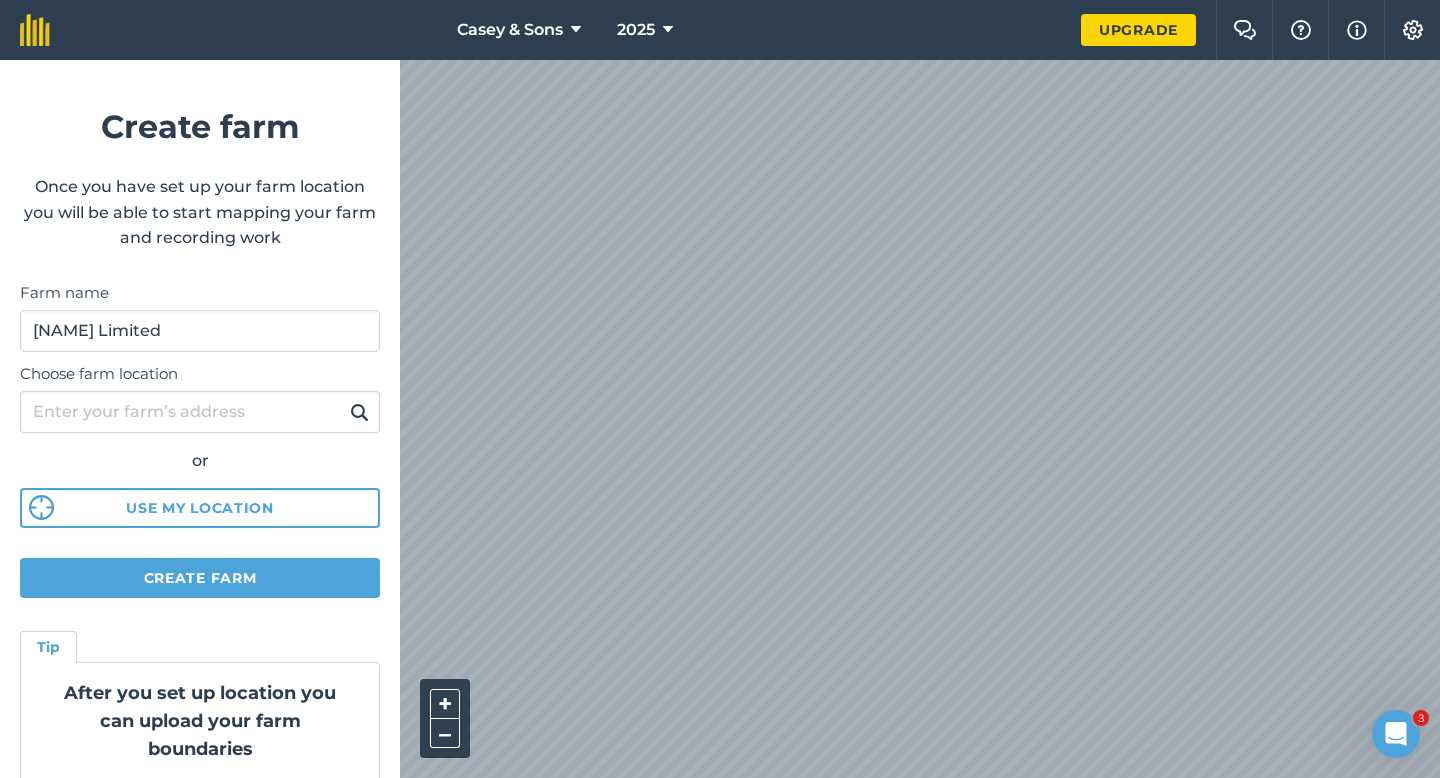 click on "[FARM NAME] & Sons 2025 Upgrade Farm Chat Help Info Settings Create farm Once you have set up your farm location you will be able to start mapping your farm and recording work Farm name [FARM NAME] Limited Choose farm location or Use my location Create farm Tip After you set up location you can upload your farm boundaries Just go to Settings > Connections + – Satellite (Azure)" at bounding box center [720, 30] 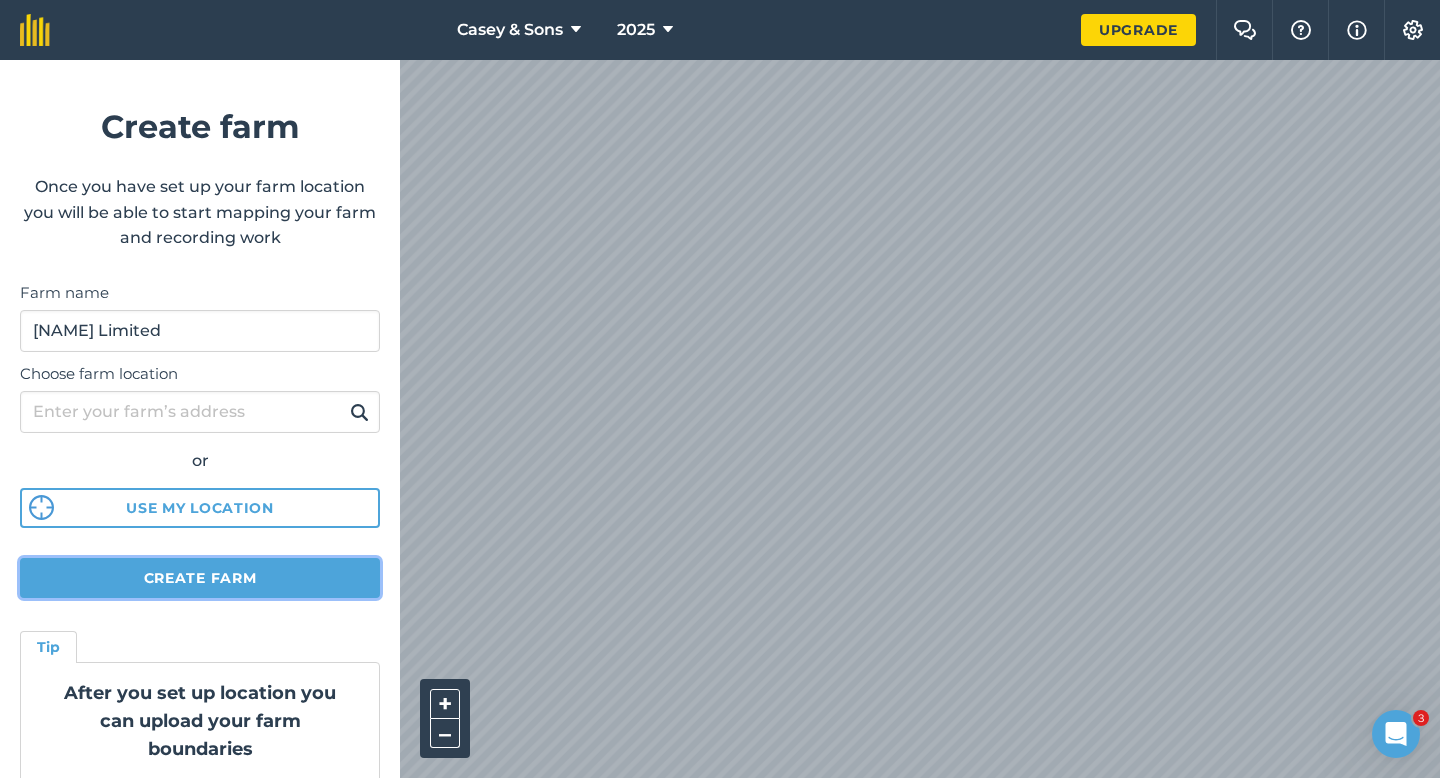 click on "Create farm" at bounding box center (200, 578) 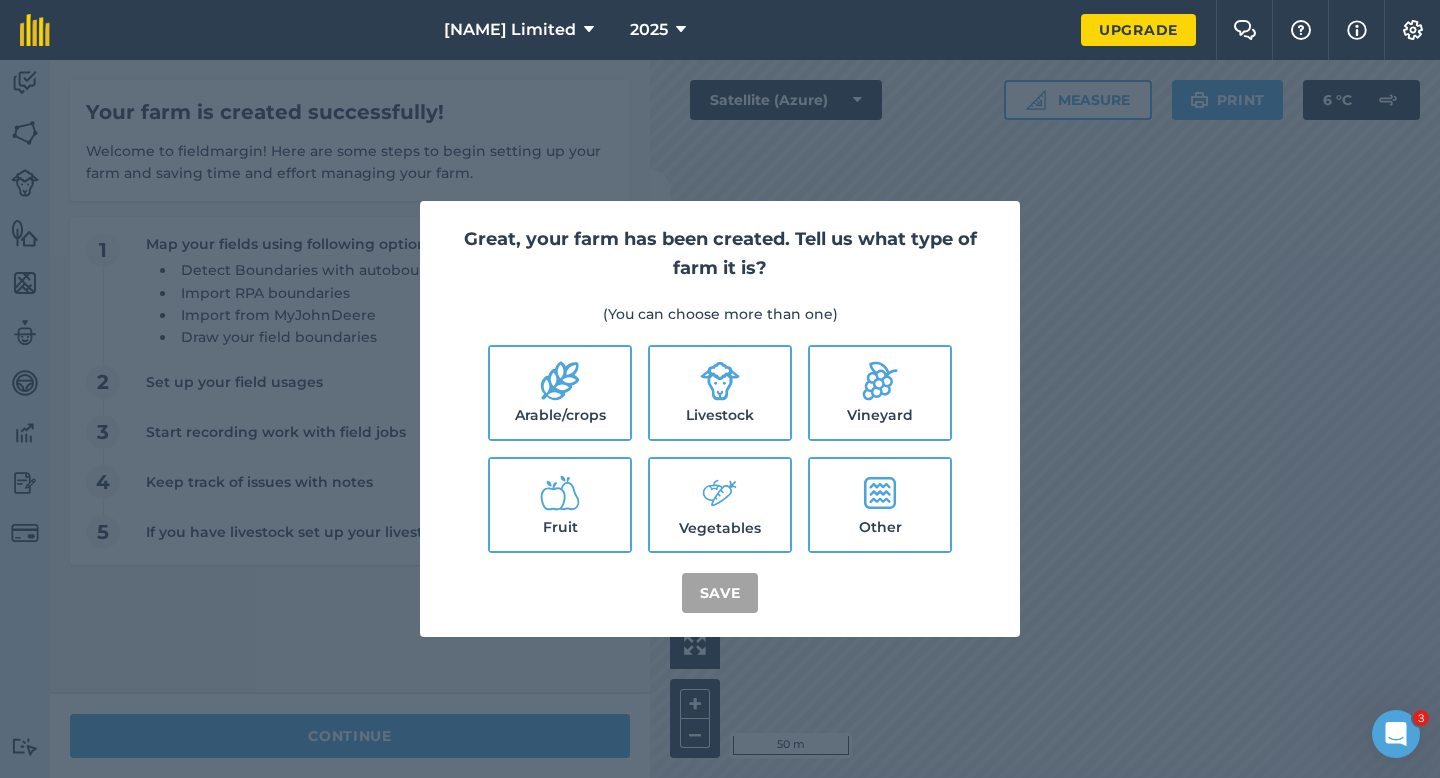click 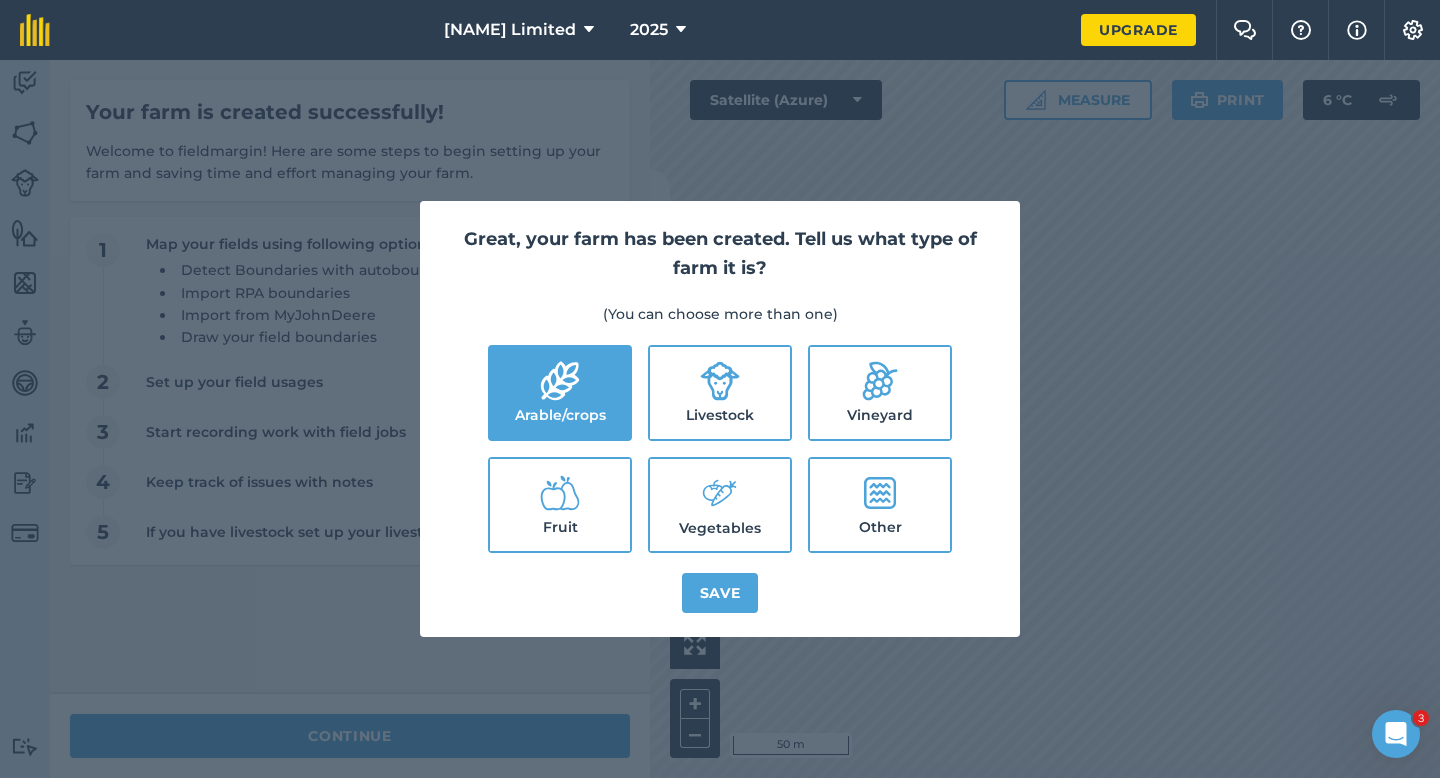 click 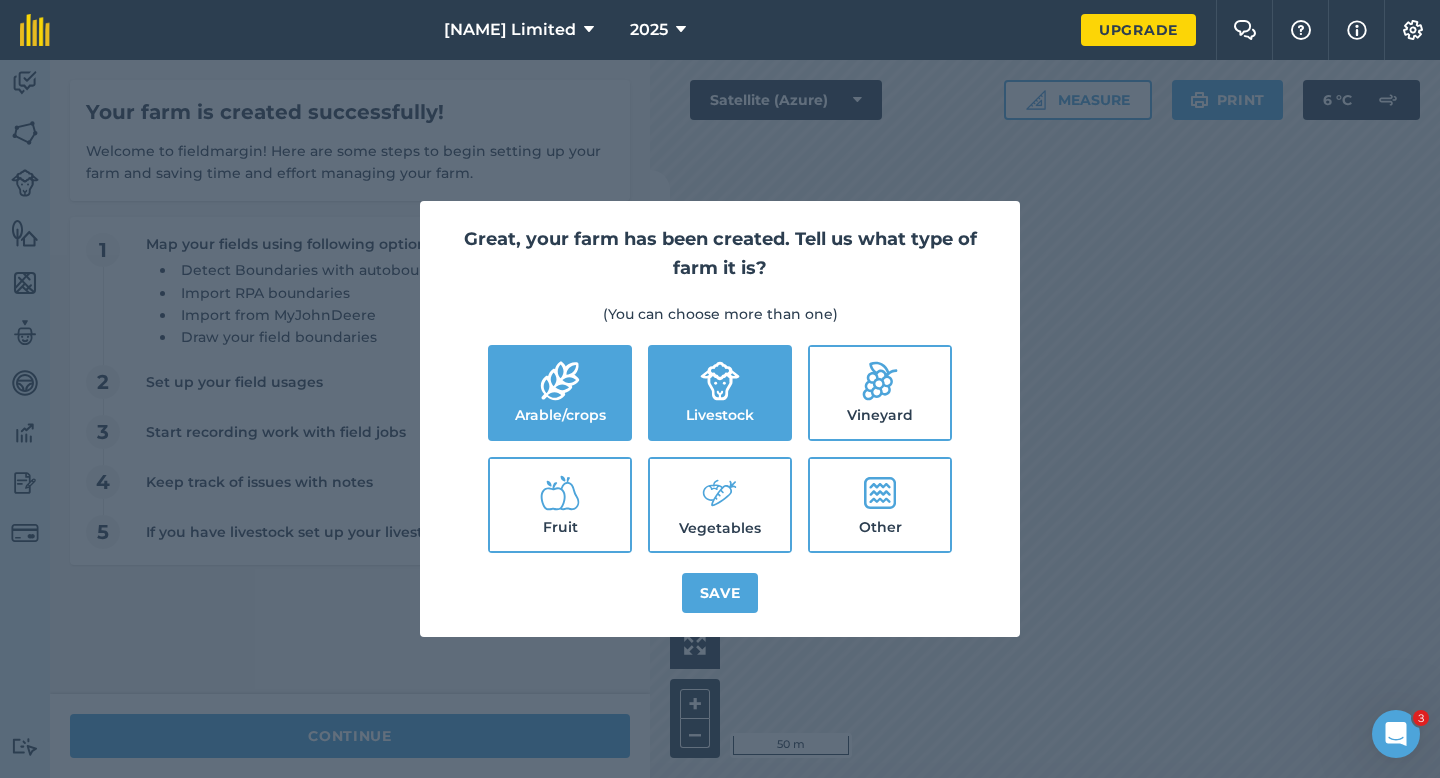 click 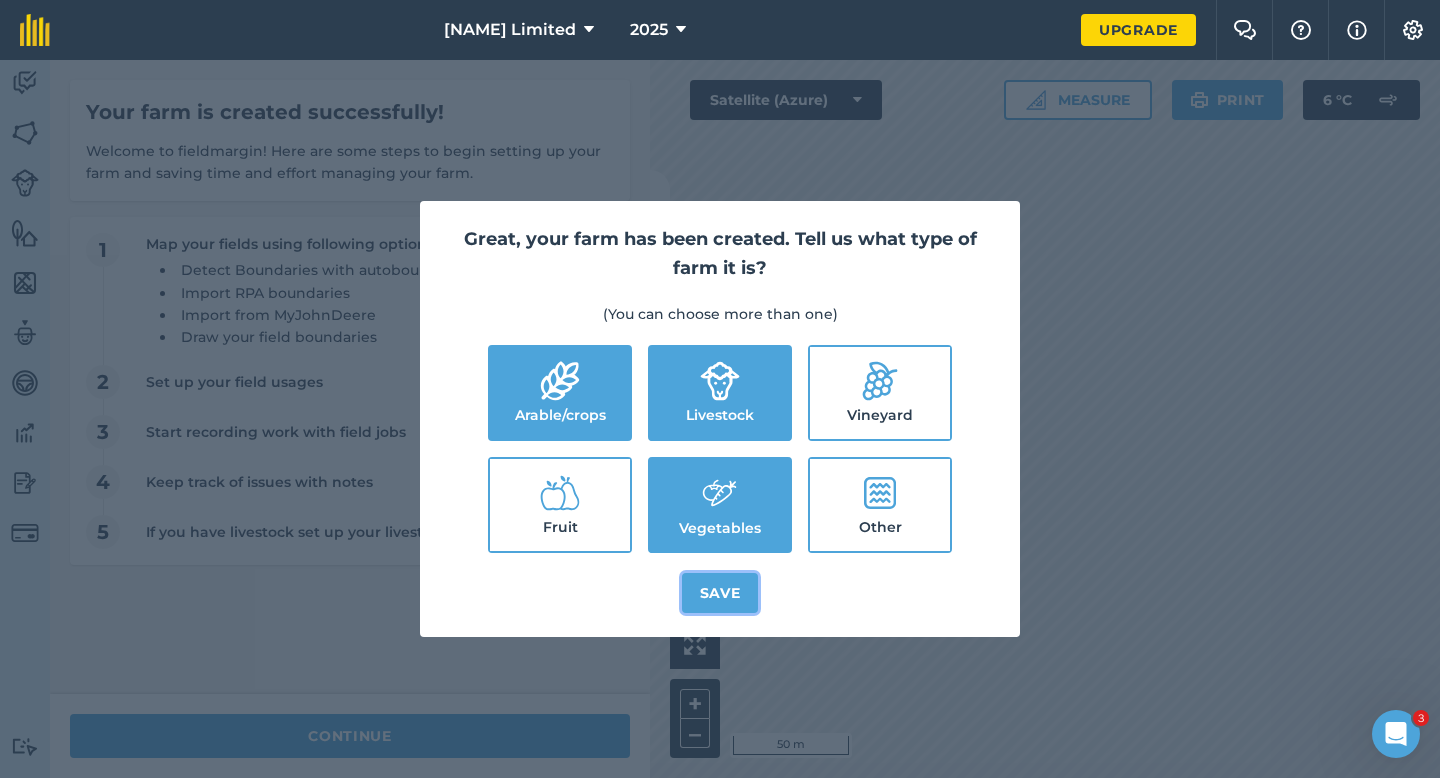 click on "Save" at bounding box center [720, 593] 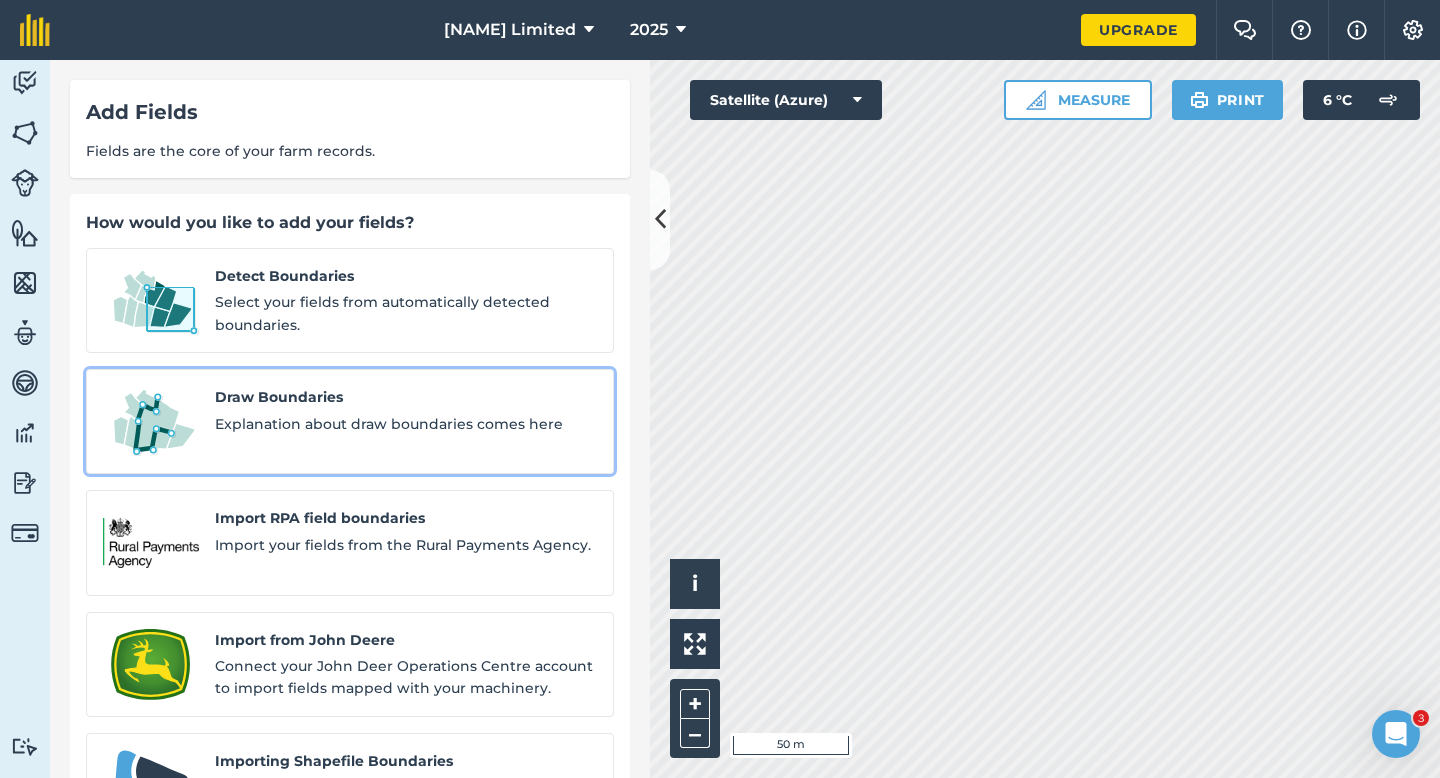 click on "Draw Boundaries Explanation about draw boundaries comes here" at bounding box center [350, 421] 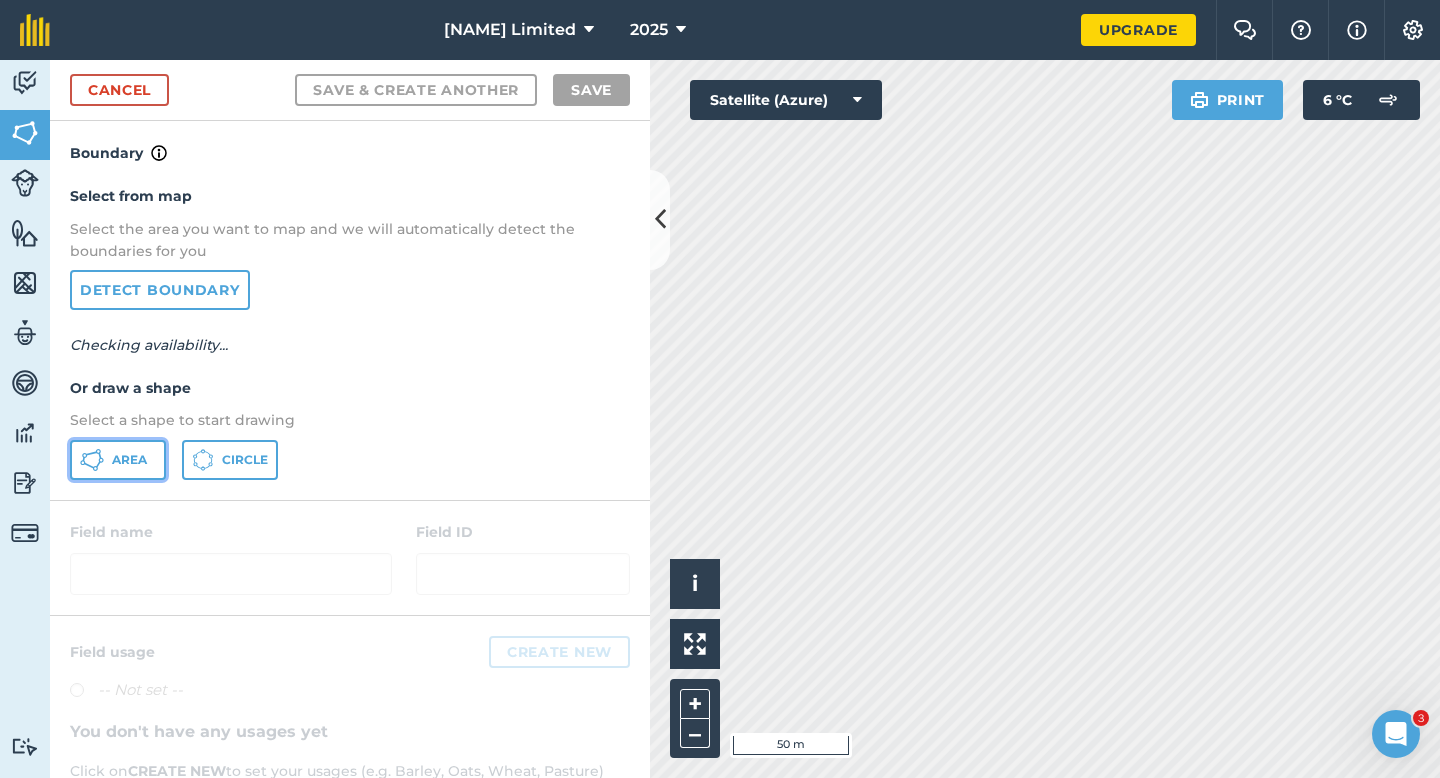 click on "Area" at bounding box center [118, 460] 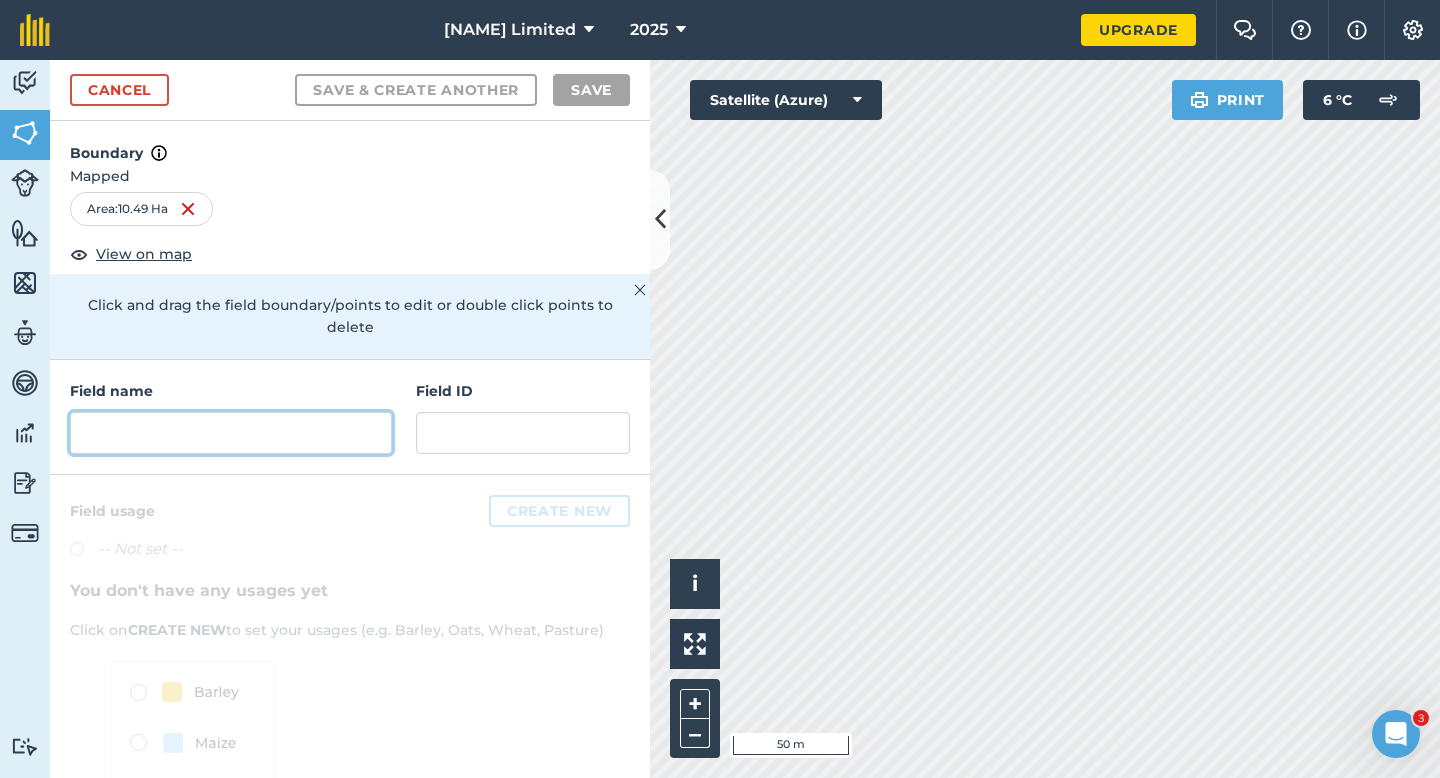 click at bounding box center (231, 433) 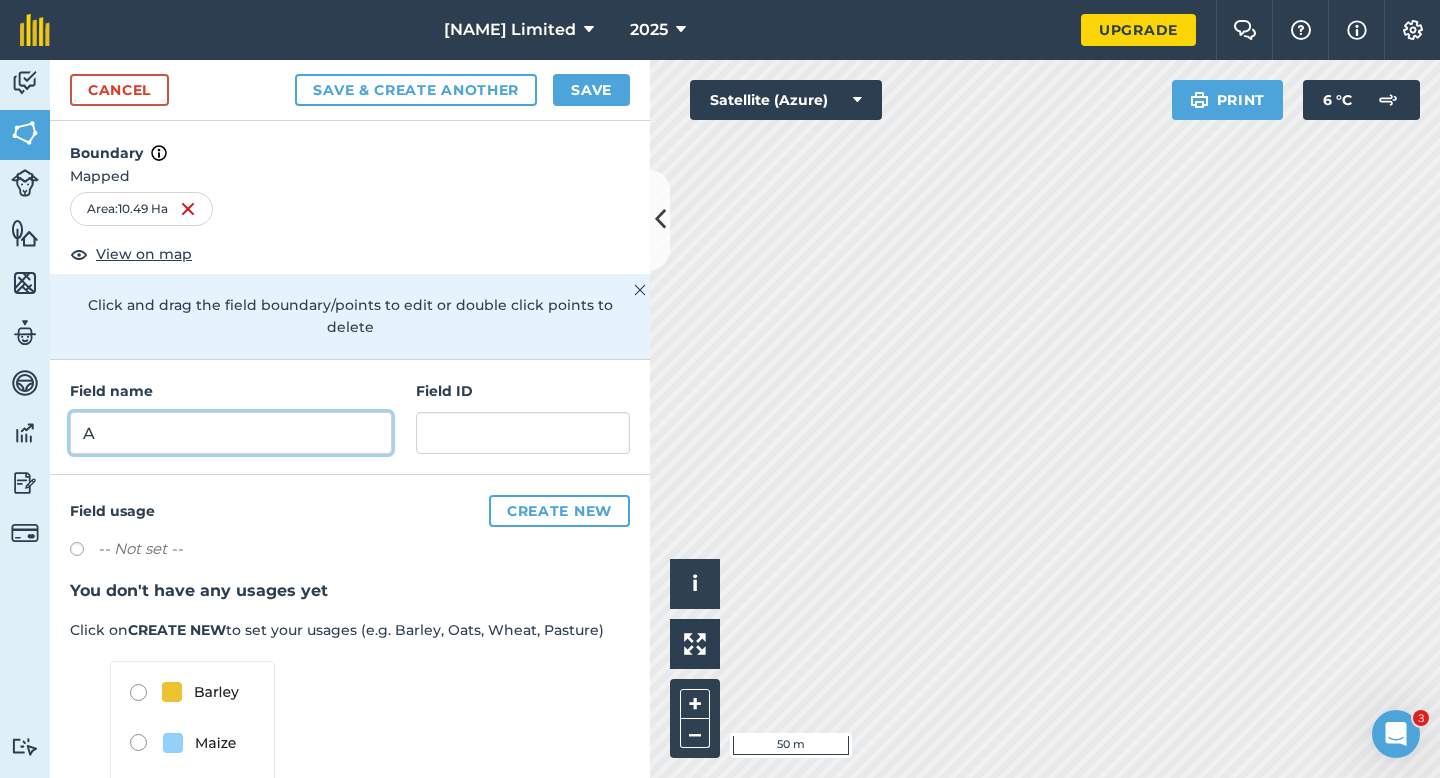 type on "A" 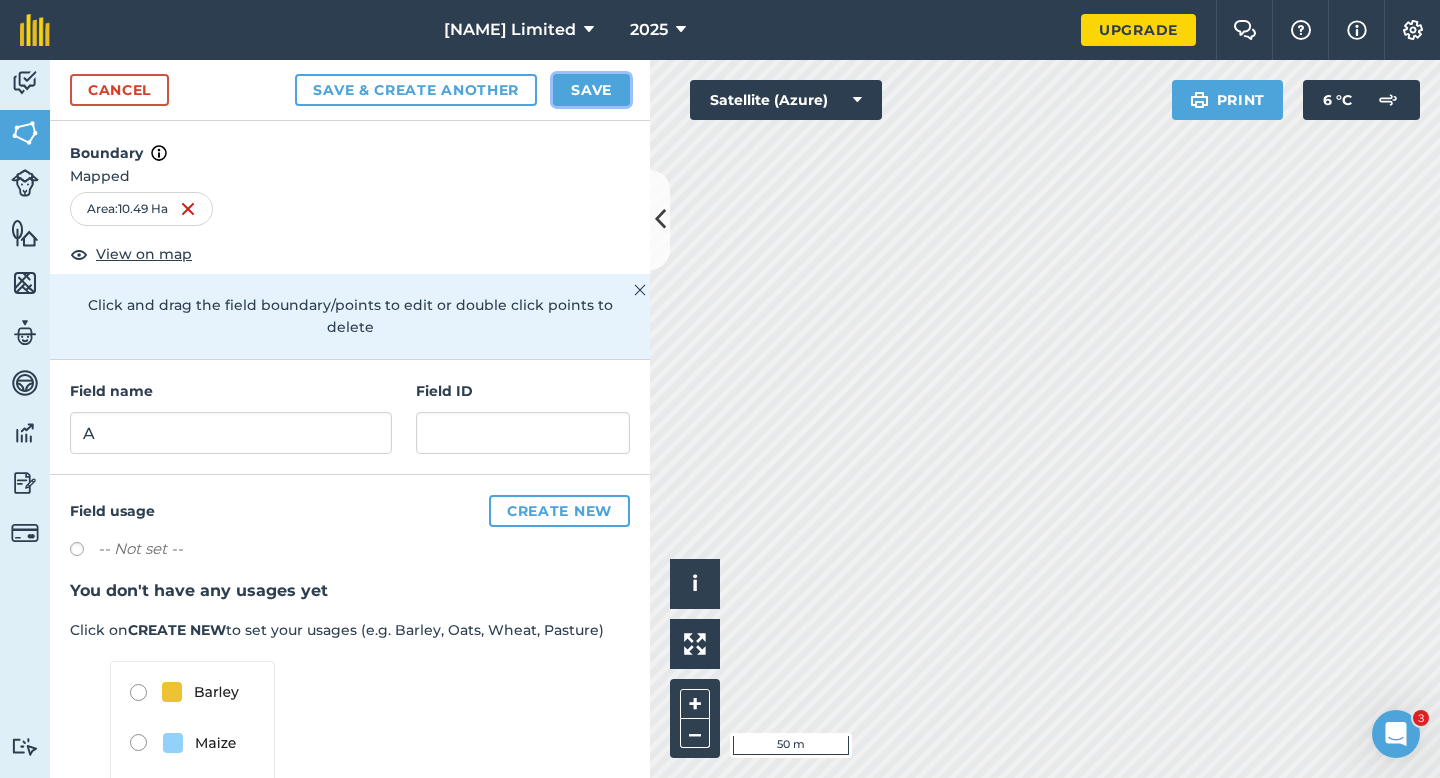 click on "Save" at bounding box center (591, 90) 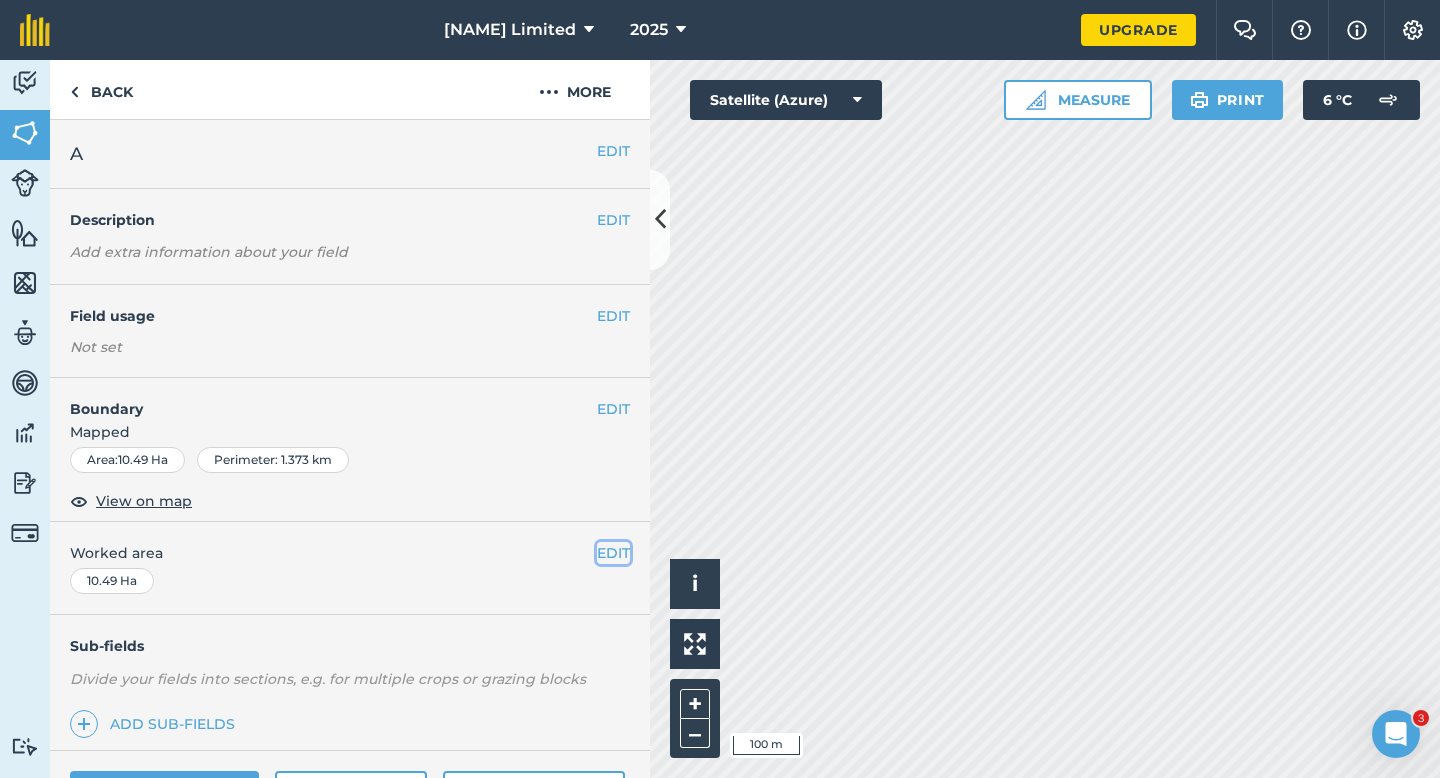 click on "EDIT" at bounding box center (613, 553) 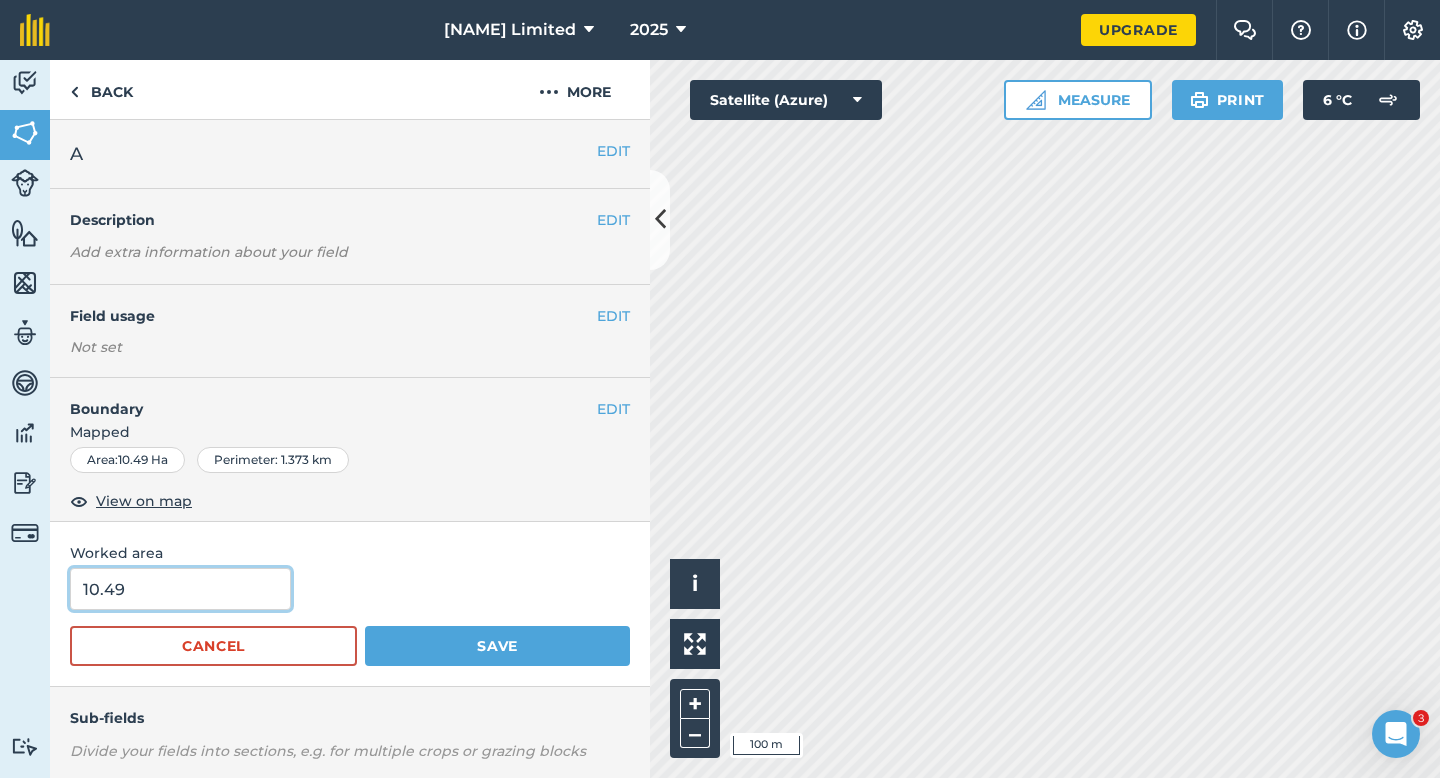 click on "10.49" at bounding box center (180, 589) 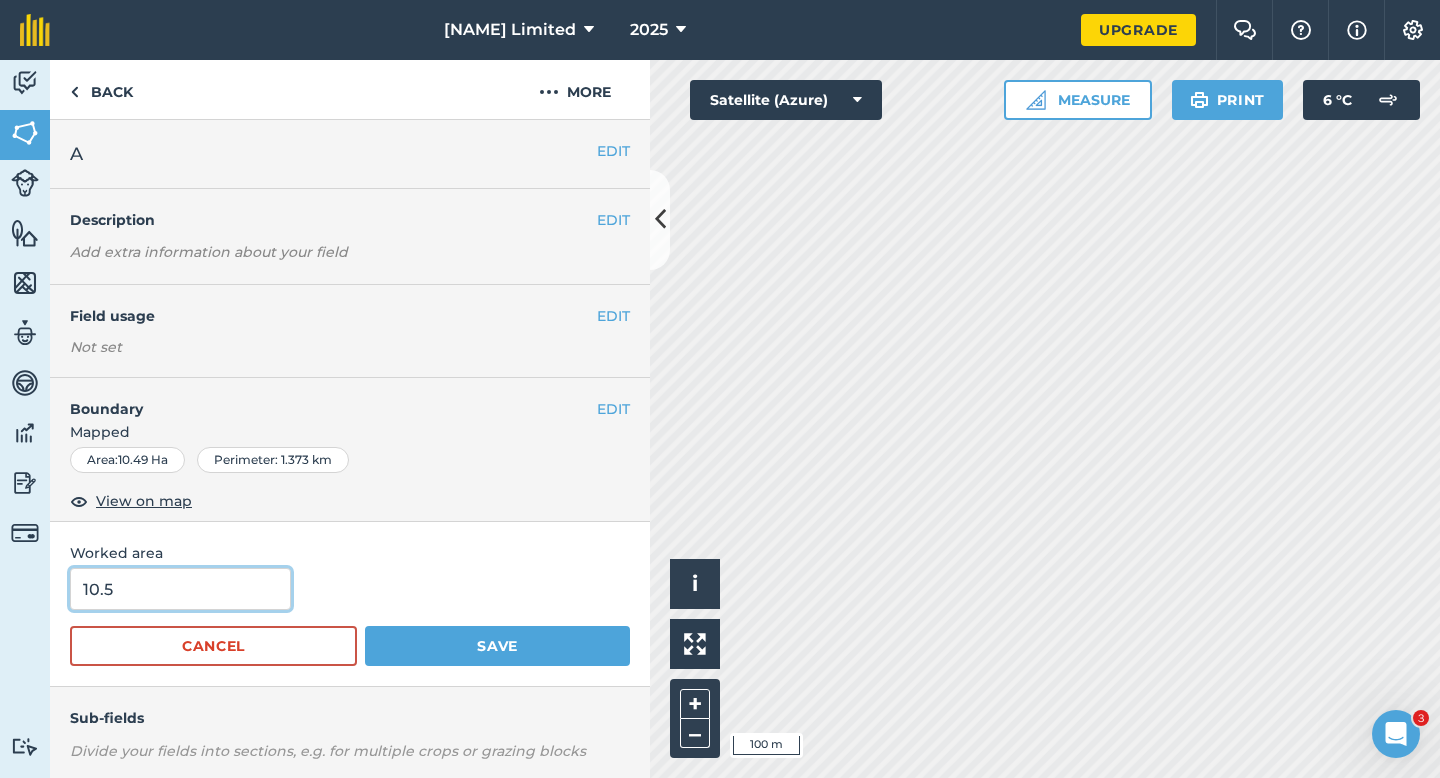 type on "10.5" 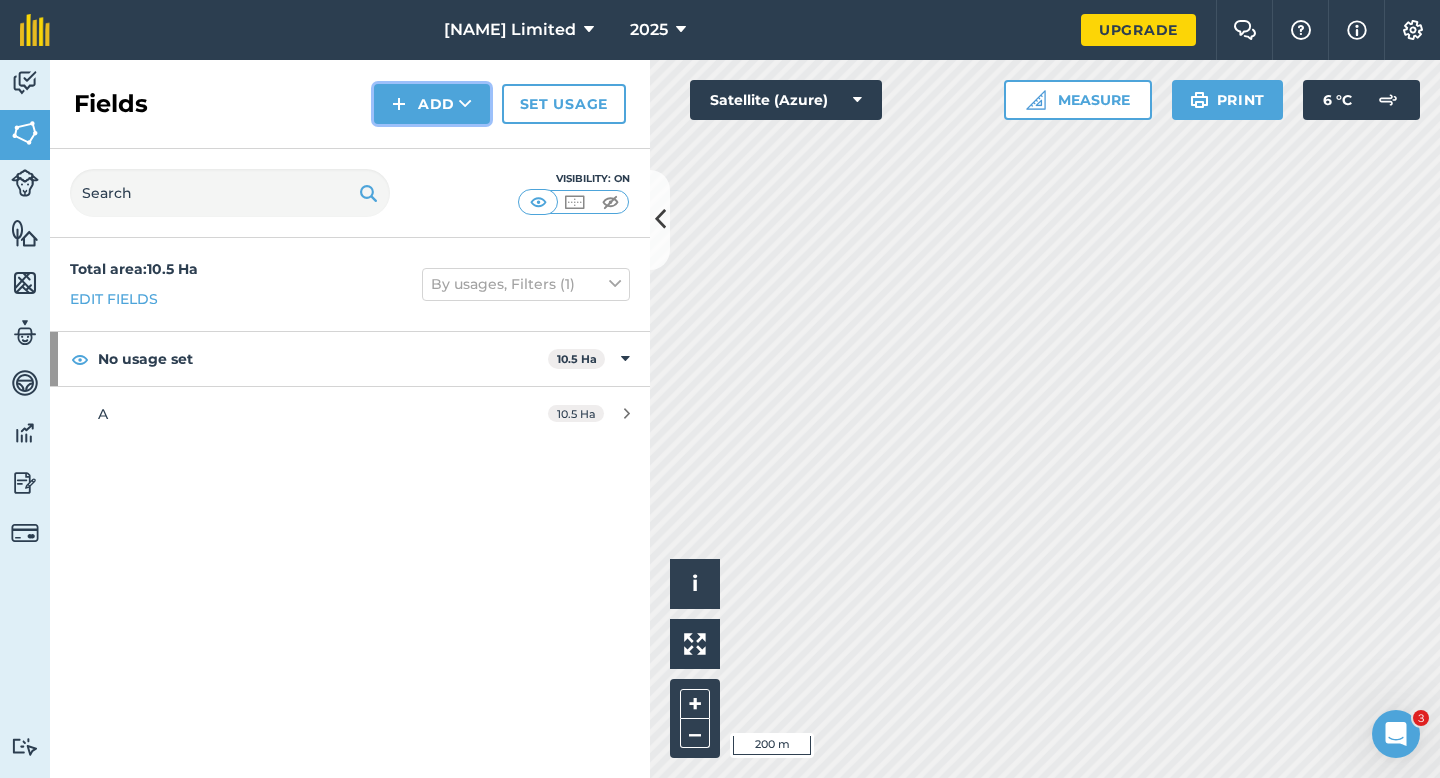 click on "Add" at bounding box center [432, 104] 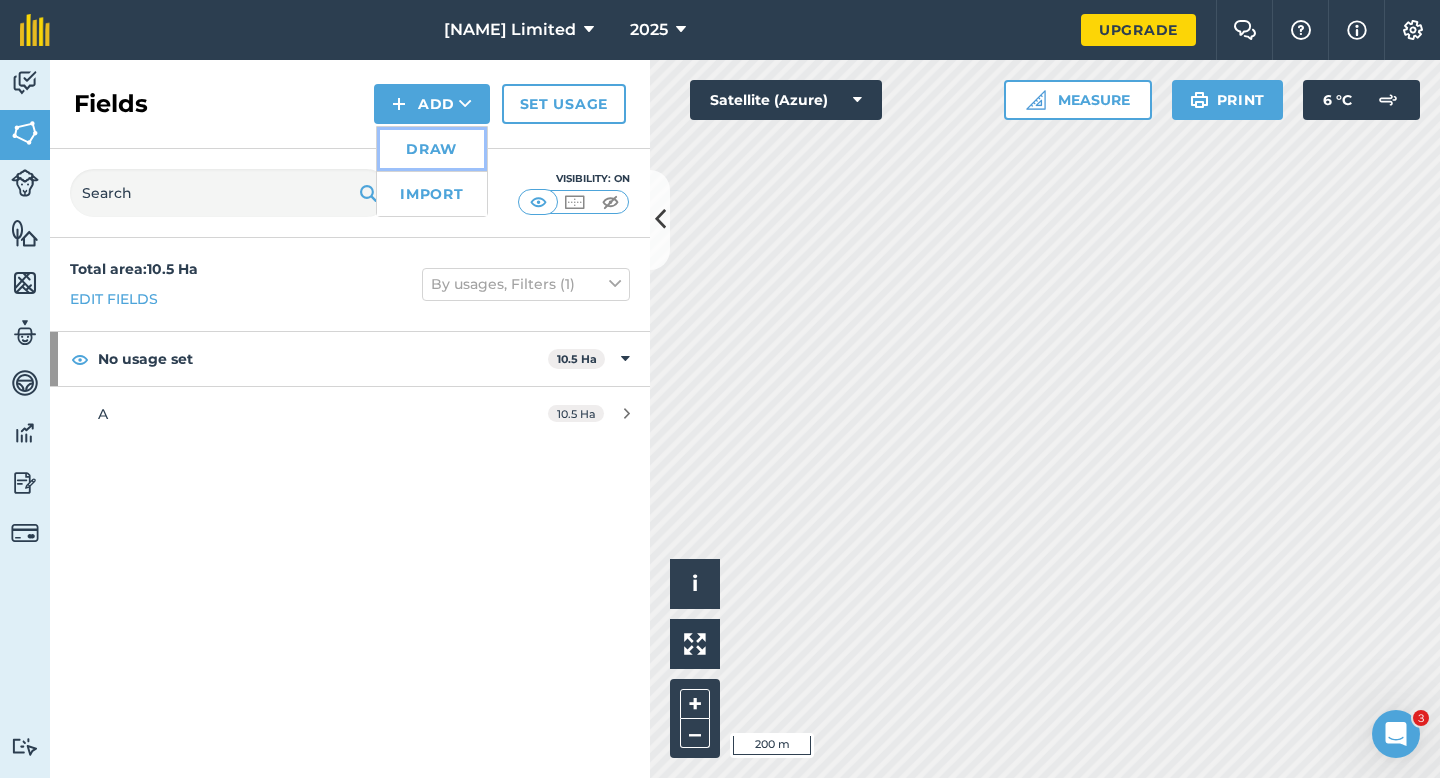 click on "Draw" at bounding box center [432, 149] 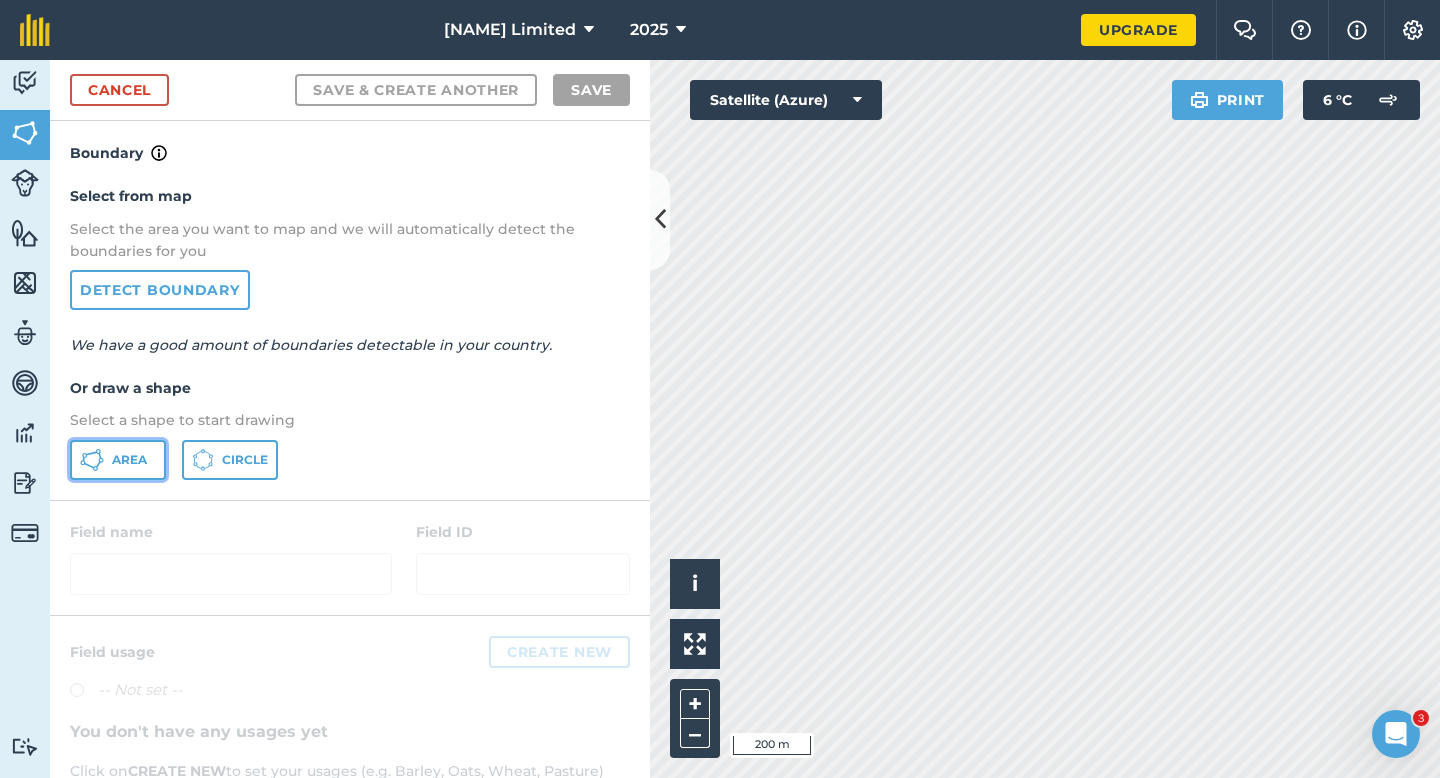 click on "Area" at bounding box center (118, 460) 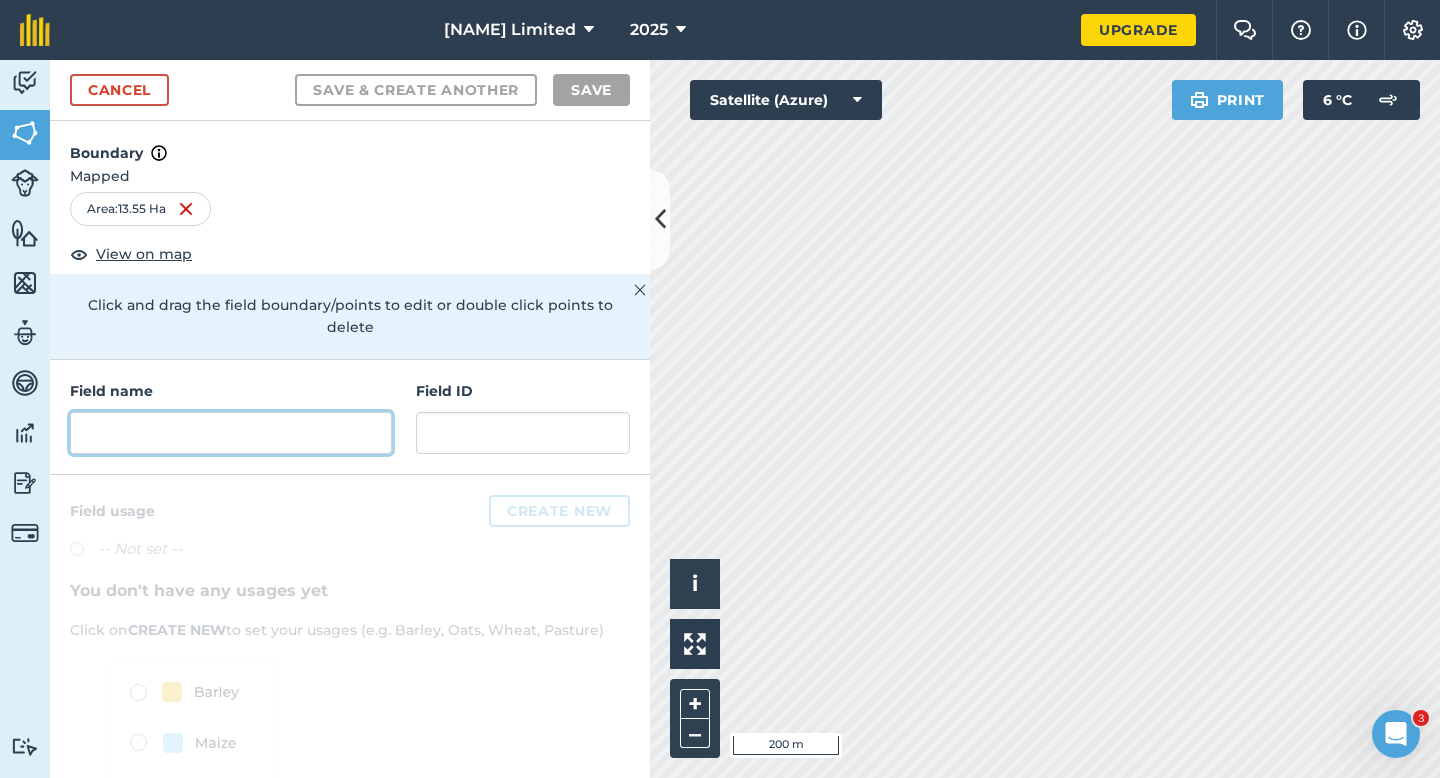 click at bounding box center [231, 433] 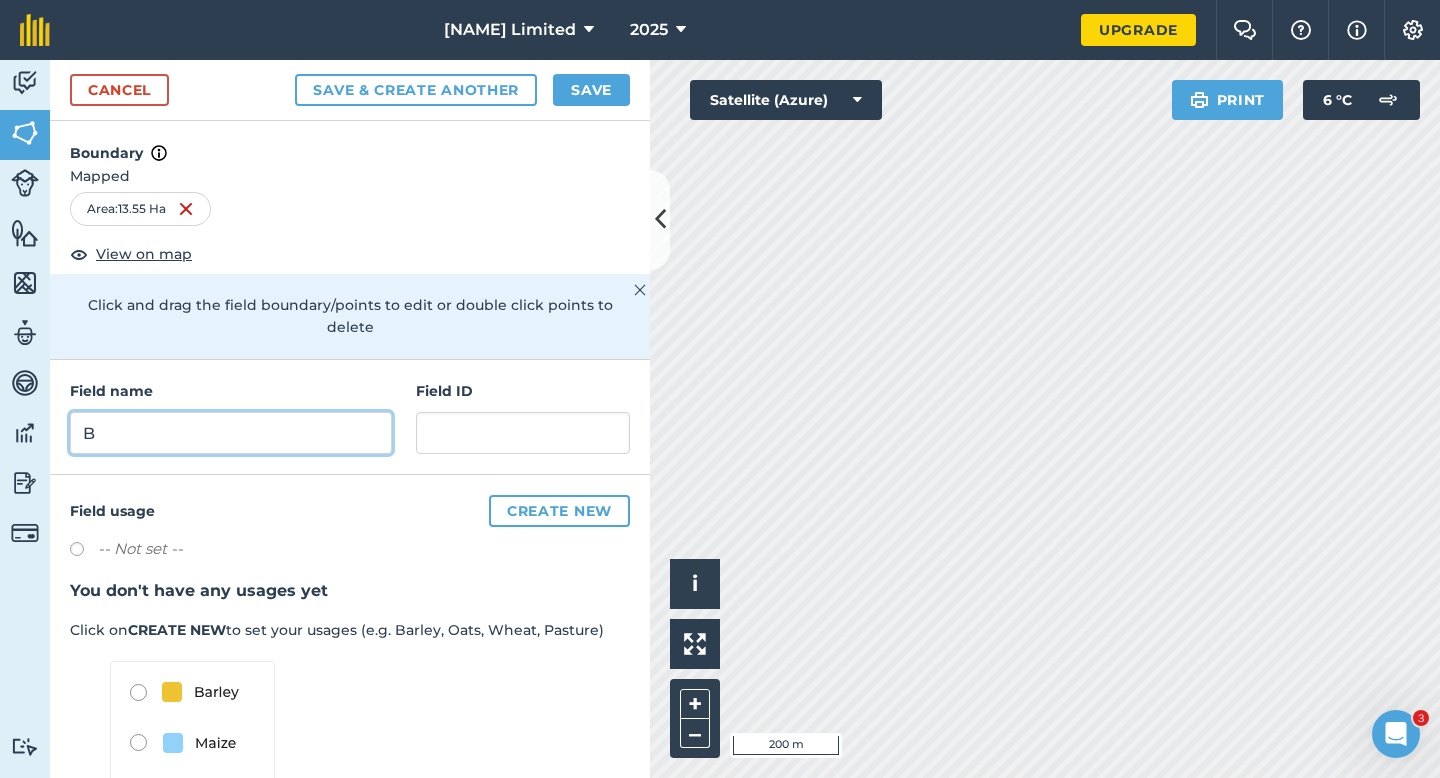 type on "B" 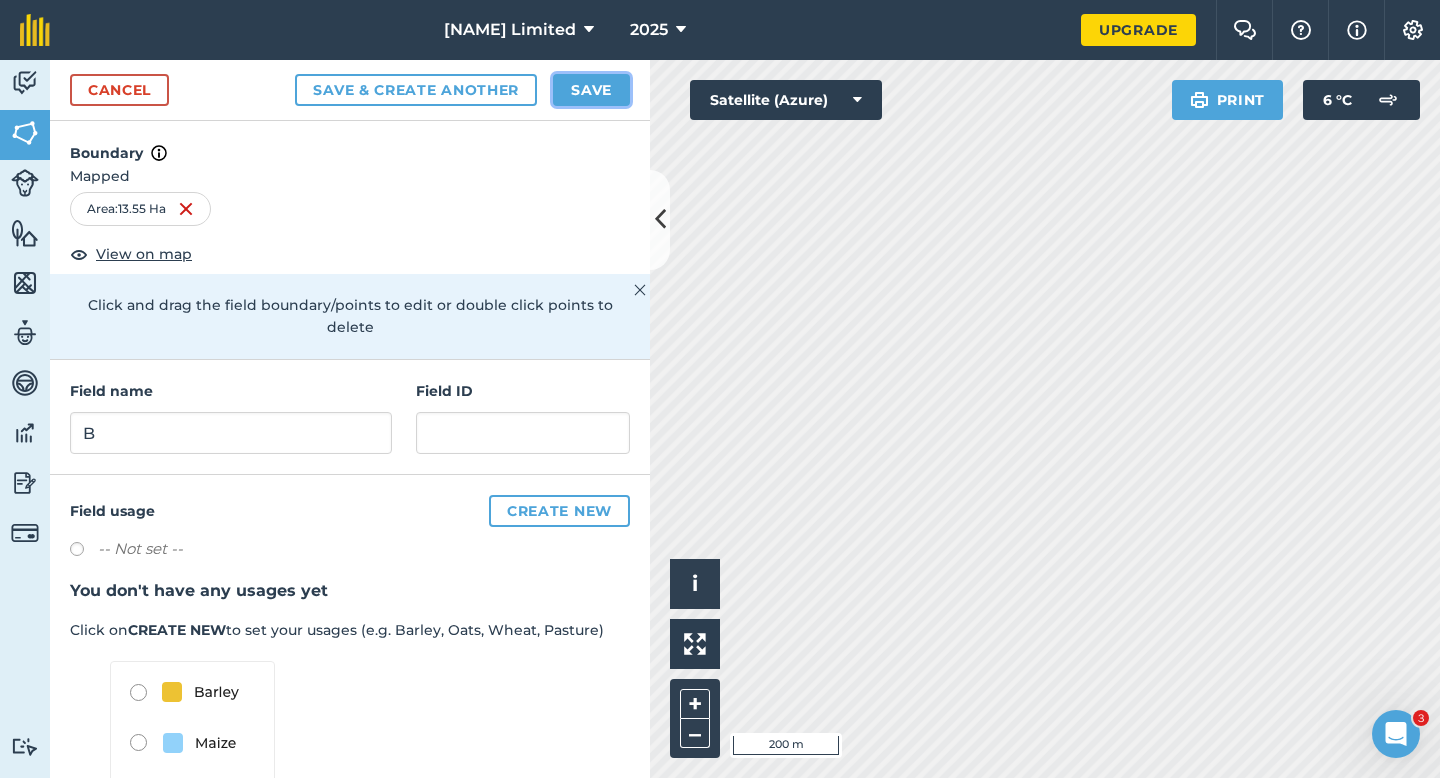 click on "Save" at bounding box center (591, 90) 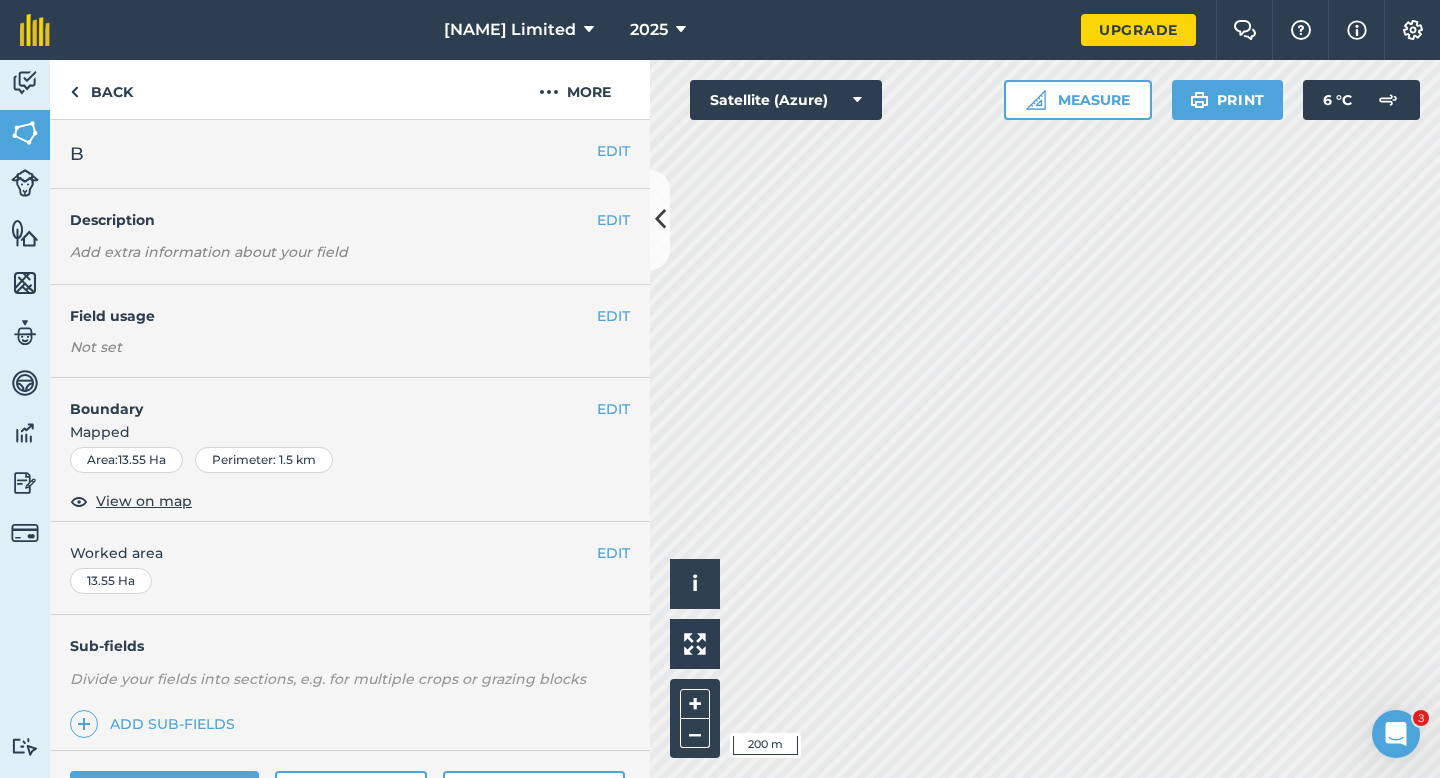 click on "EDIT Worked area 13.55   Ha" at bounding box center (350, 568) 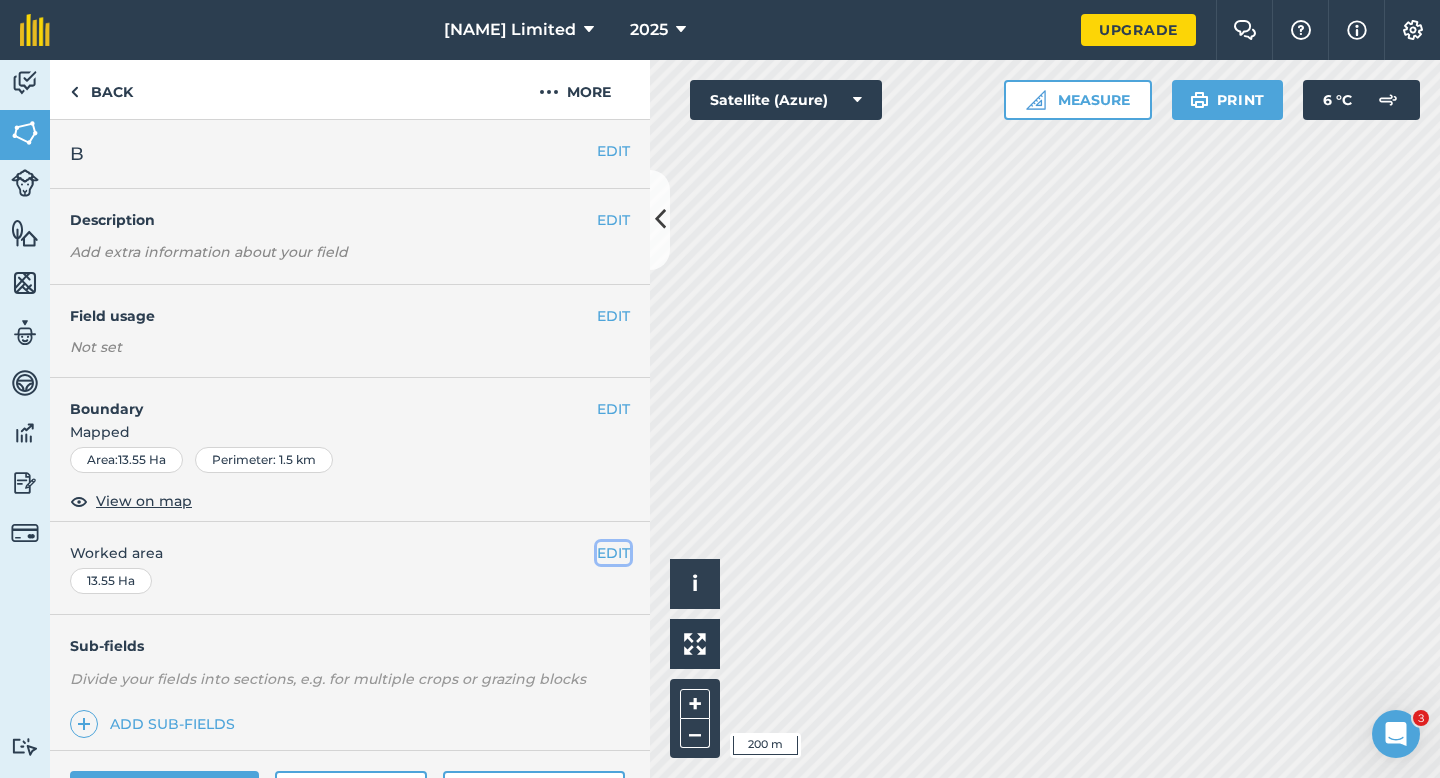 click on "EDIT" at bounding box center [613, 553] 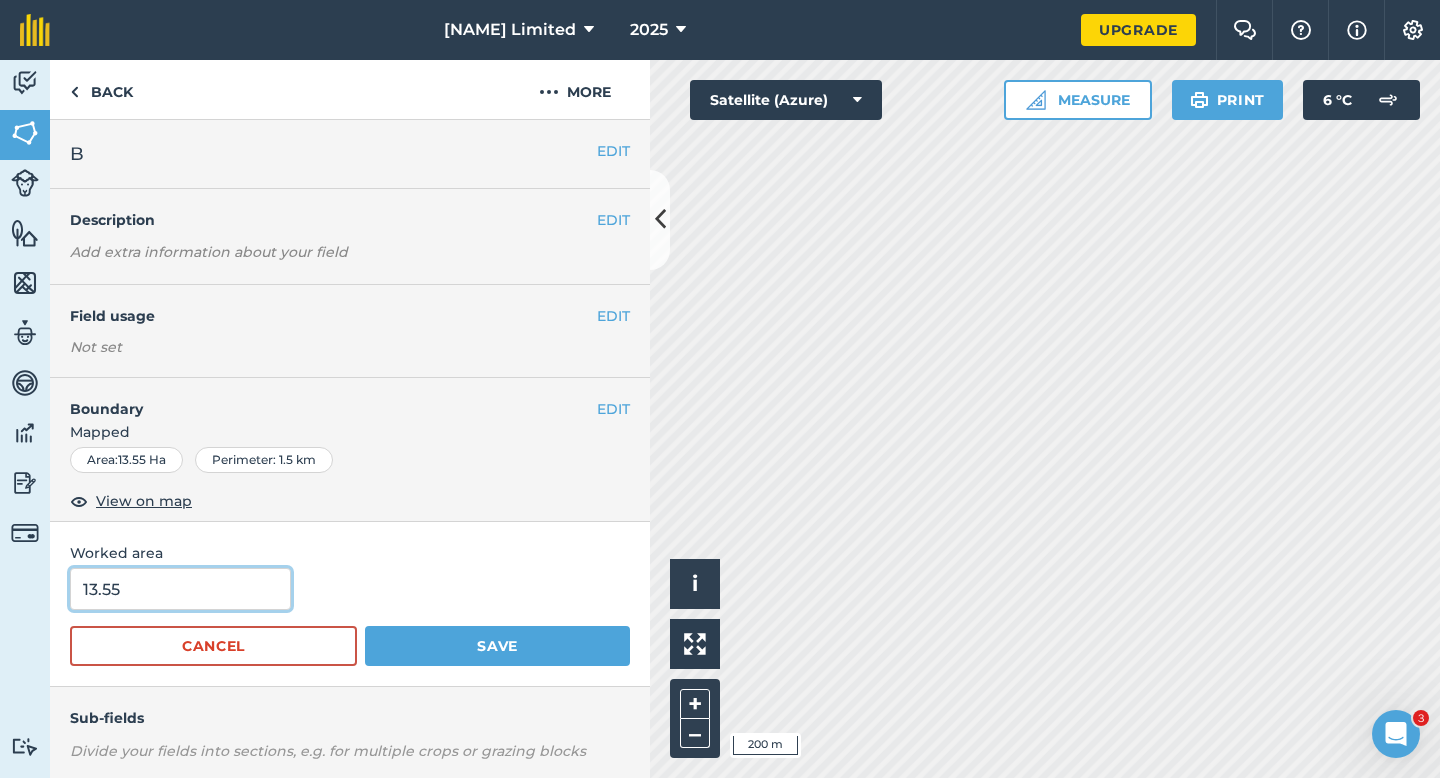 click on "13.55" at bounding box center (180, 589) 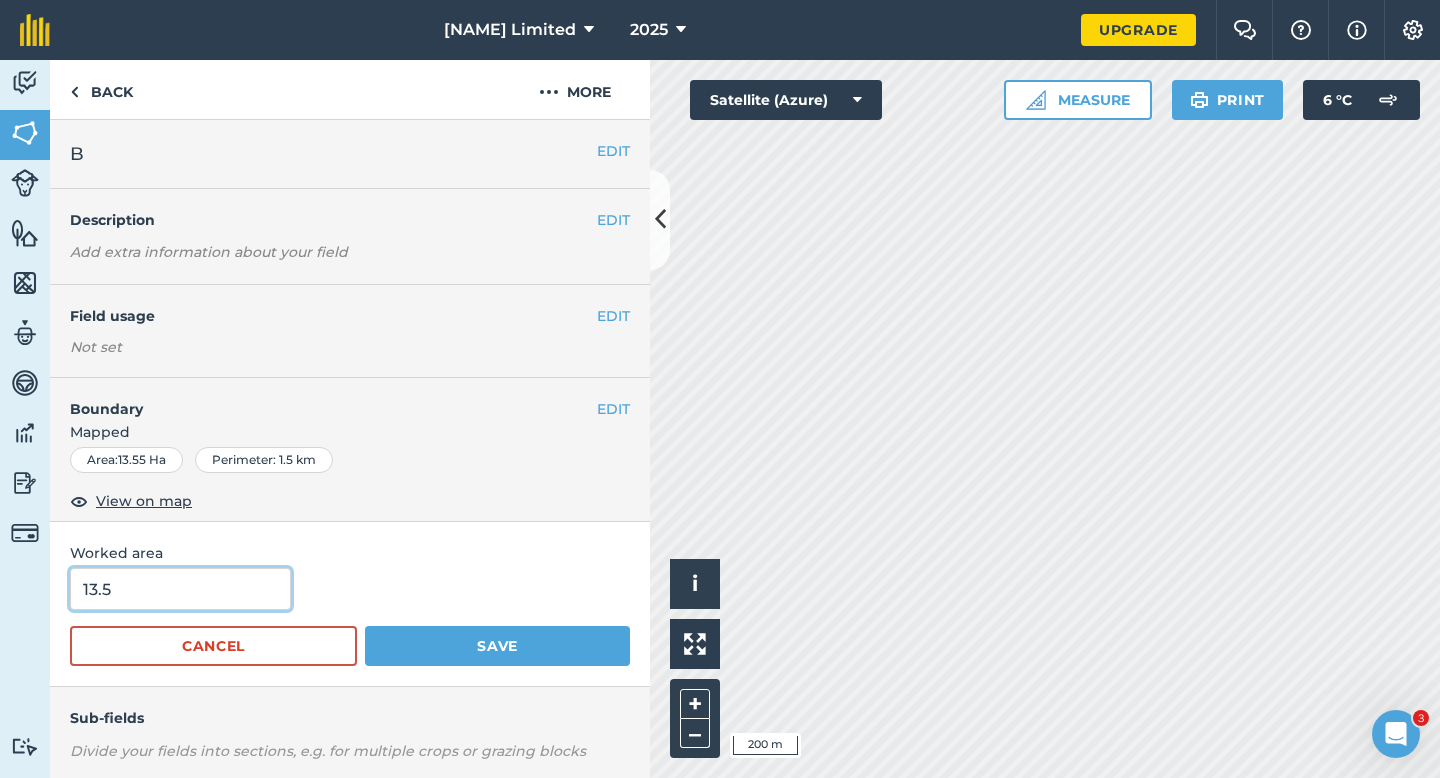 type on "13.5" 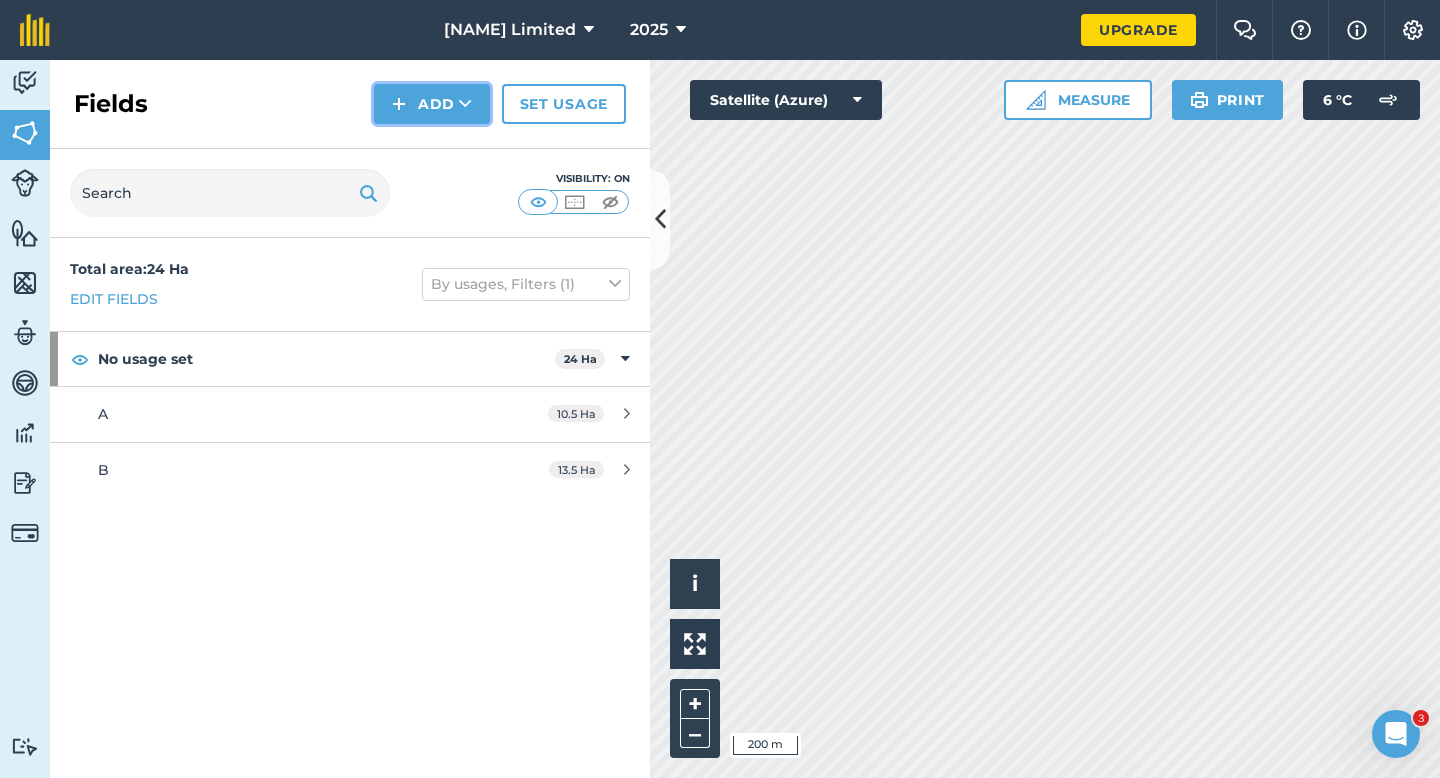 click on "Add" at bounding box center (432, 104) 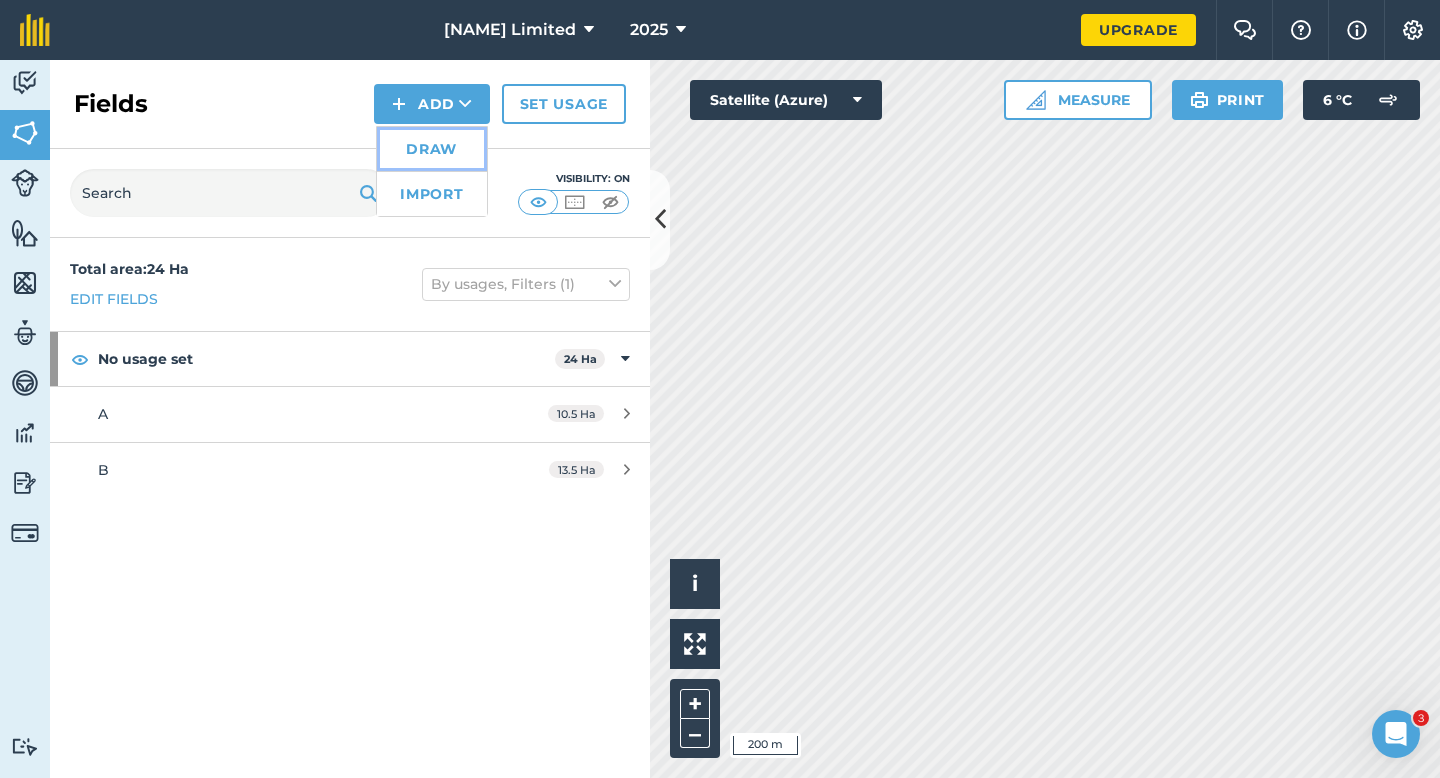 click on "Draw" at bounding box center (432, 149) 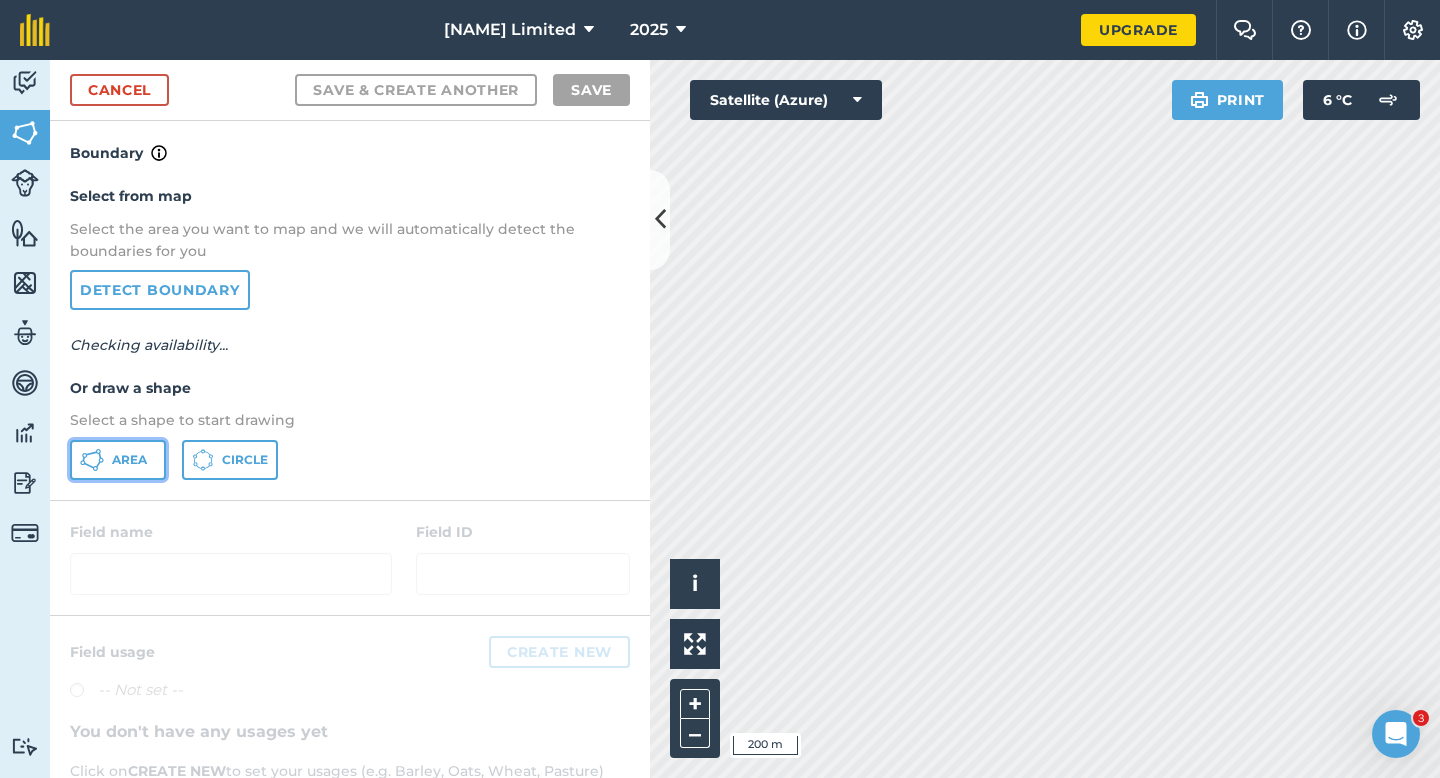 click on "Area" at bounding box center [118, 460] 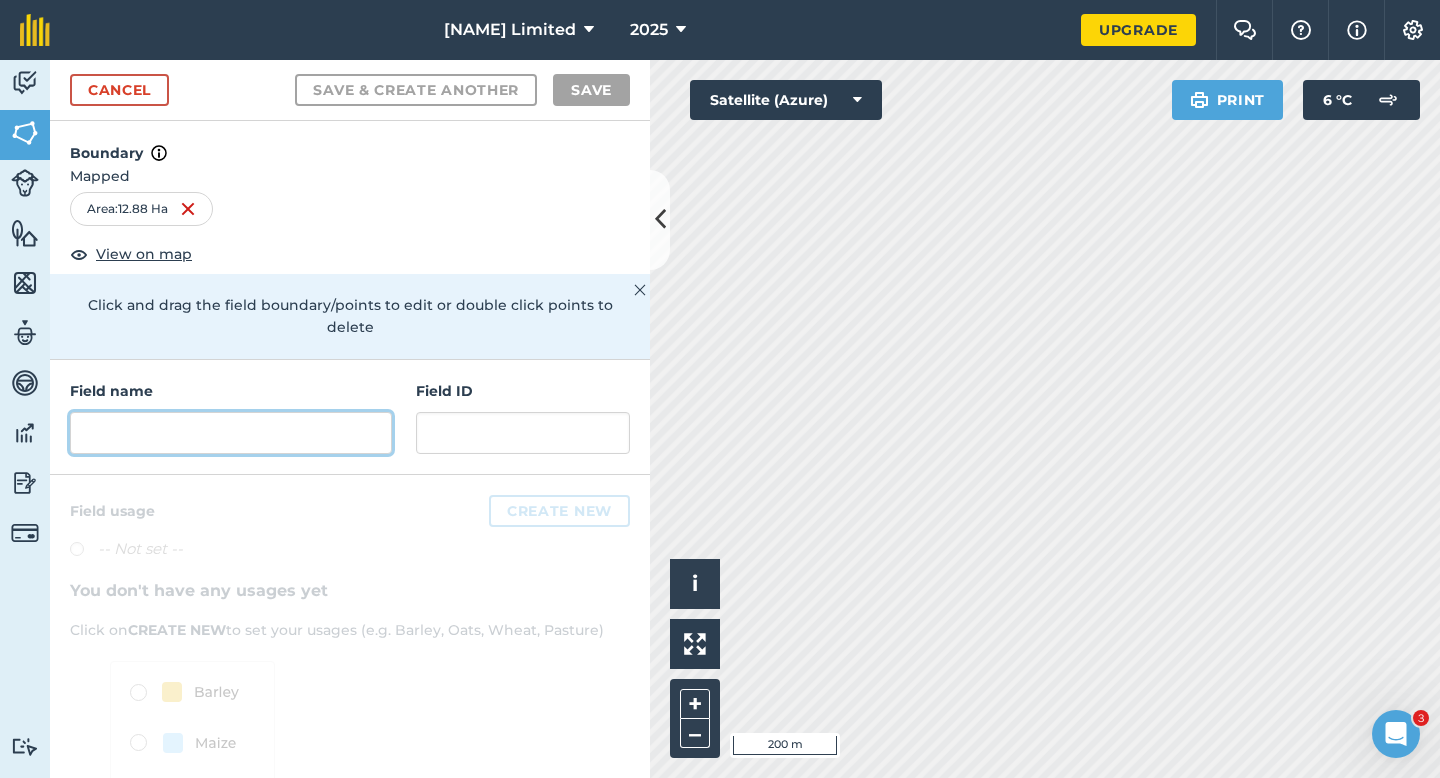 click at bounding box center [231, 433] 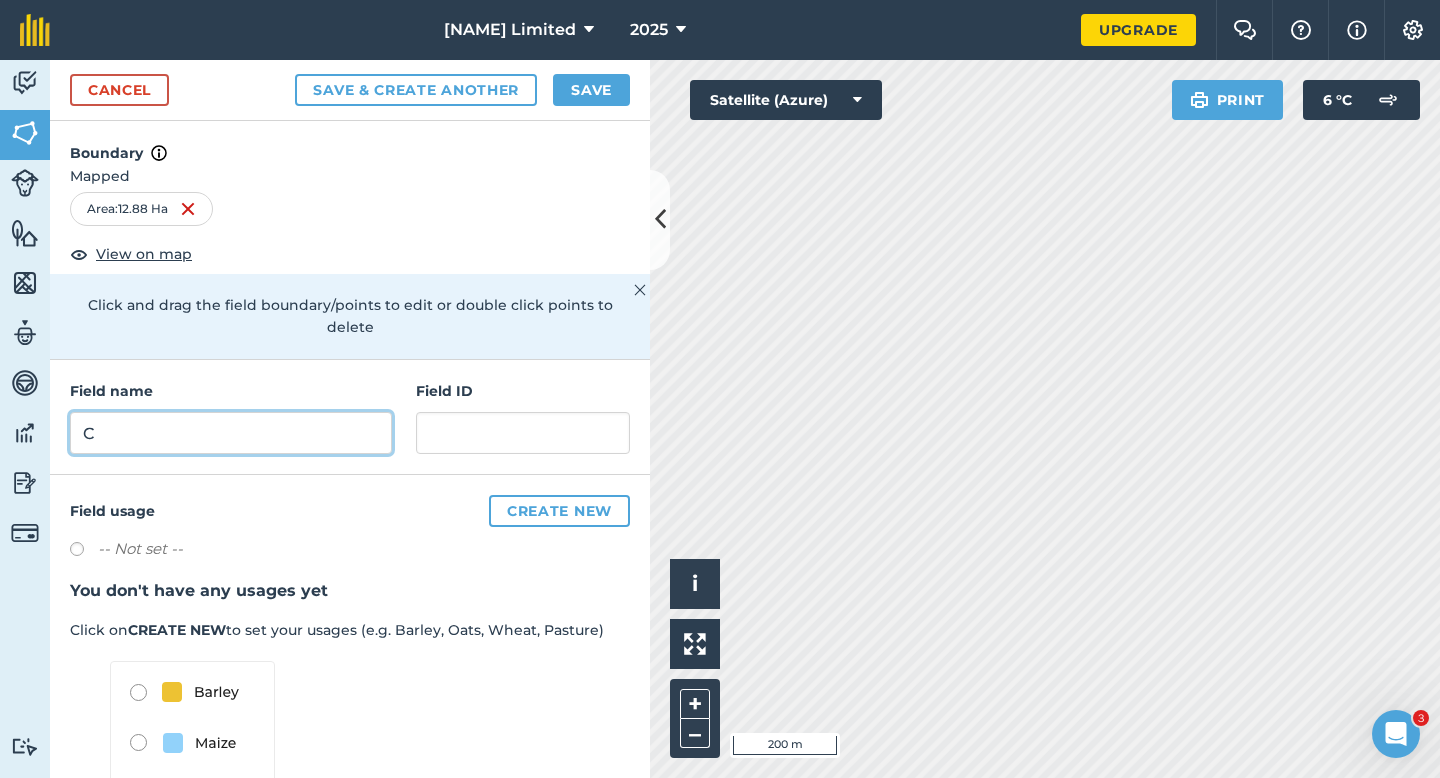 type on "C" 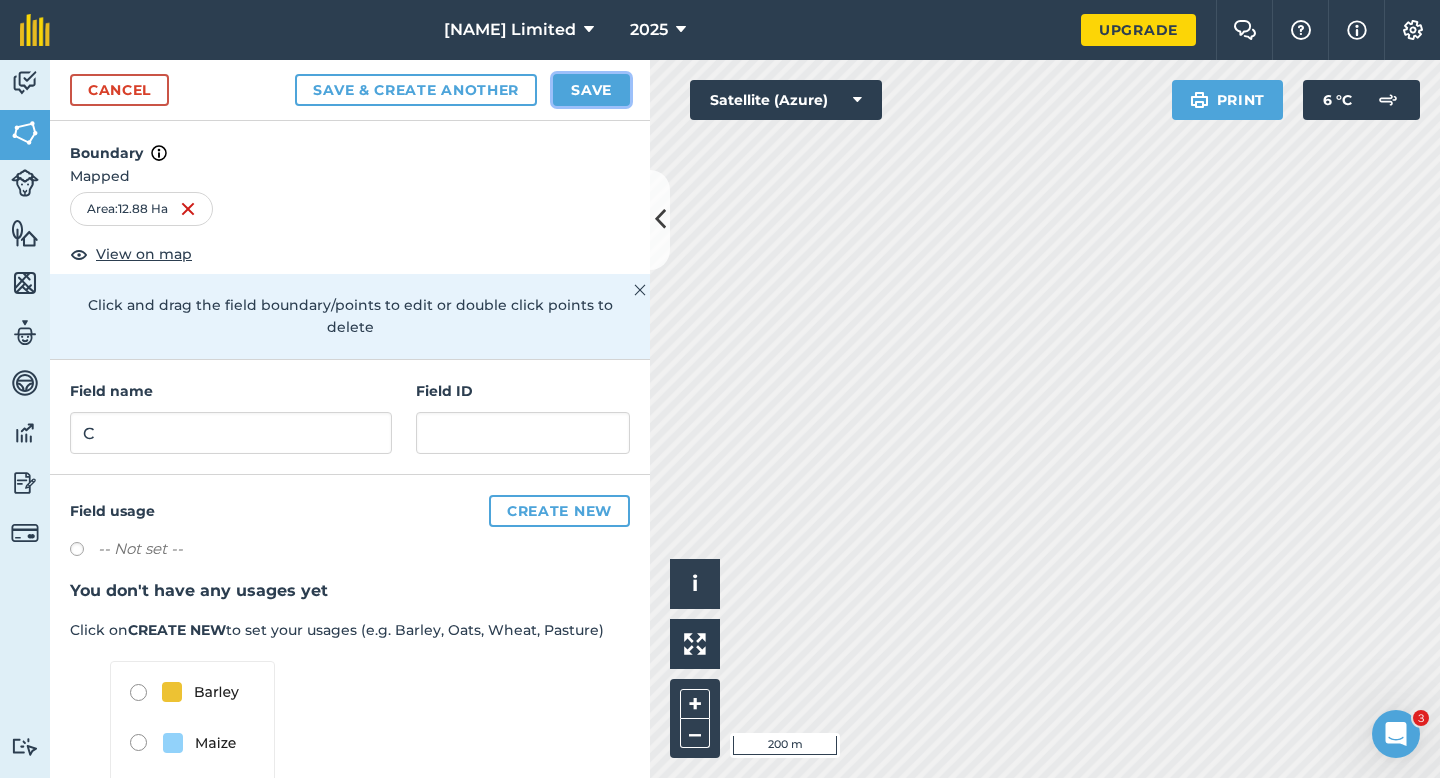 click on "Save" at bounding box center [591, 90] 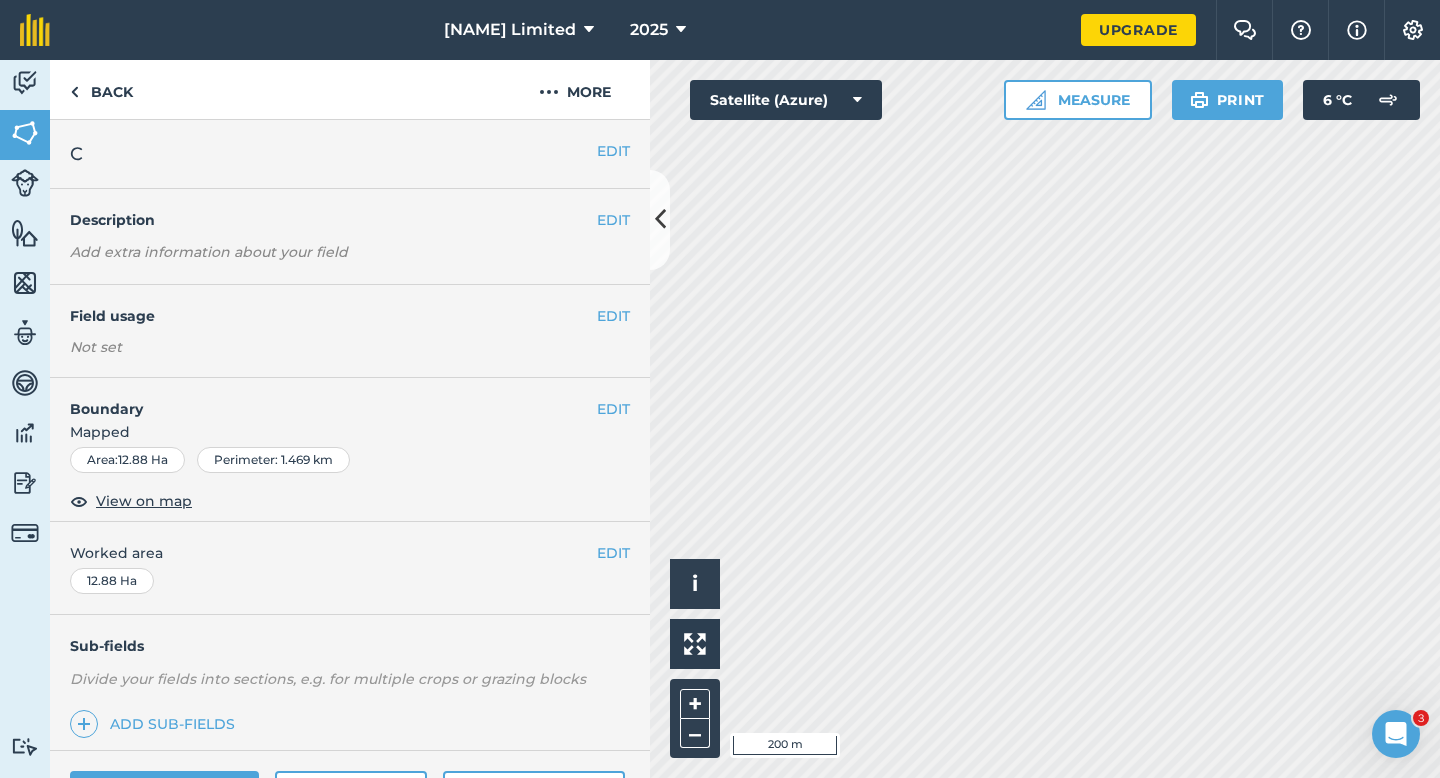 click on "EDIT Worked area 12.88   Ha" at bounding box center [350, 568] 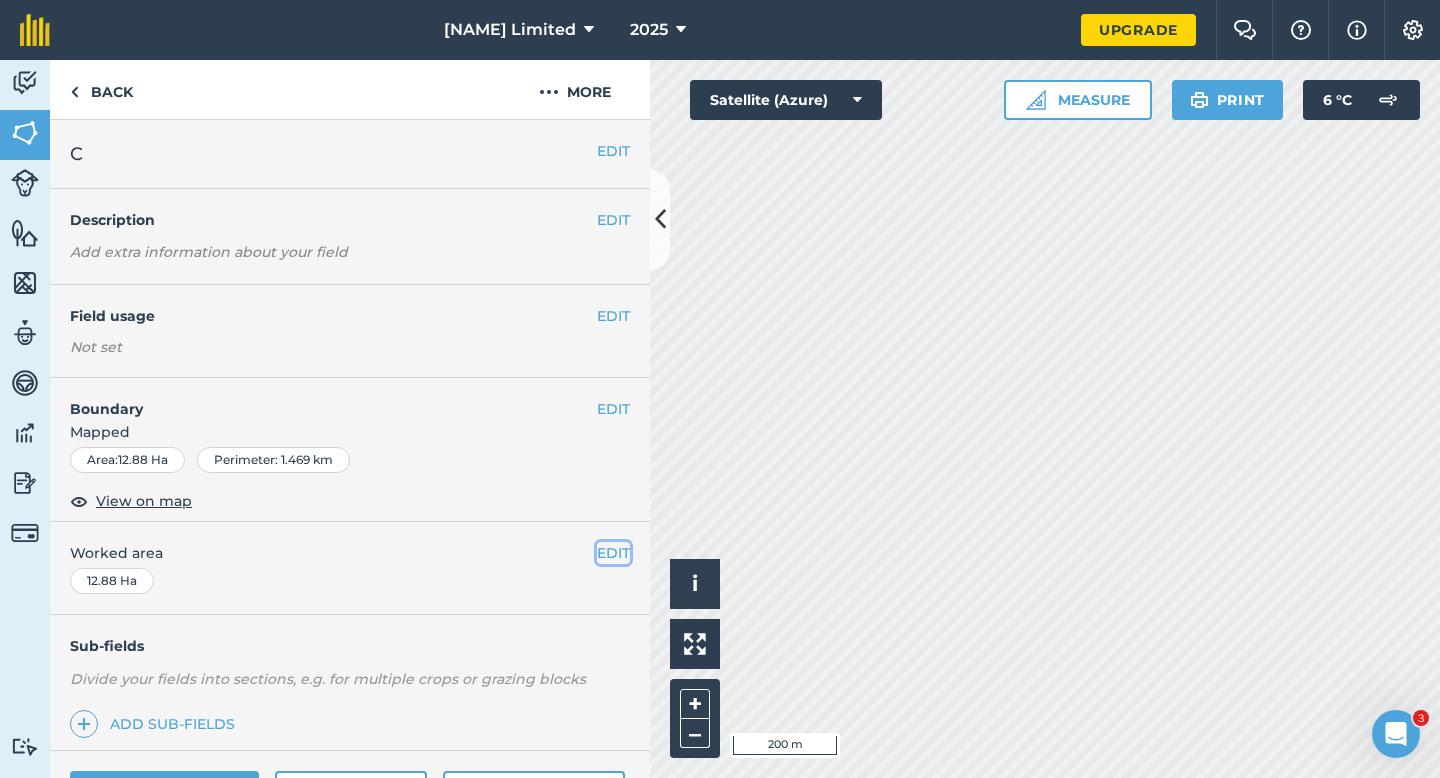 click on "EDIT" at bounding box center (613, 553) 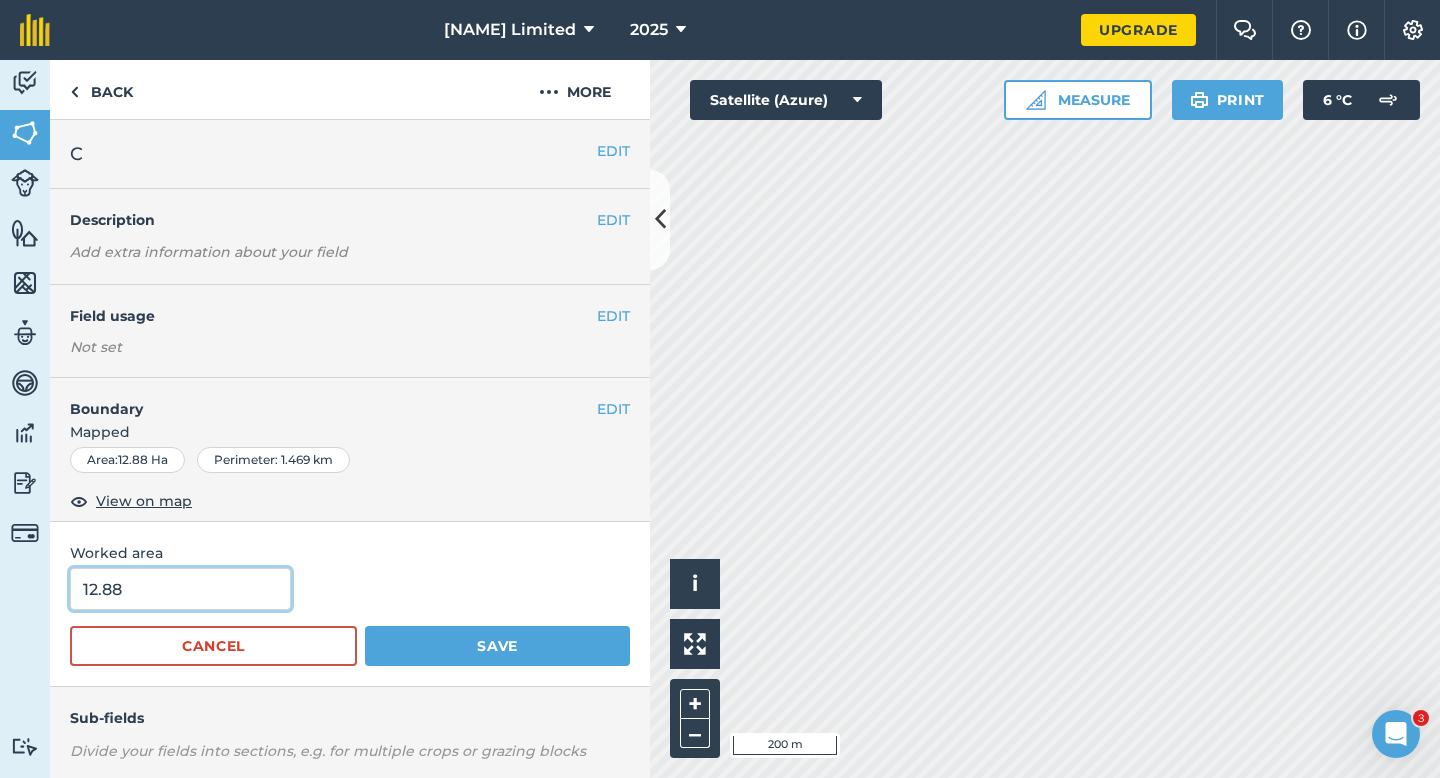 click on "12.88" at bounding box center (180, 589) 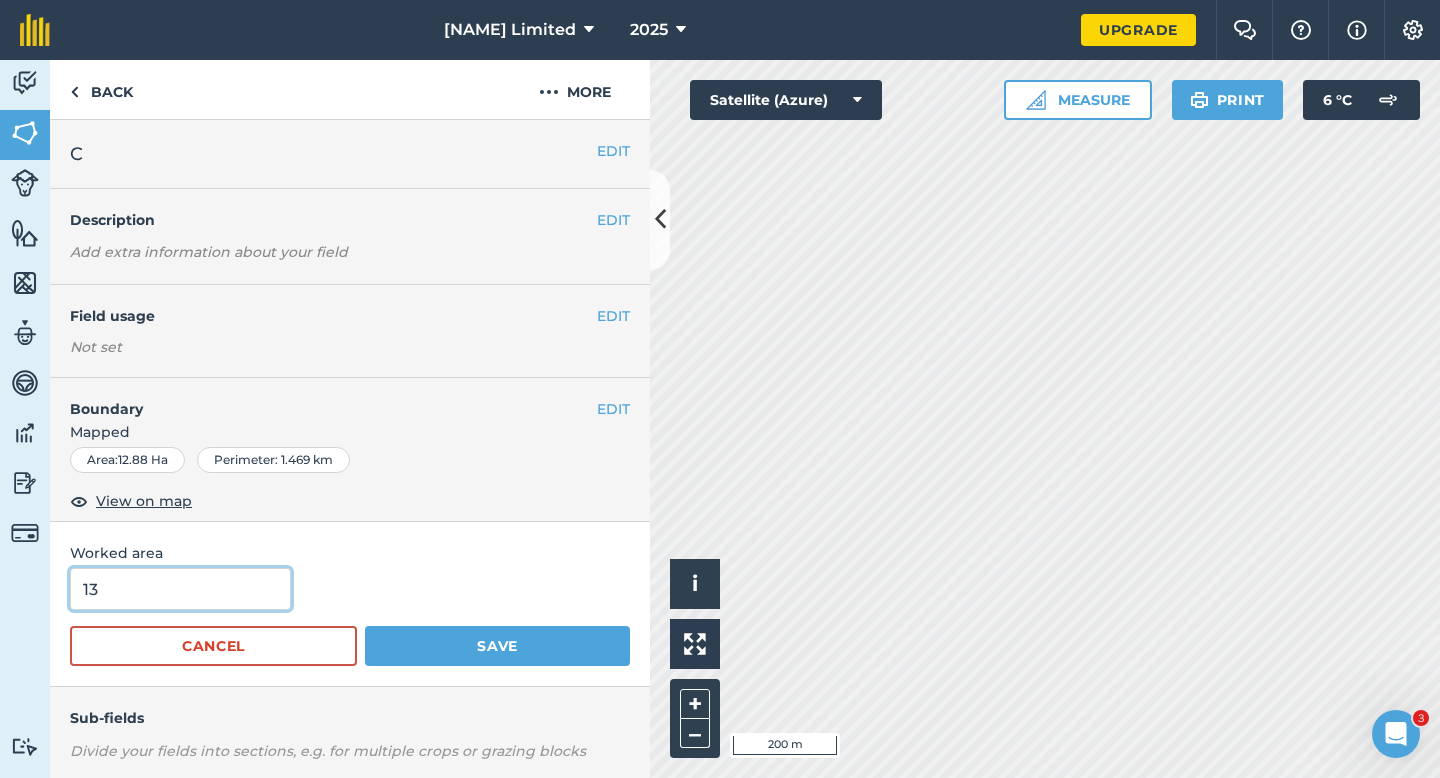 click on "Save" at bounding box center (497, 646) 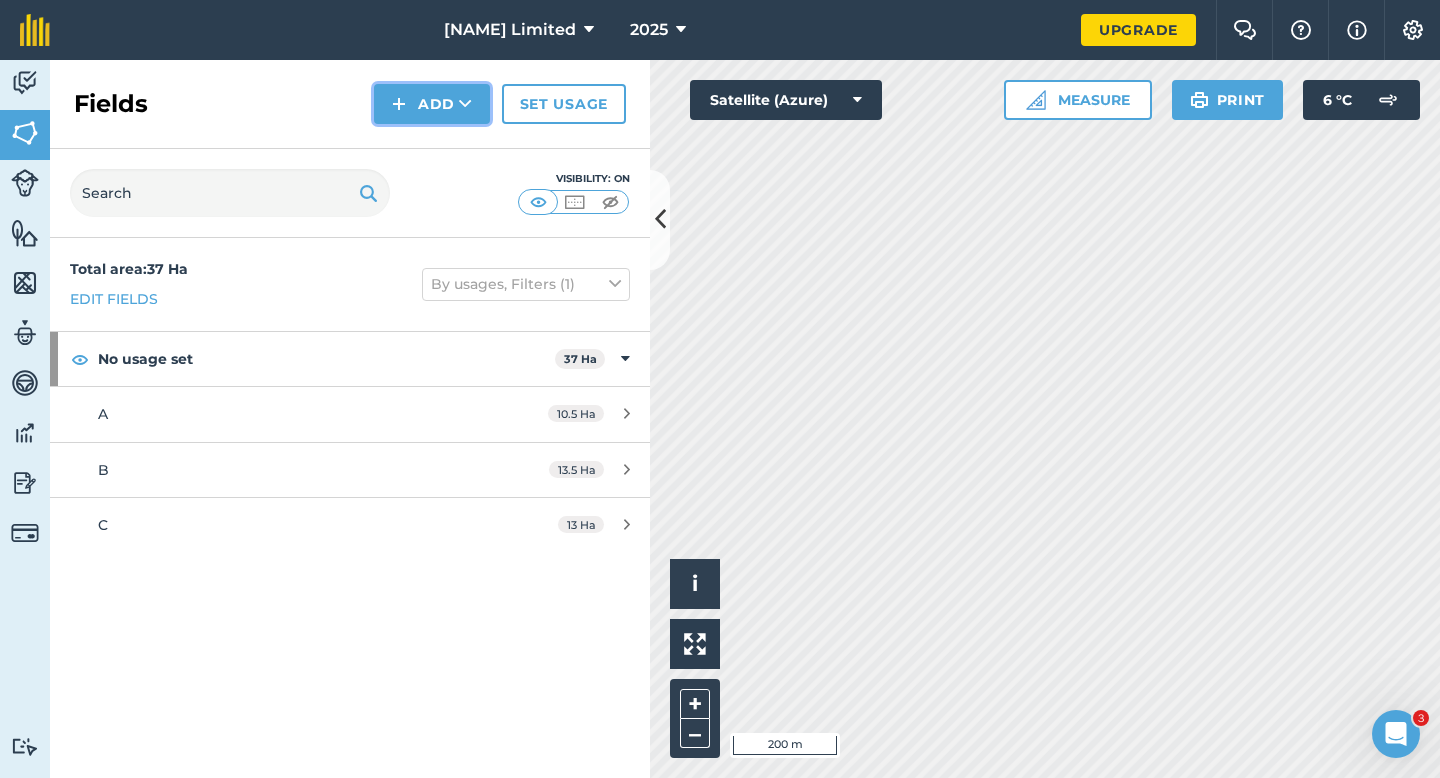 click on "Add" at bounding box center (432, 104) 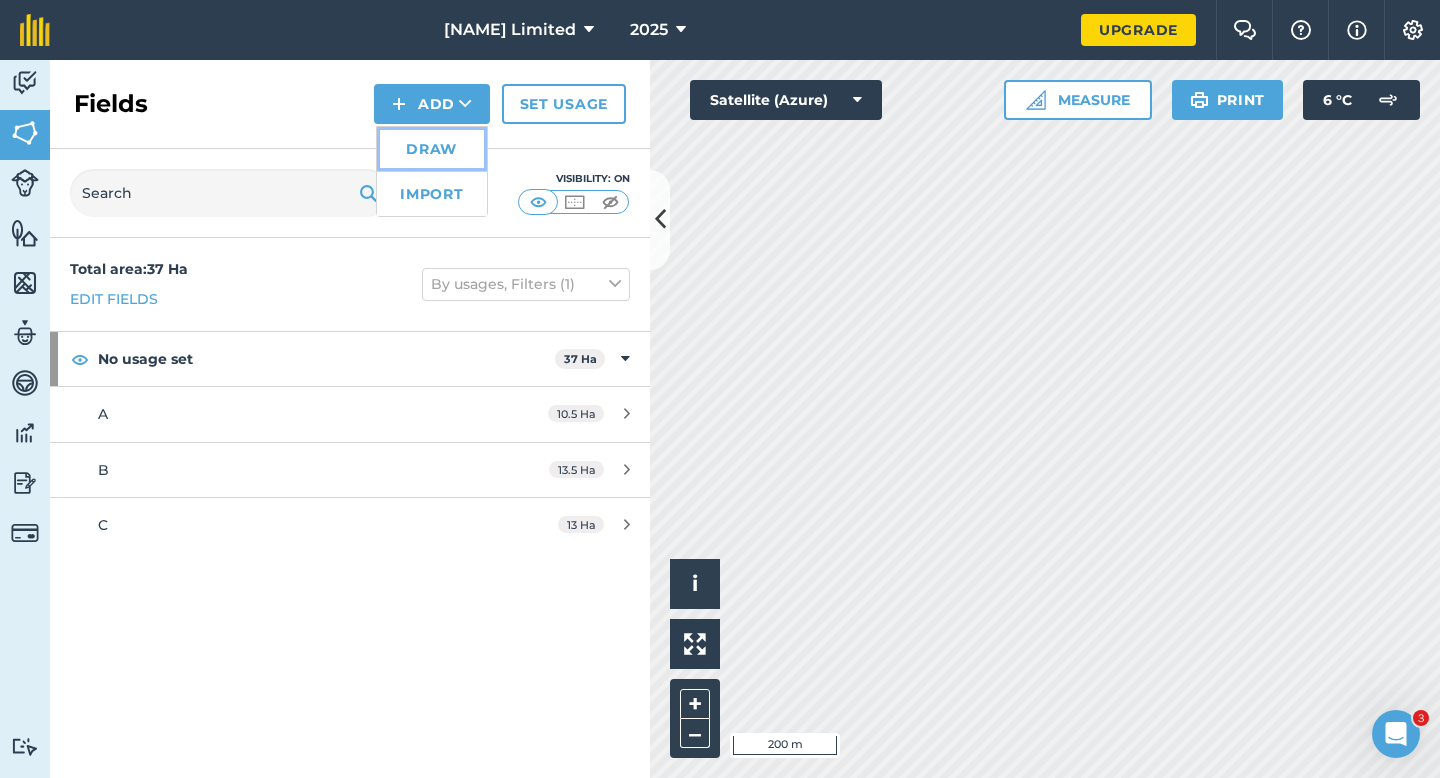 click on "Draw" at bounding box center (432, 149) 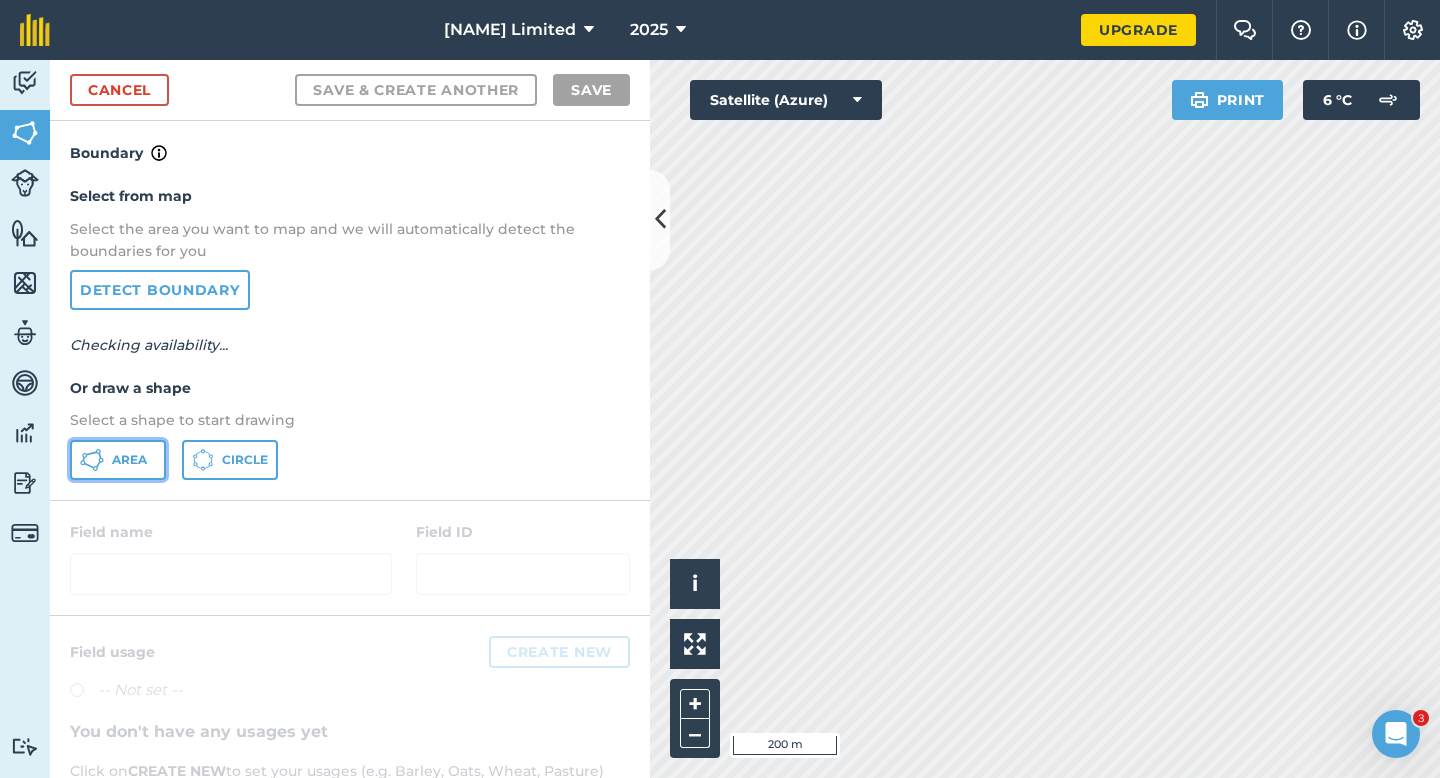 click on "Area" at bounding box center [118, 460] 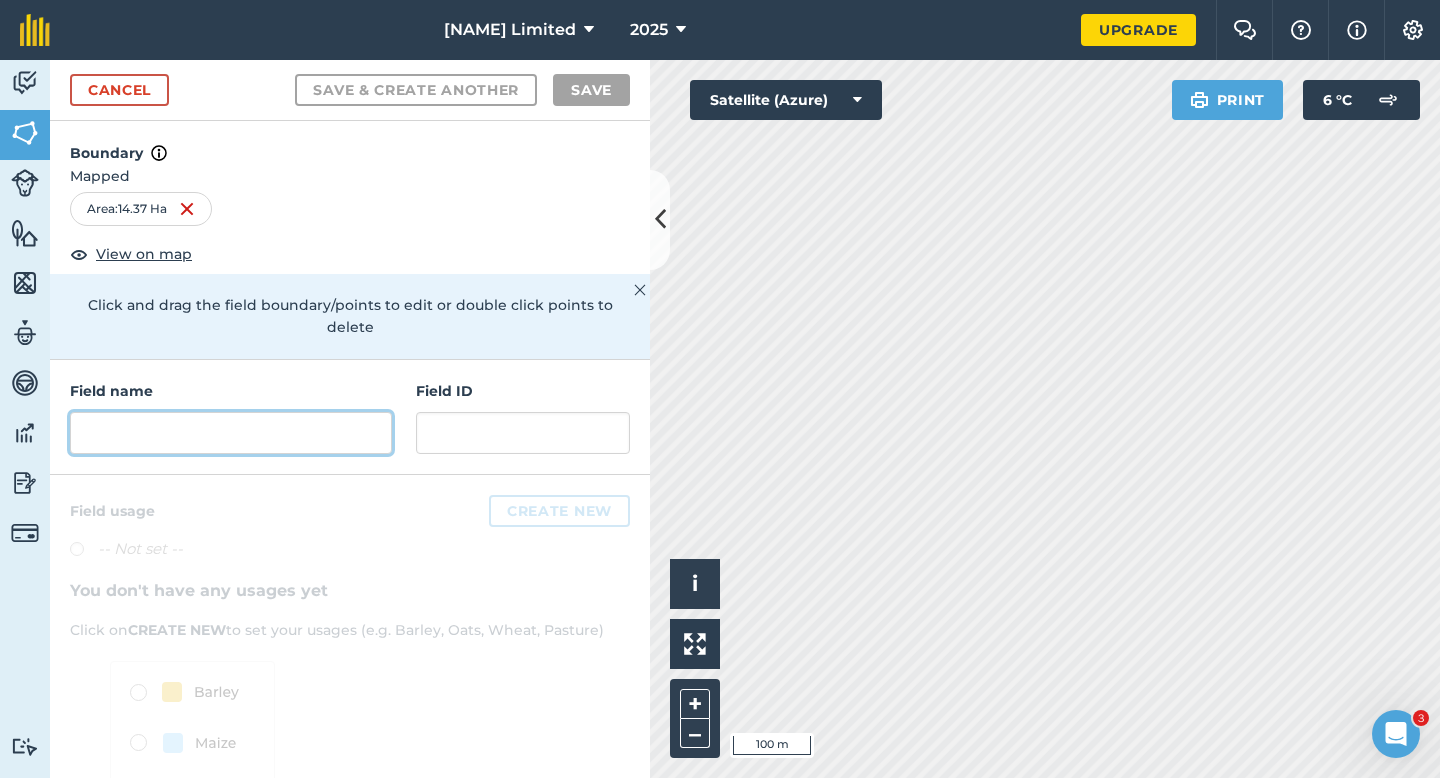 click at bounding box center (231, 433) 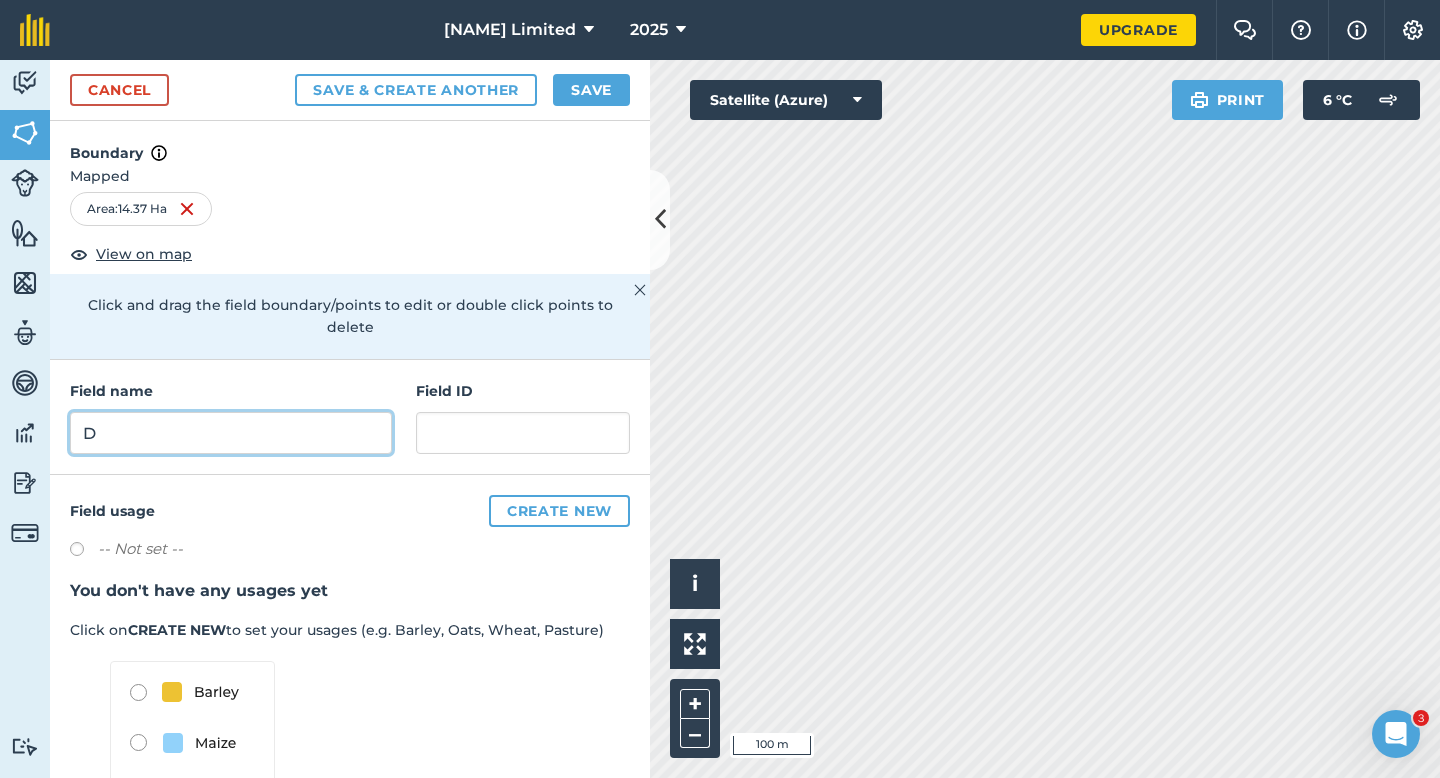 type on "D" 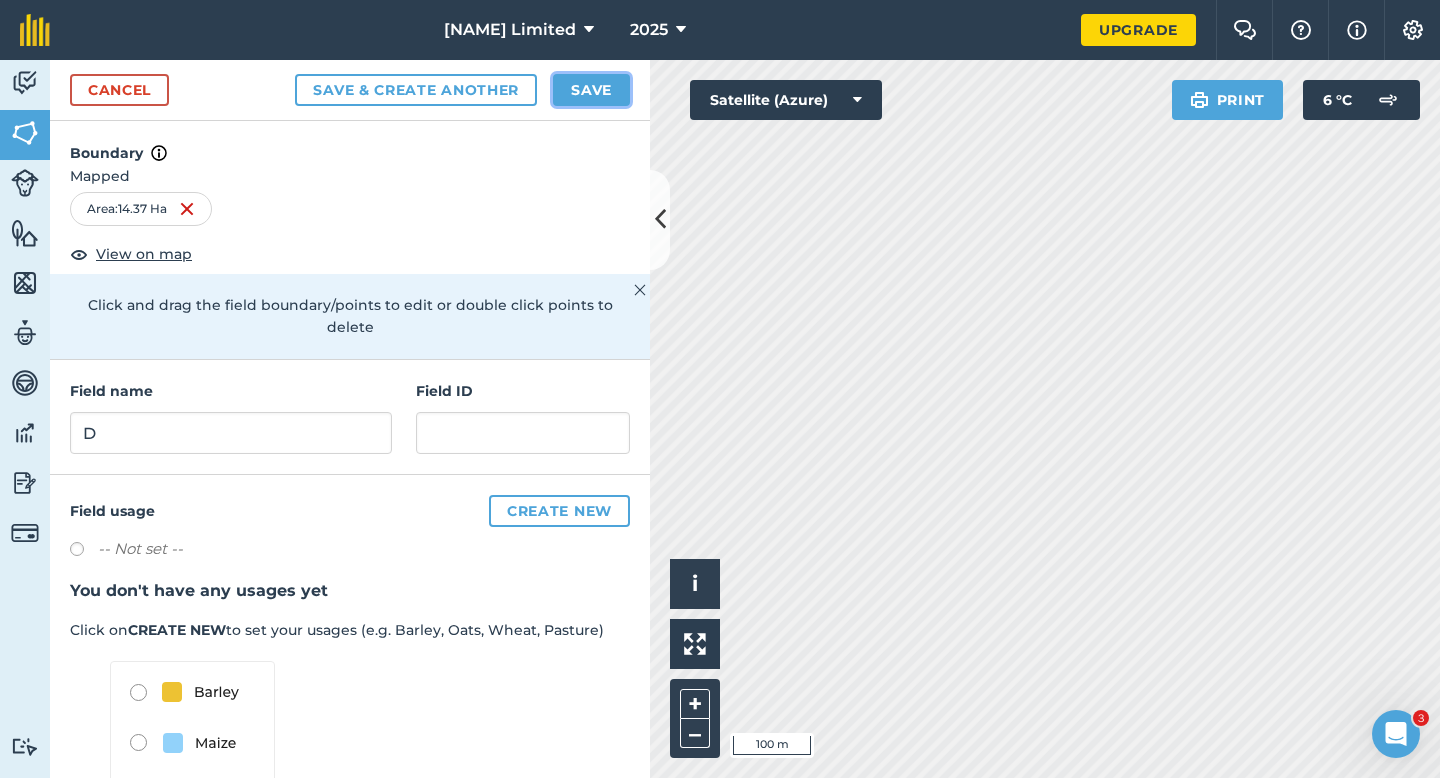 click on "Save" at bounding box center (591, 90) 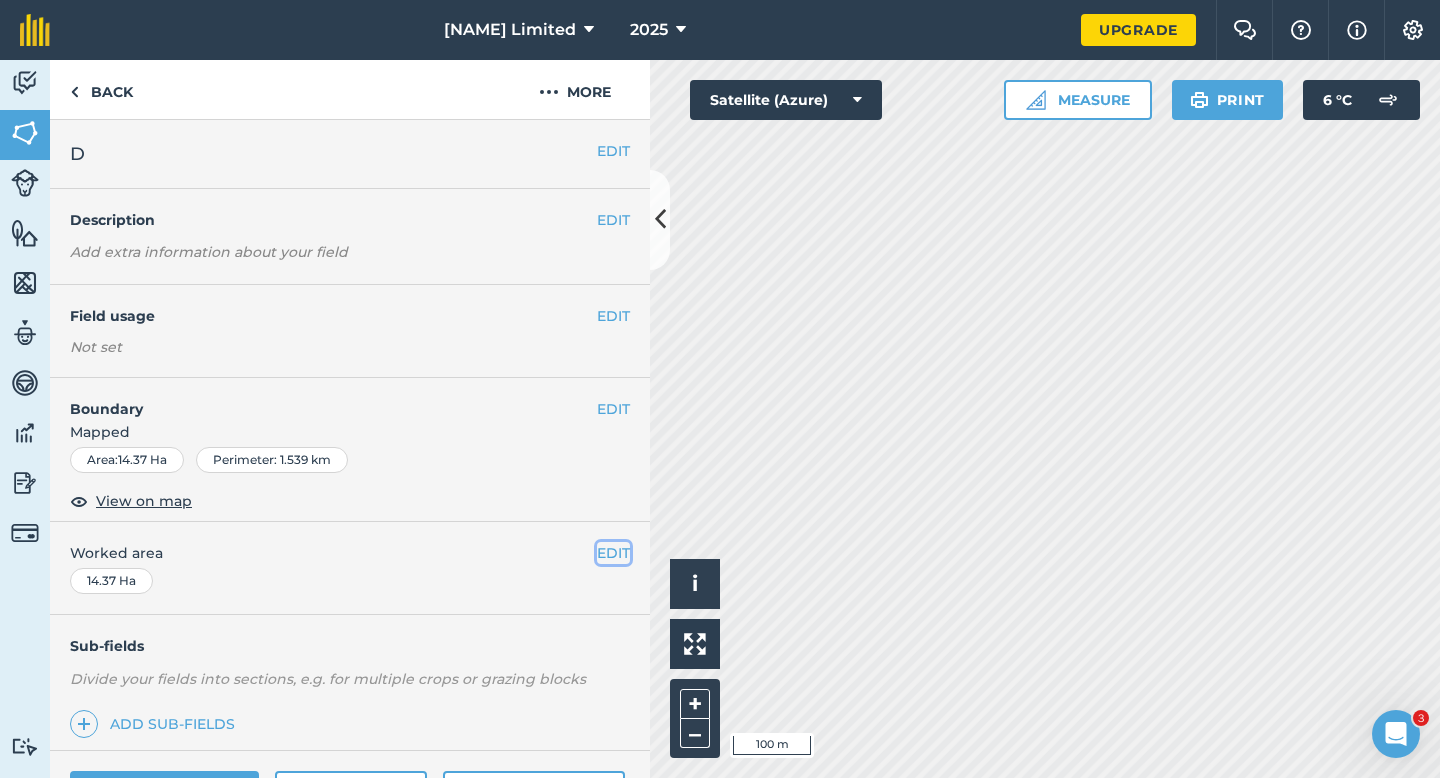 click on "EDIT" at bounding box center [613, 553] 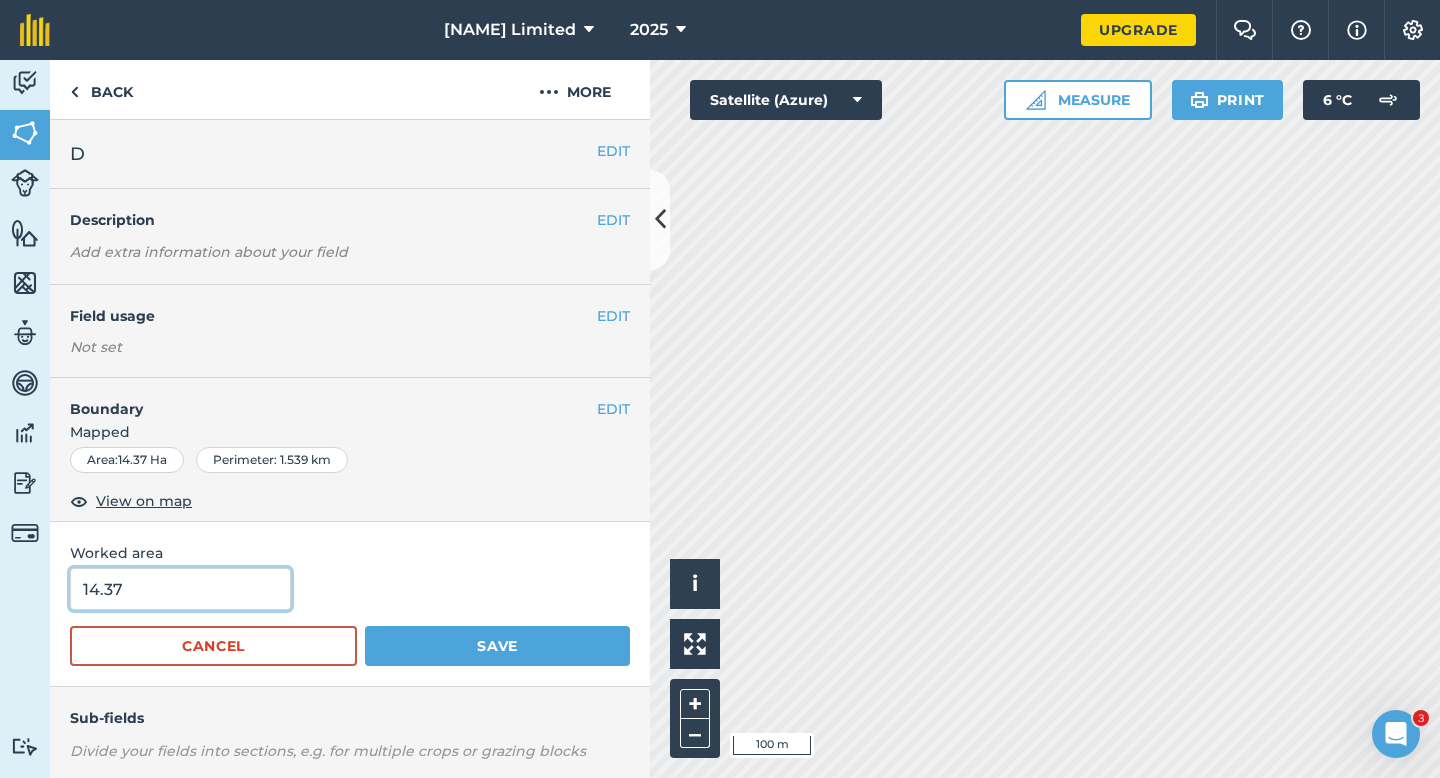 click on "14.37" at bounding box center [180, 589] 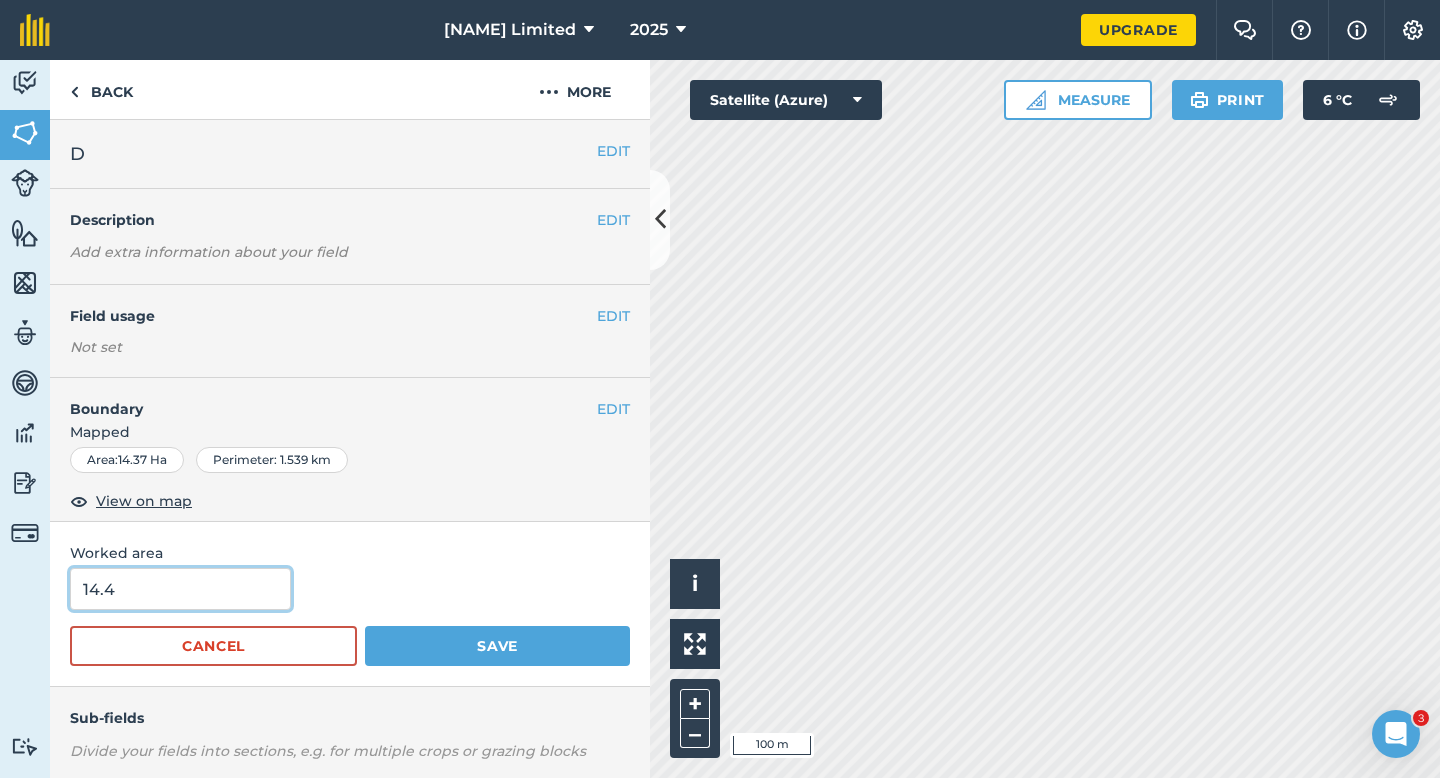 type on "14.4" 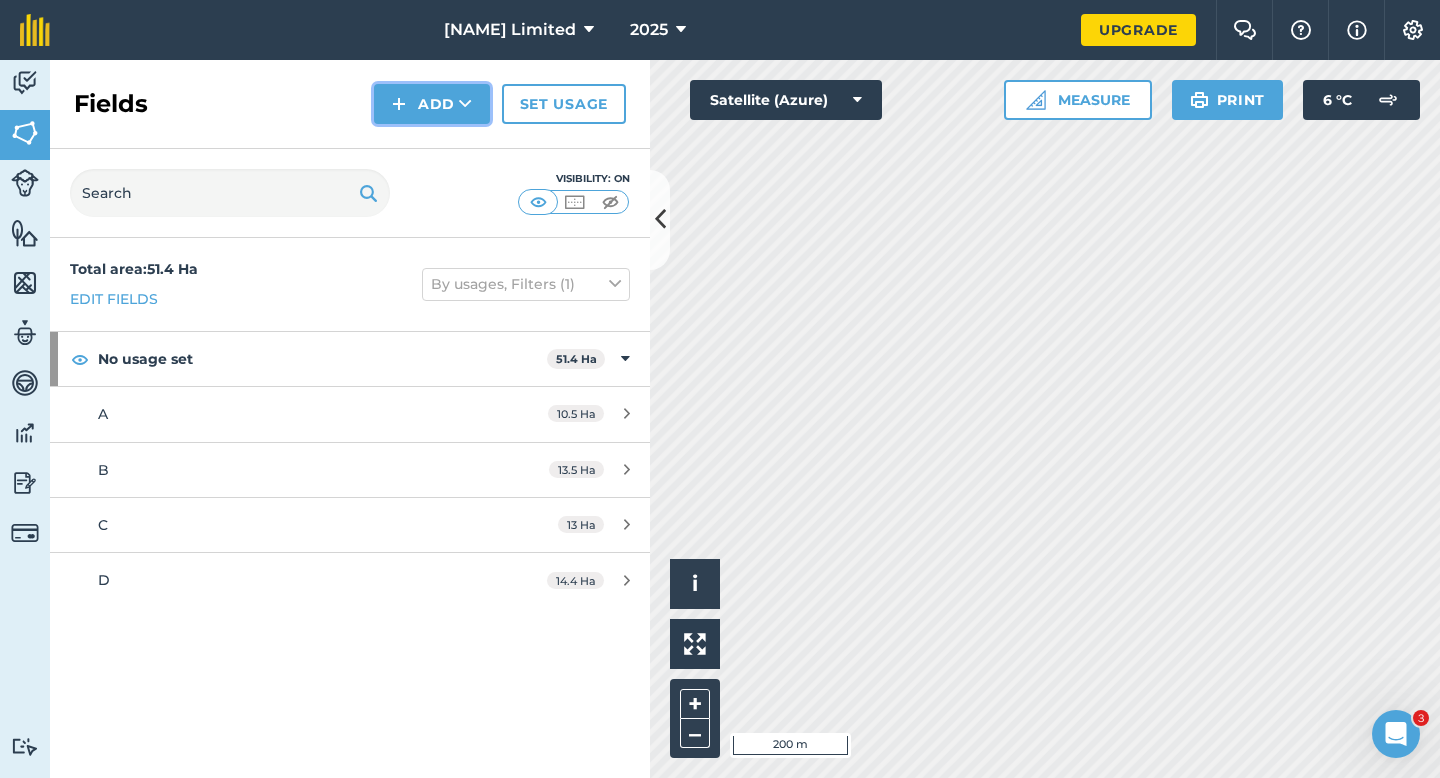 click on "Add" at bounding box center [432, 104] 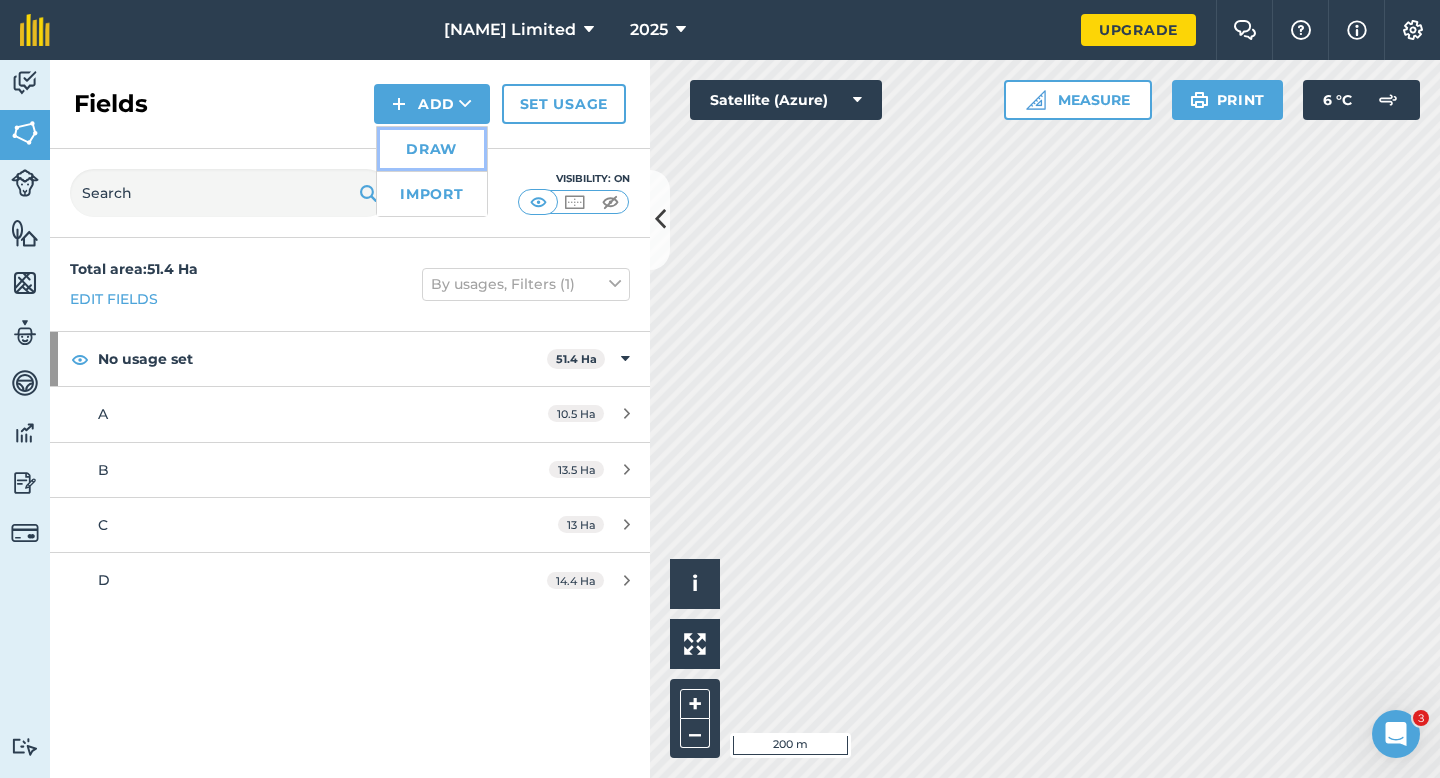 click on "Draw" at bounding box center [432, 149] 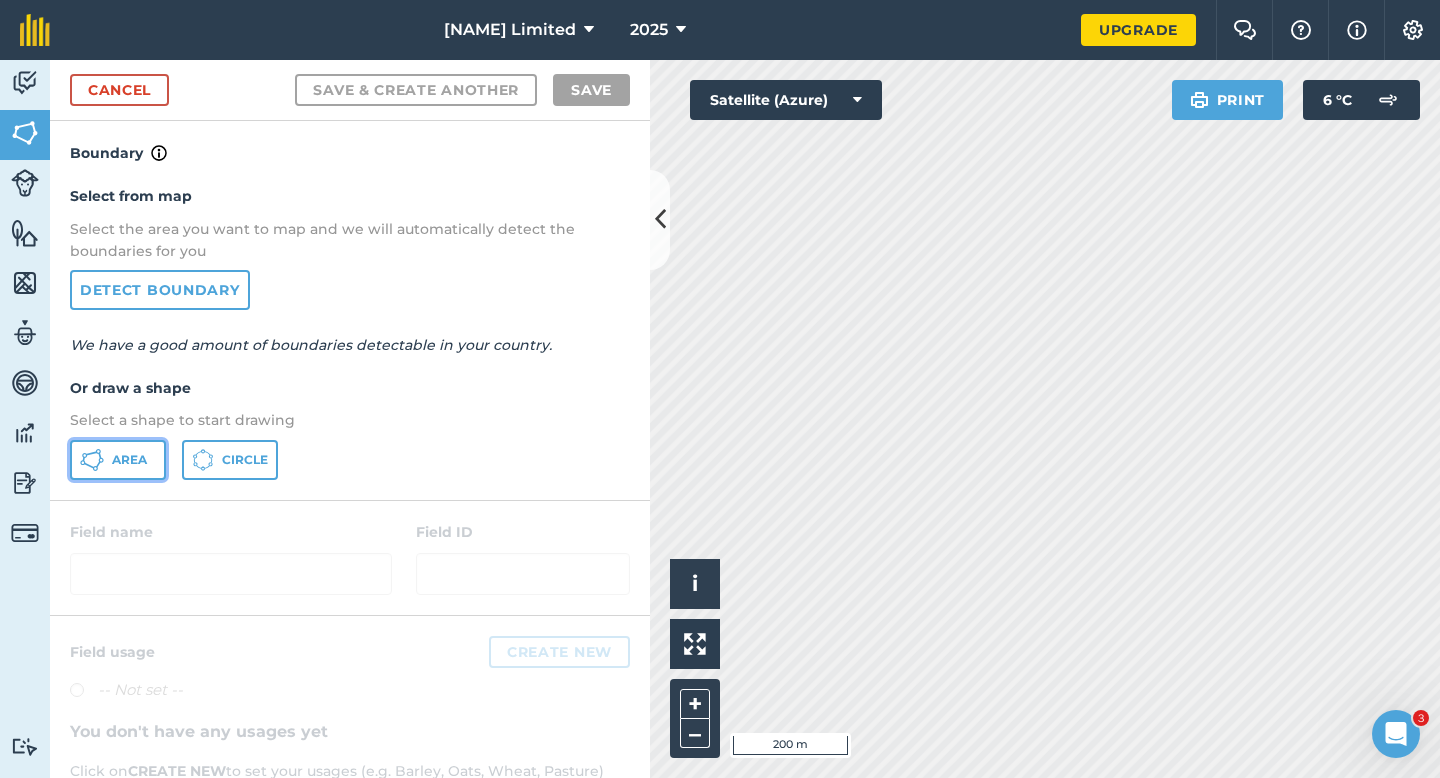 click on "Area" at bounding box center (118, 460) 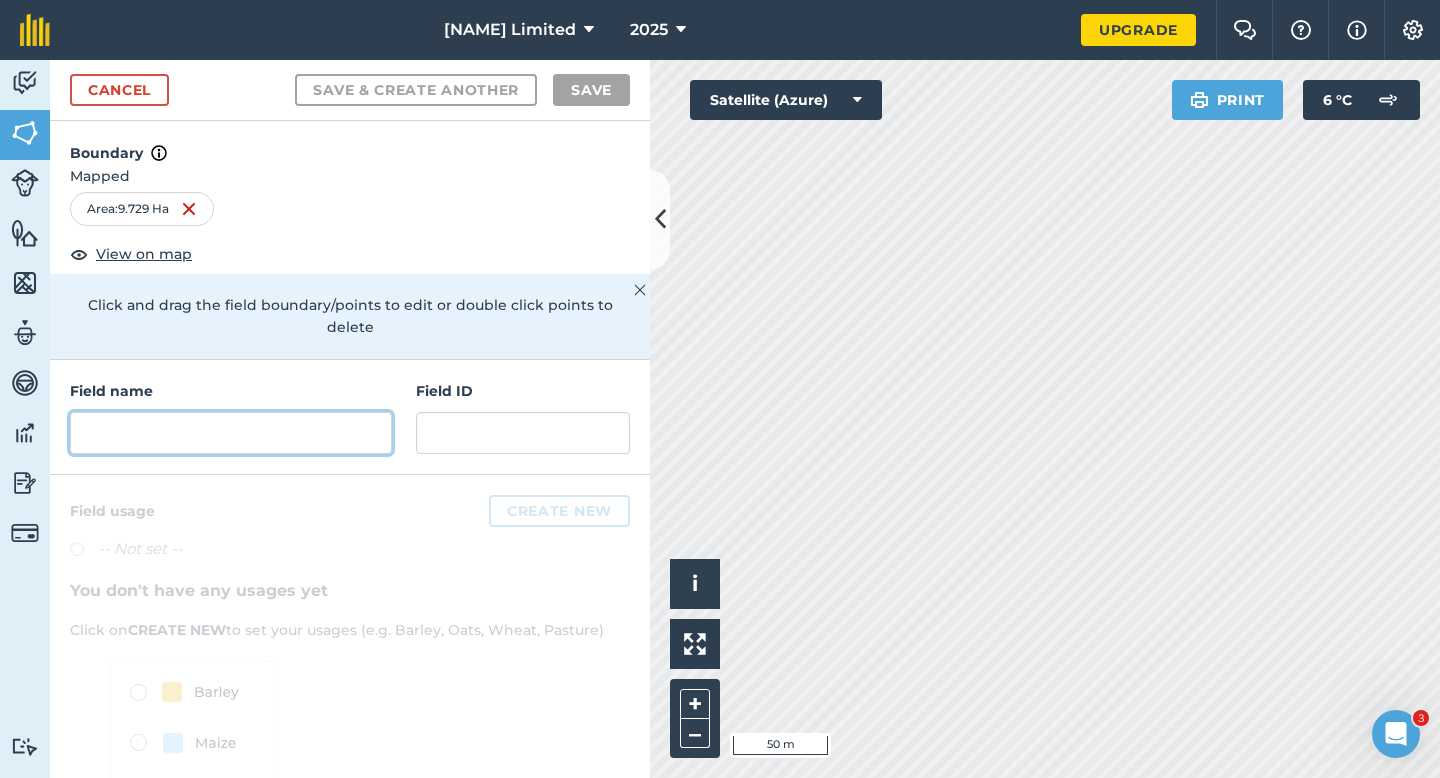 click at bounding box center (231, 433) 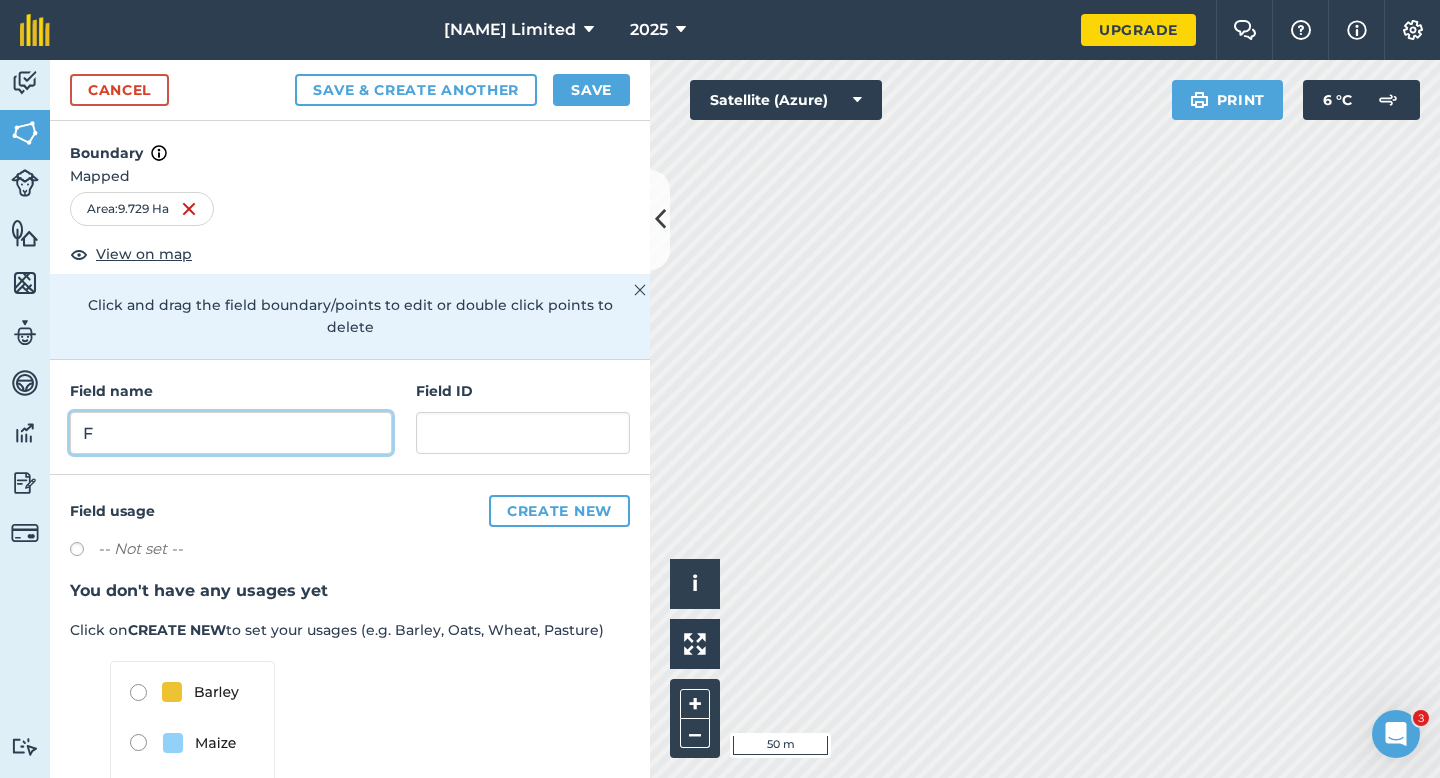 type on "F" 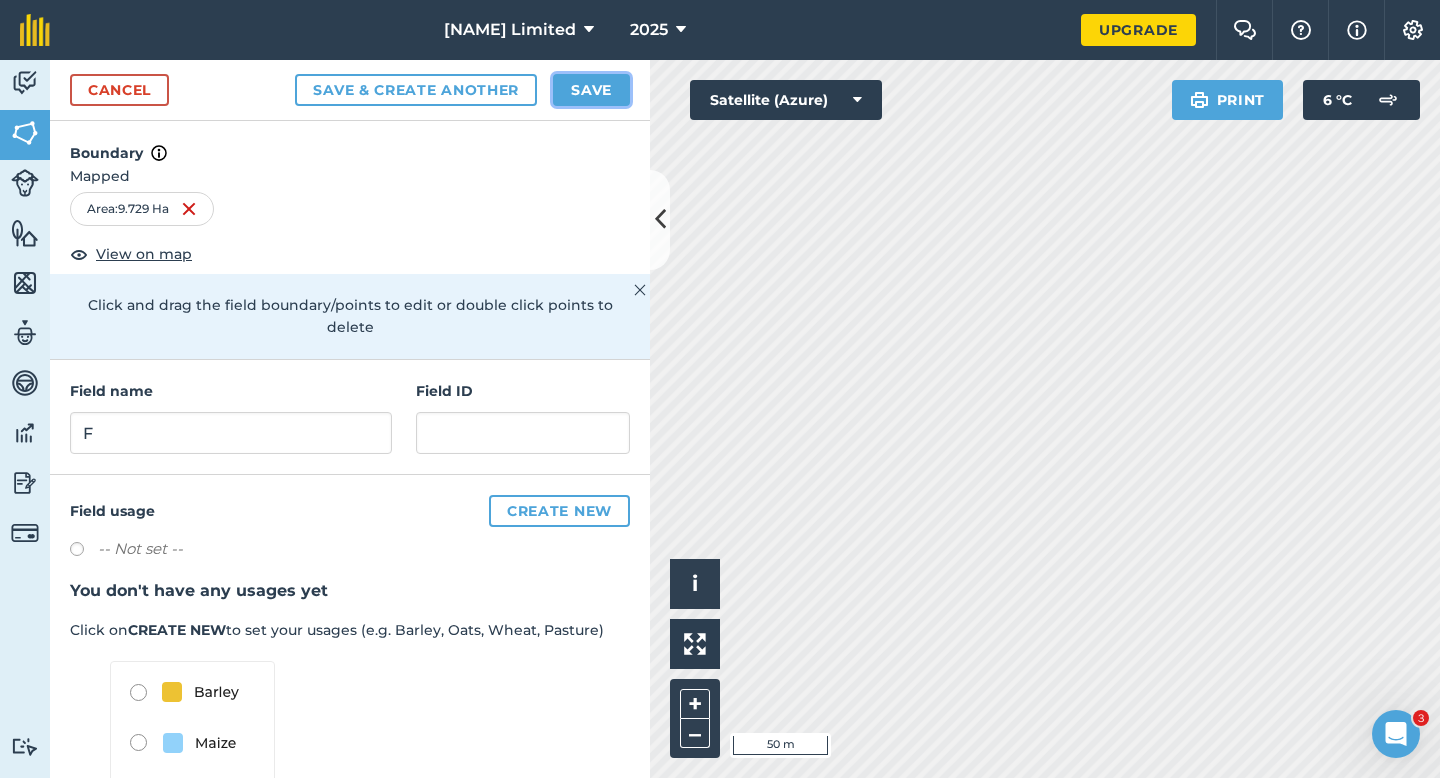 click on "Save" at bounding box center (591, 90) 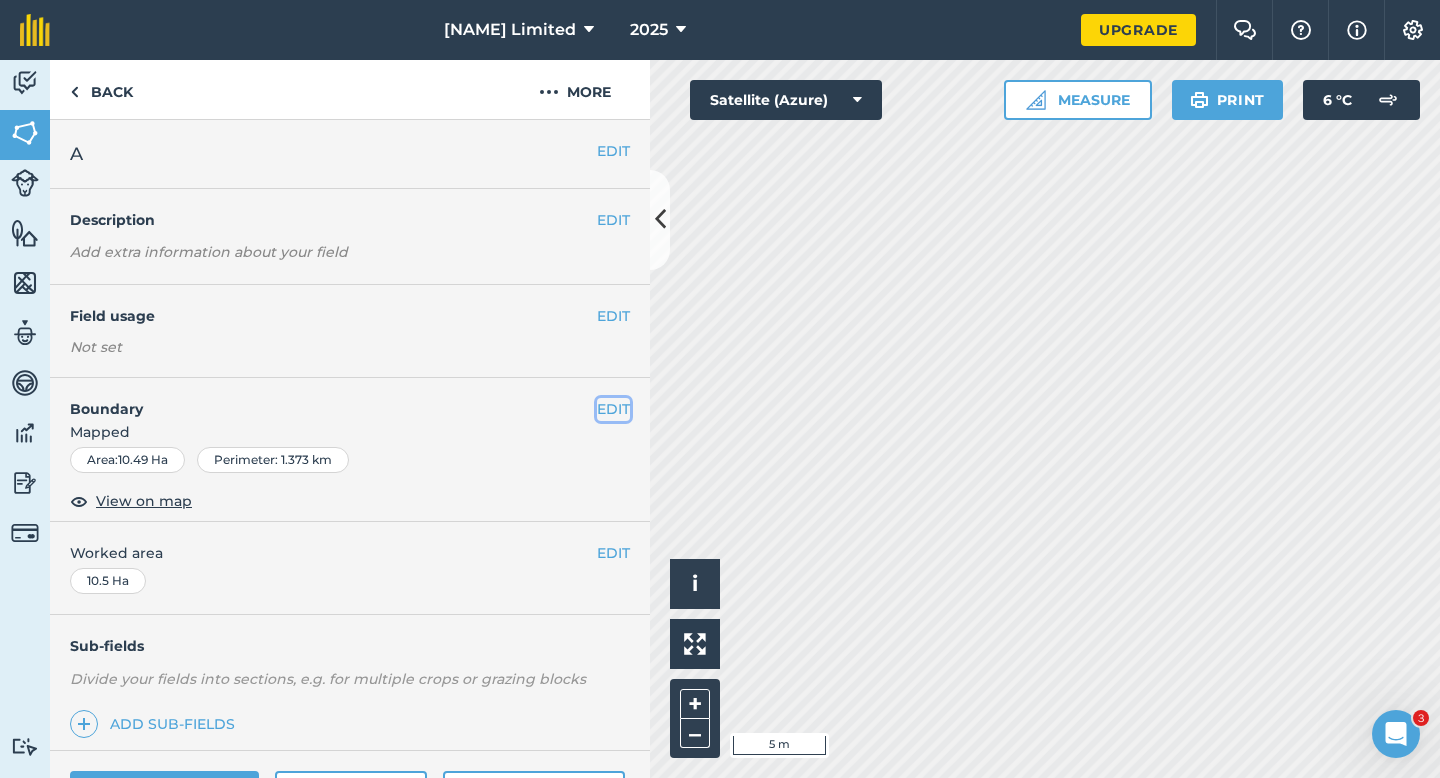 click on "EDIT" at bounding box center (613, 409) 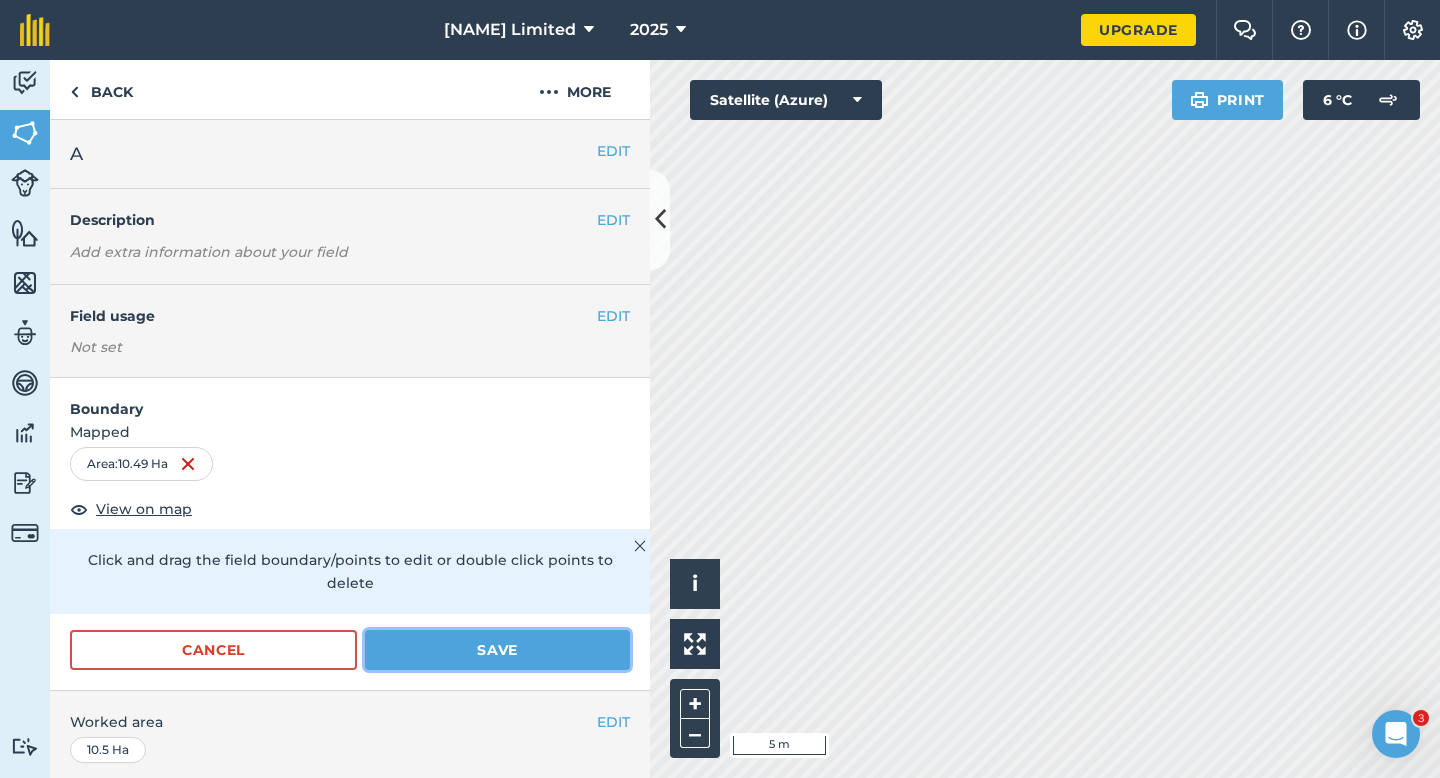 click on "Save" at bounding box center (497, 650) 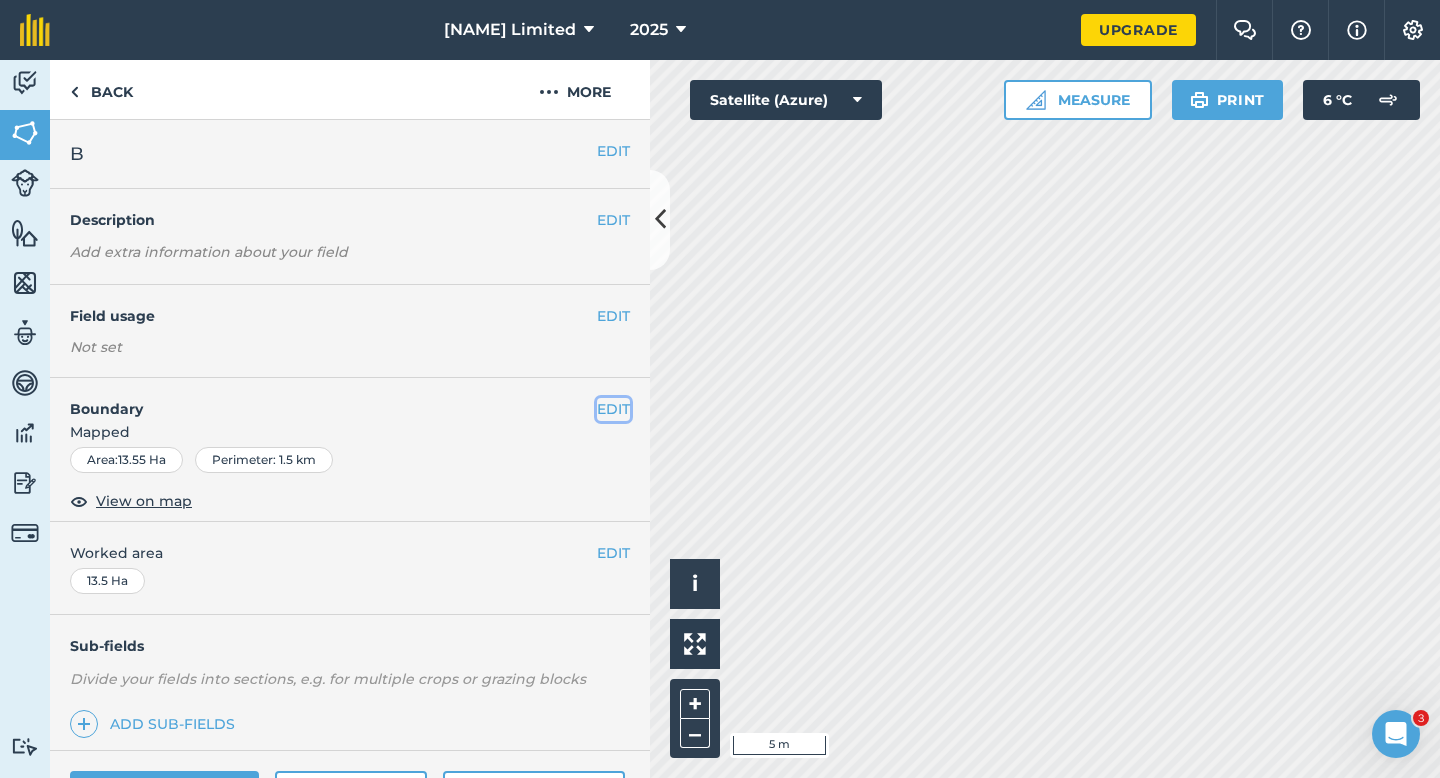 click on "EDIT" at bounding box center (613, 409) 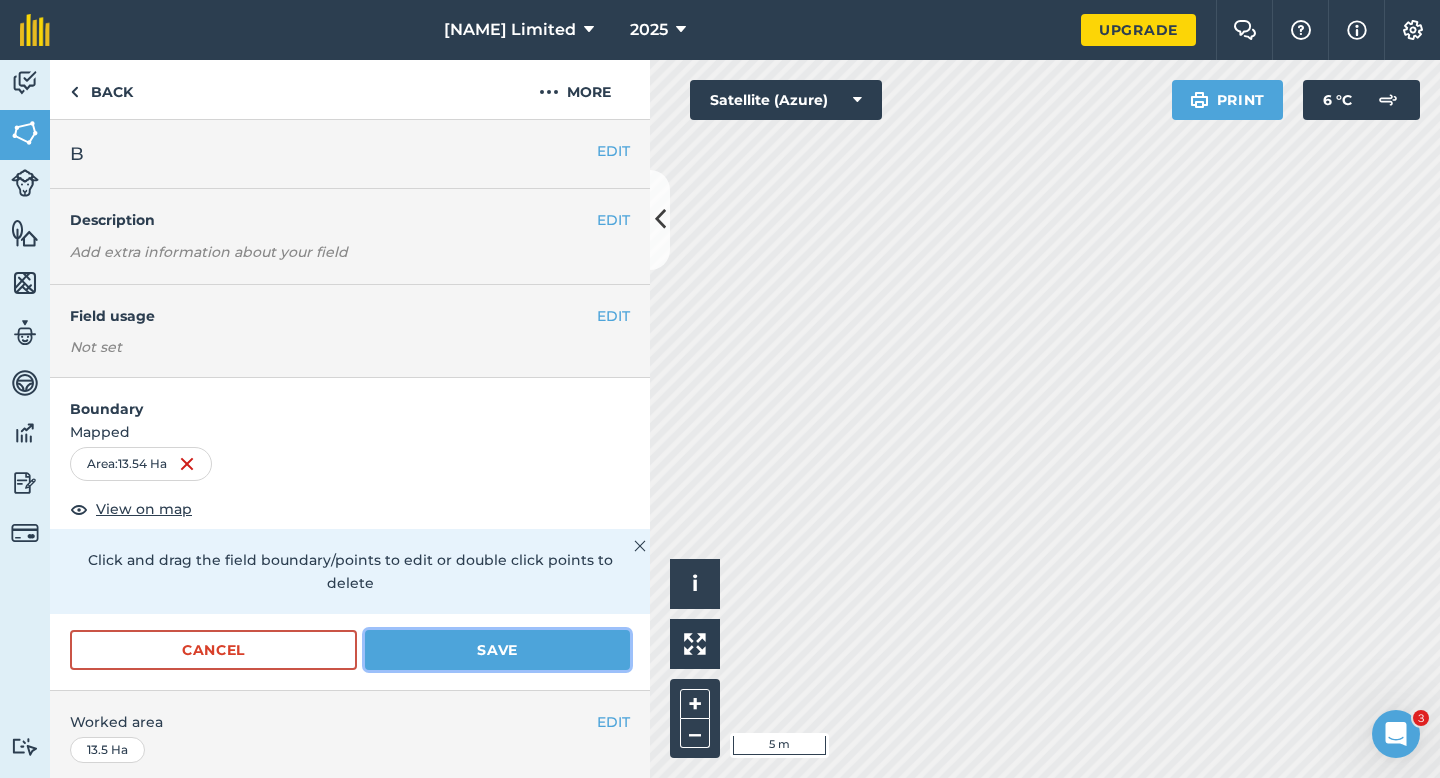 click on "Save" at bounding box center [497, 650] 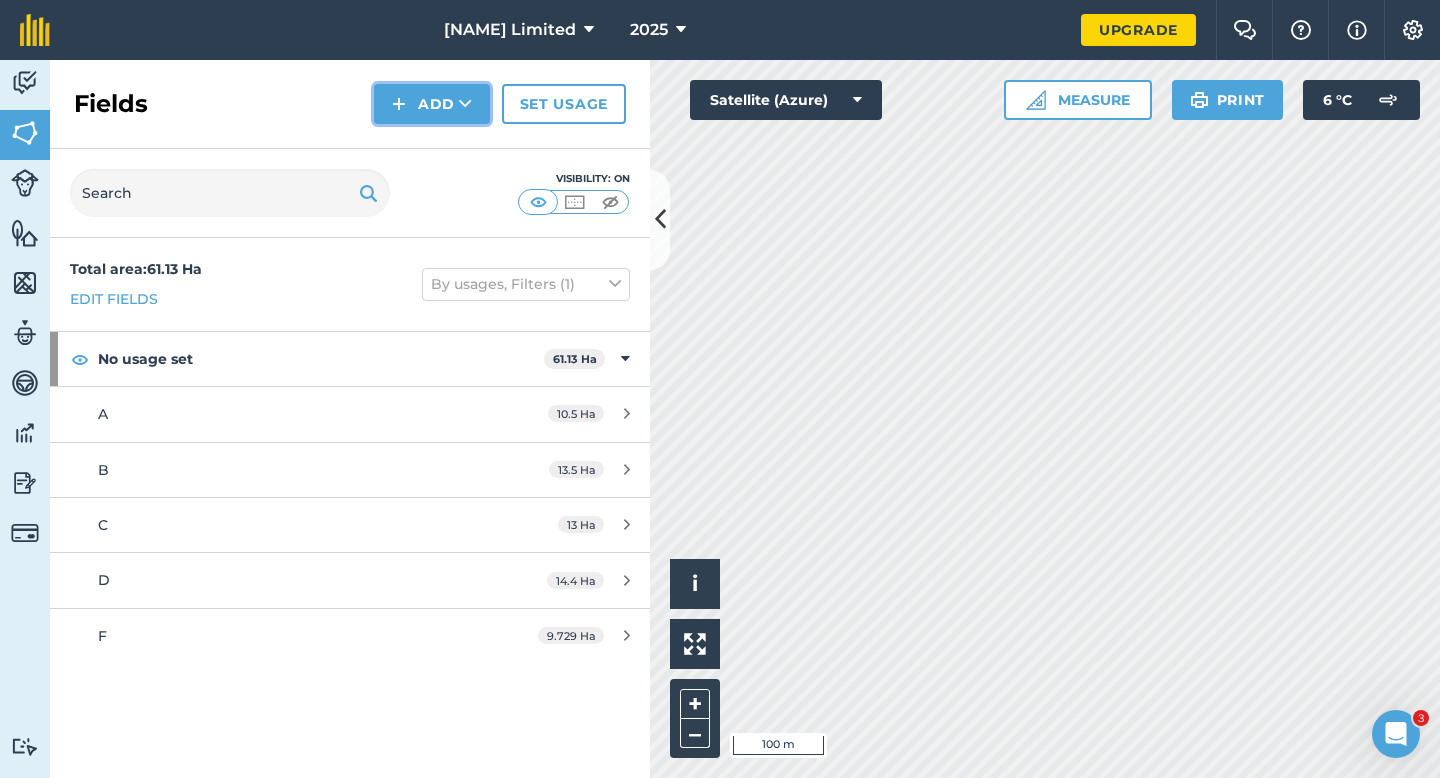 click on "Add" at bounding box center [432, 104] 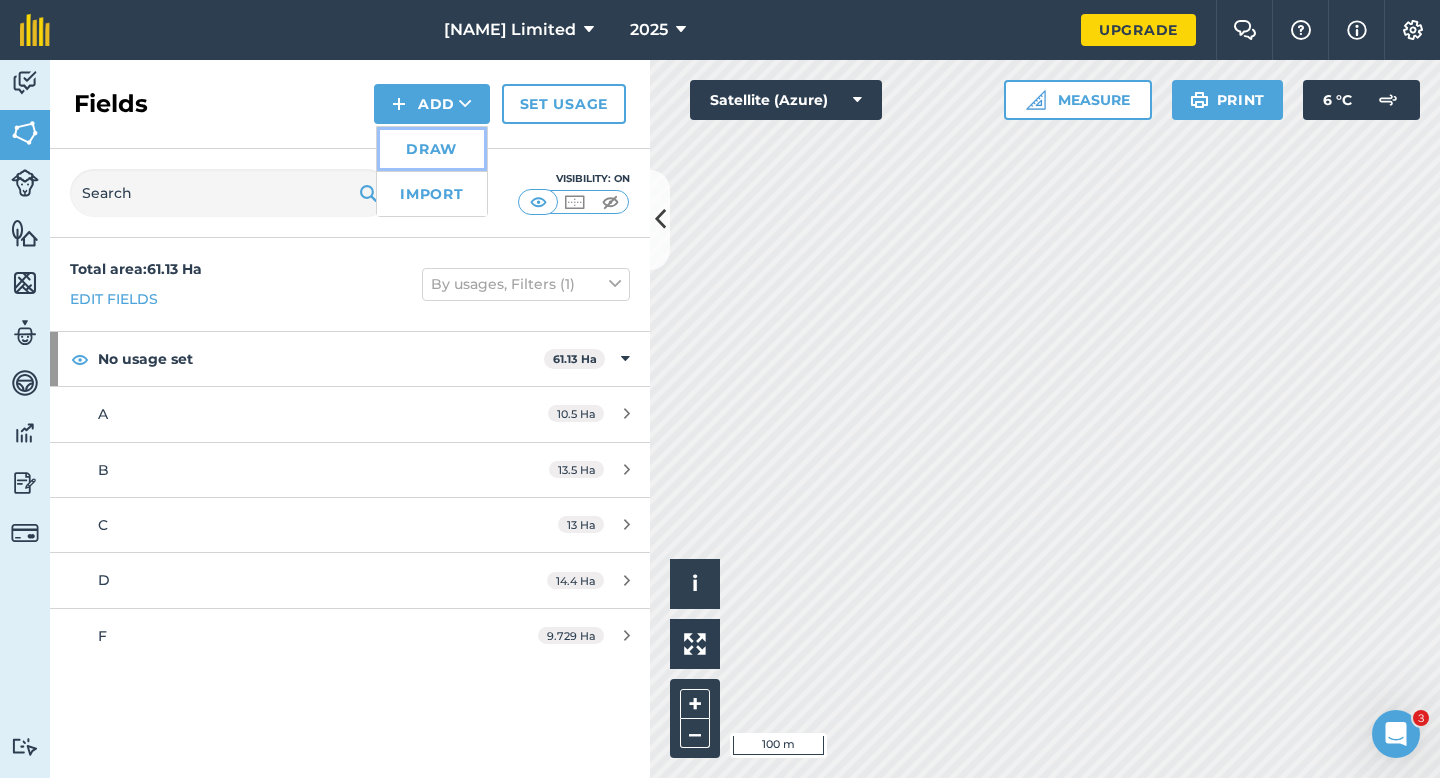 click on "Draw" at bounding box center [432, 149] 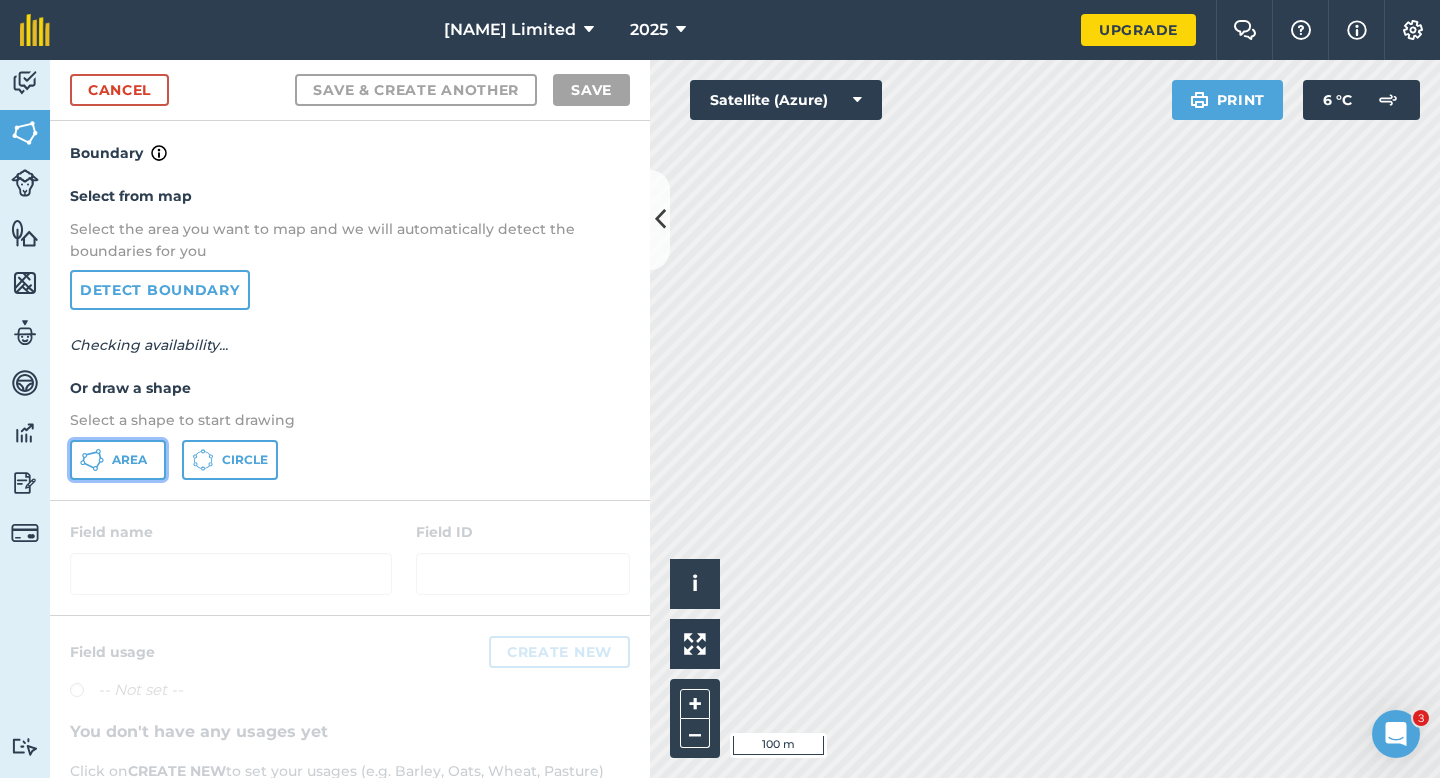 click on "Area" at bounding box center [118, 460] 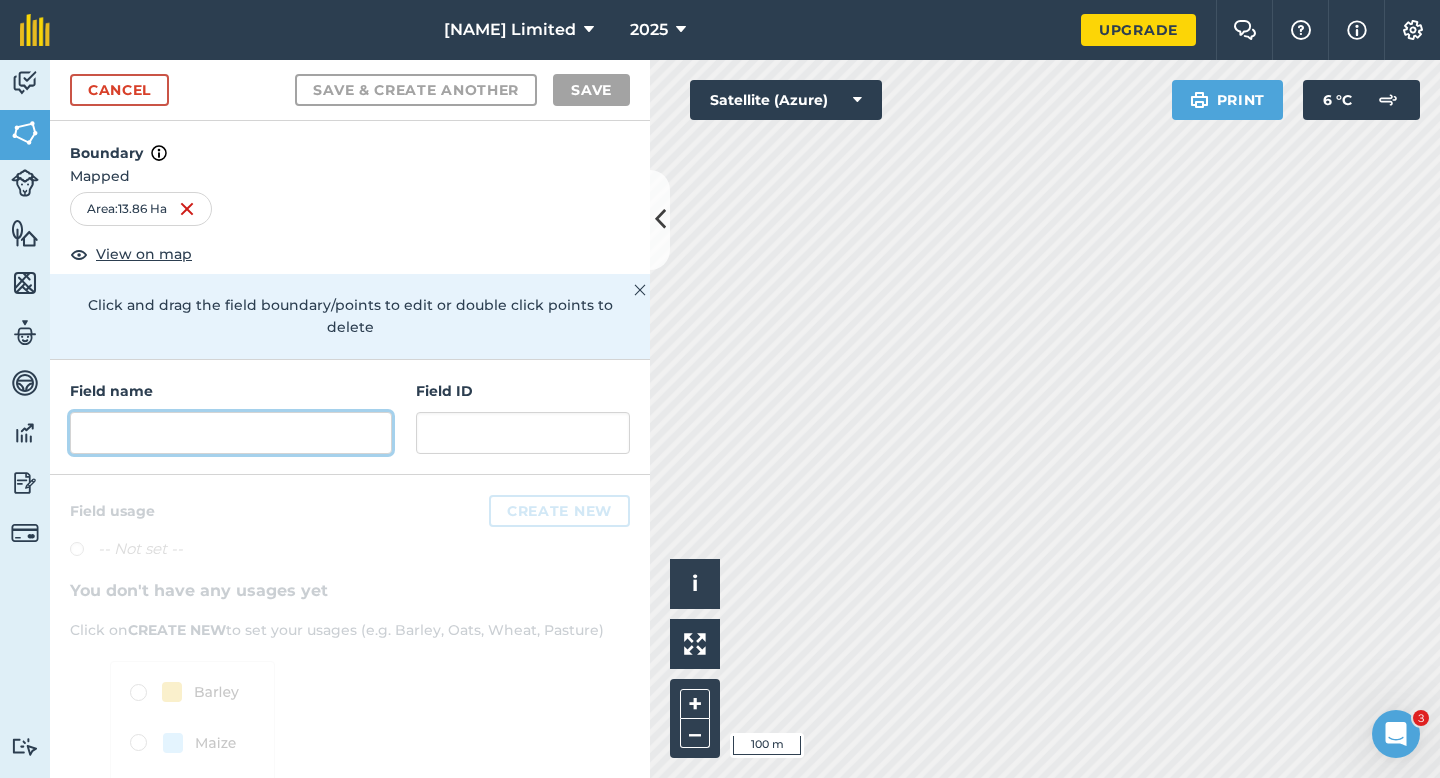 click at bounding box center [231, 433] 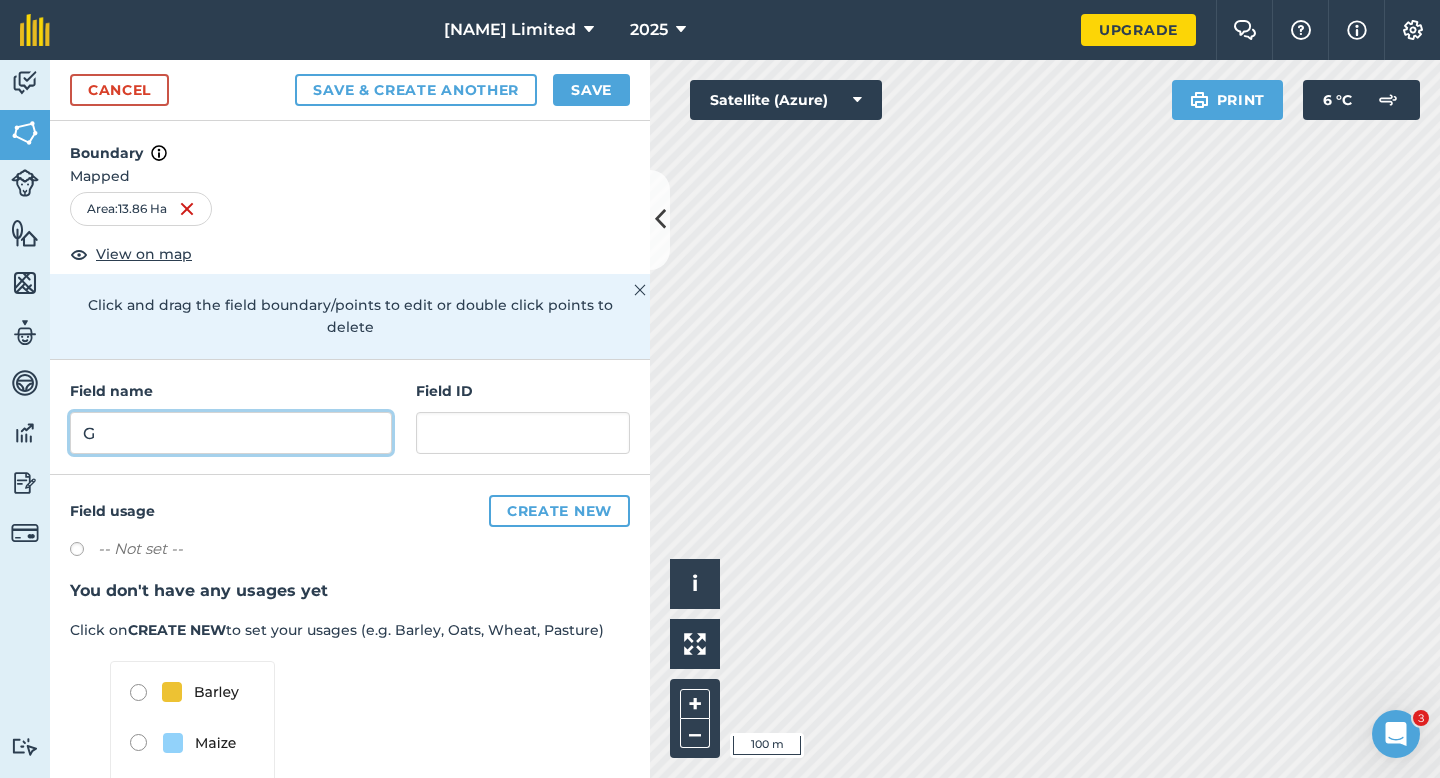 type on "G" 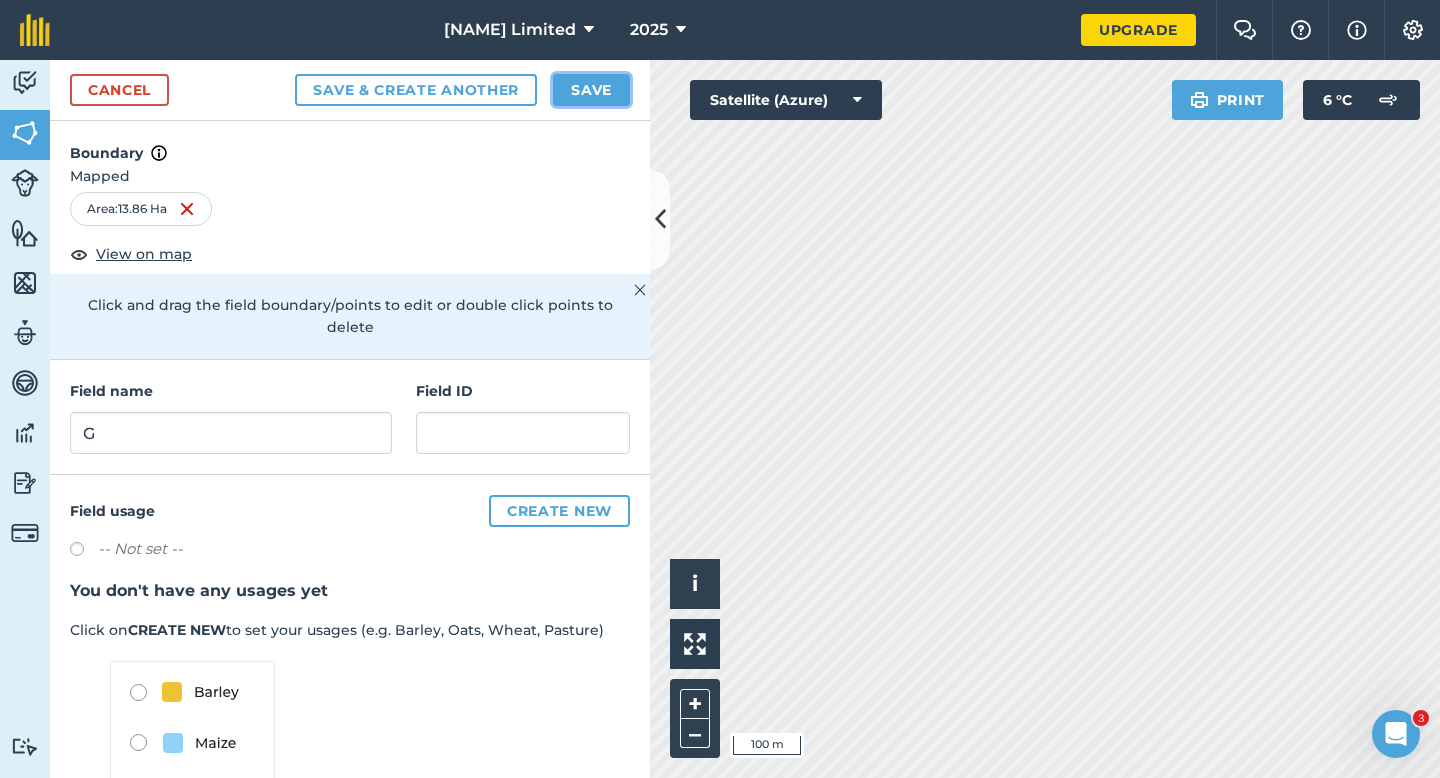 click on "Save" at bounding box center (591, 90) 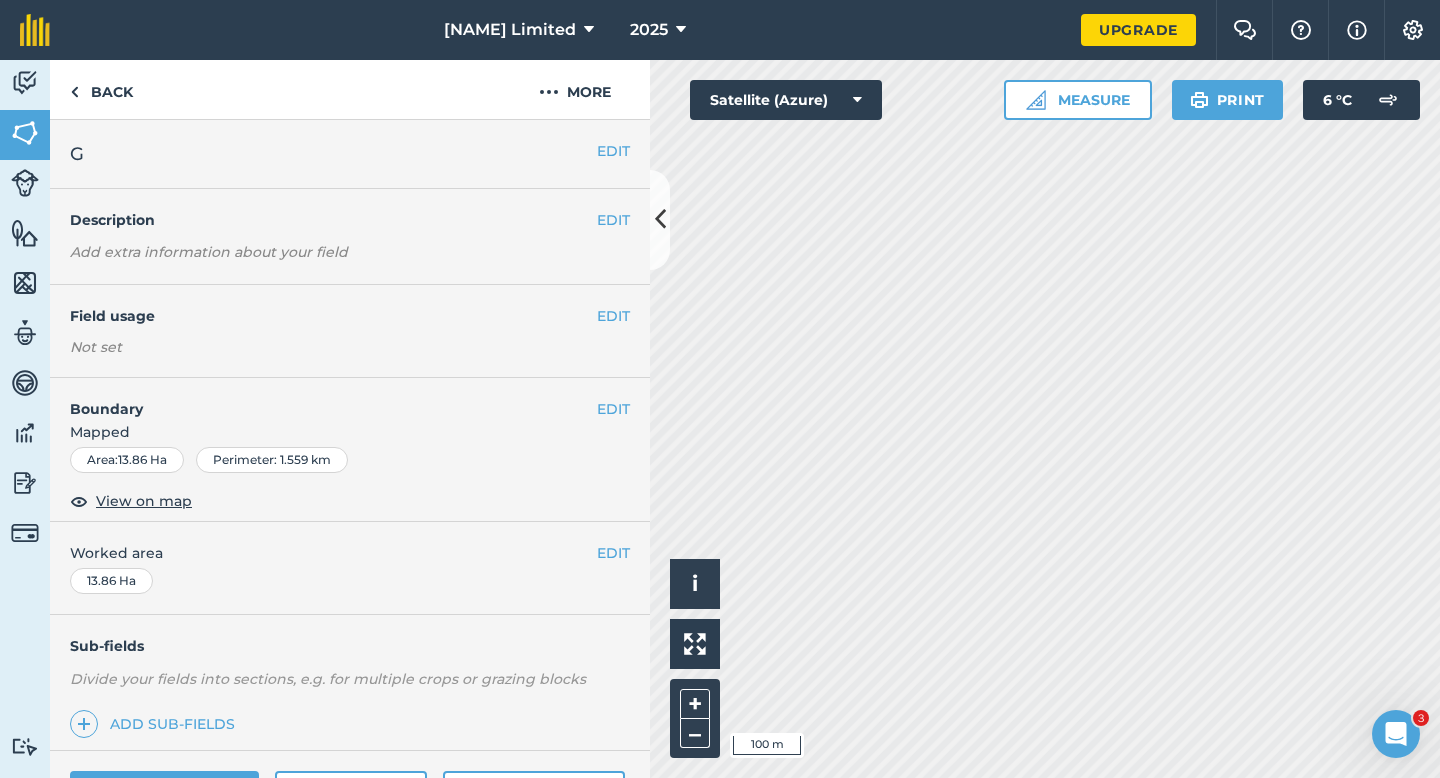 click on "EDIT Worked area 13.86   Ha" at bounding box center (350, 568) 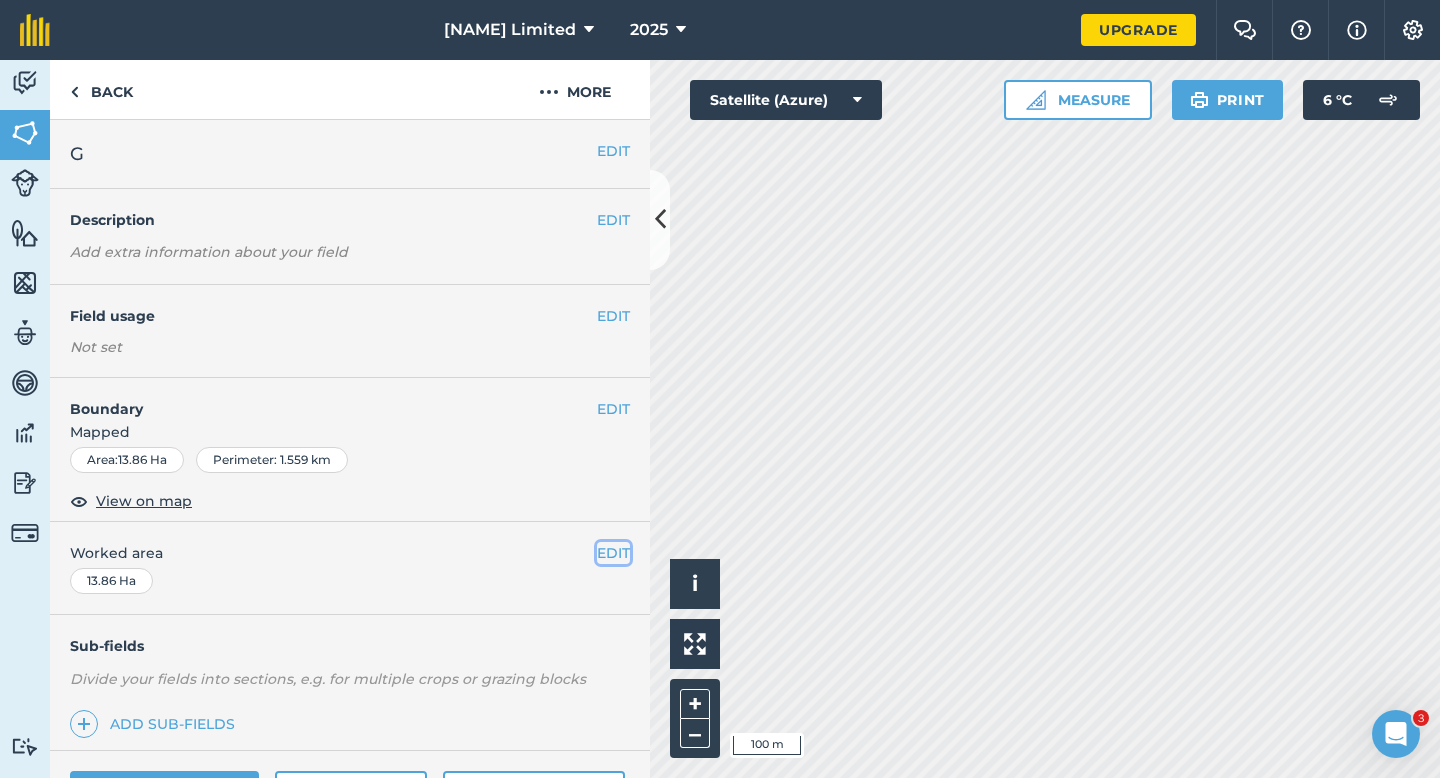 click on "EDIT" at bounding box center [613, 553] 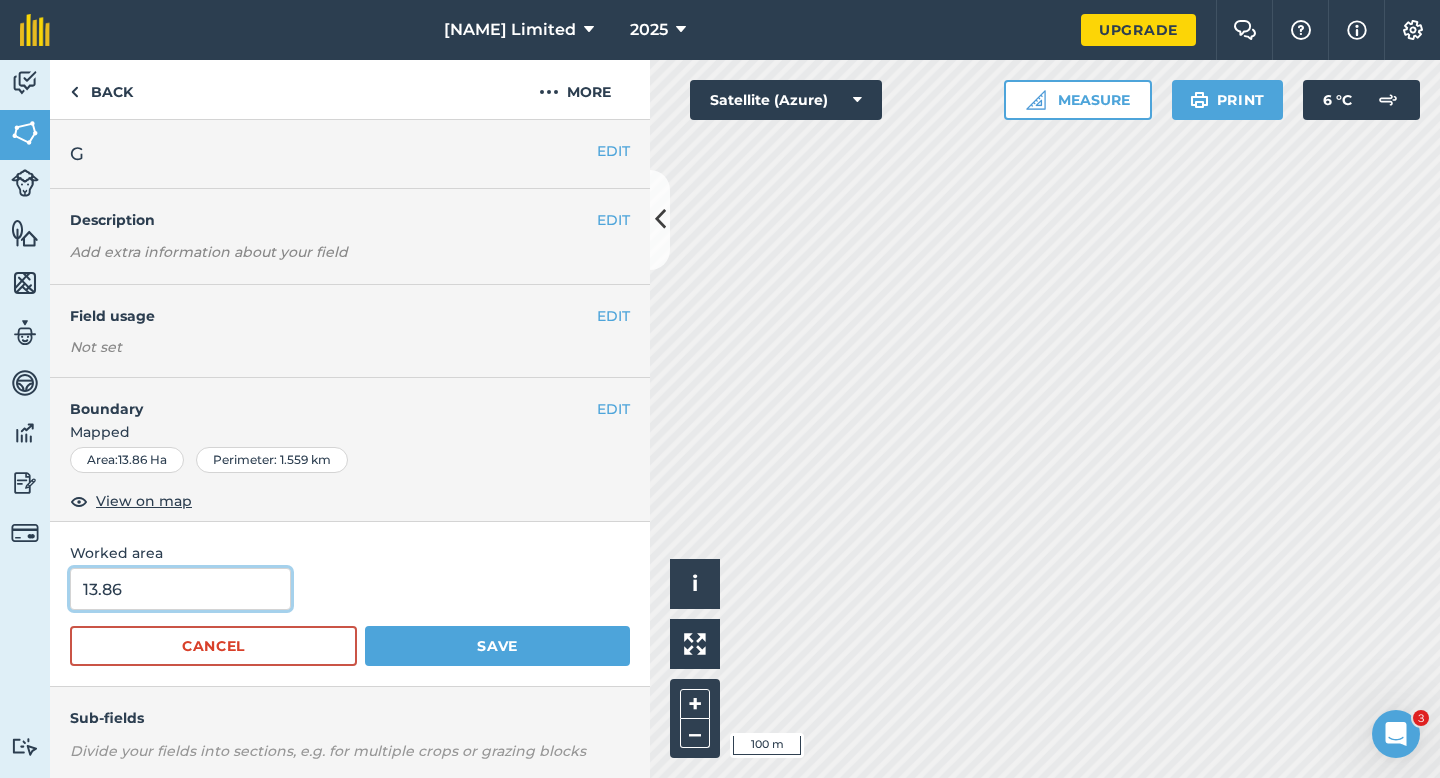 click on "13.86" at bounding box center [180, 589] 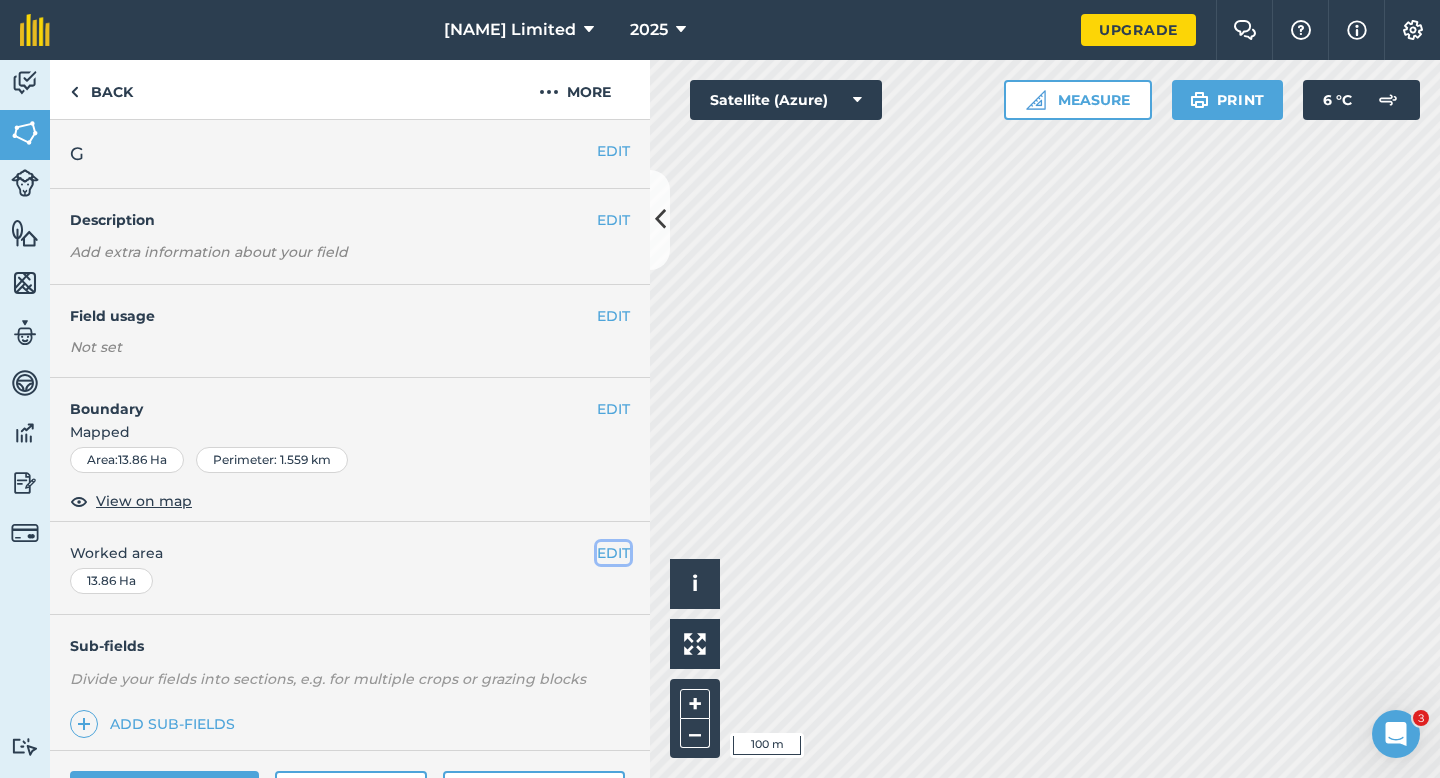 click on "EDIT" at bounding box center [613, 553] 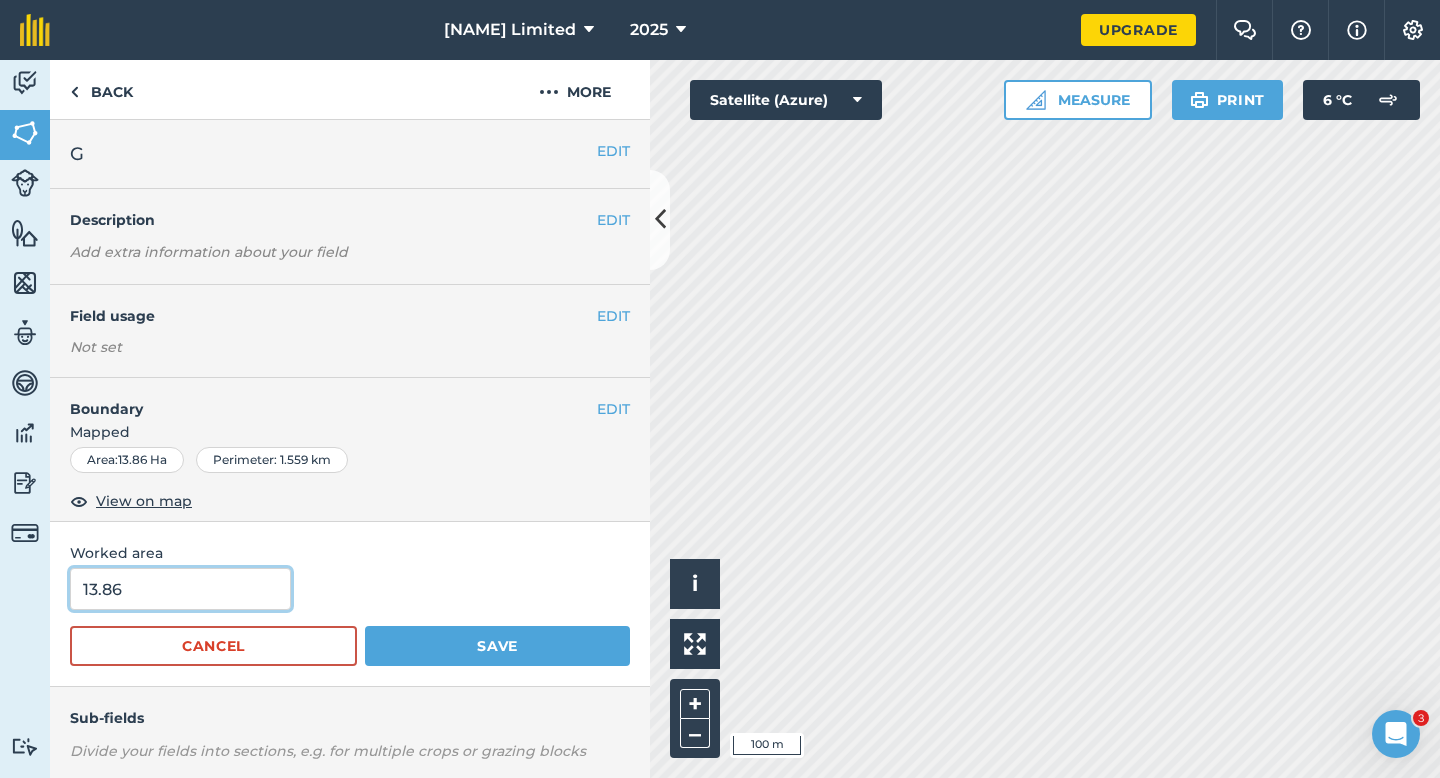 click on "13.86" at bounding box center (180, 589) 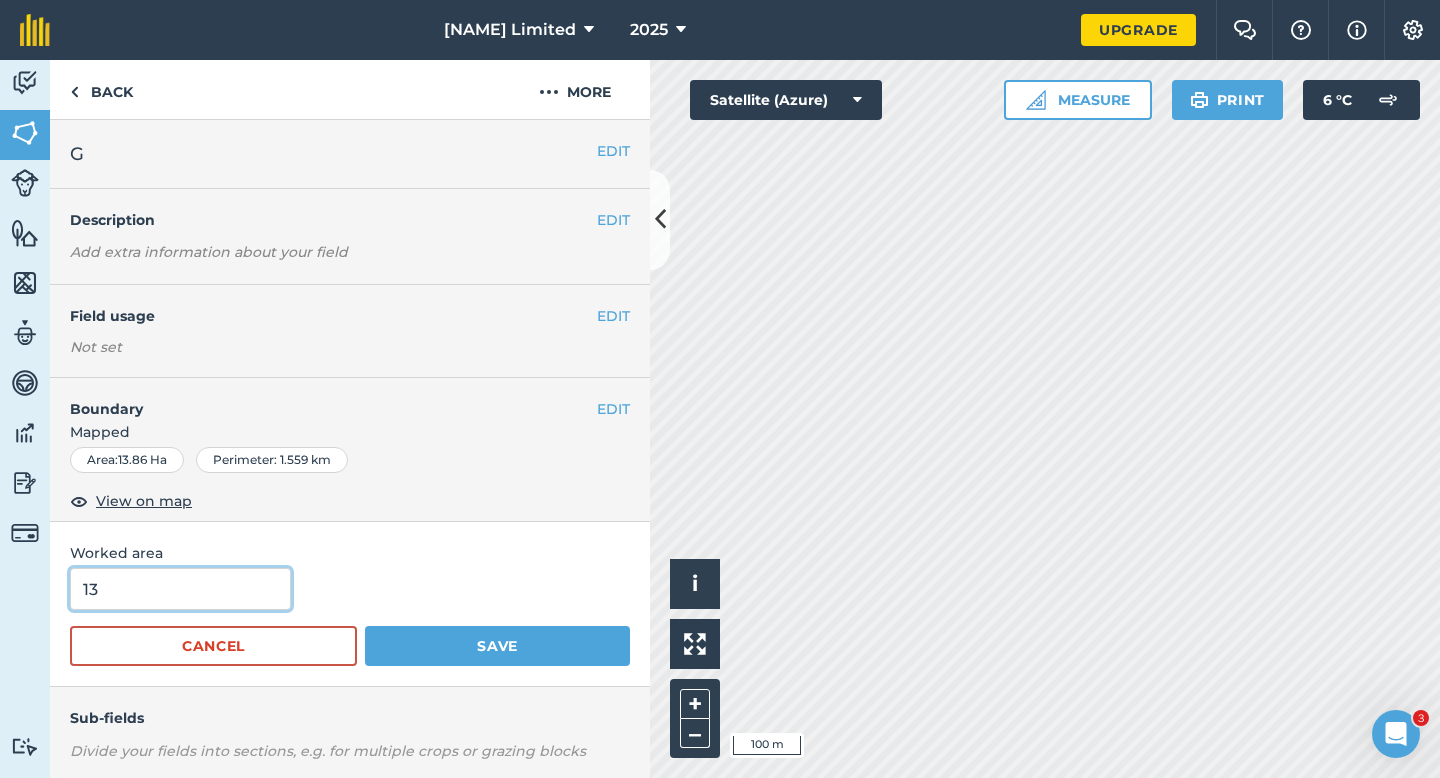 type on "14" 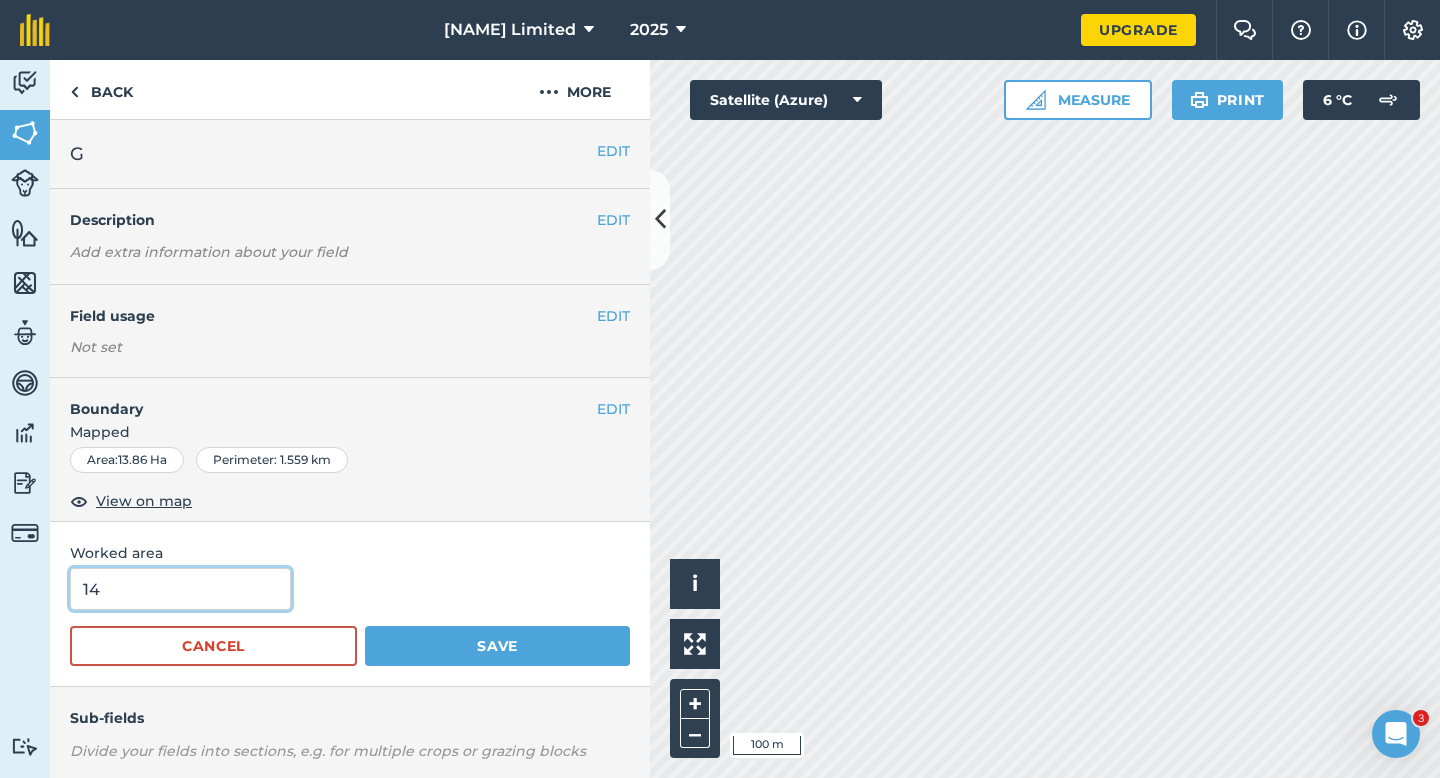 click on "Save" at bounding box center (497, 646) 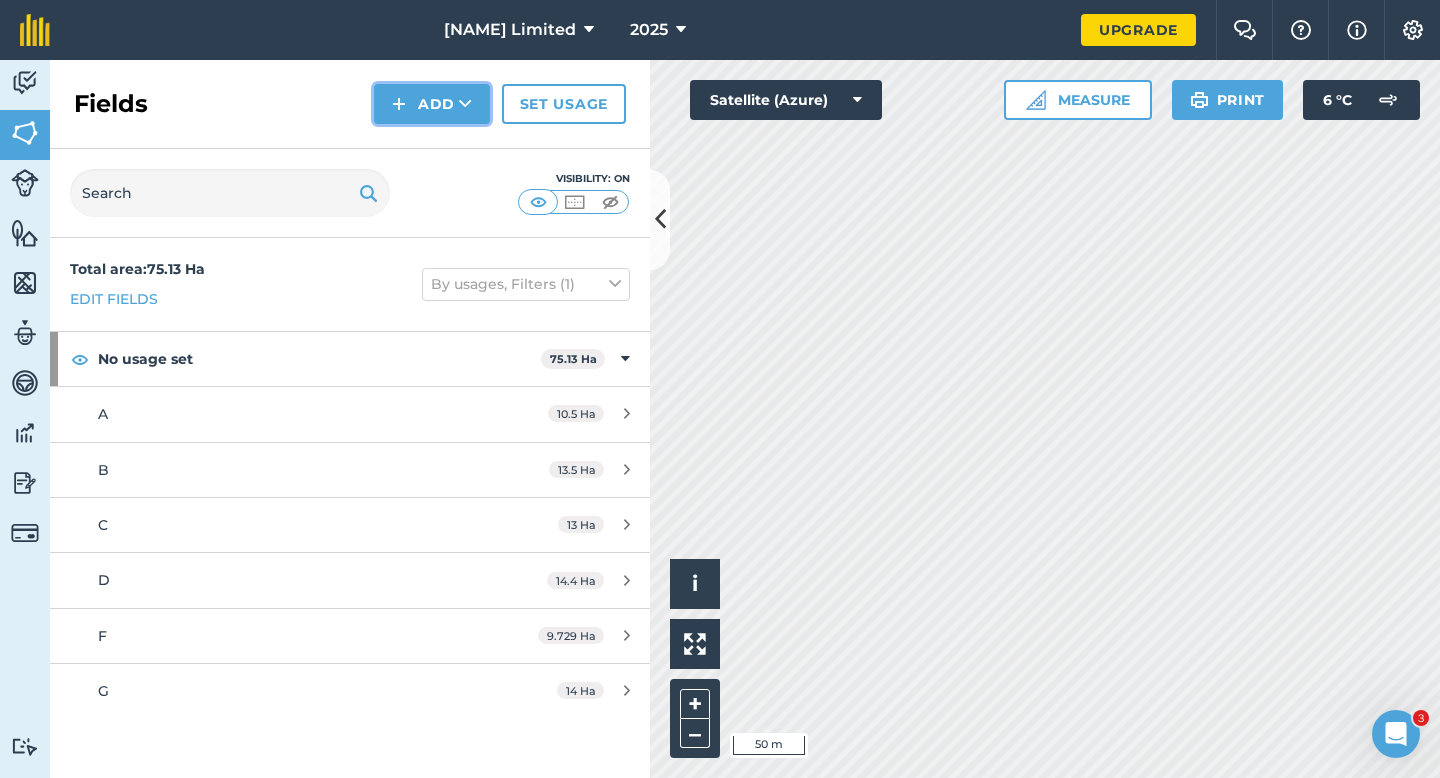 click on "Add" at bounding box center (432, 104) 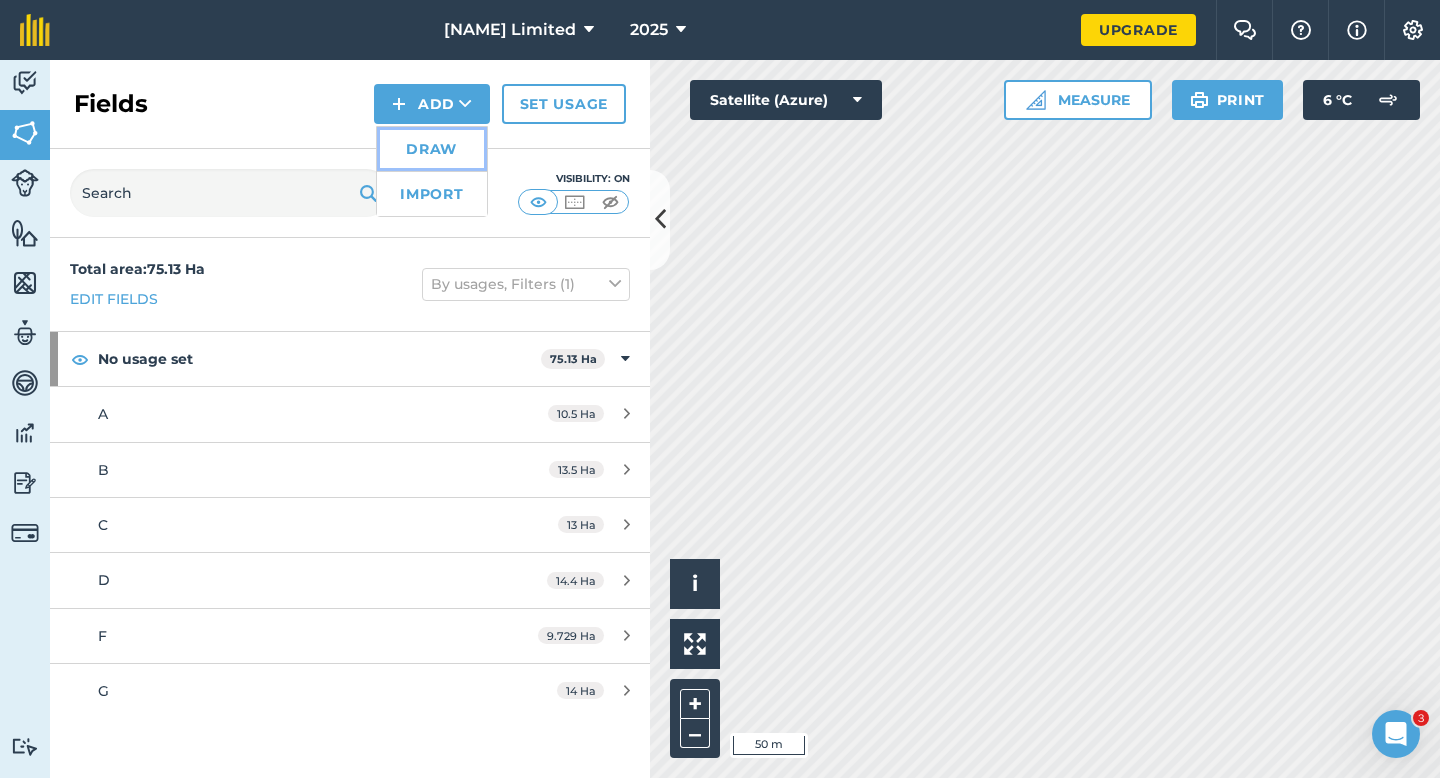 click on "Draw" at bounding box center [432, 149] 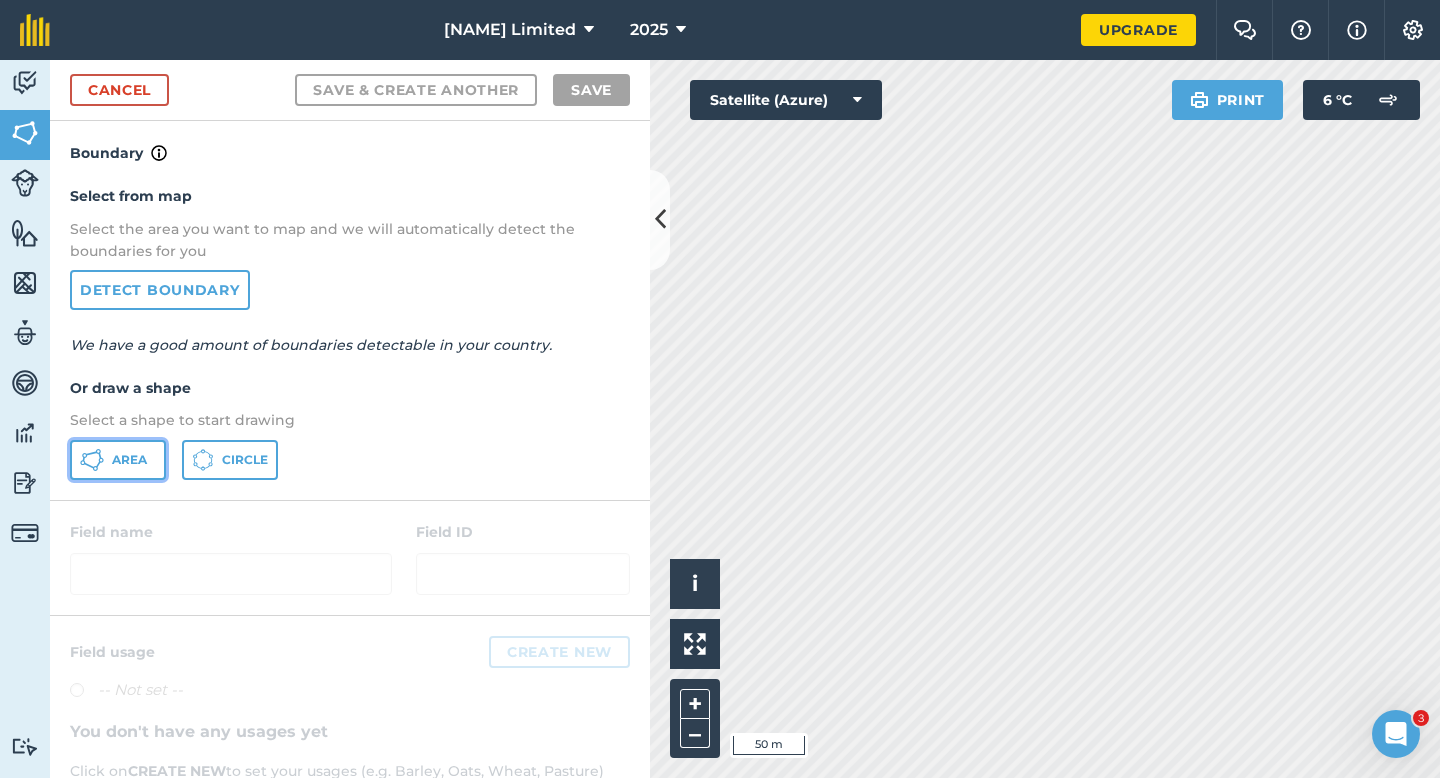 click on "Area" at bounding box center (129, 460) 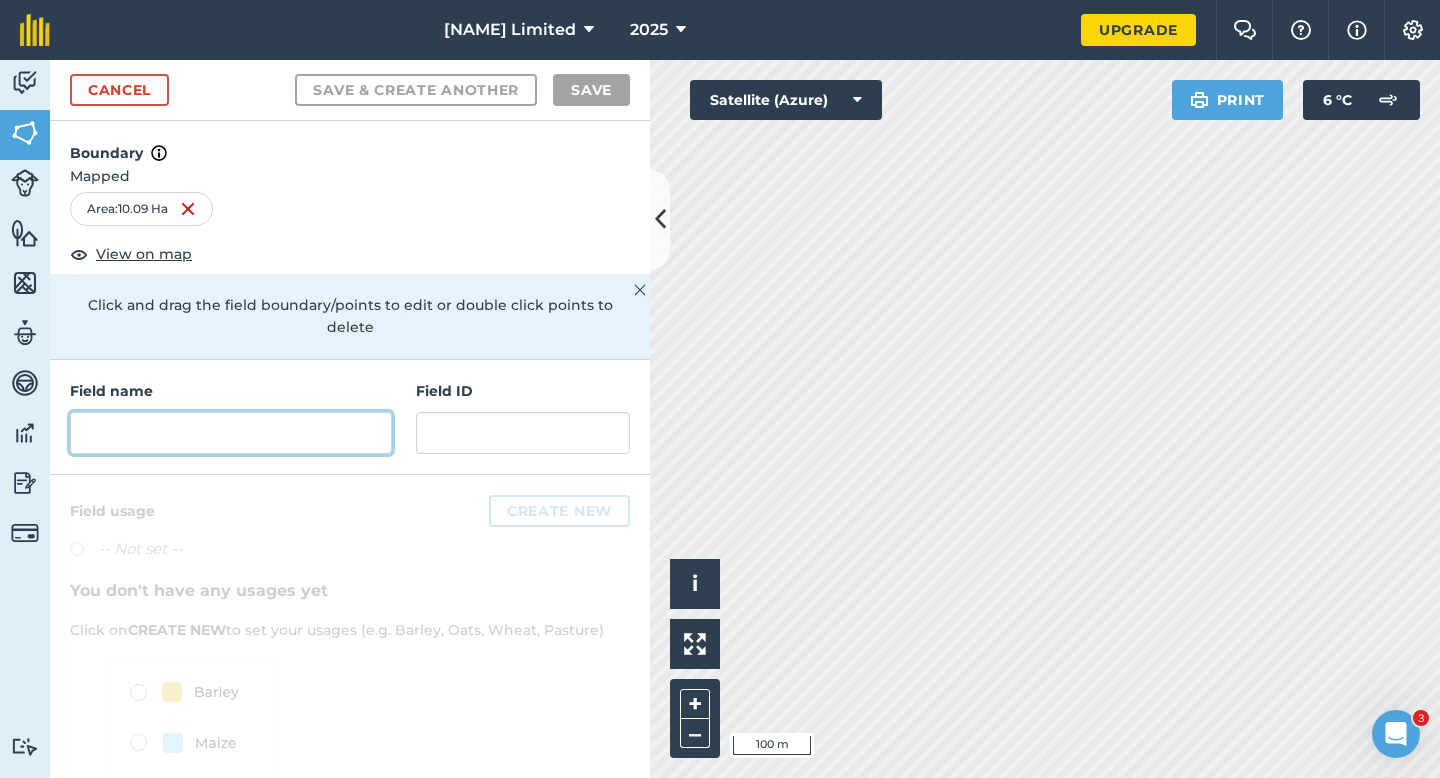 click at bounding box center (231, 433) 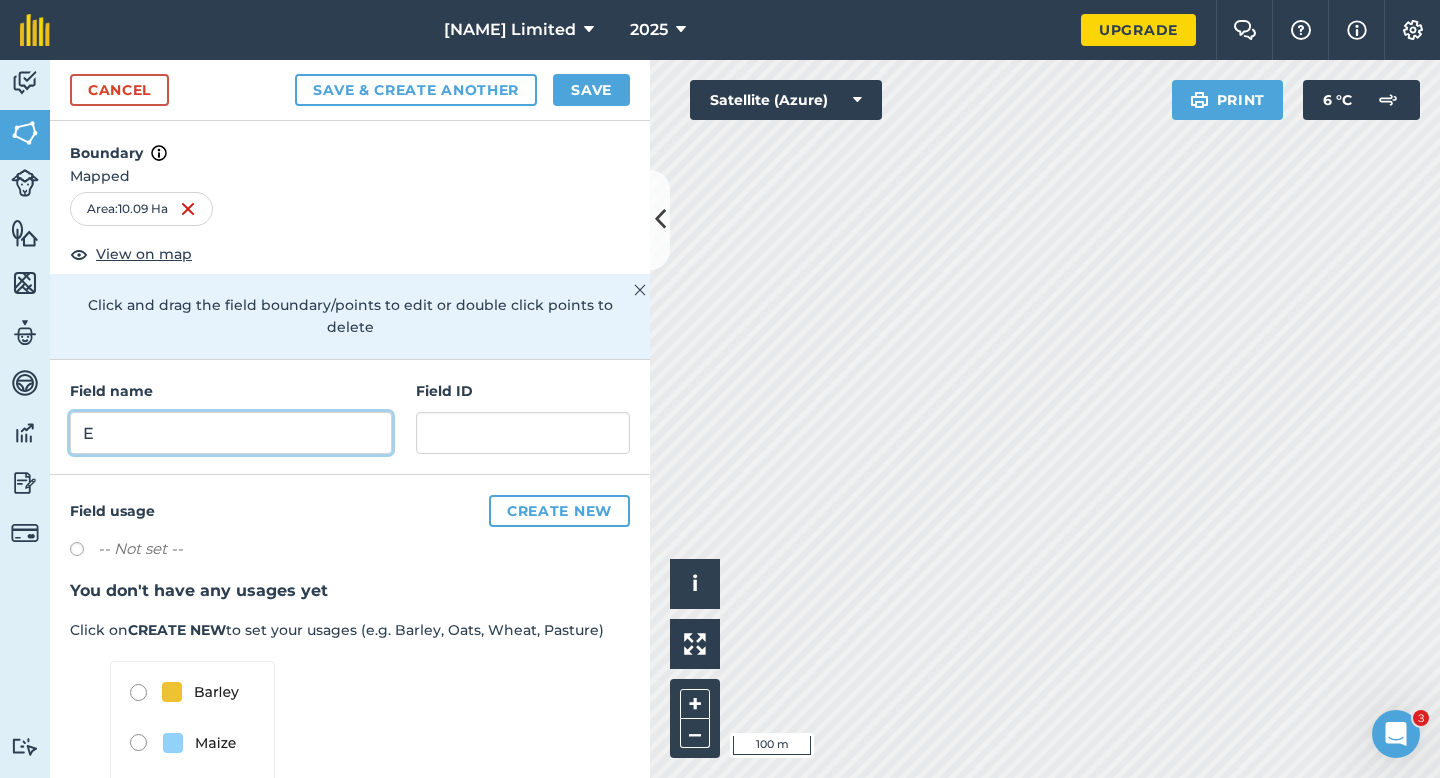 type on "E" 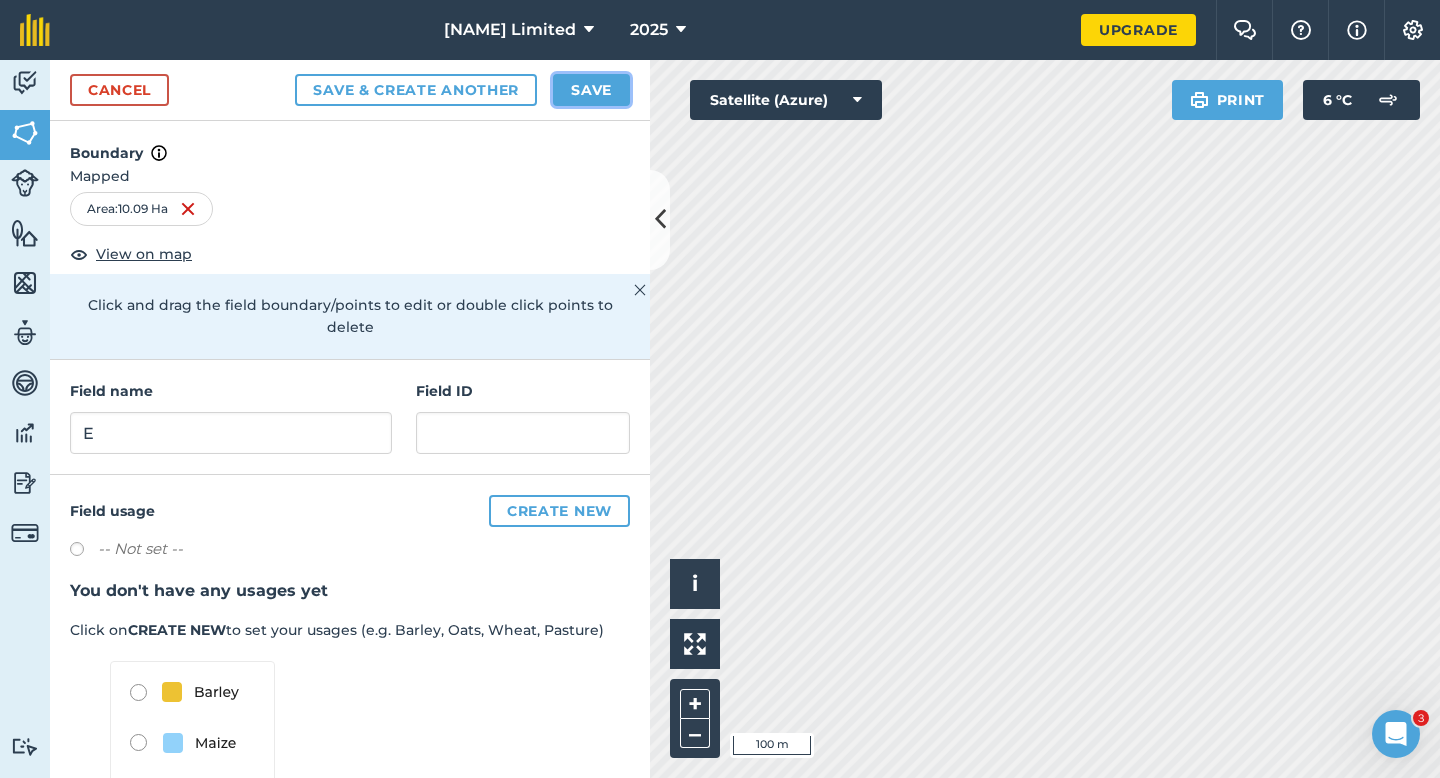 click on "Save" at bounding box center (591, 90) 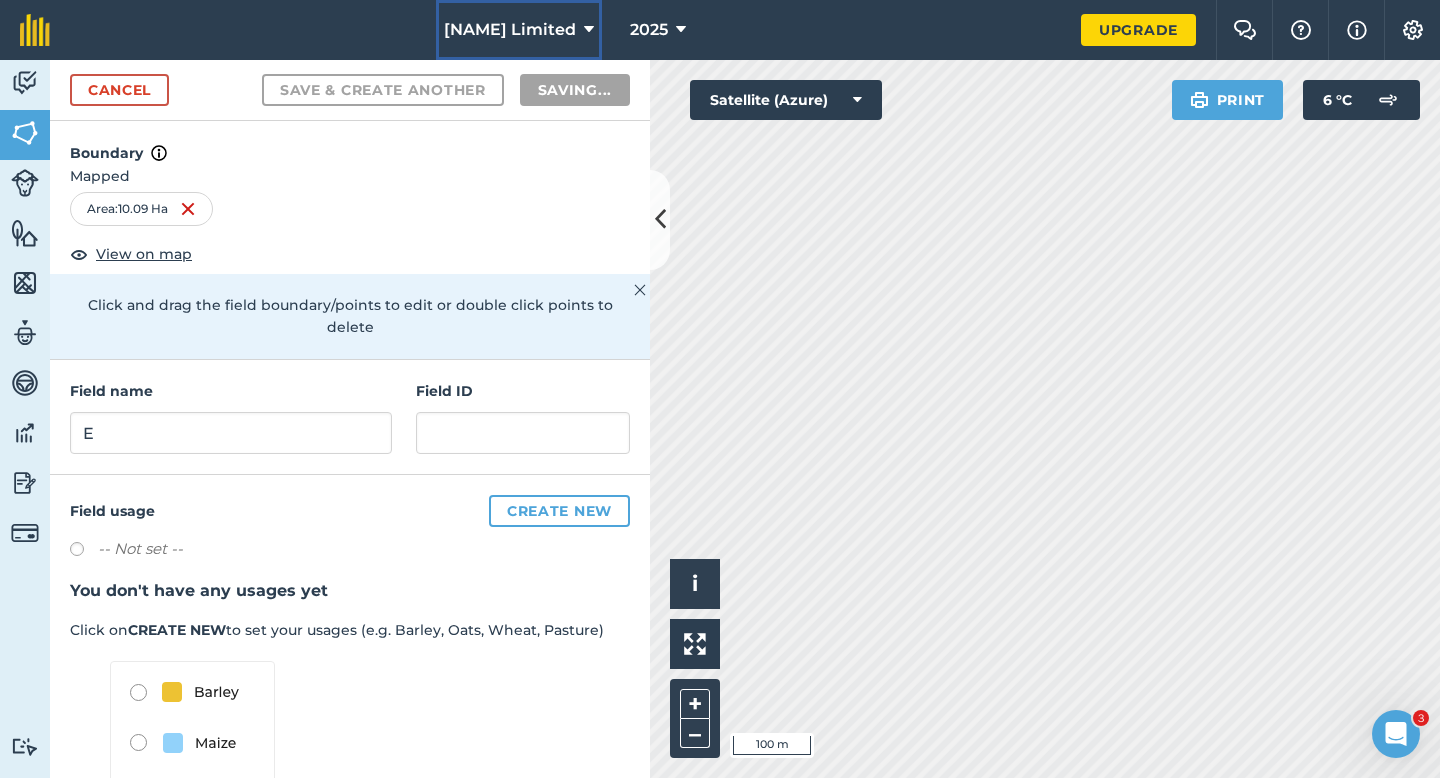 click on "[NAME] Limited" at bounding box center [519, 30] 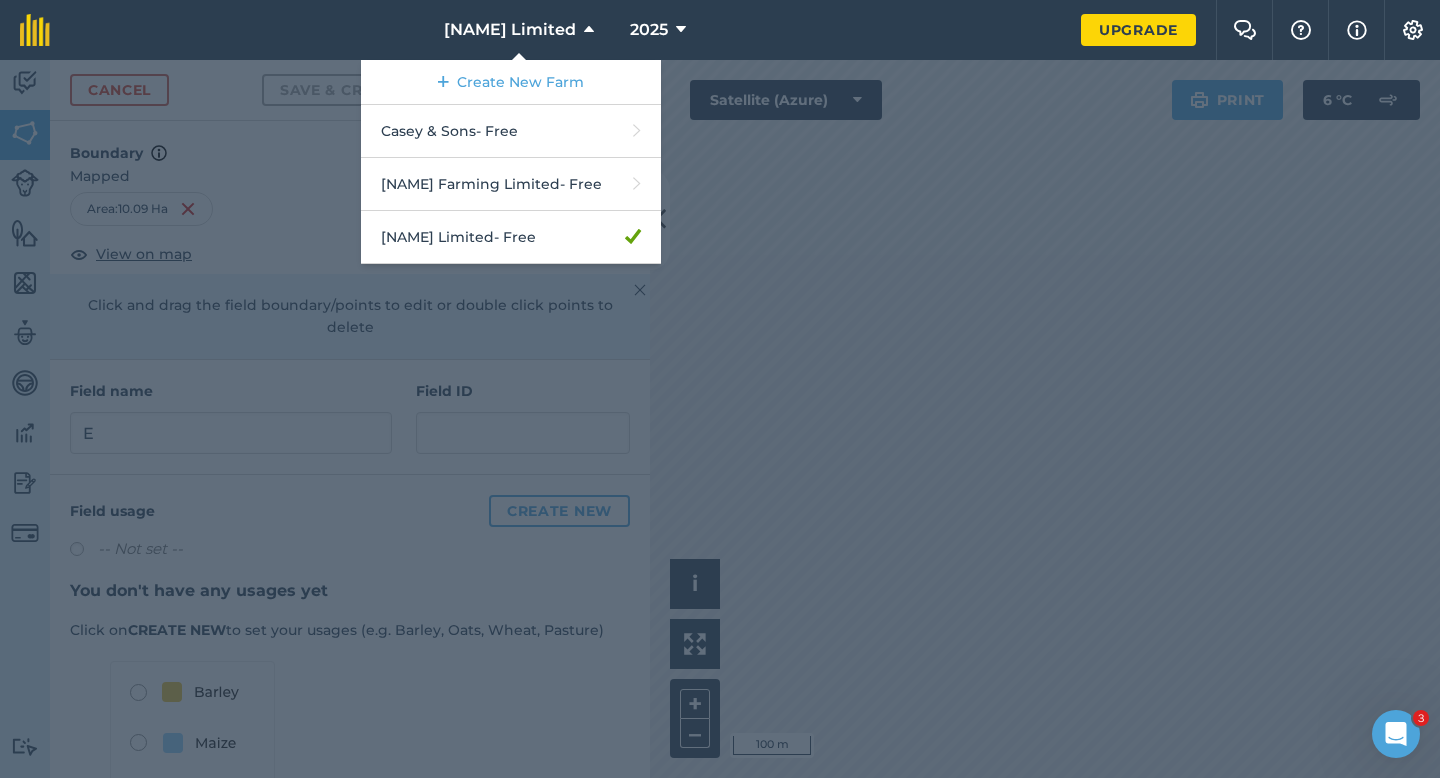 click at bounding box center [720, 419] 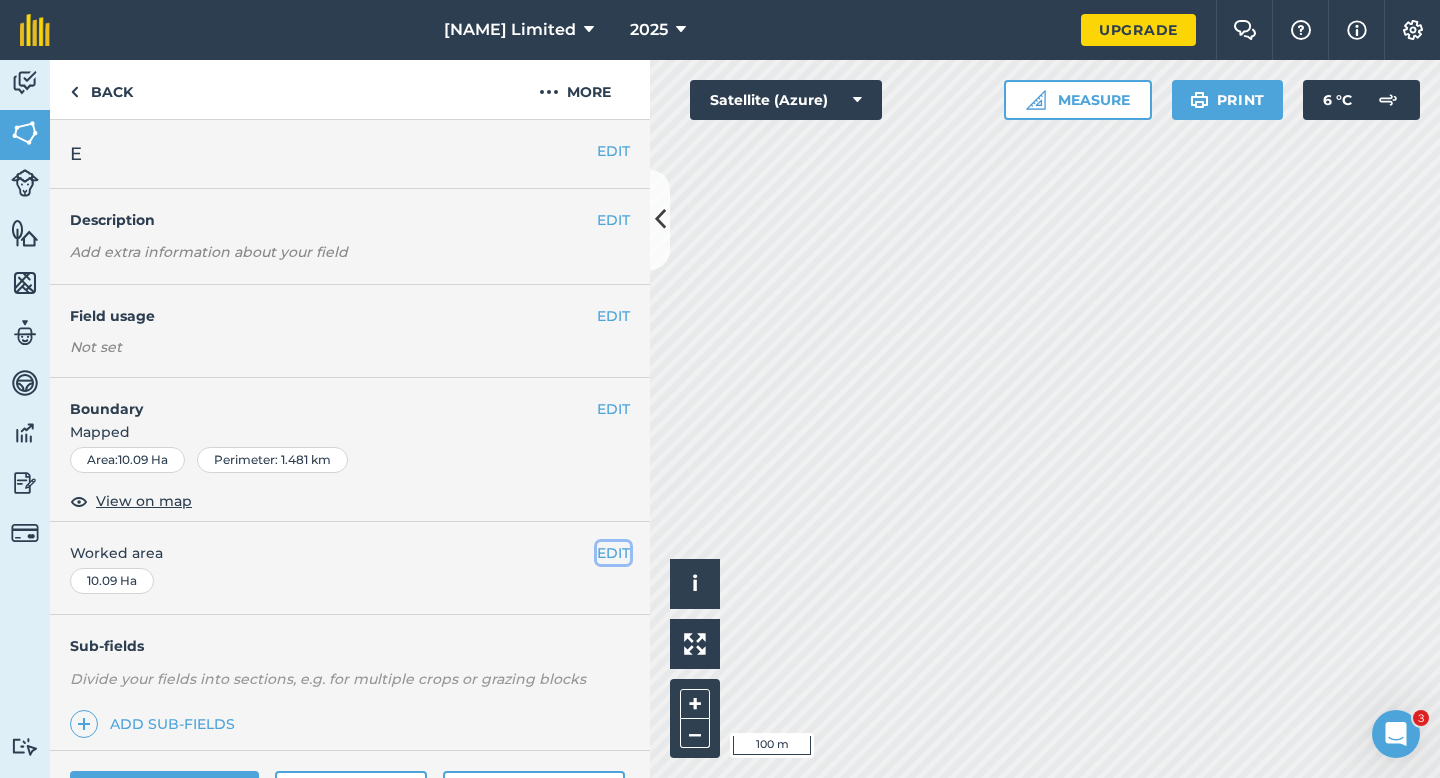 click on "EDIT" at bounding box center (613, 553) 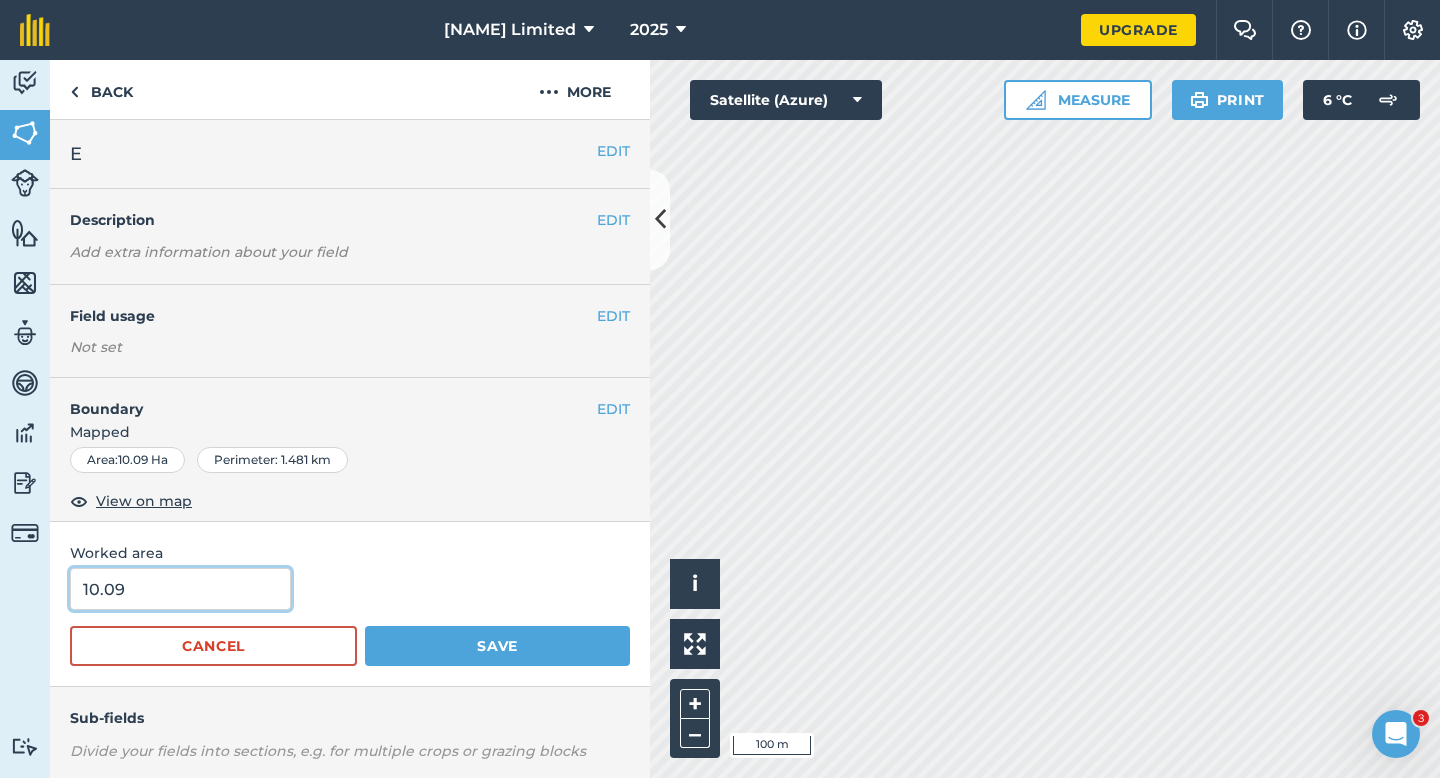 click on "10.09" at bounding box center [180, 589] 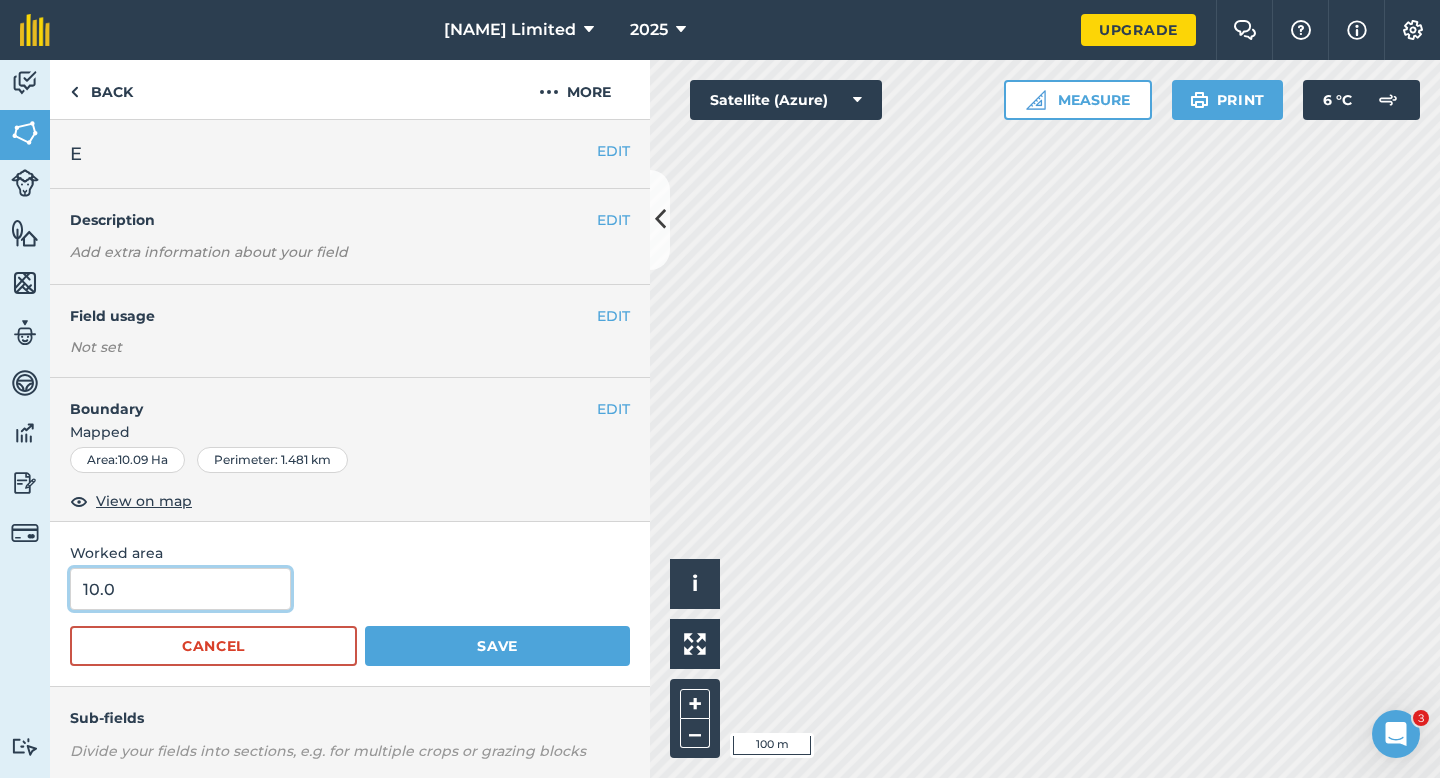 type on "10" 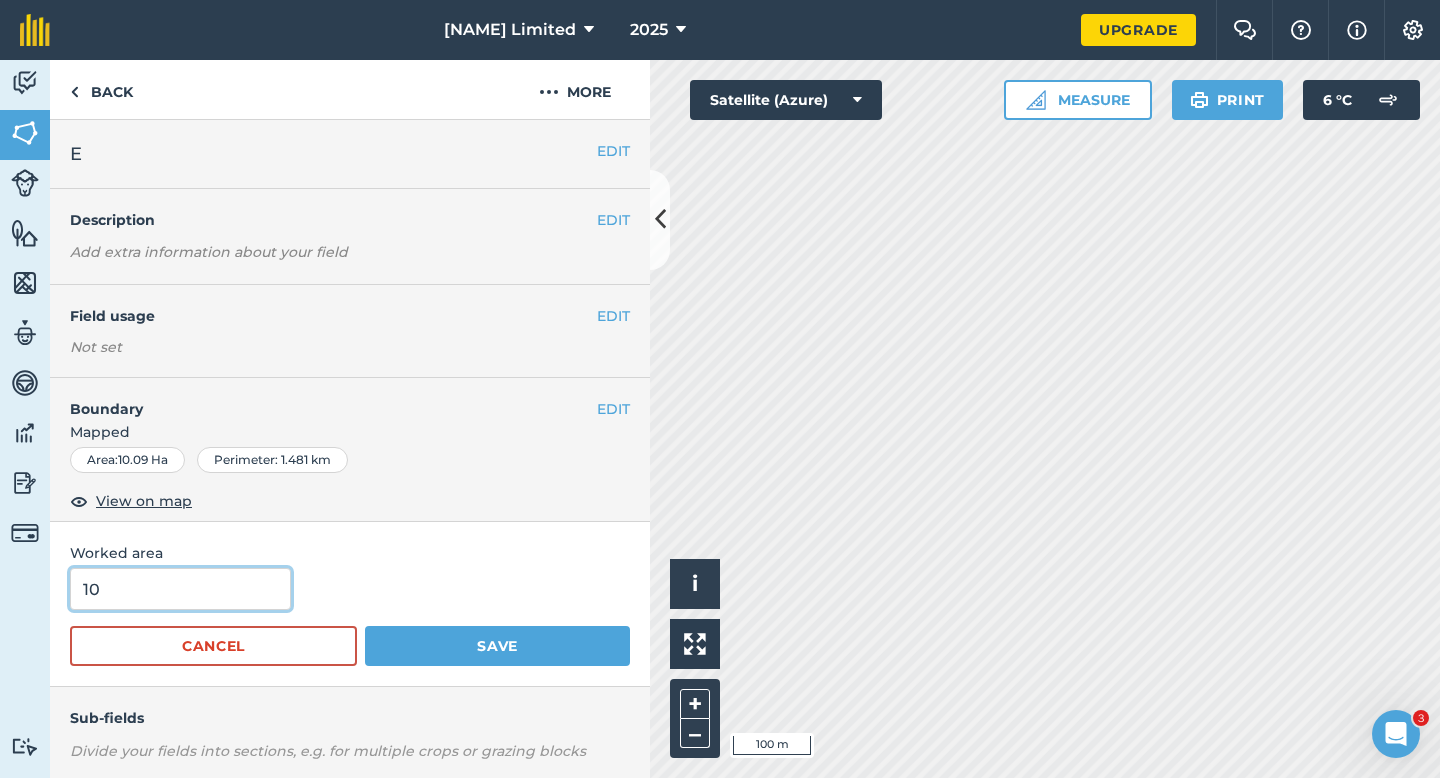 click on "Save" at bounding box center [497, 646] 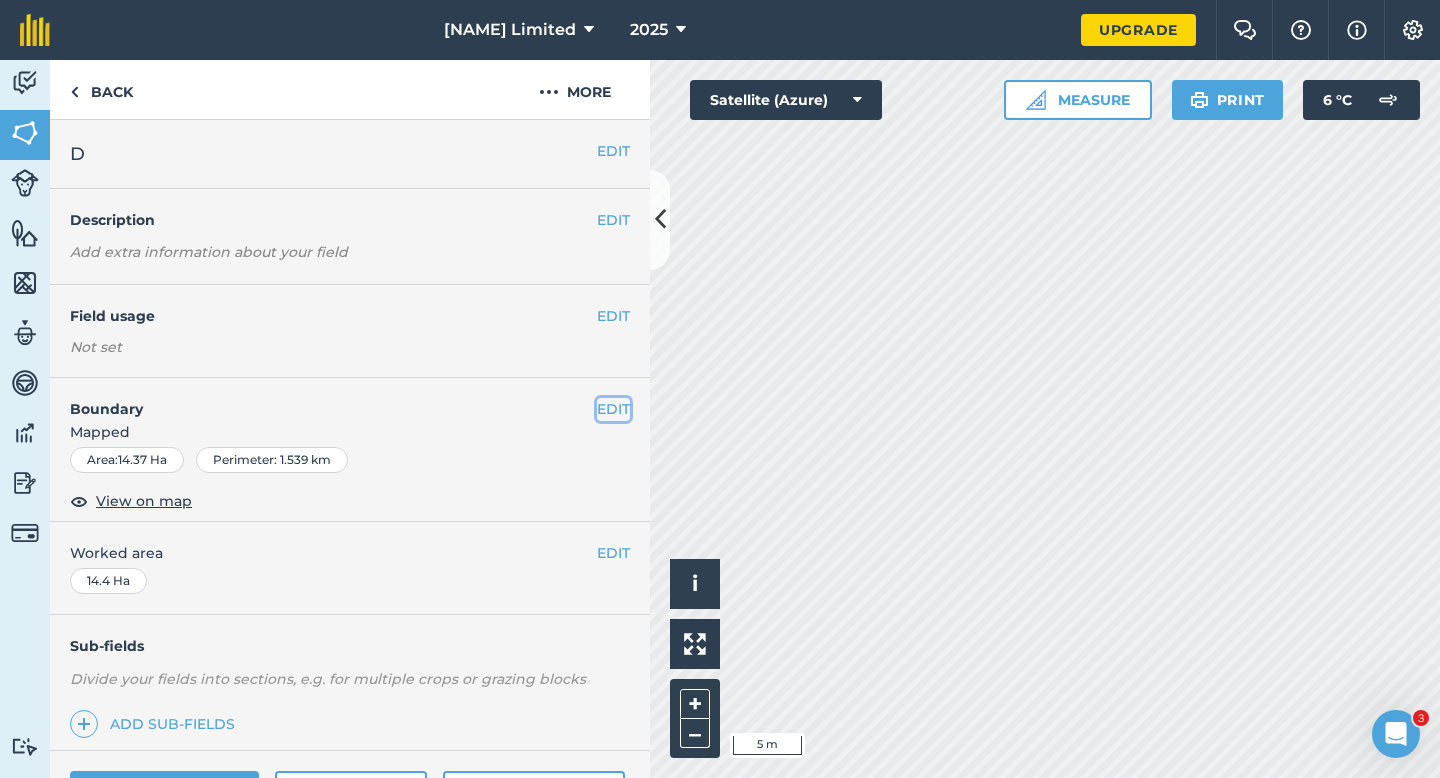 click on "EDIT" at bounding box center (613, 409) 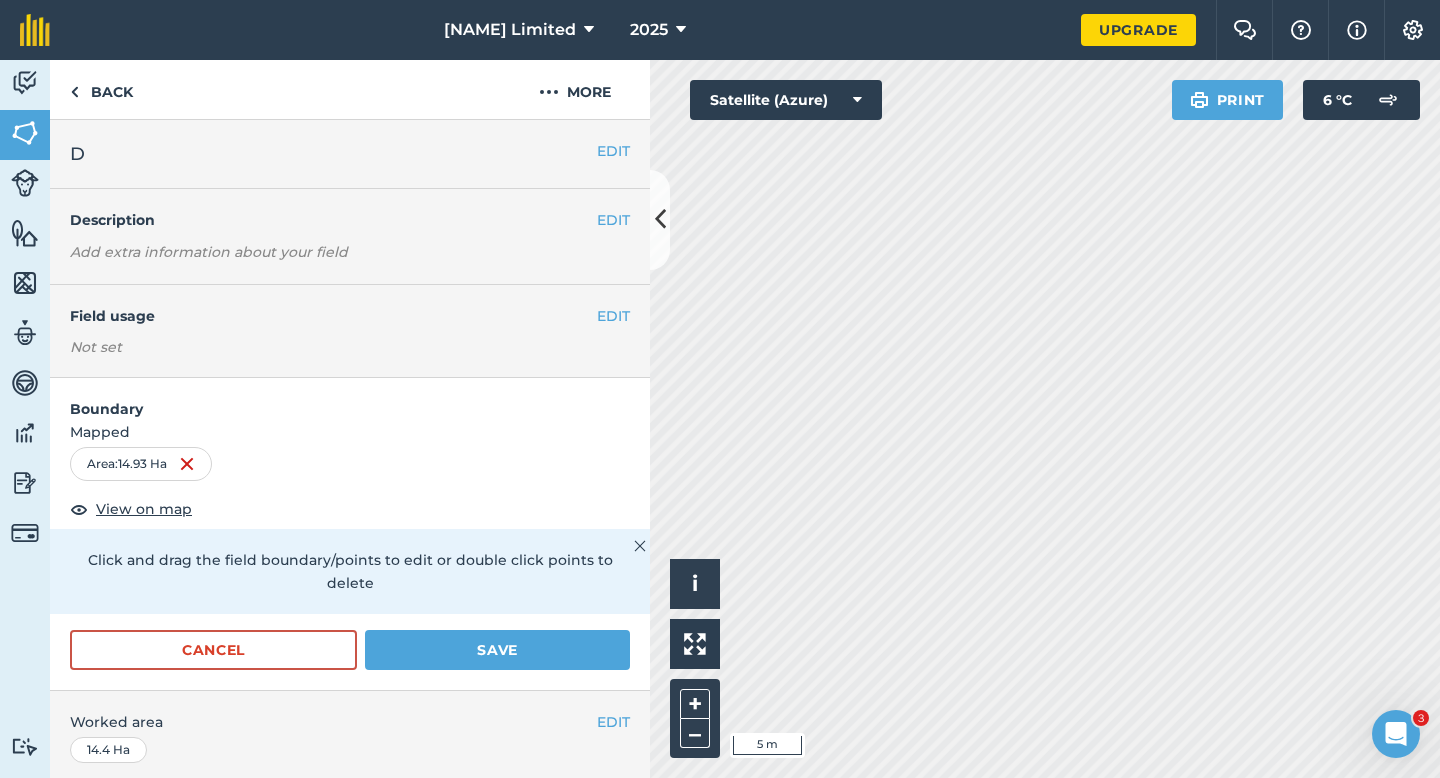 click on "Cancel Save" at bounding box center [350, 660] 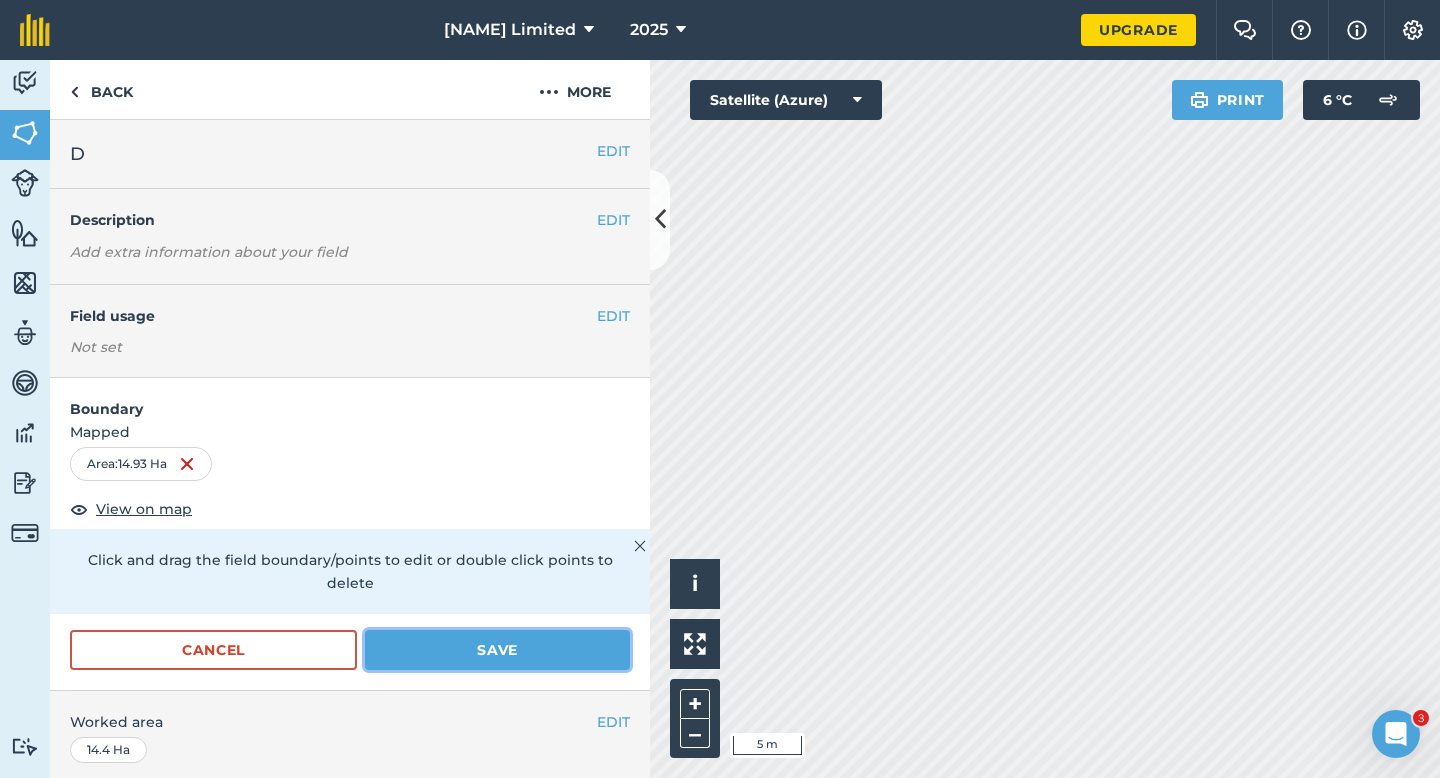 click on "Save" at bounding box center [497, 650] 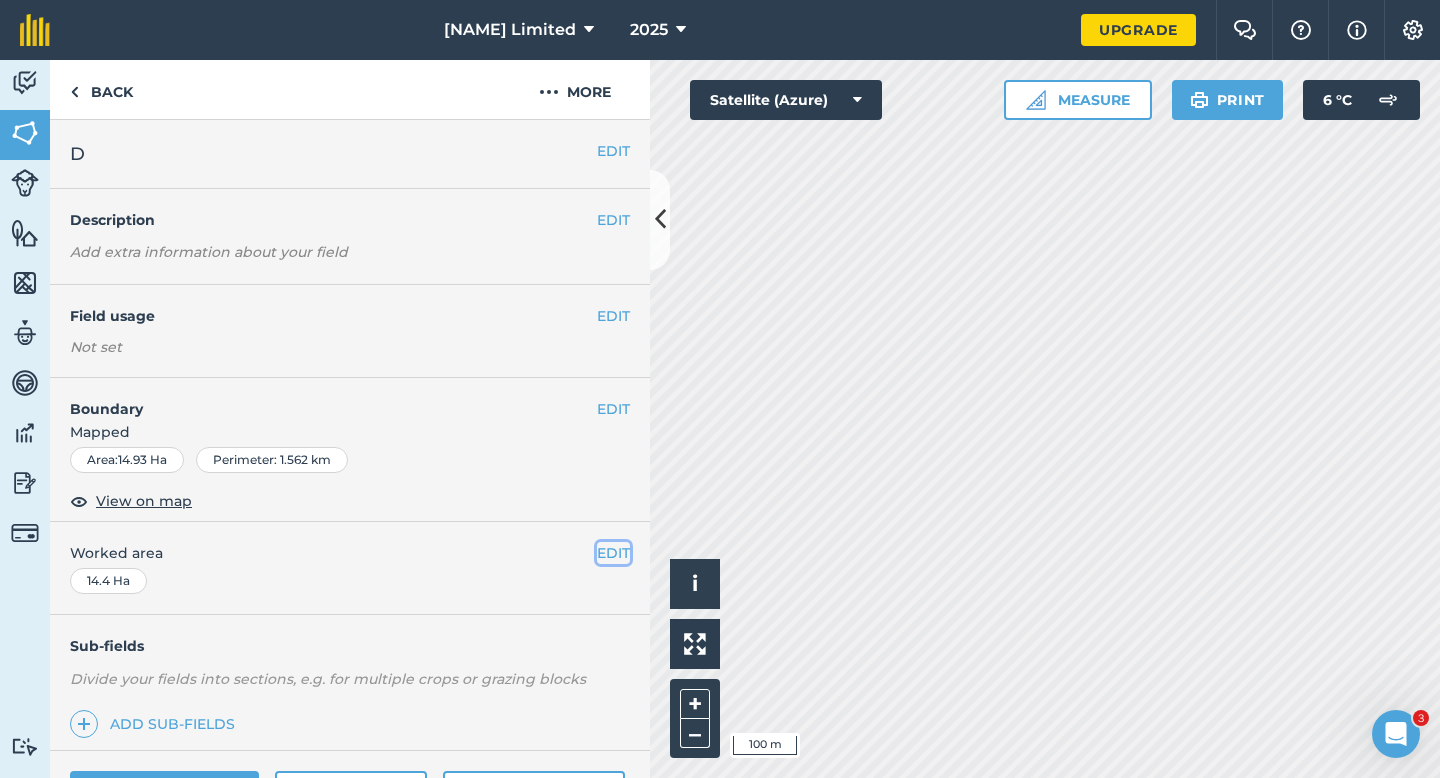 click on "EDIT" at bounding box center [613, 553] 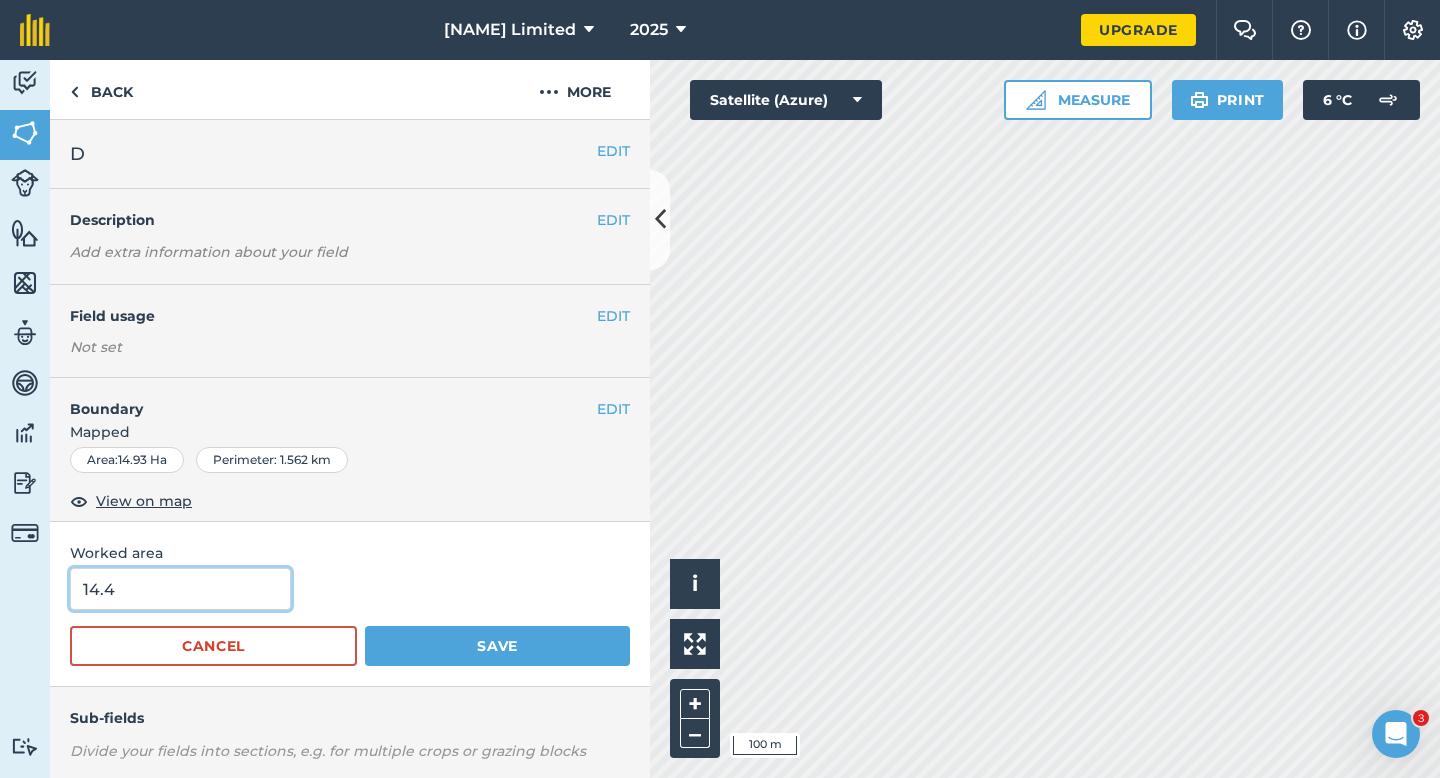 click on "14.4" at bounding box center (180, 589) 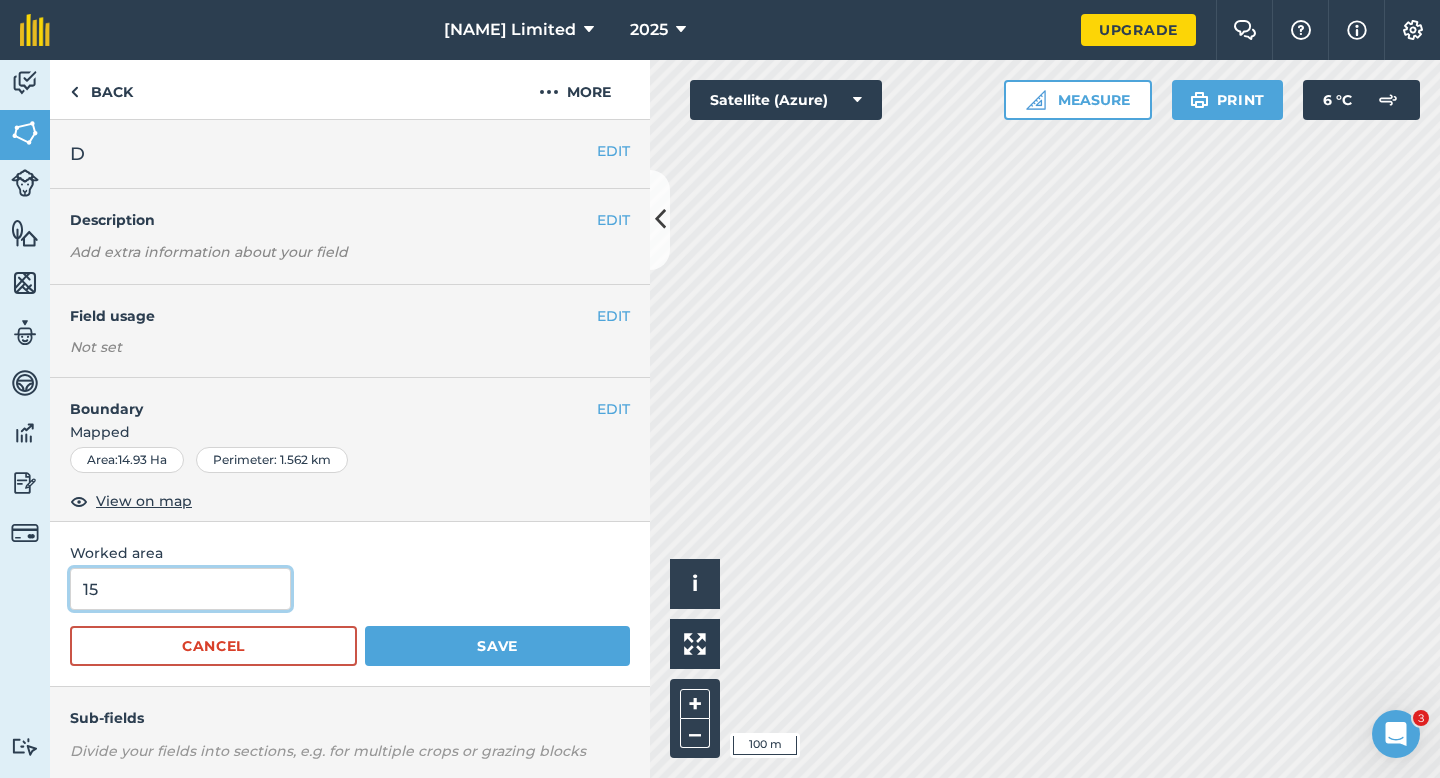 click on "Save" at bounding box center [497, 646] 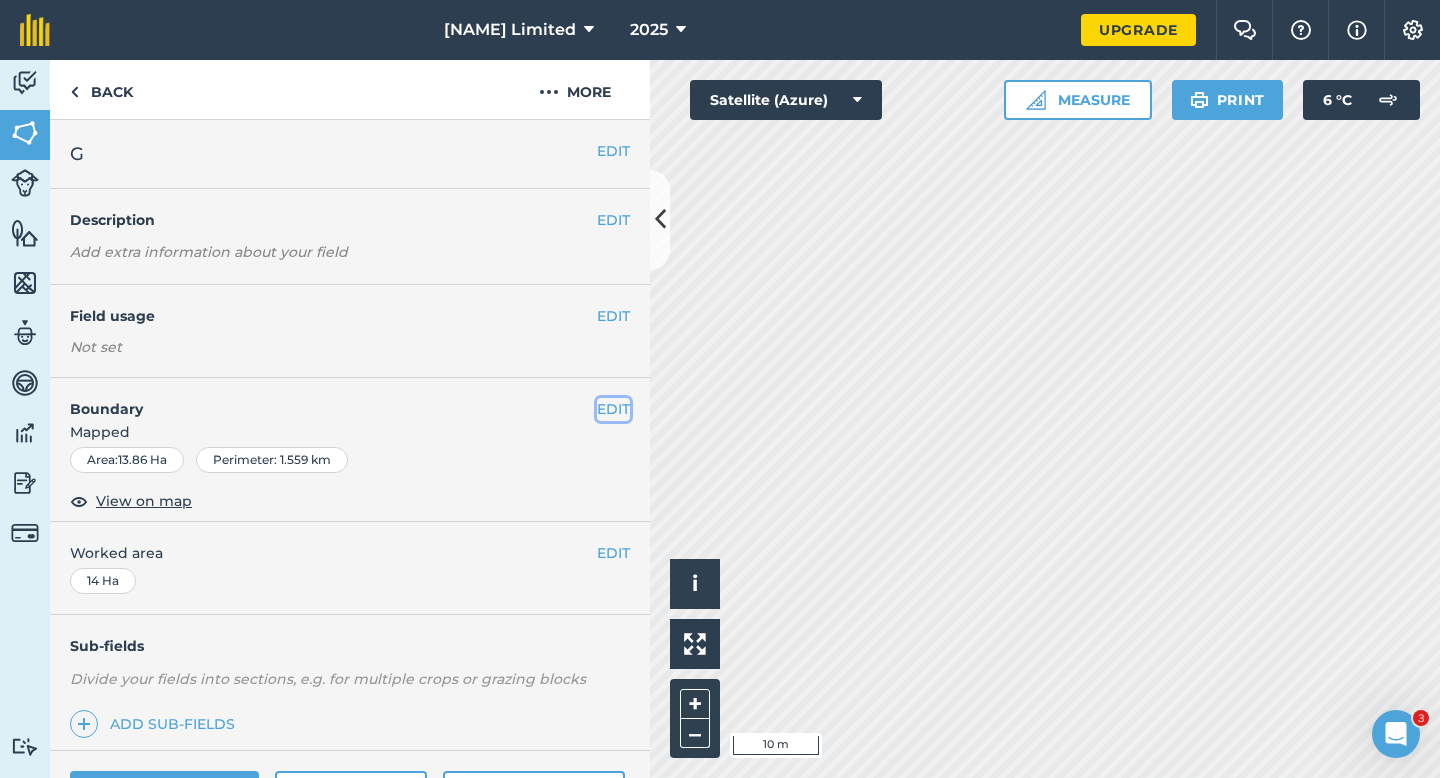 click on "EDIT" at bounding box center (613, 409) 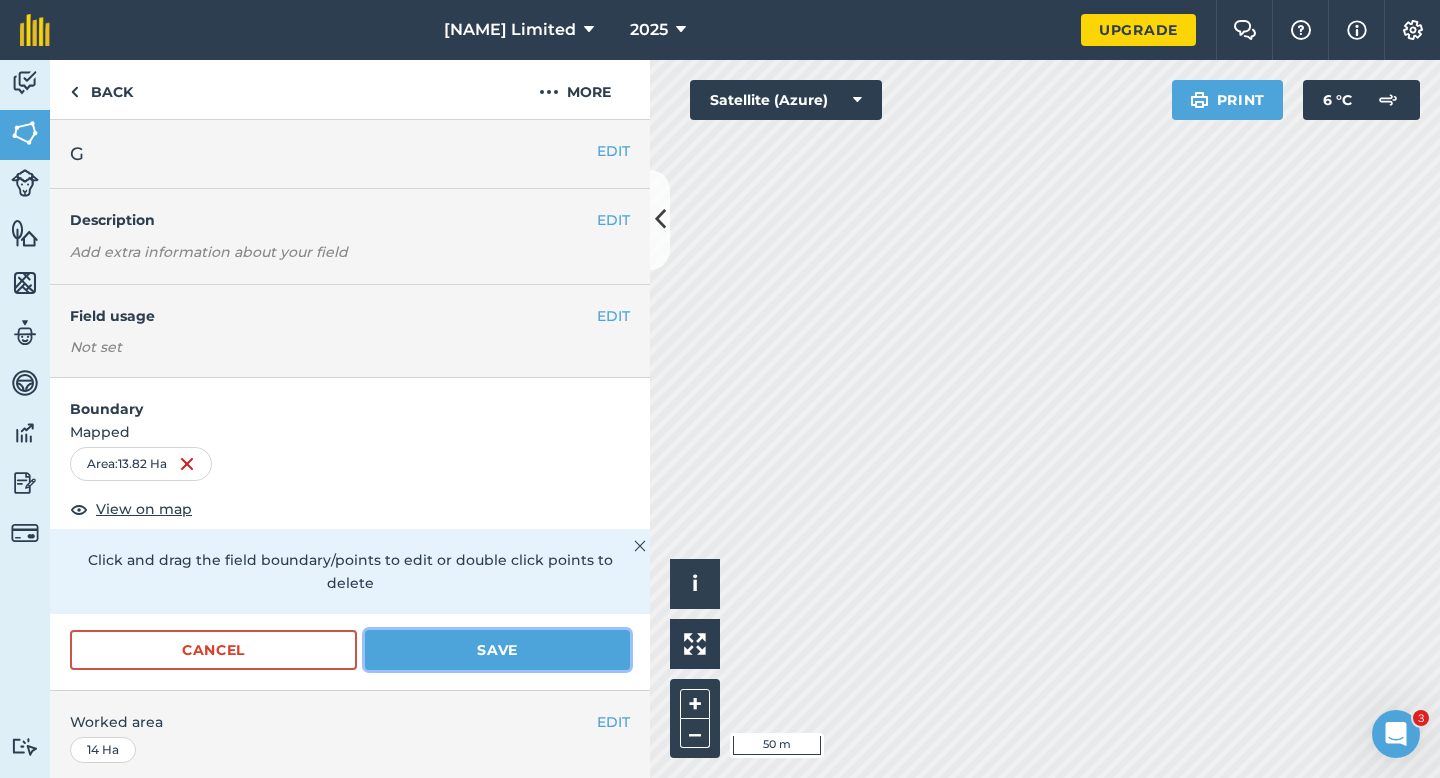 click on "Save" at bounding box center [497, 650] 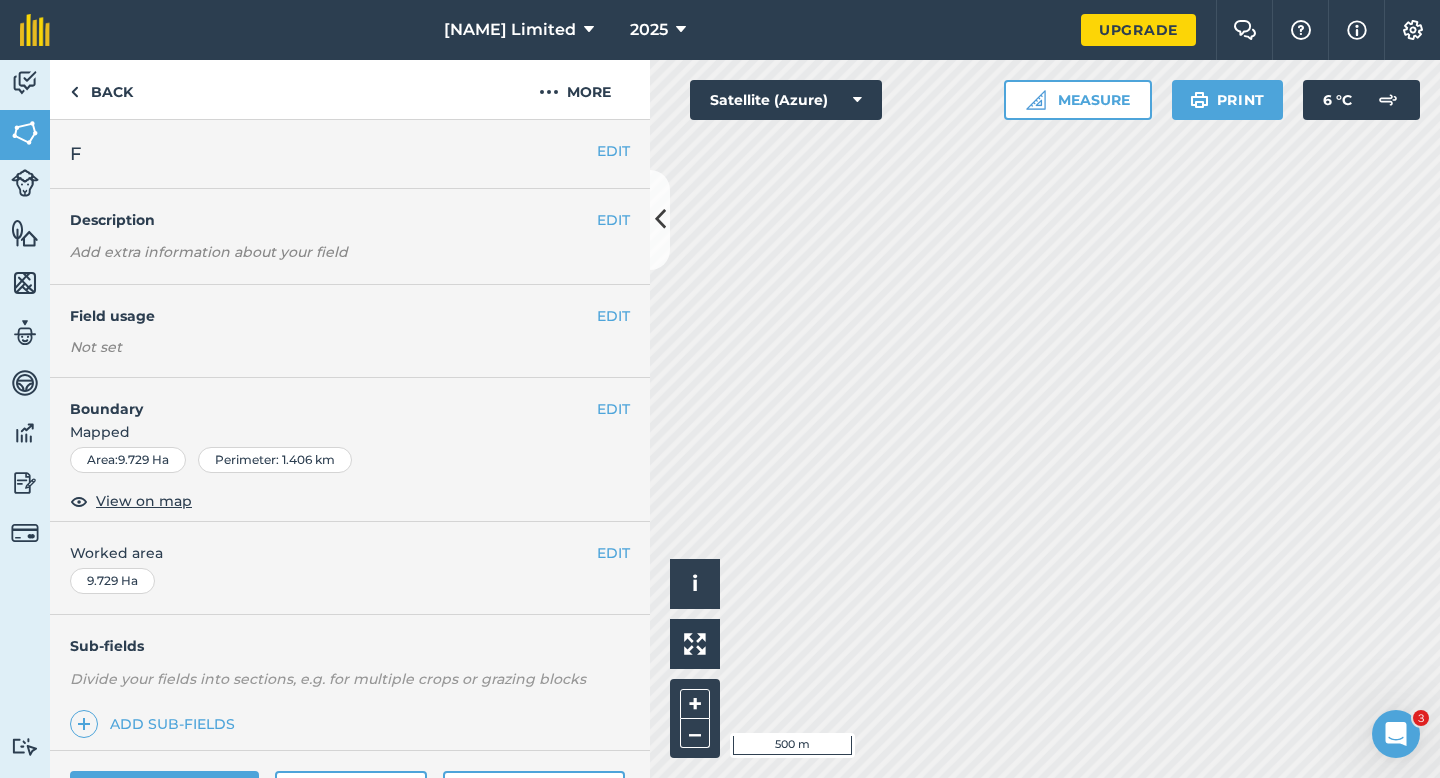 click on "EDIT Worked area 9.729   Ha" at bounding box center [350, 568] 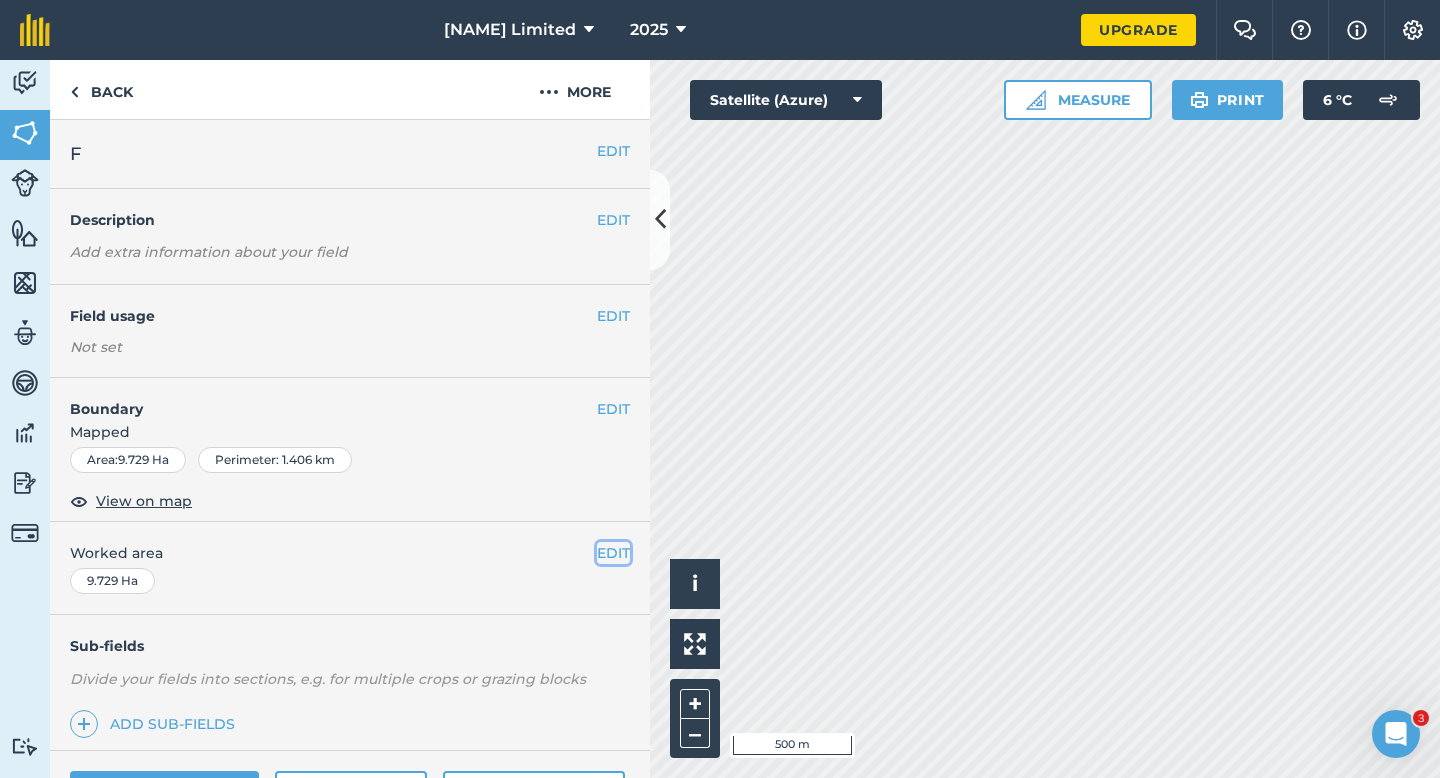 click on "EDIT" at bounding box center (613, 553) 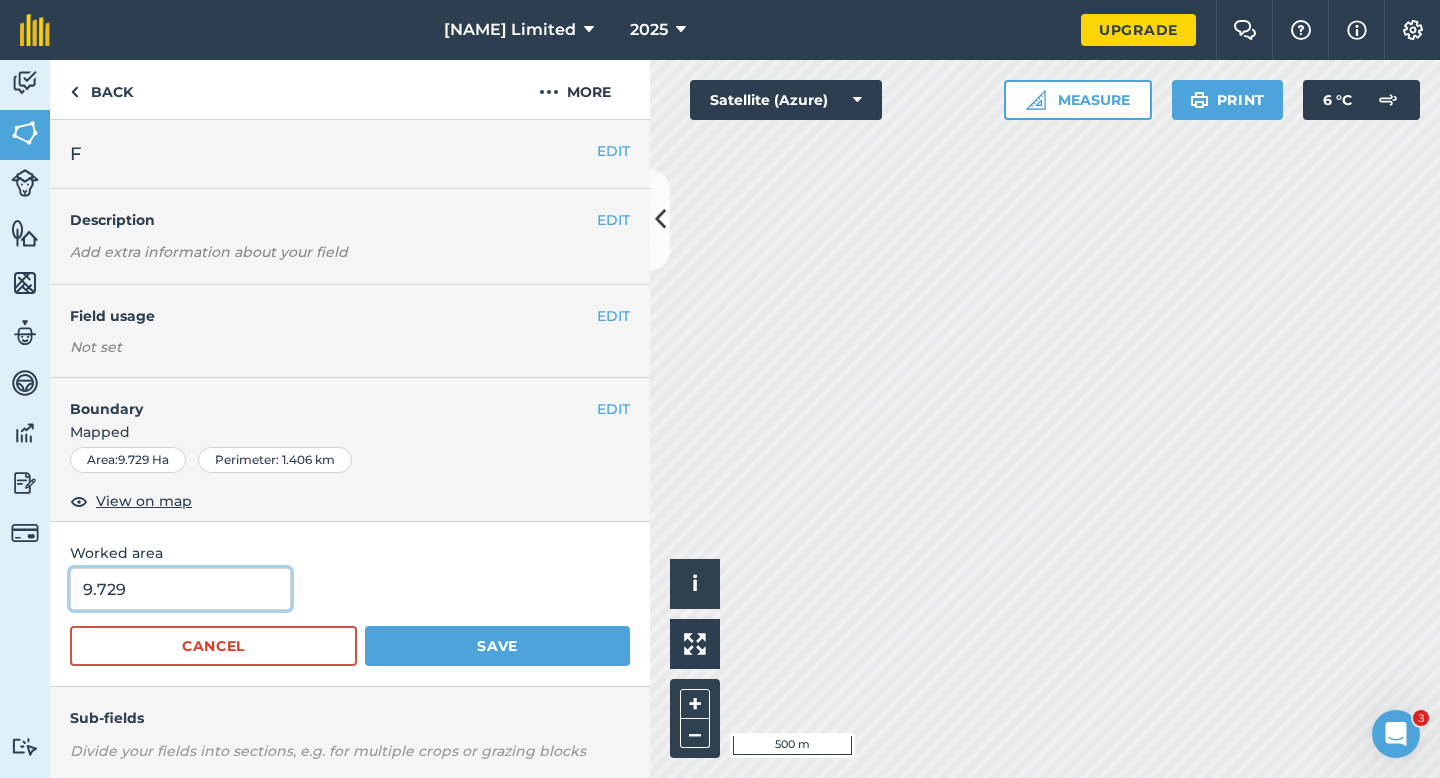 click on "9.729" at bounding box center (180, 589) 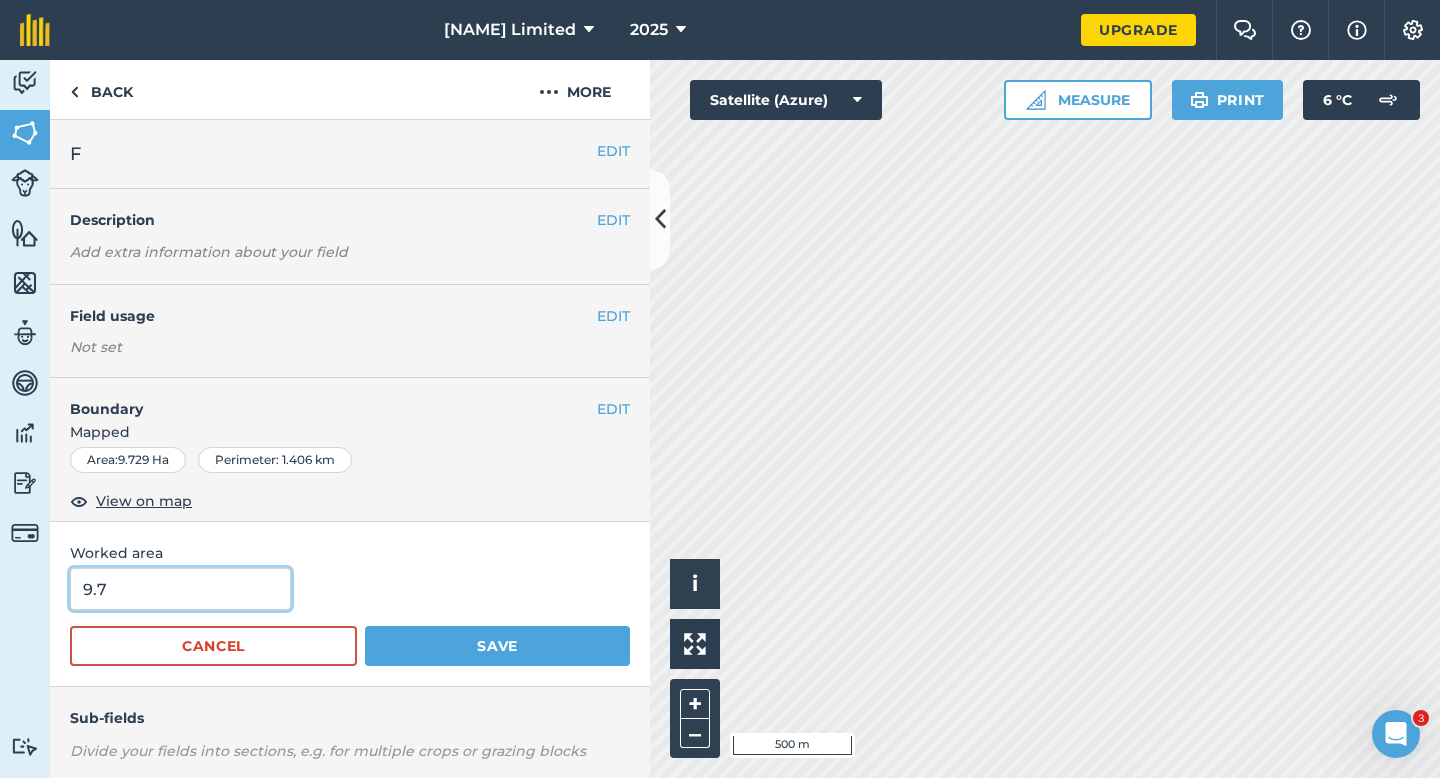 type on "9.7" 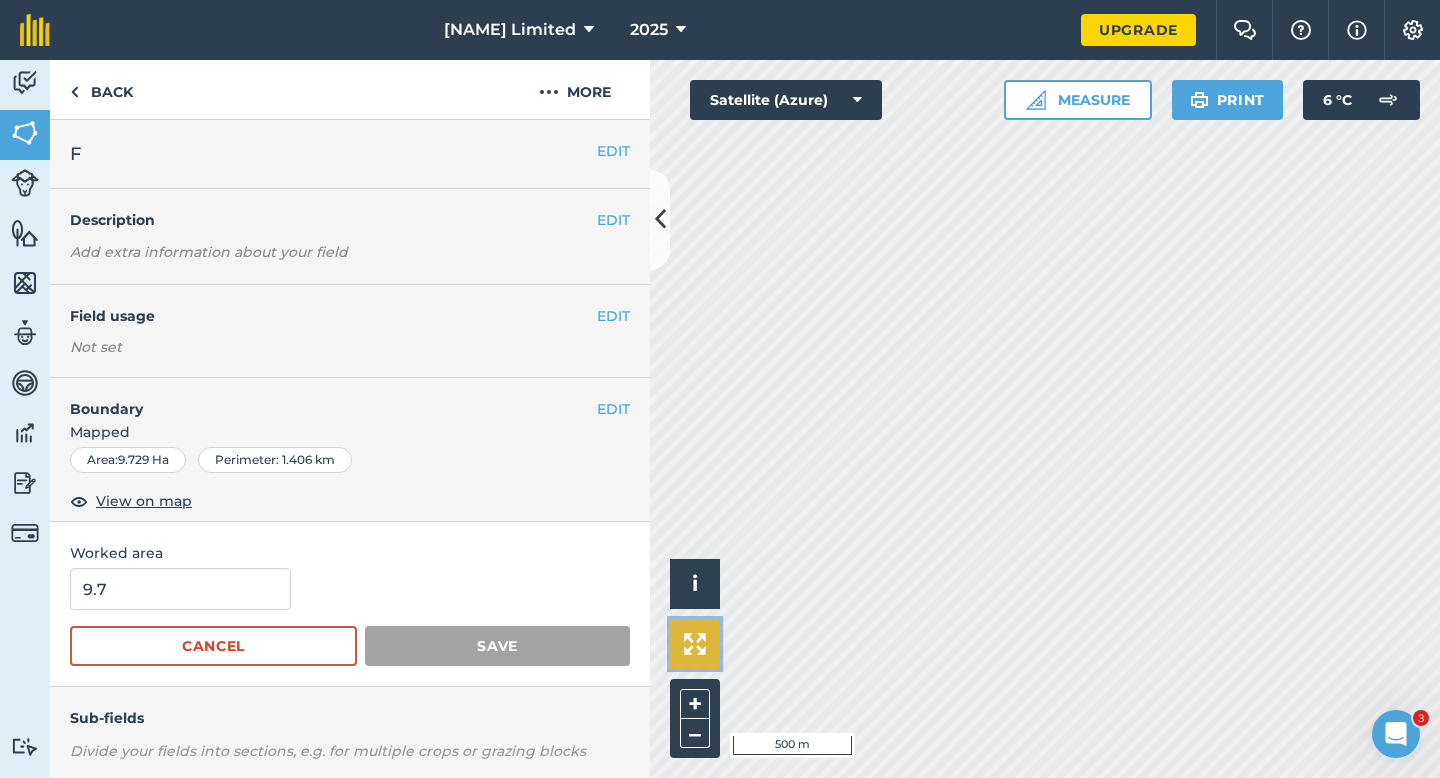 click on "Click to start drawing i © 2025 TomTom, Microsoft 500 m + – Satellite (Azure) Measure Print 6   ° C" at bounding box center [1045, 419] 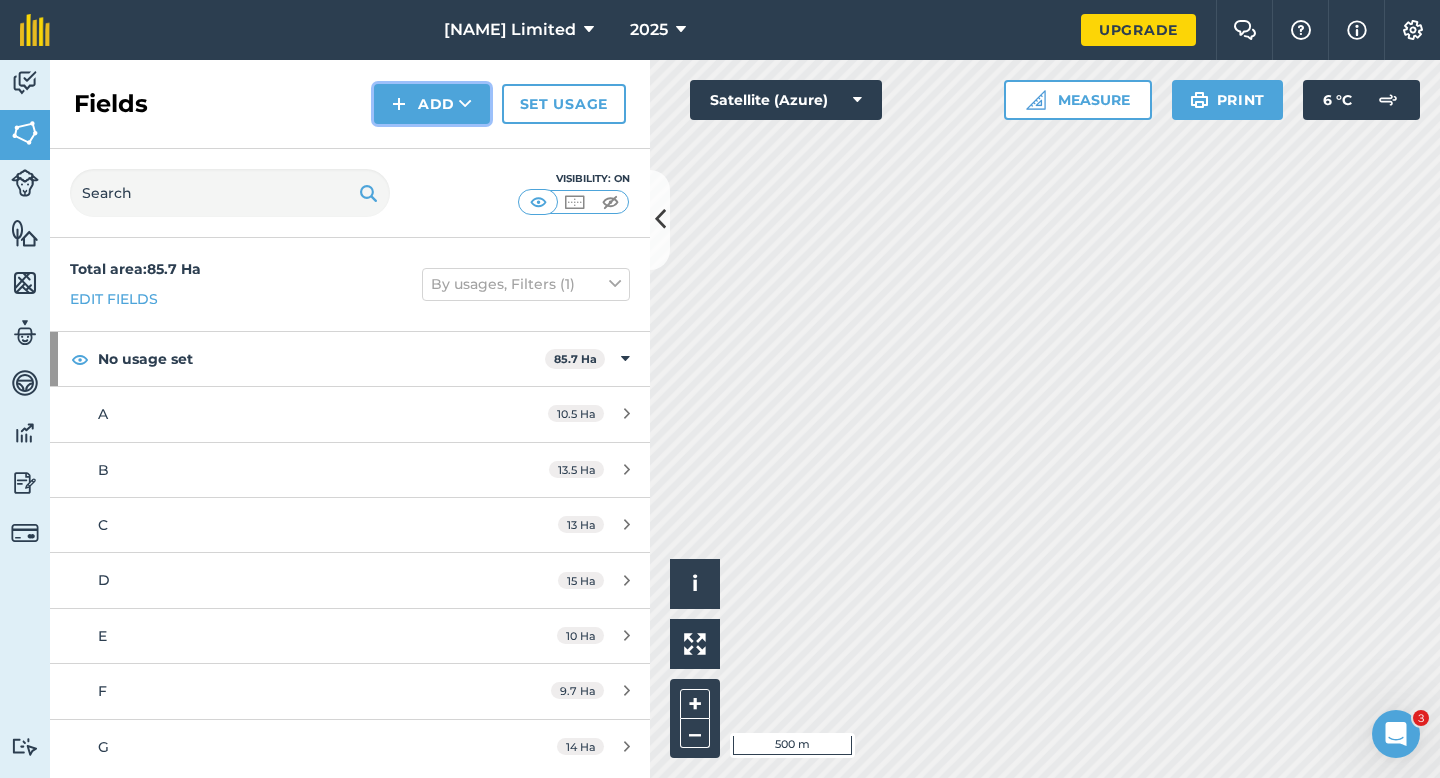 click at bounding box center [399, 104] 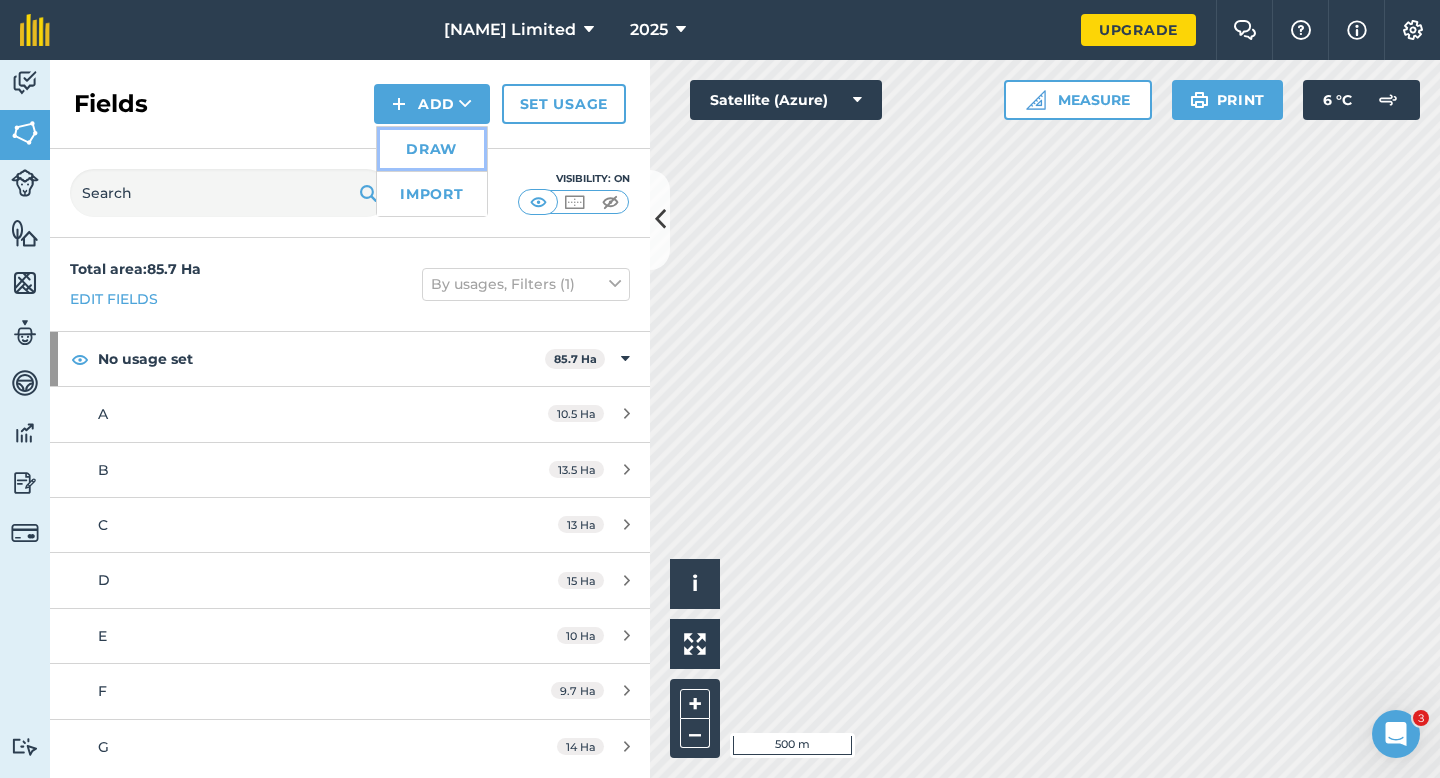 click on "Draw" at bounding box center [432, 149] 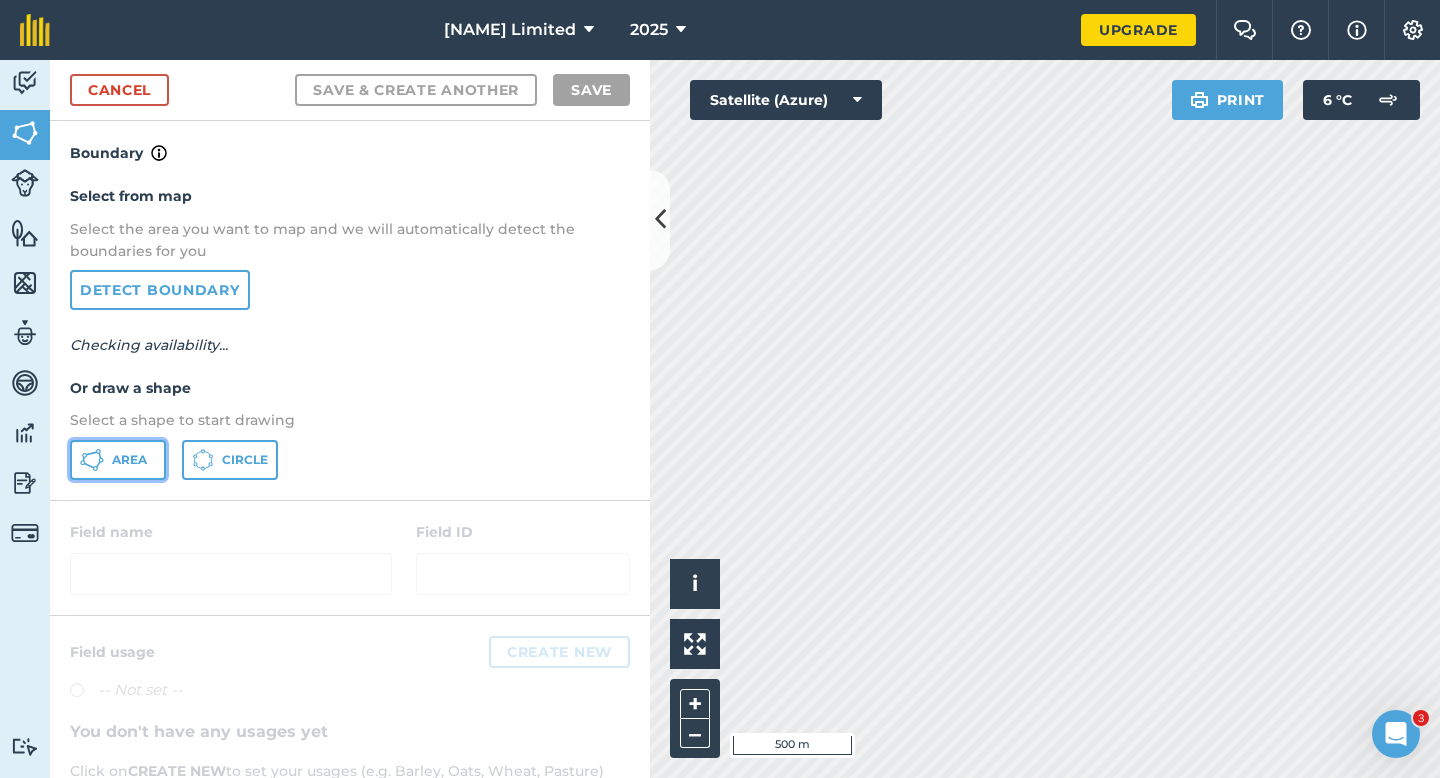 click on "Area" at bounding box center (129, 460) 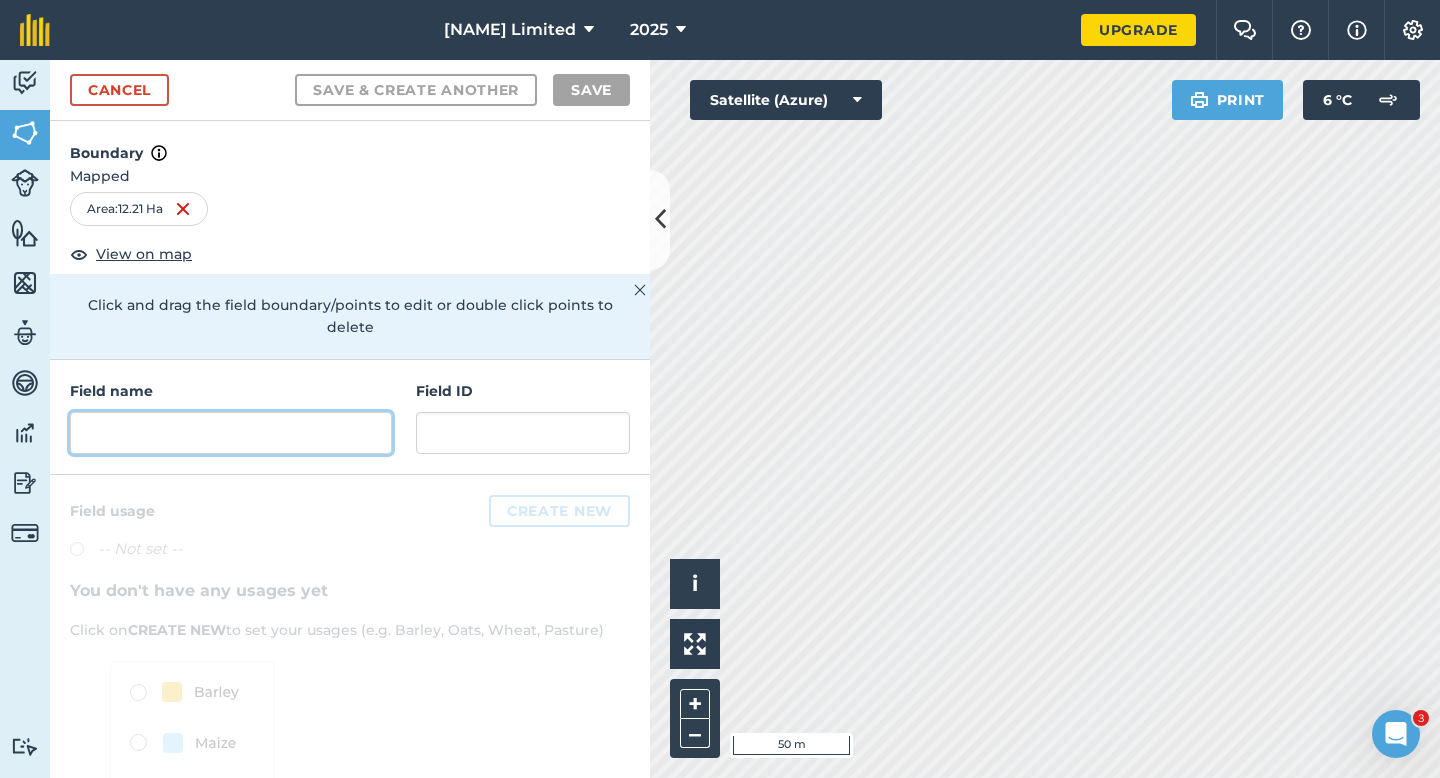 click at bounding box center [231, 433] 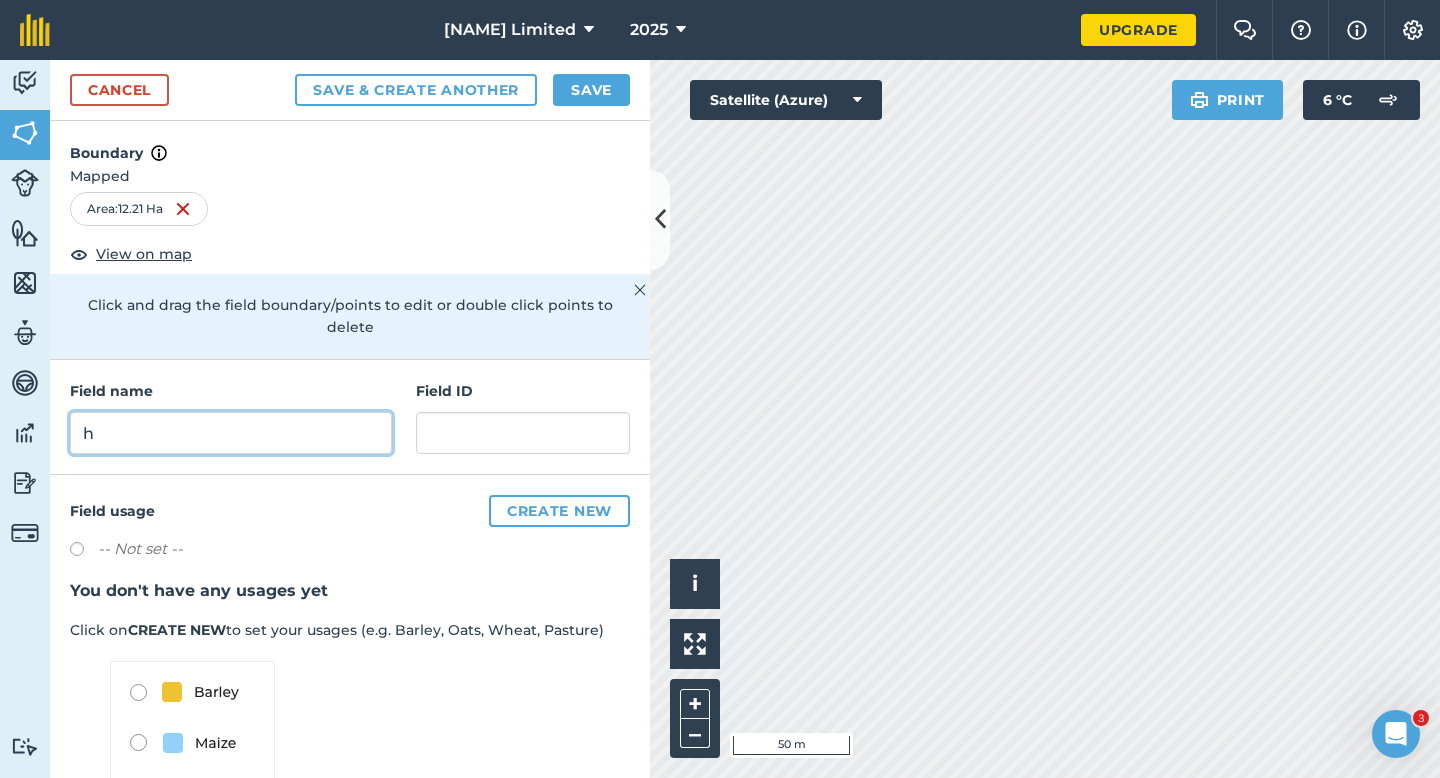 click on "h" at bounding box center [231, 433] 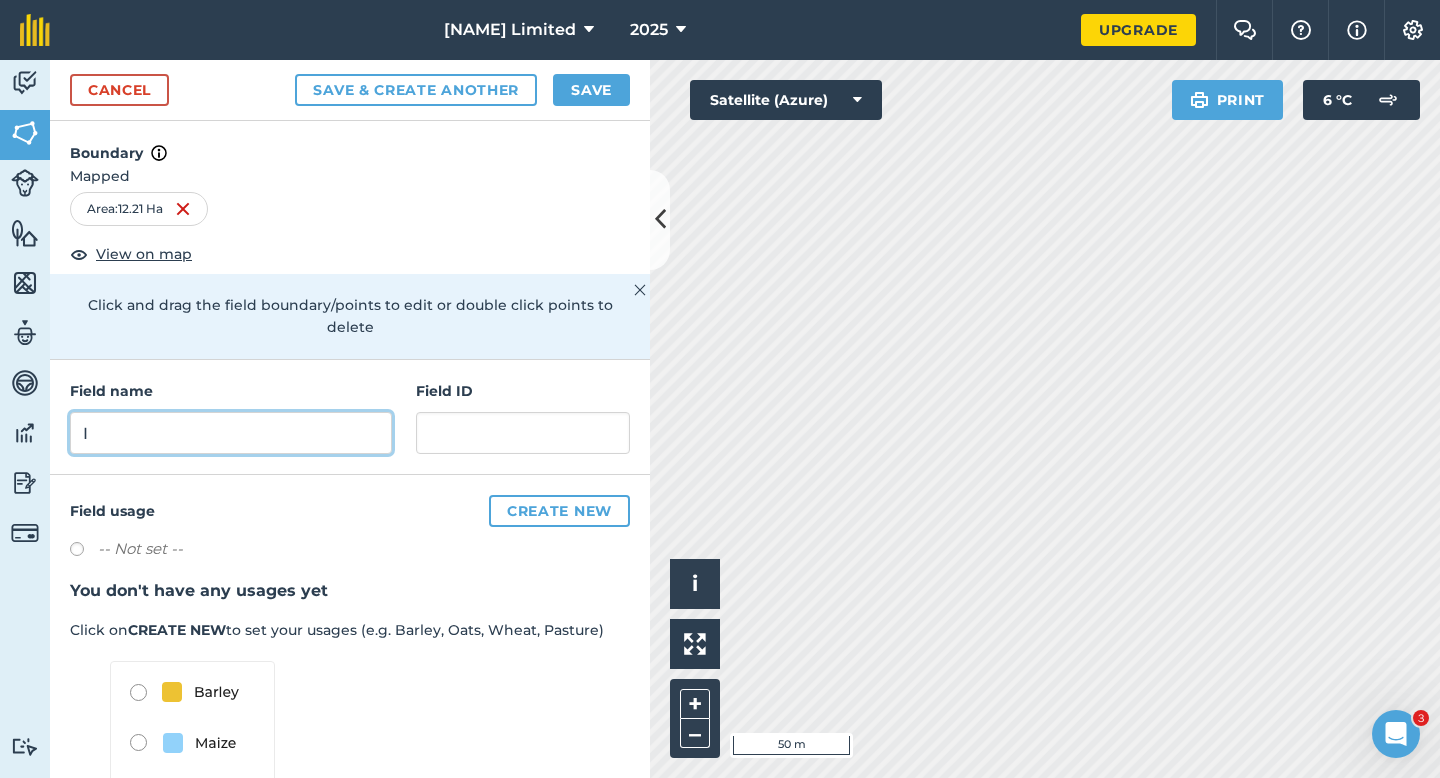 type on "I" 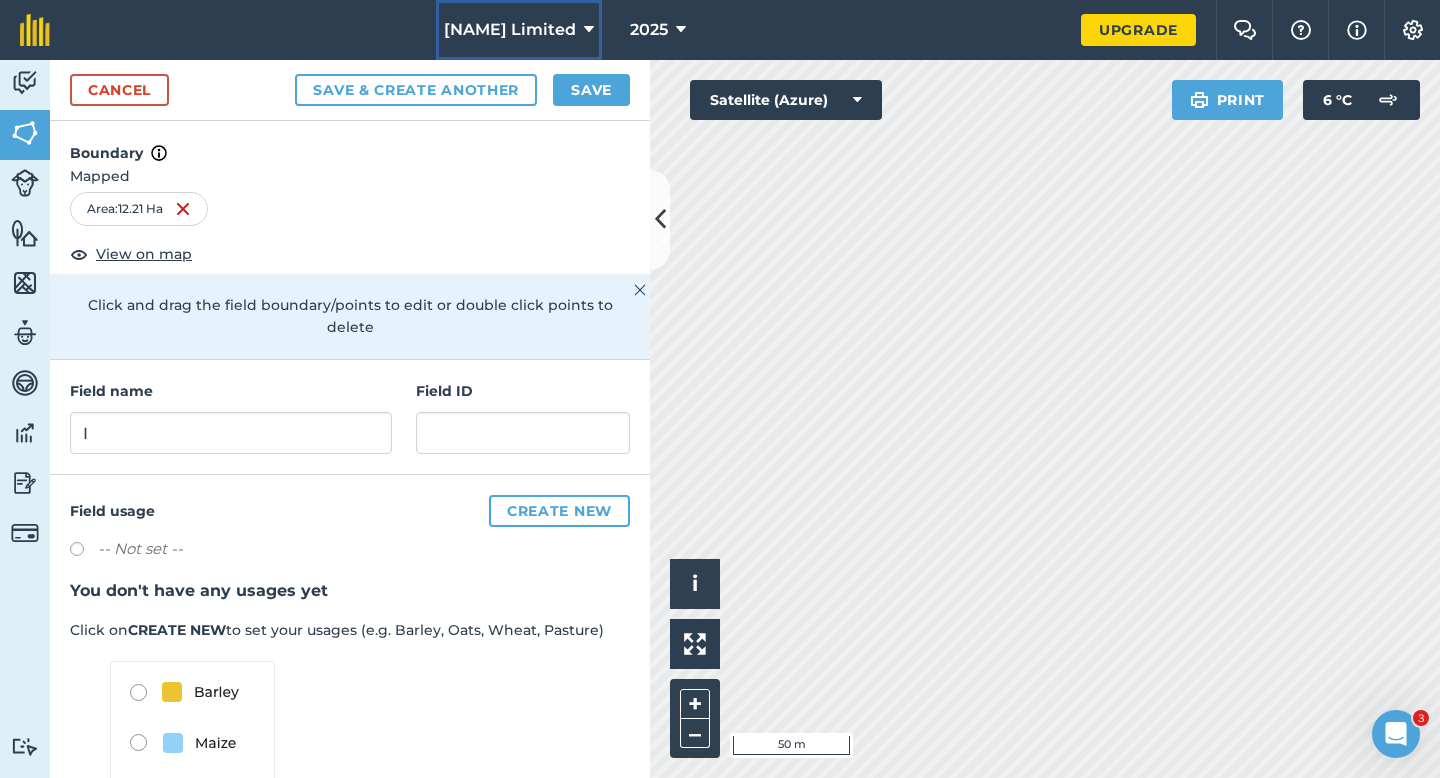 click at bounding box center (589, 30) 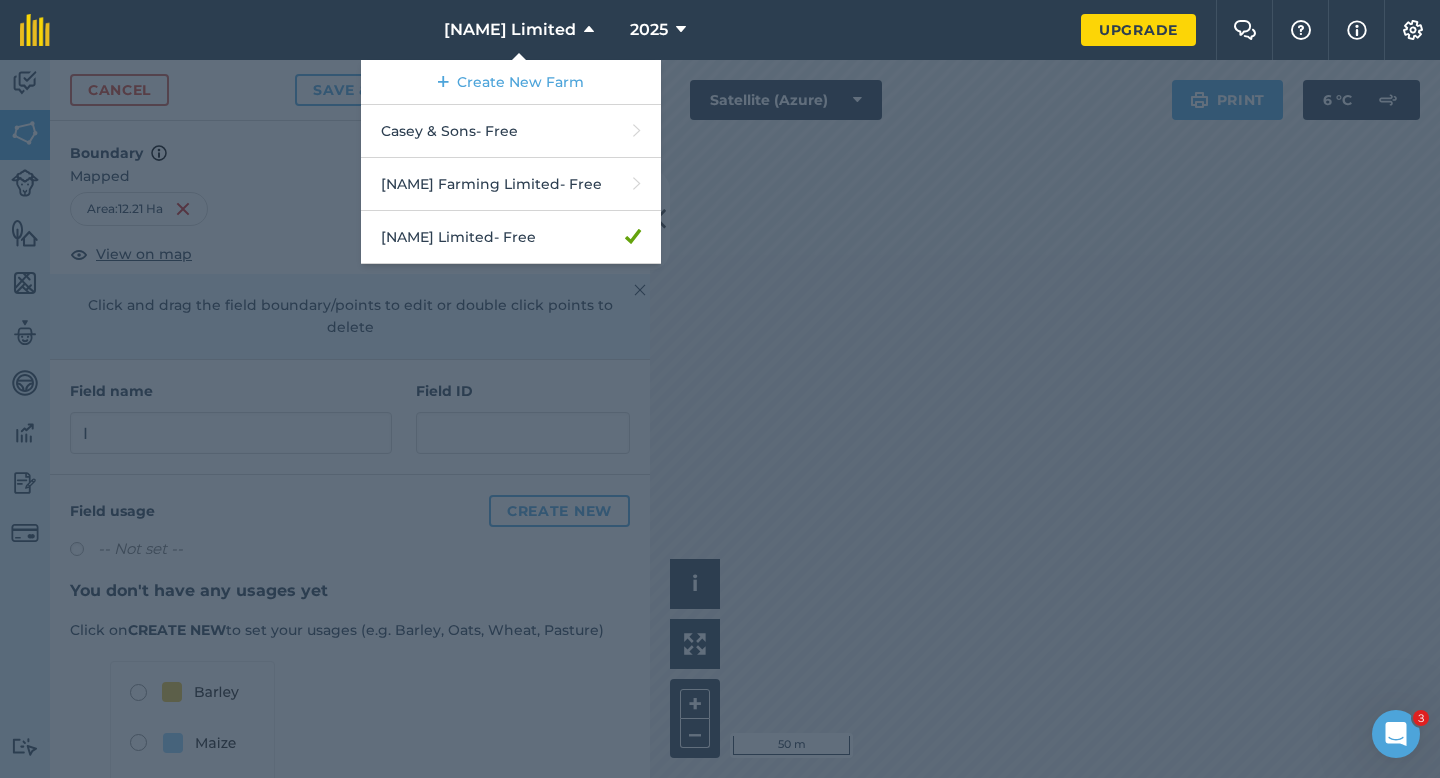 click at bounding box center (720, 419) 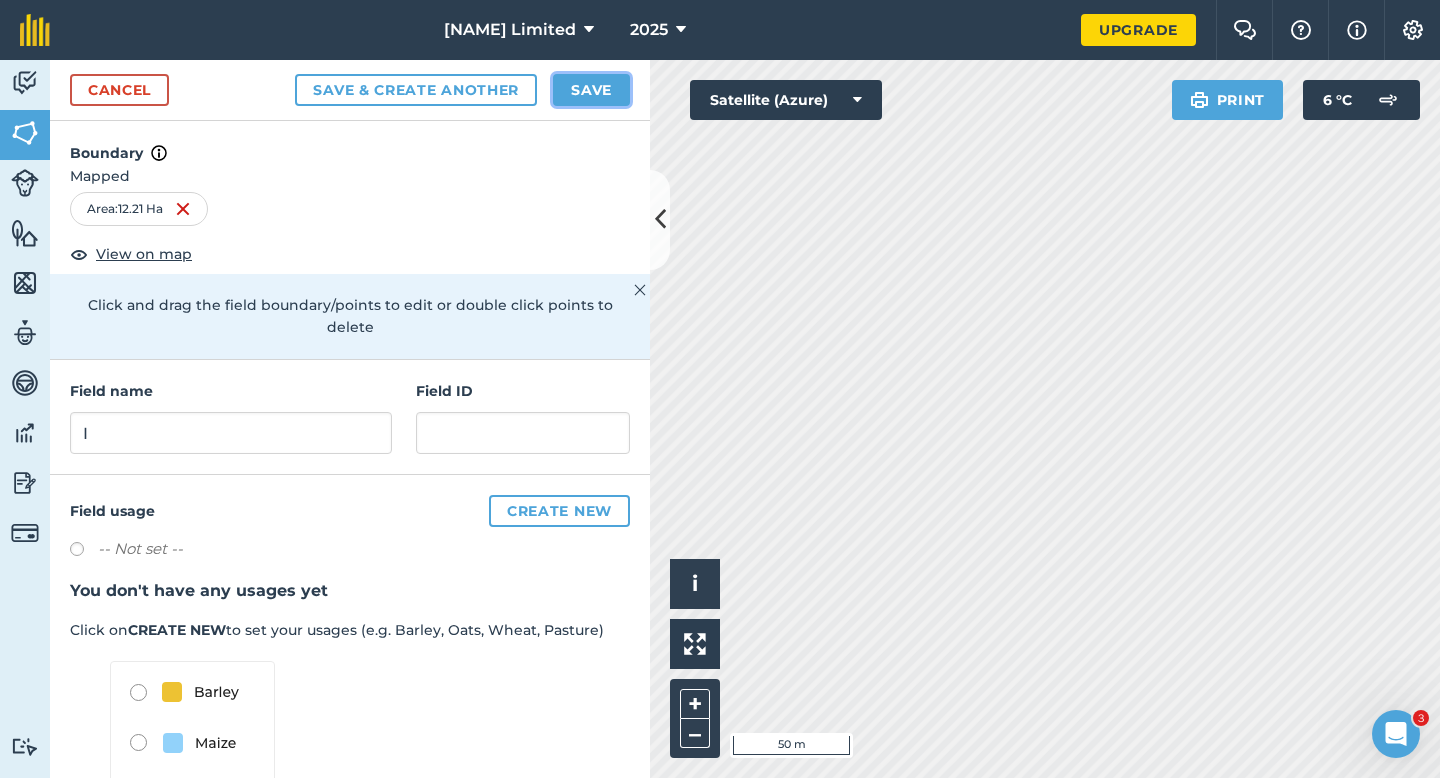 click on "Save" at bounding box center (591, 90) 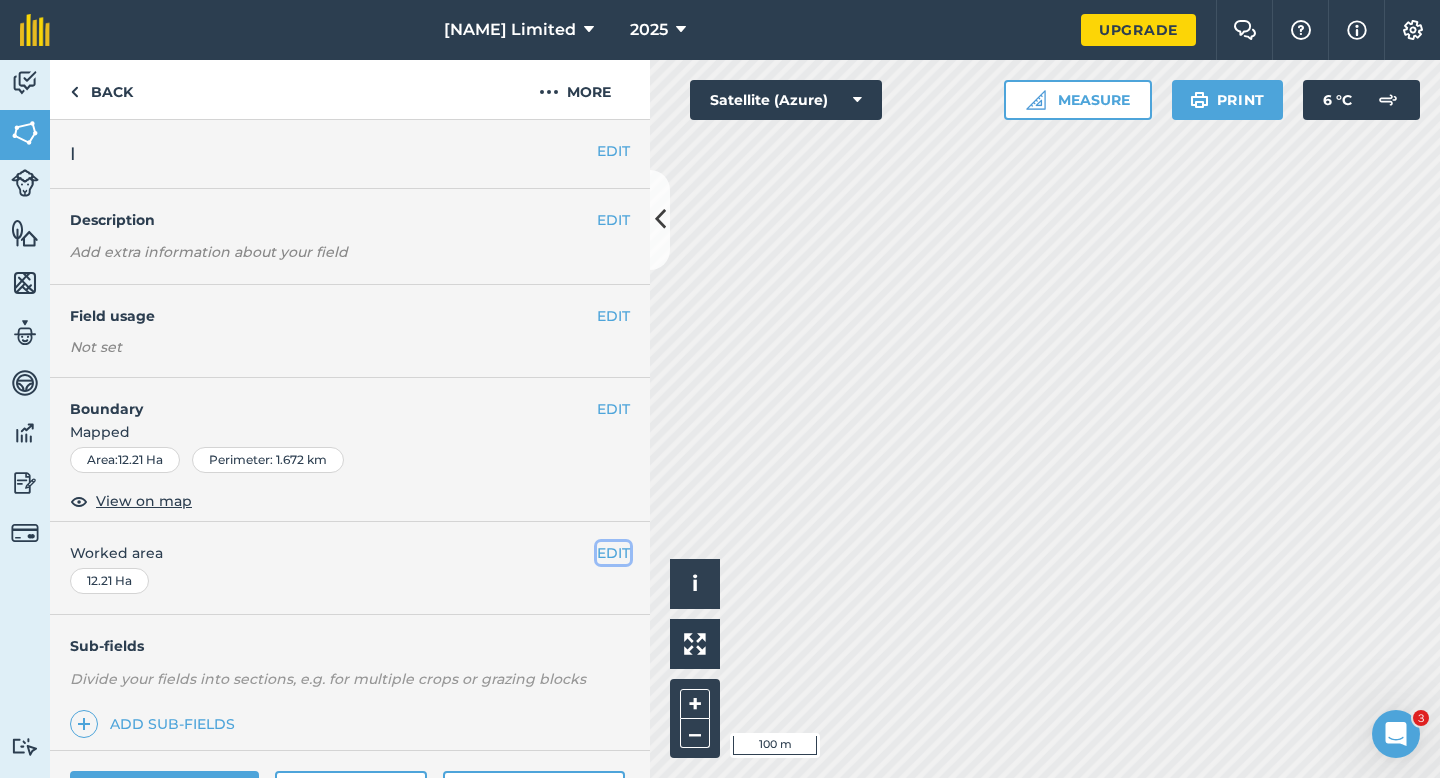 click on "EDIT" at bounding box center [613, 553] 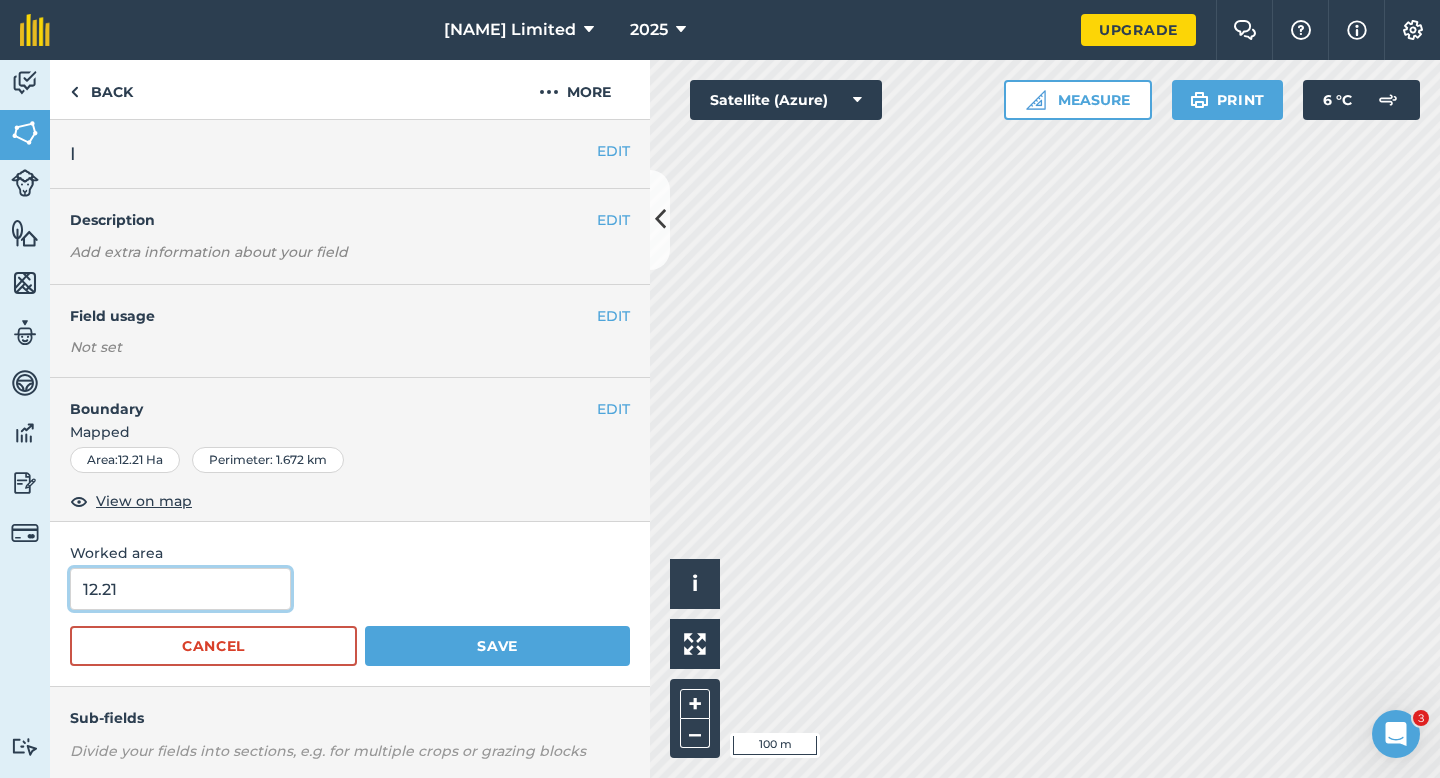 click on "12.21" at bounding box center [180, 589] 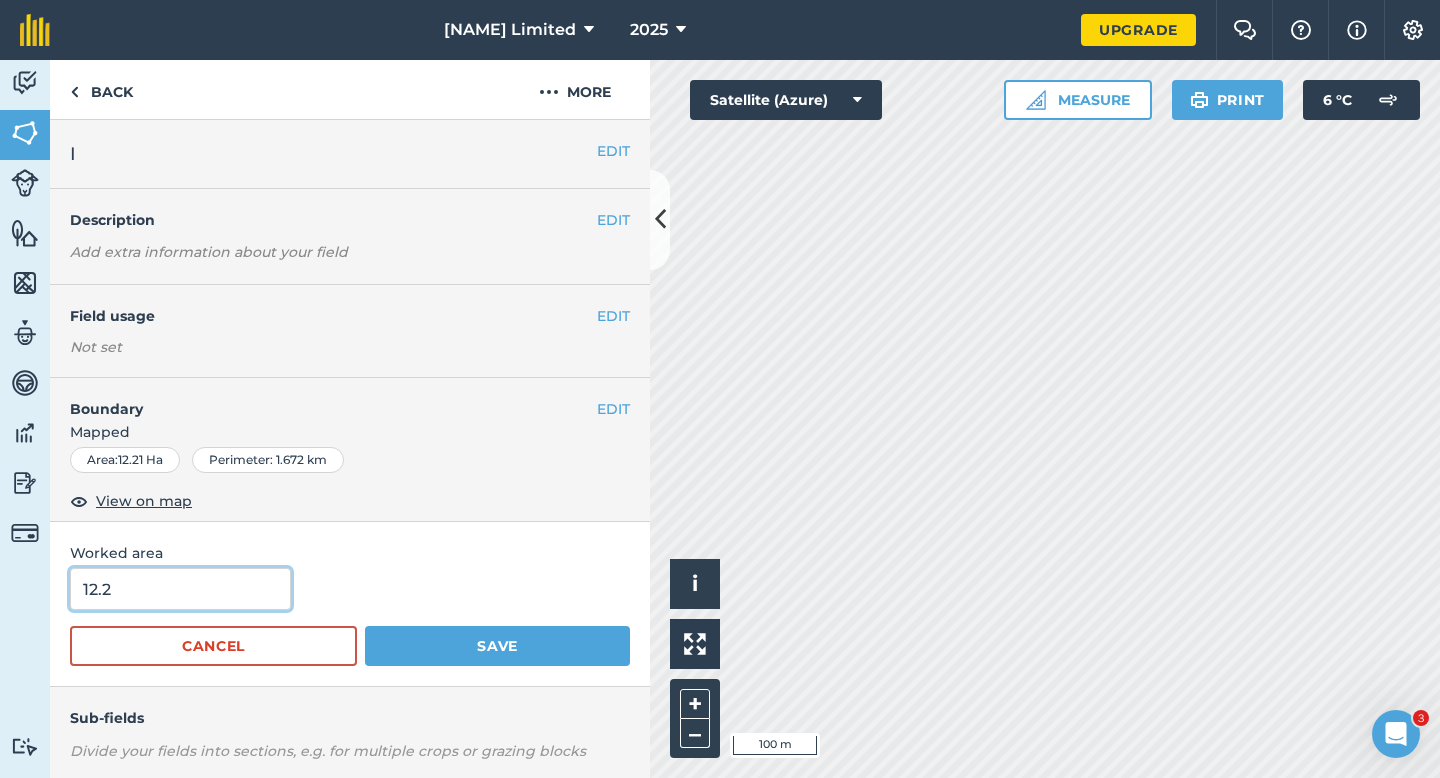 type on "12.2" 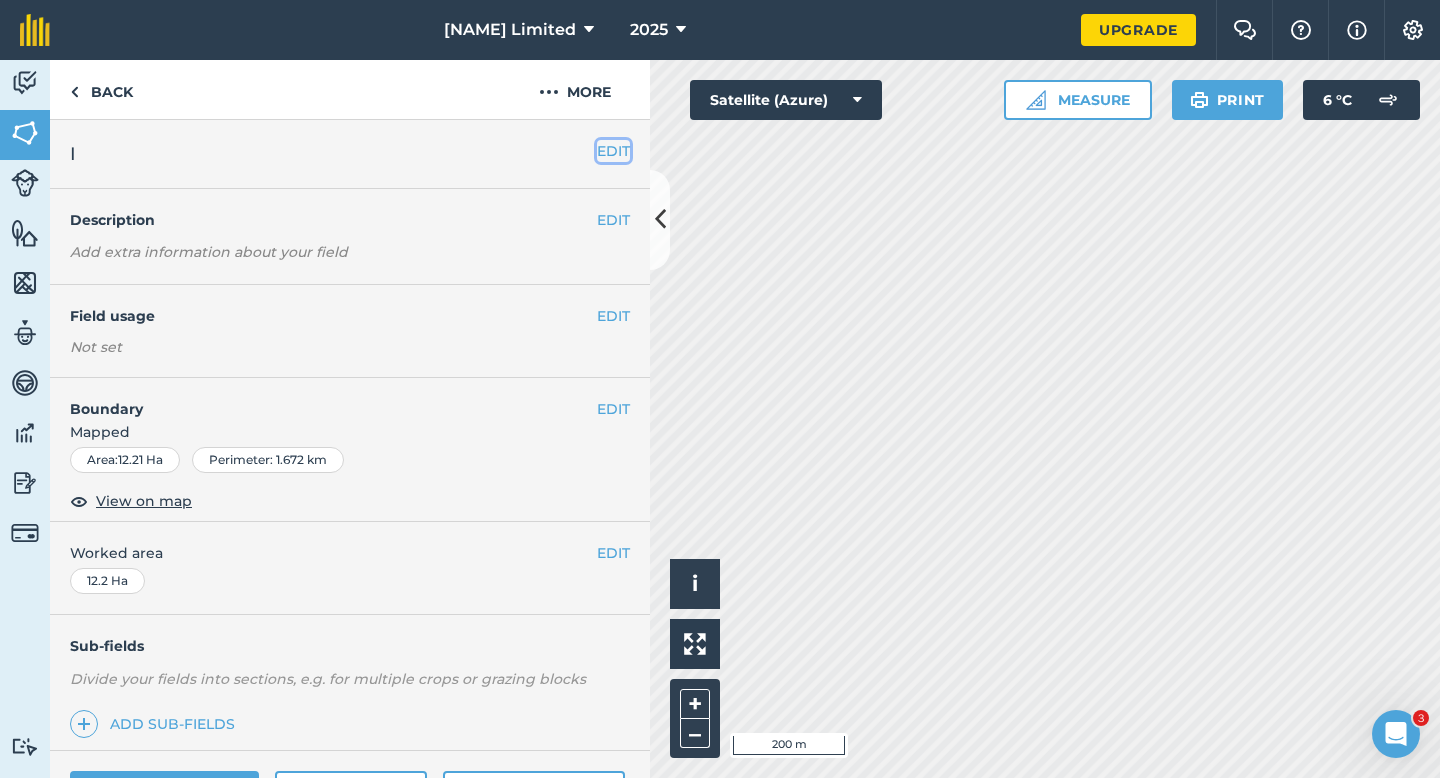 click on "EDIT" at bounding box center (613, 151) 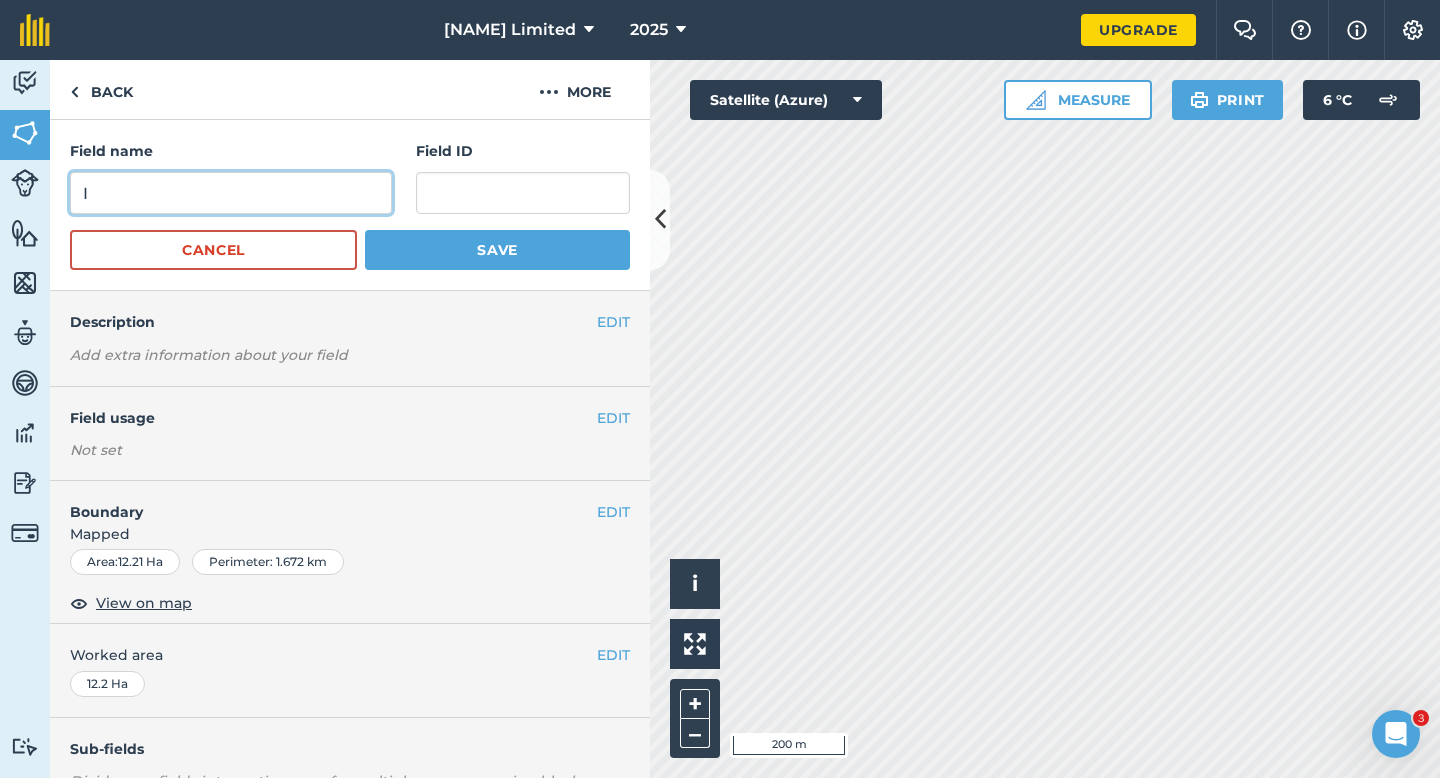 click on "I" at bounding box center (231, 193) 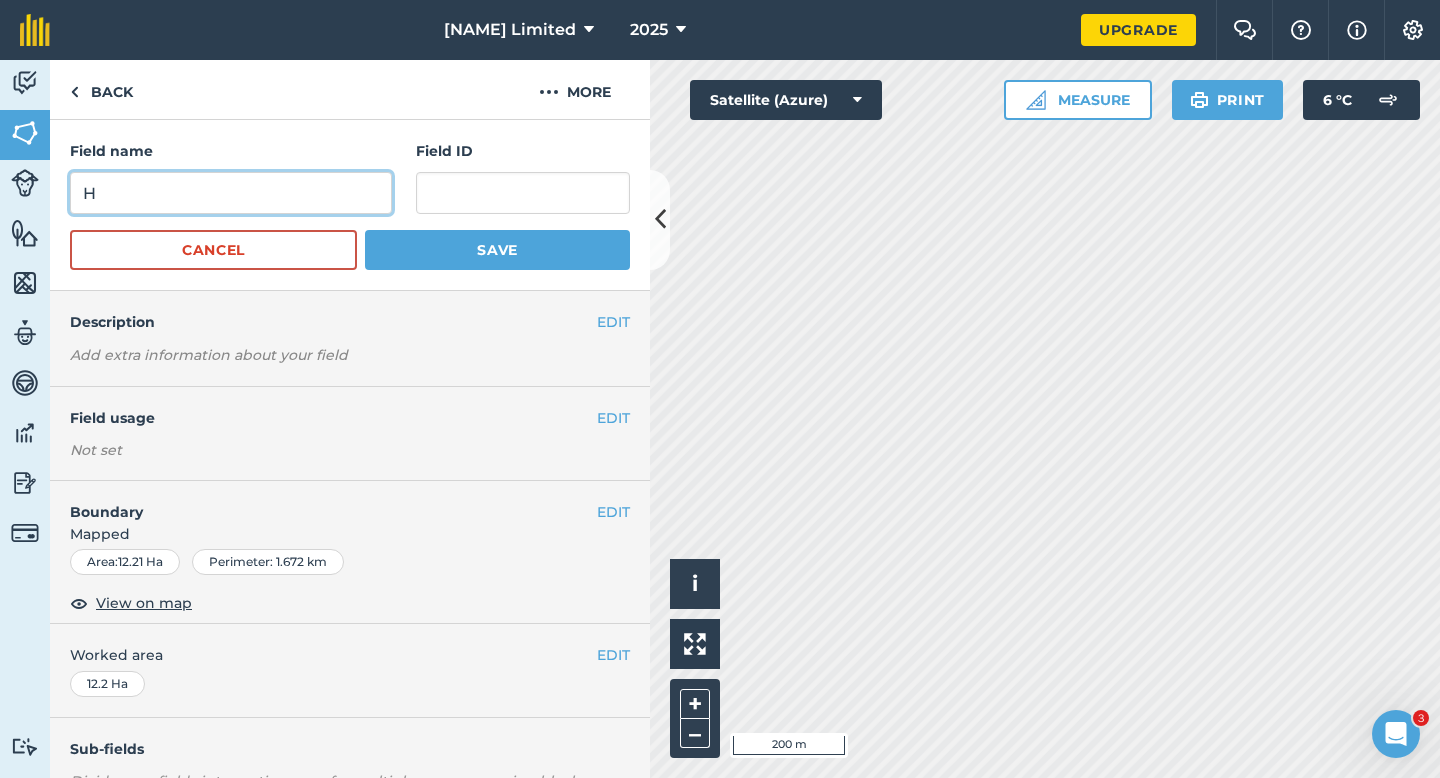 type on "H" 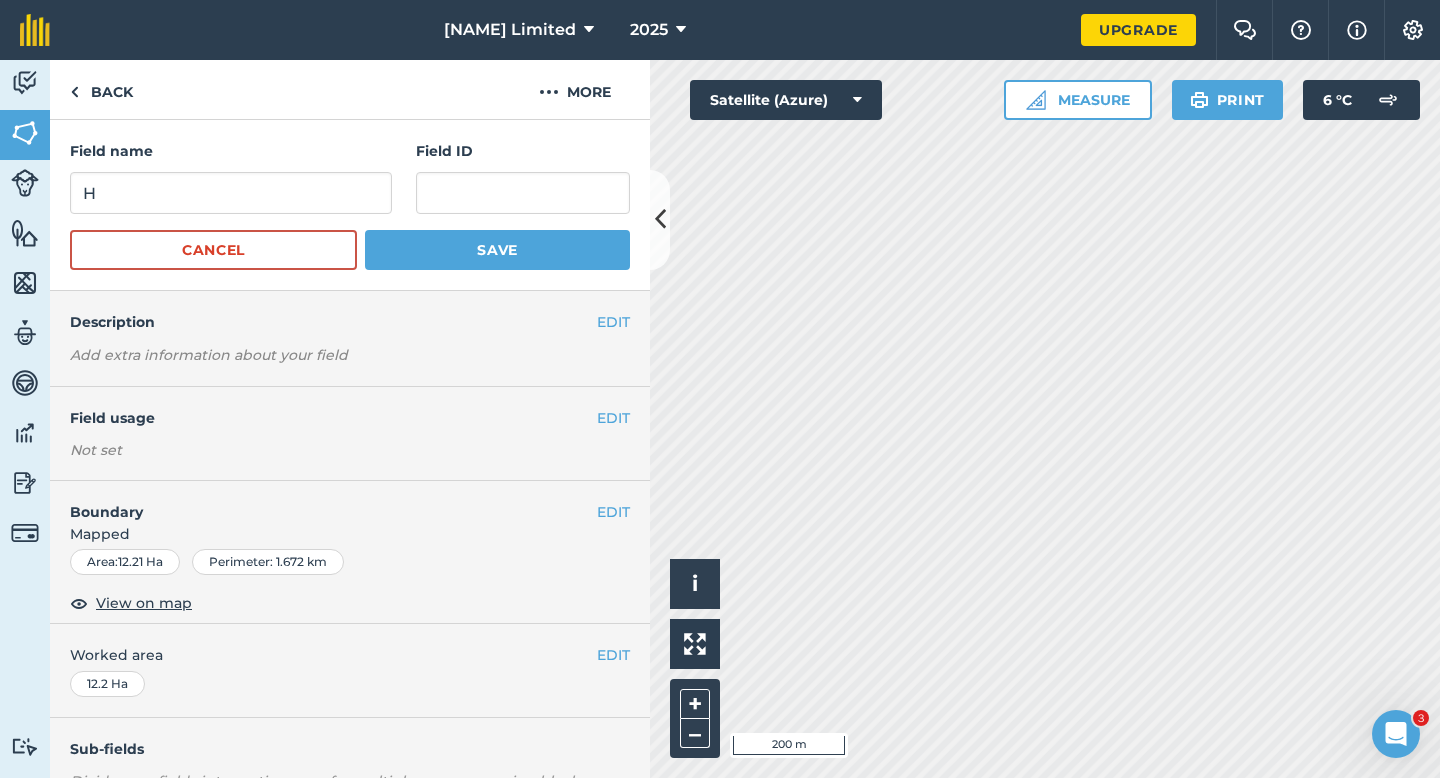 click on "Field name H Field ID Cancel Save" at bounding box center (350, 205) 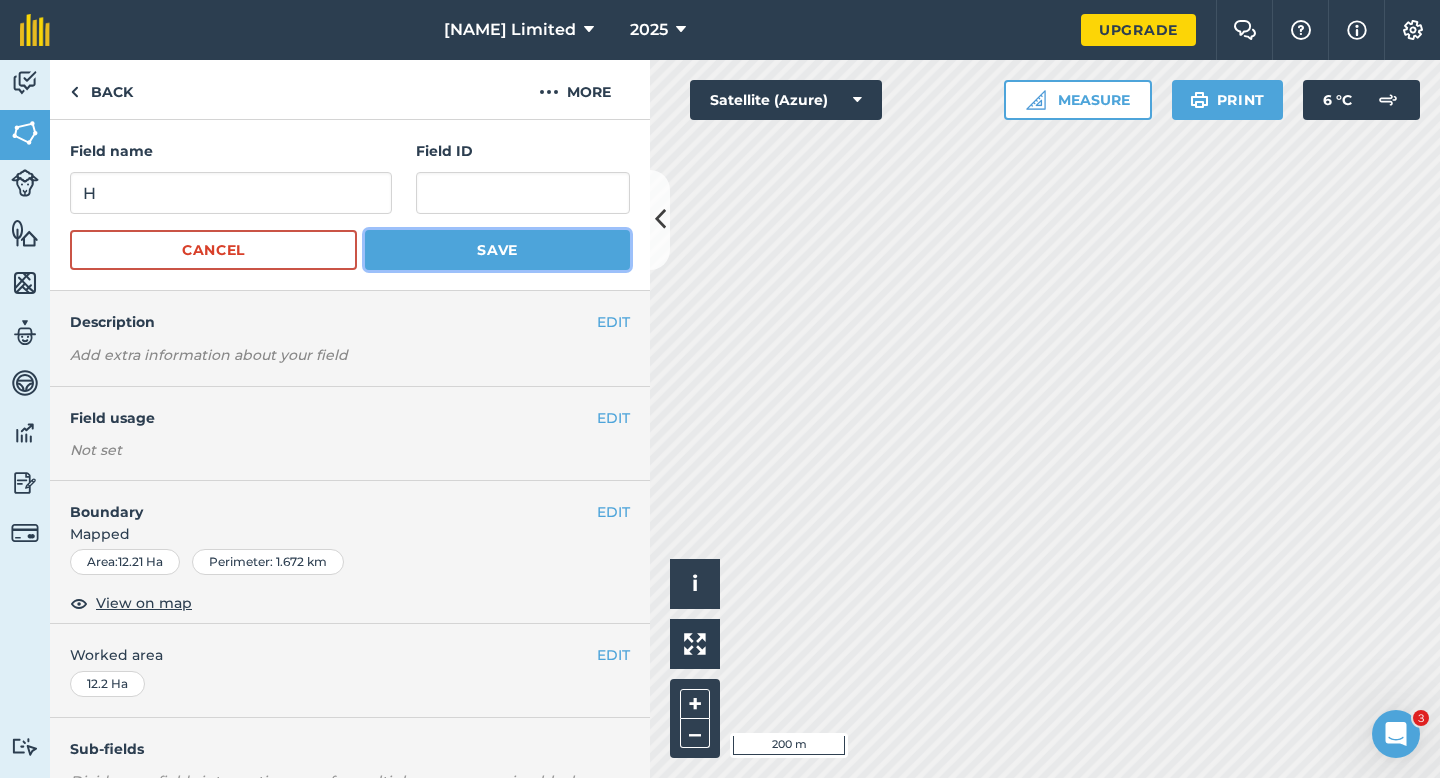 click on "Save" at bounding box center [497, 250] 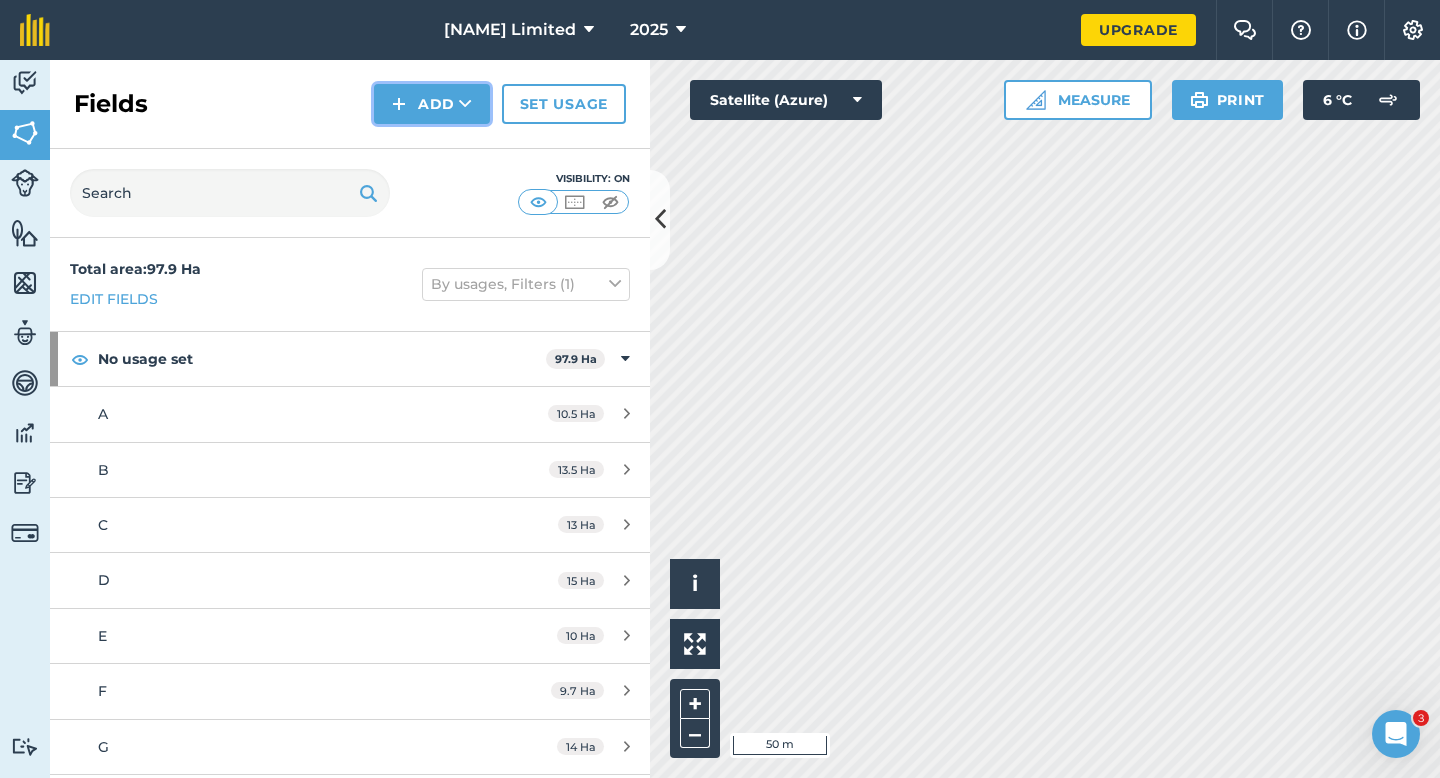 click at bounding box center (399, 104) 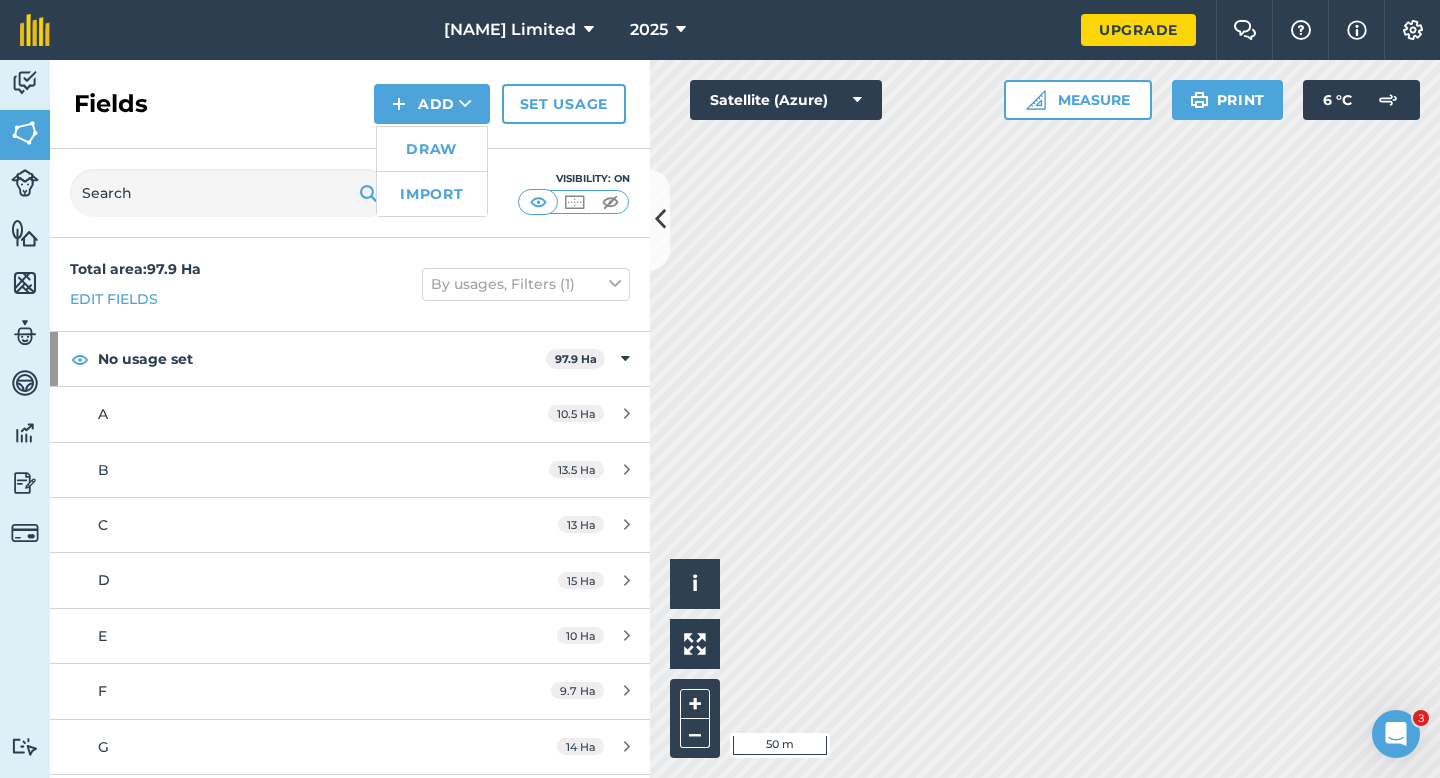 click on "Draw" at bounding box center (432, 149) 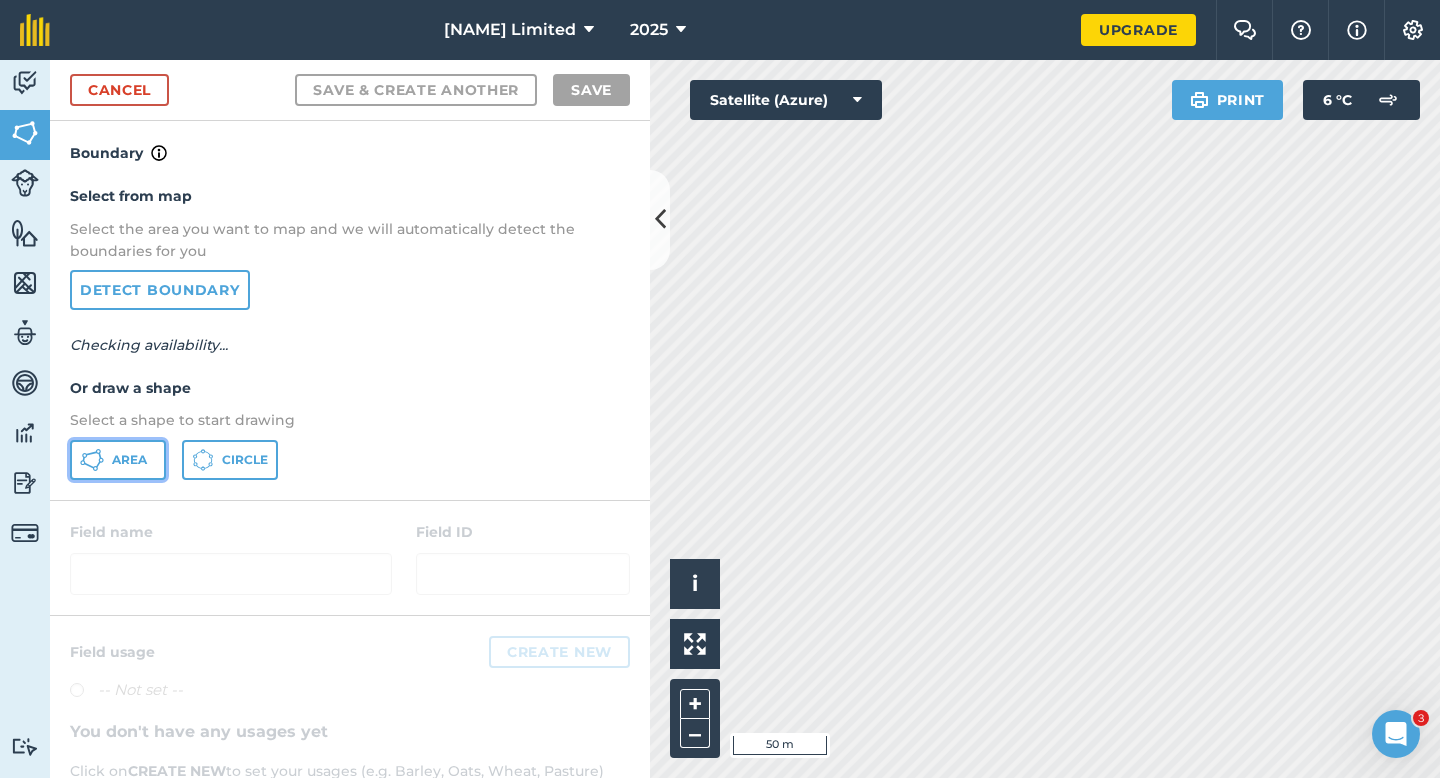 click on "Area" at bounding box center (129, 460) 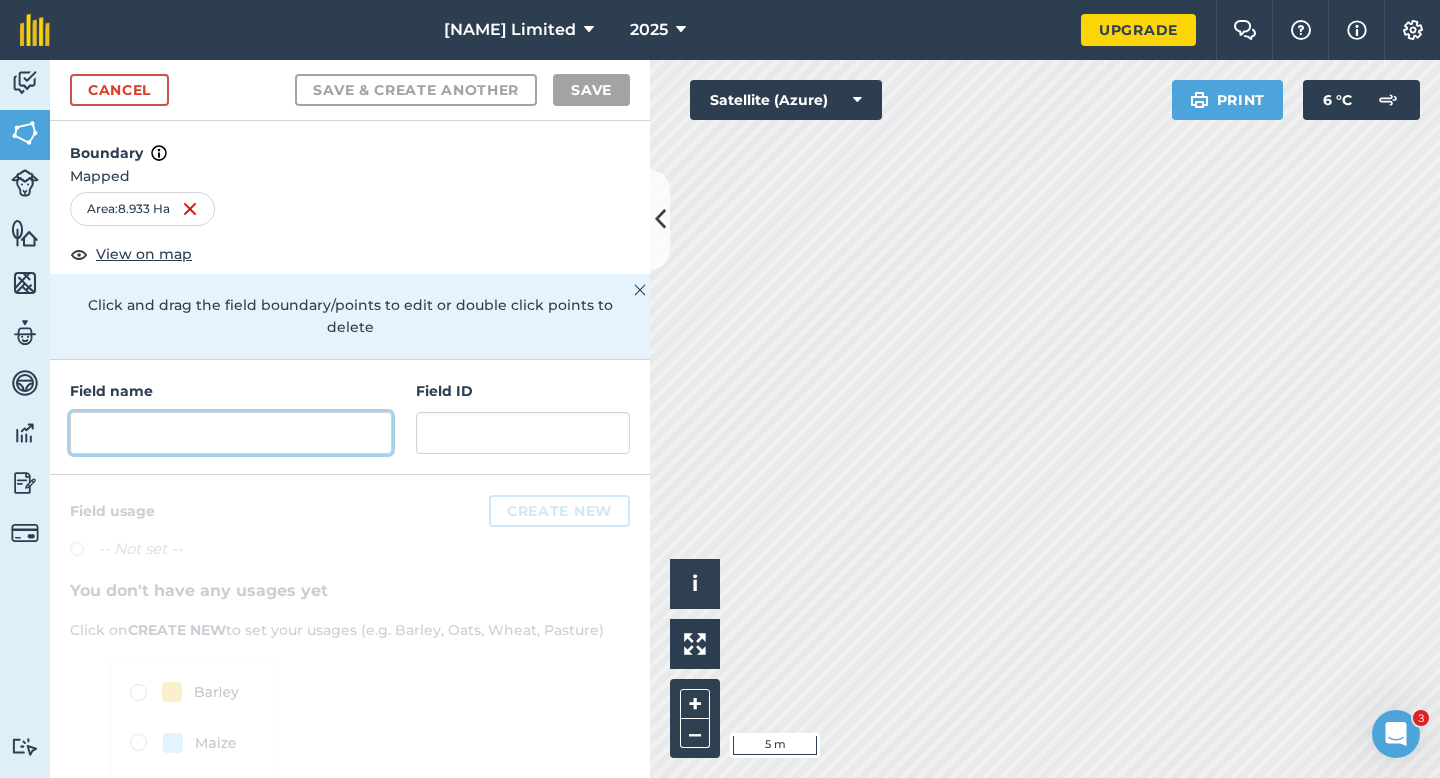 click at bounding box center [231, 433] 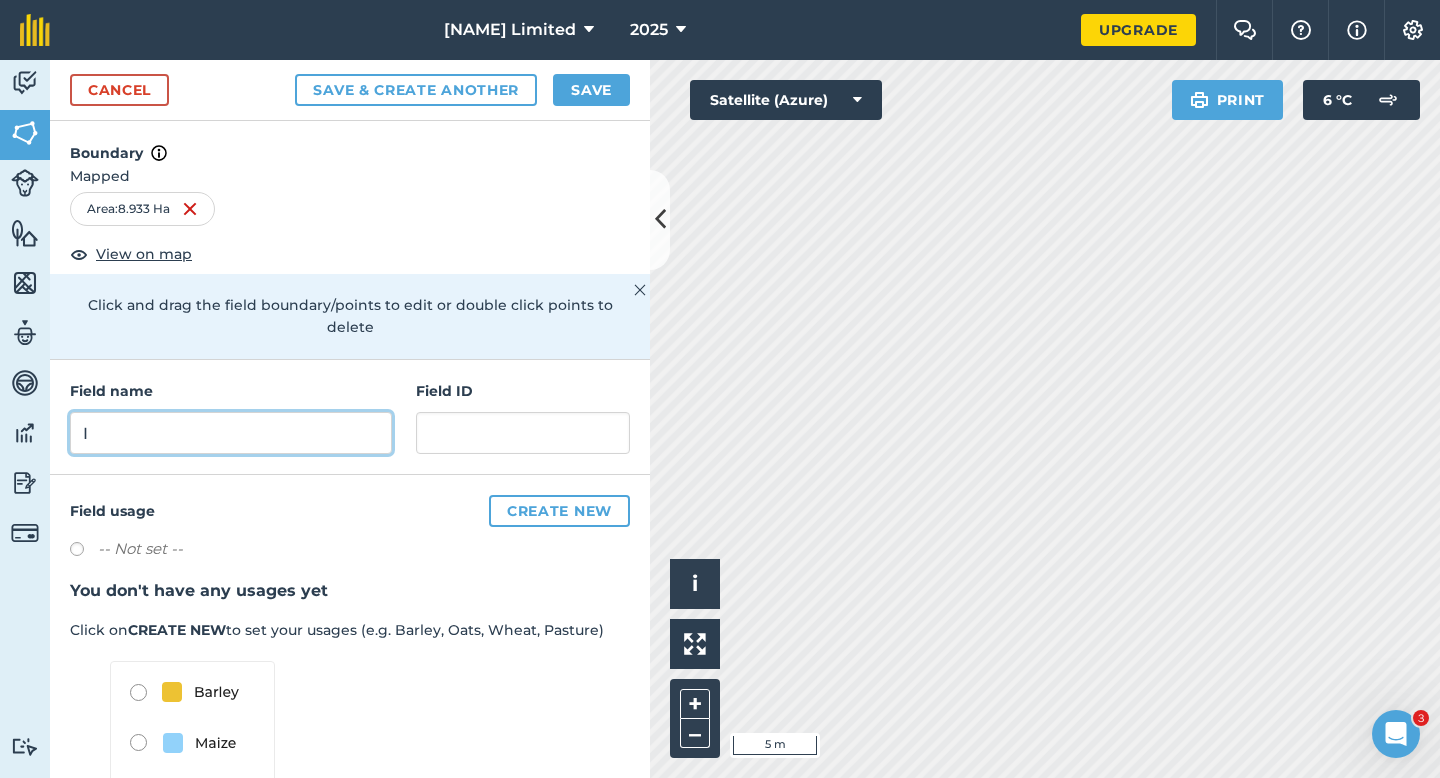 type on "I" 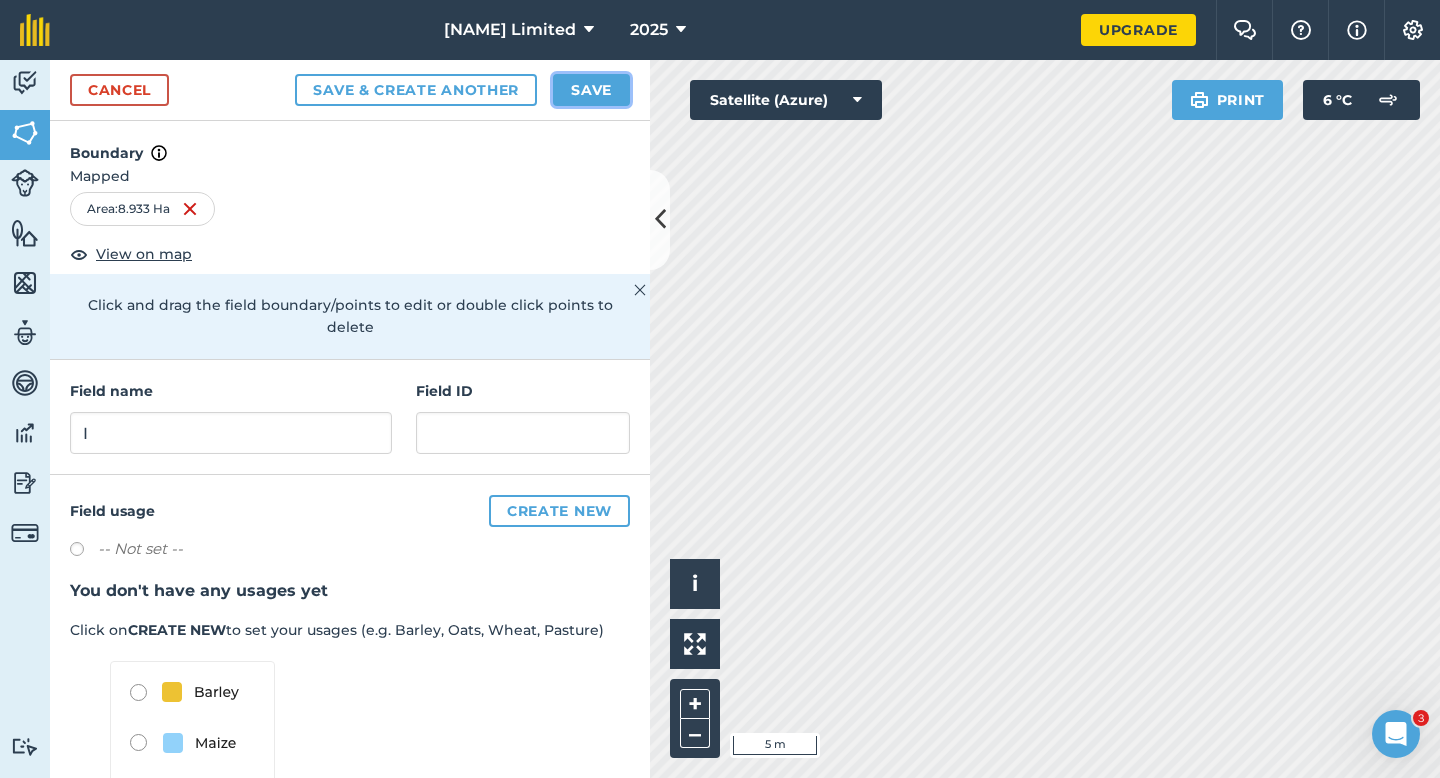 click on "Save" at bounding box center (591, 90) 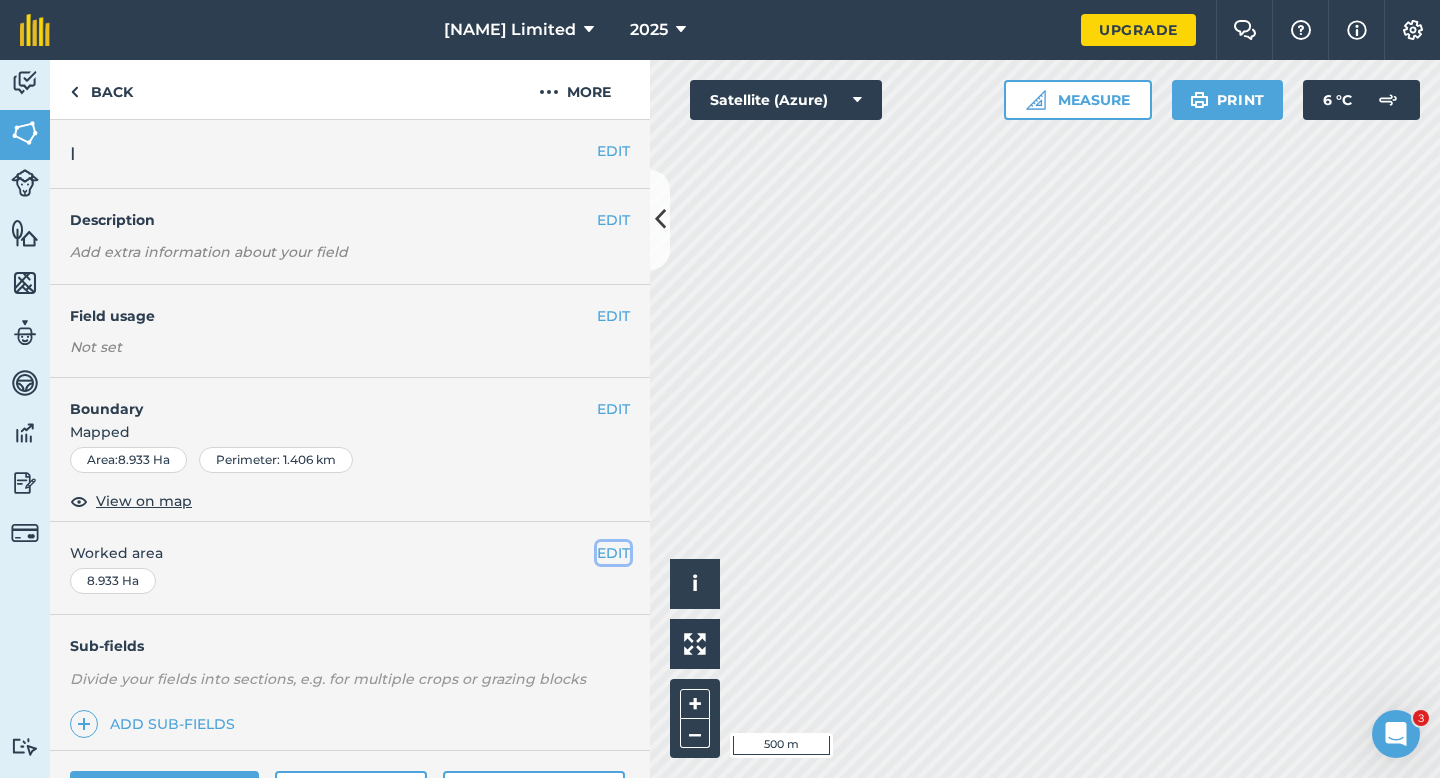 click on "EDIT" at bounding box center [613, 553] 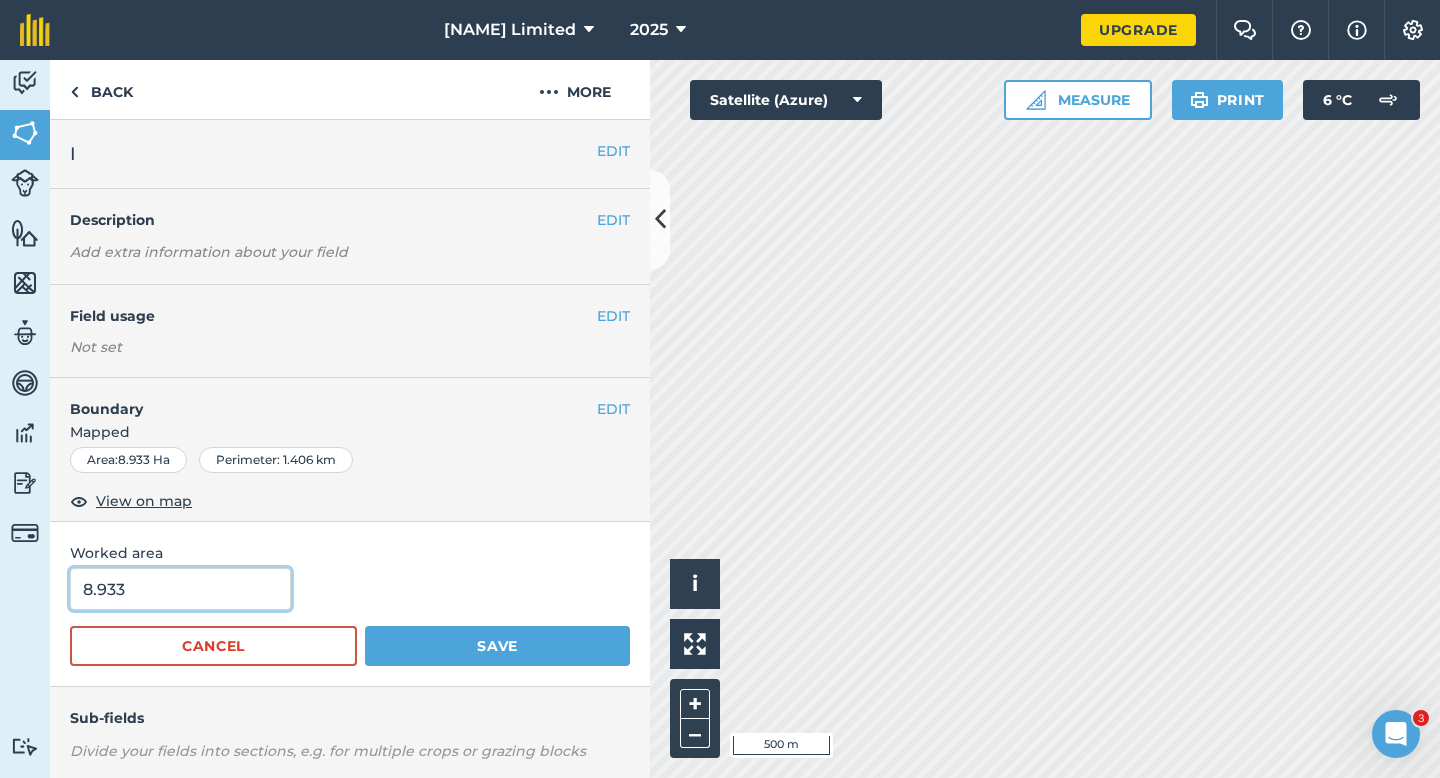 click on "8.933" at bounding box center (180, 589) 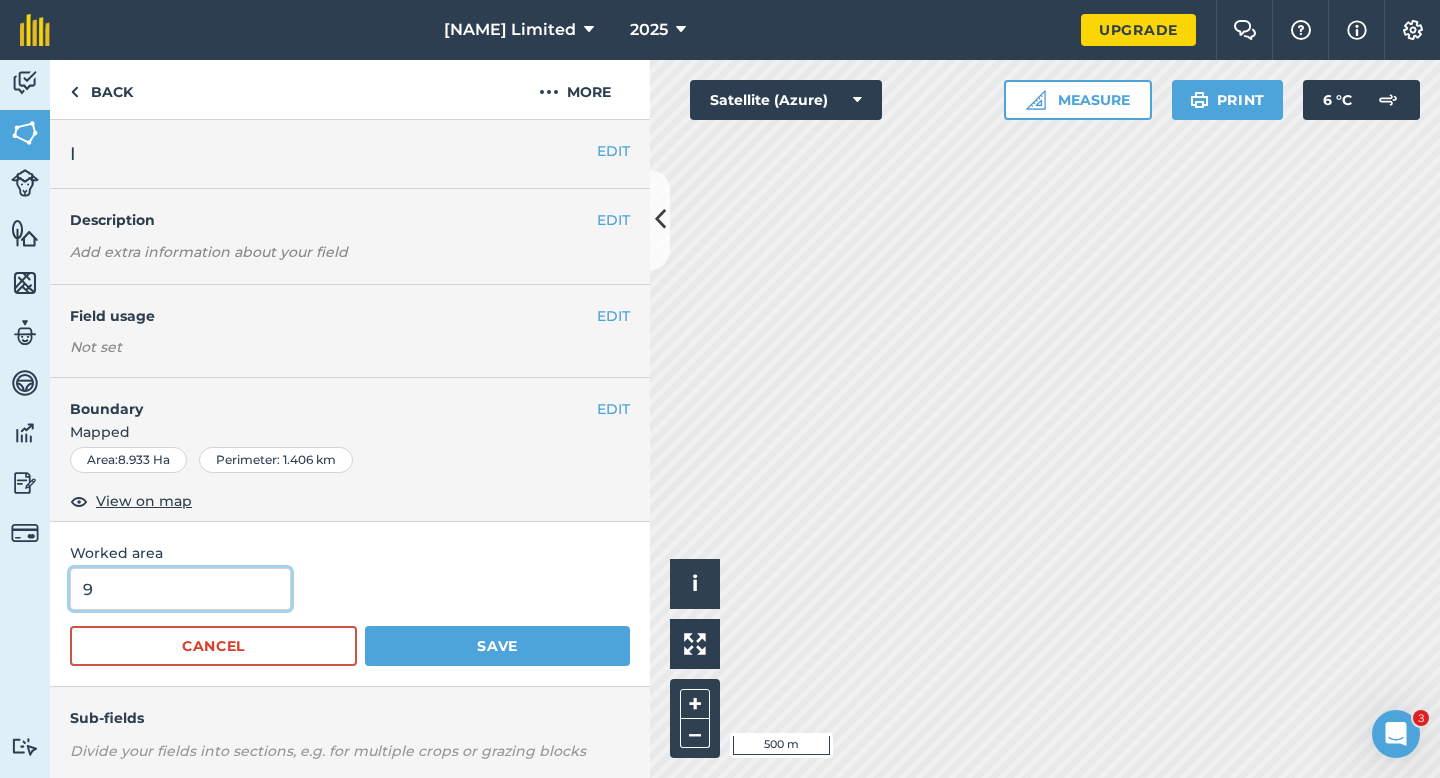 click on "Save" at bounding box center (497, 646) 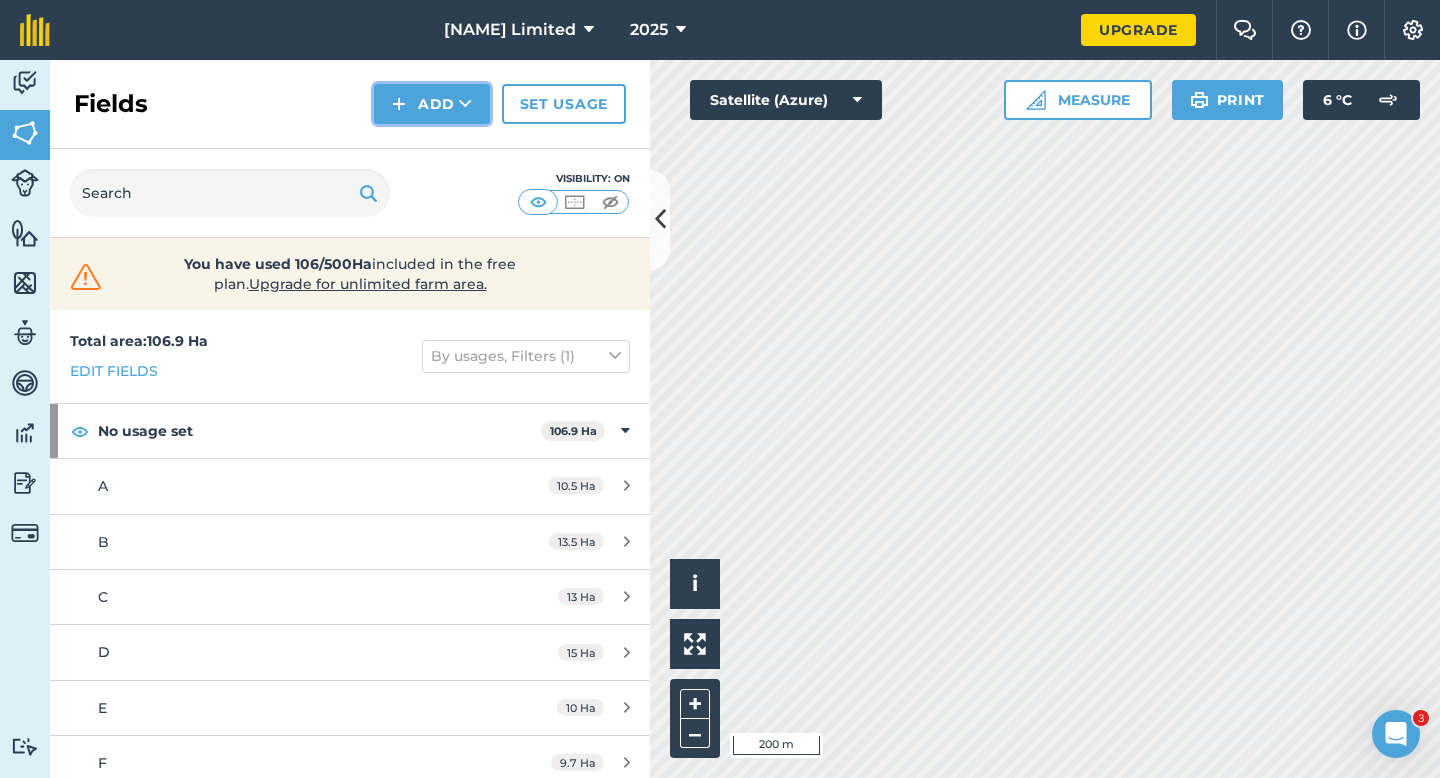 click on "Add" at bounding box center (432, 104) 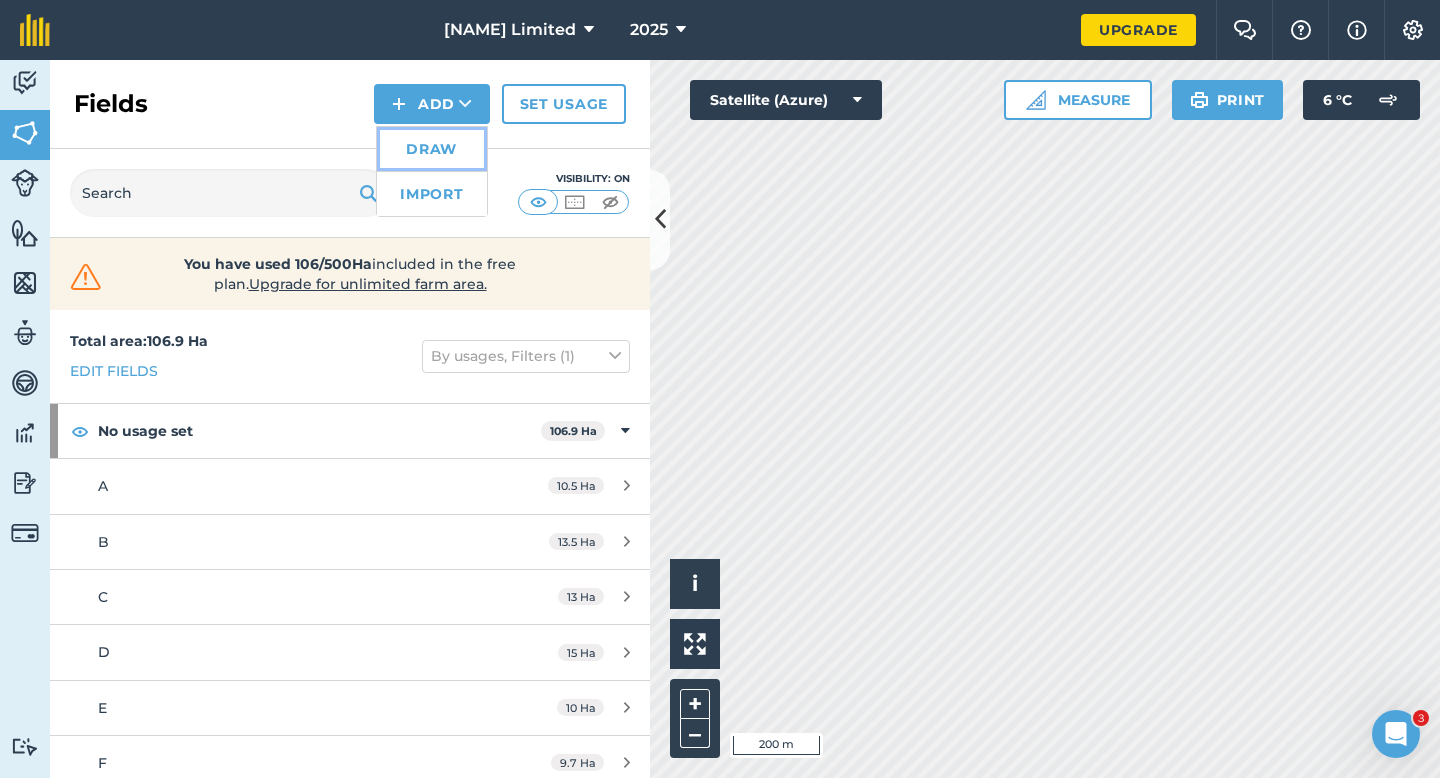 click on "Draw" at bounding box center [432, 149] 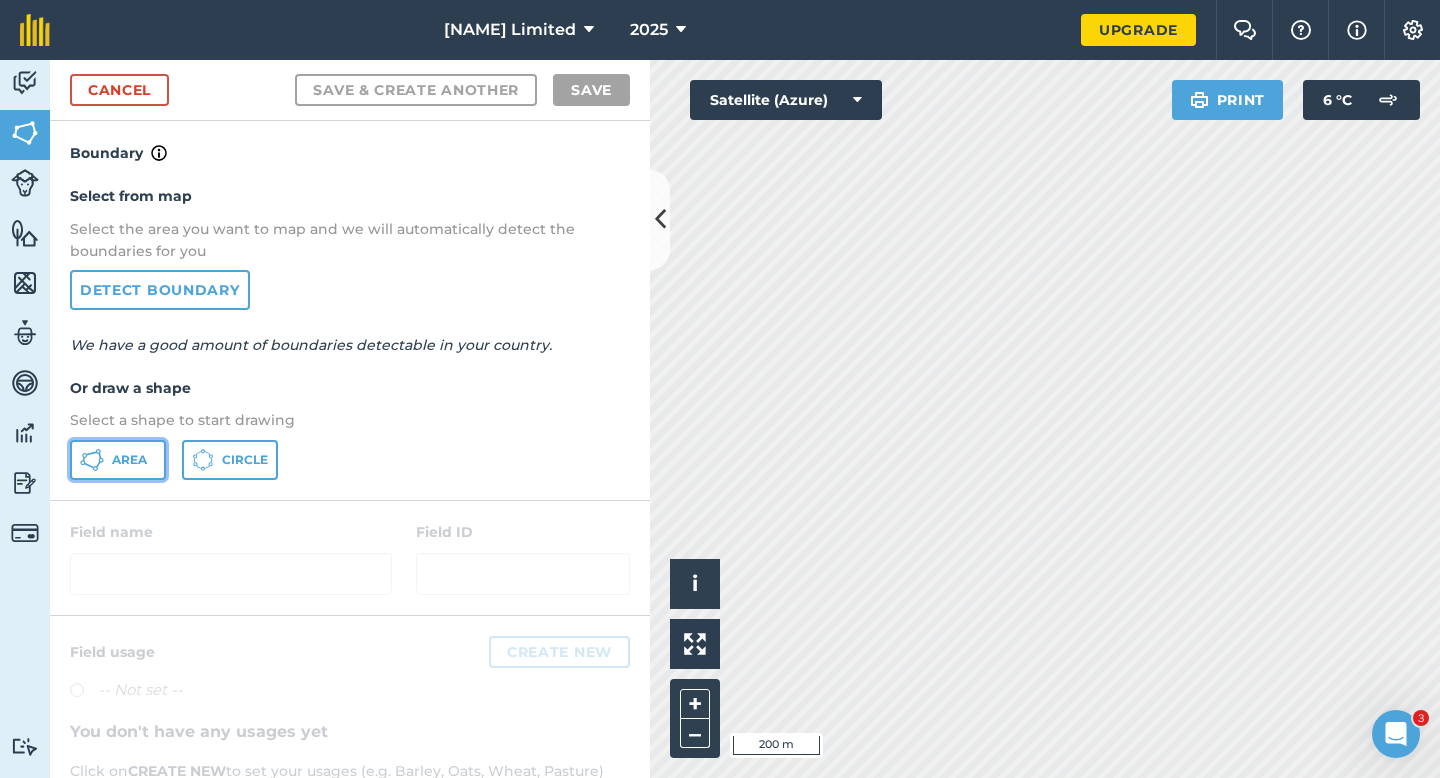click on "Area" at bounding box center [118, 460] 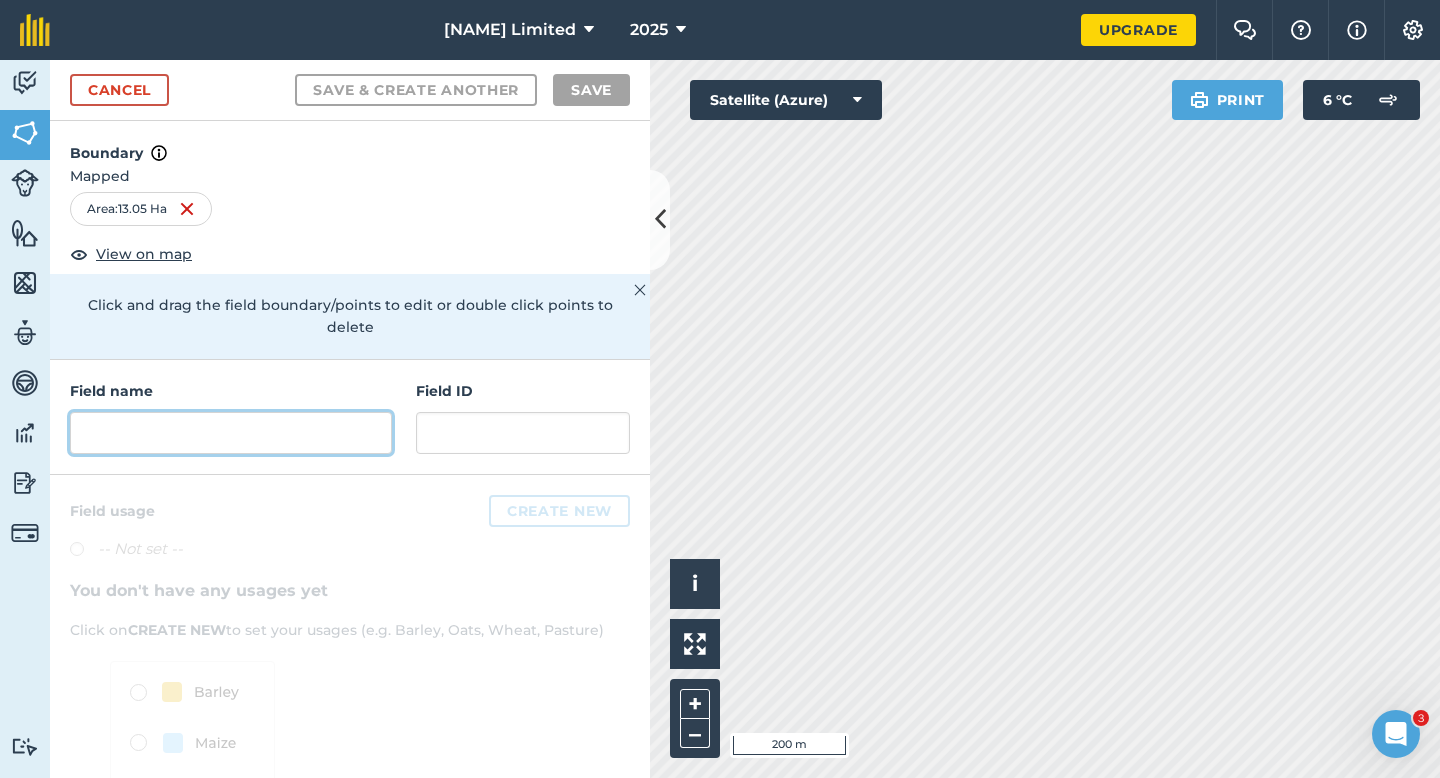 click at bounding box center (231, 433) 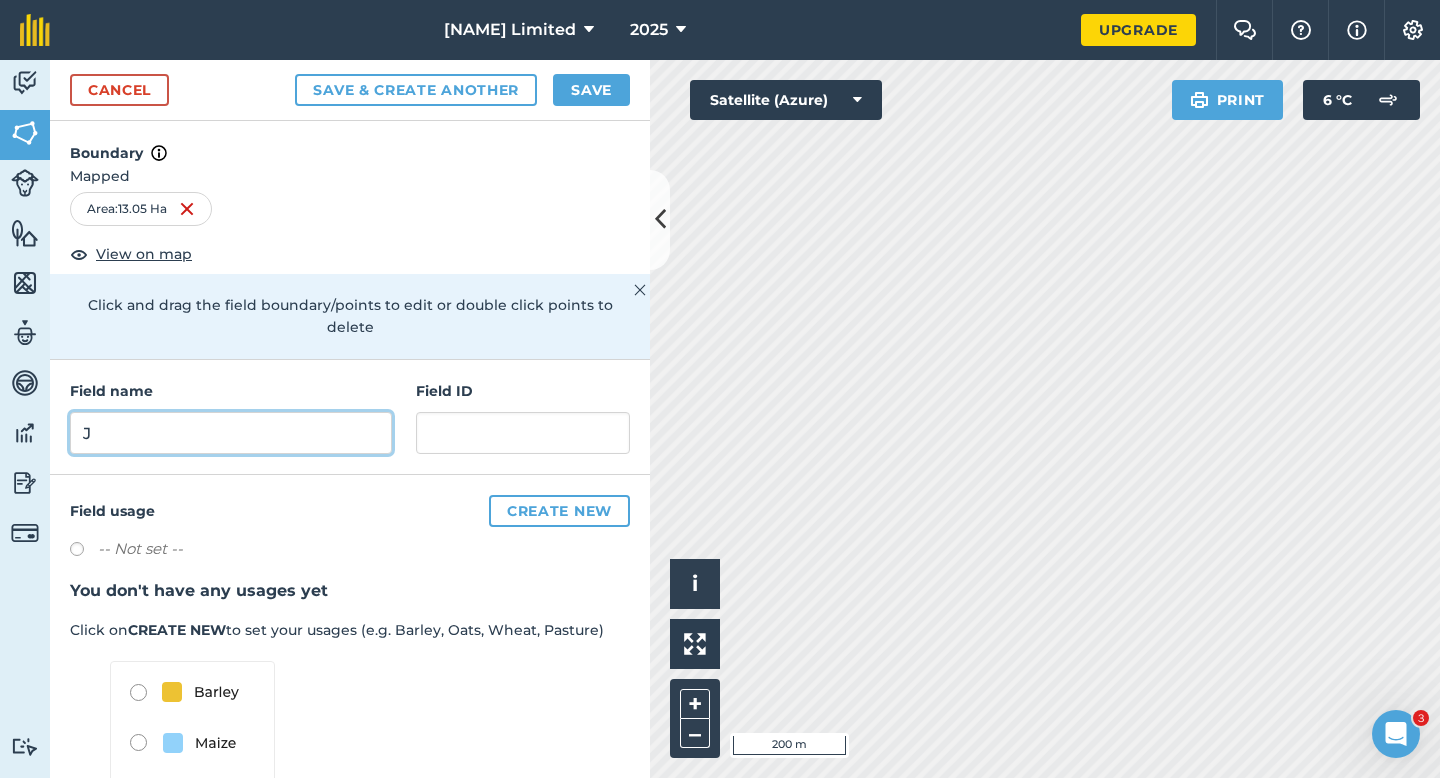 type on "J" 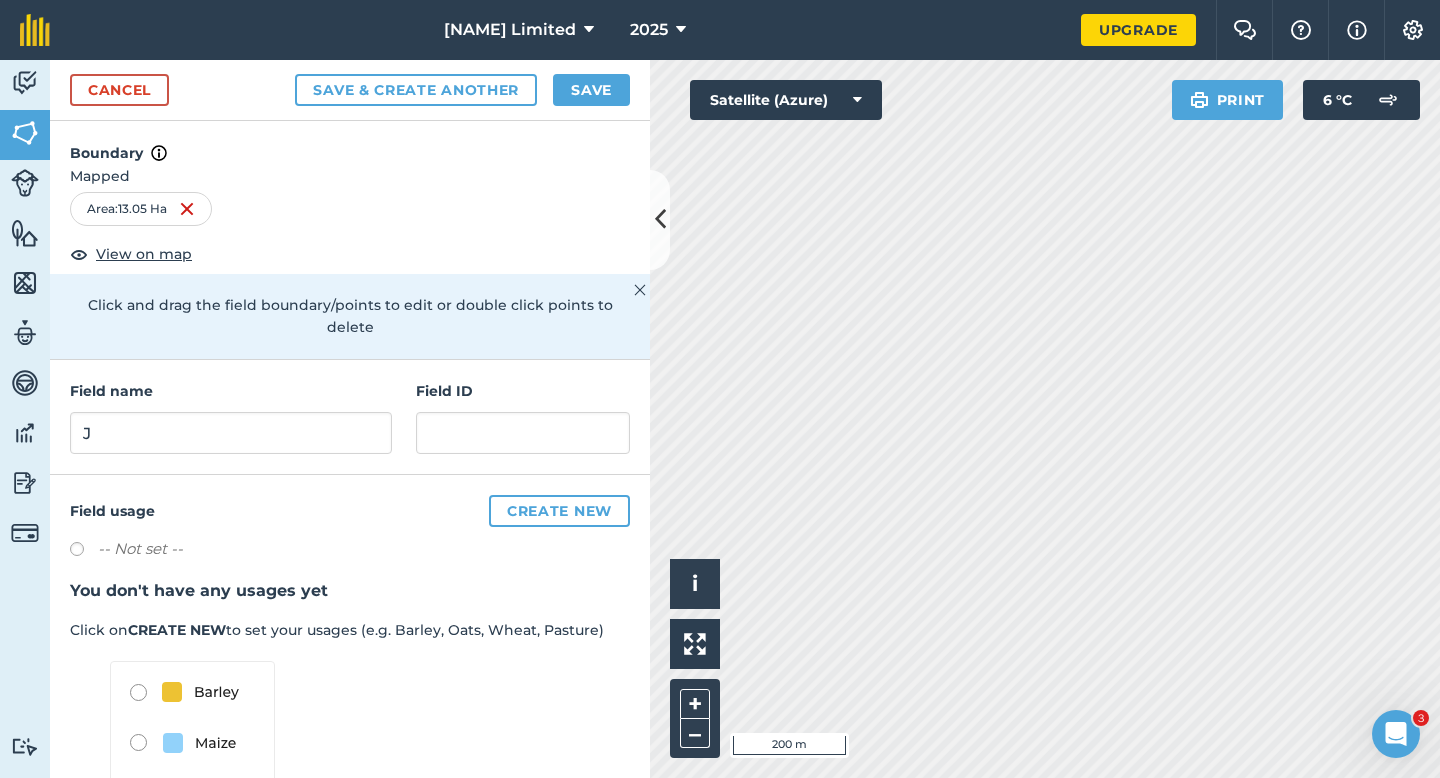 click on "Cancel Save & Create Another Save" at bounding box center (350, 90) 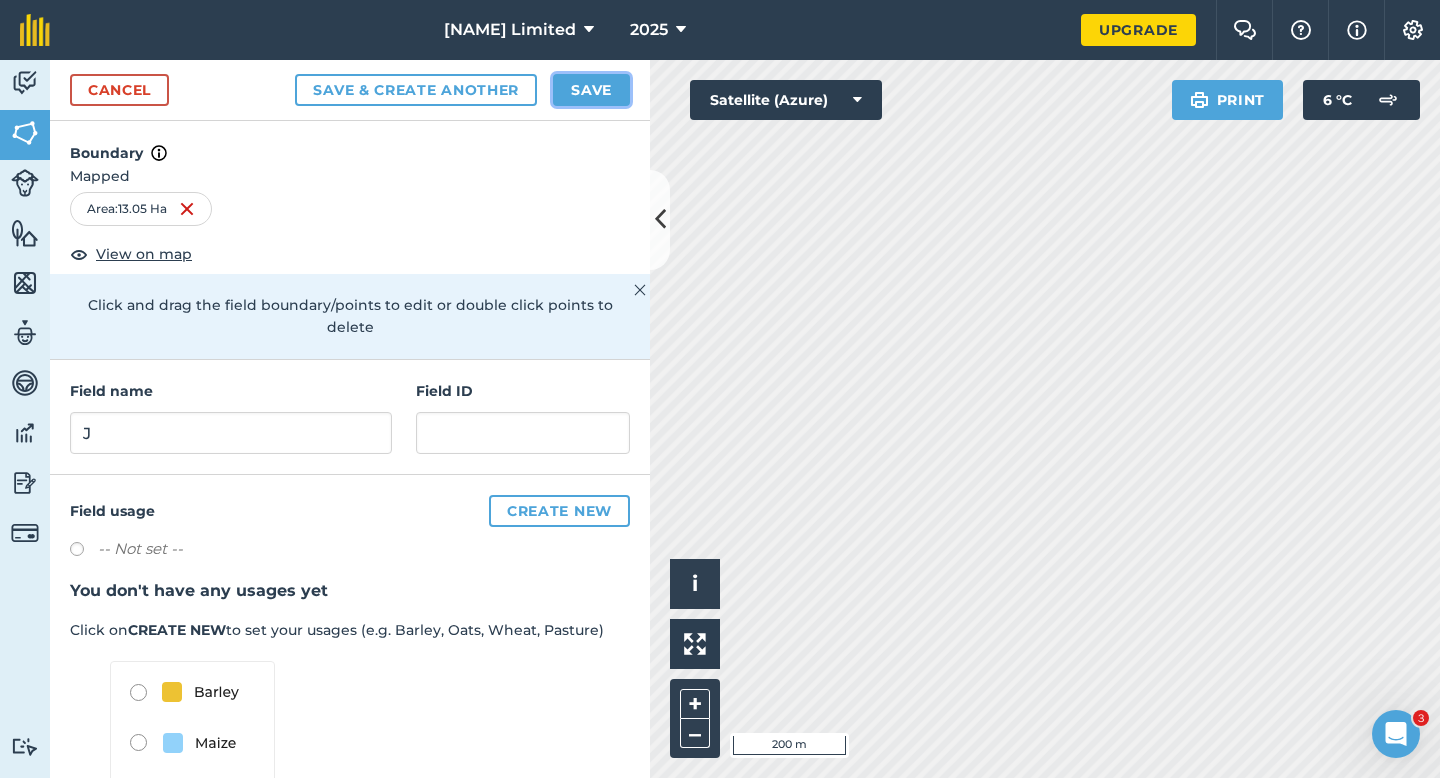 click on "Save" at bounding box center (591, 90) 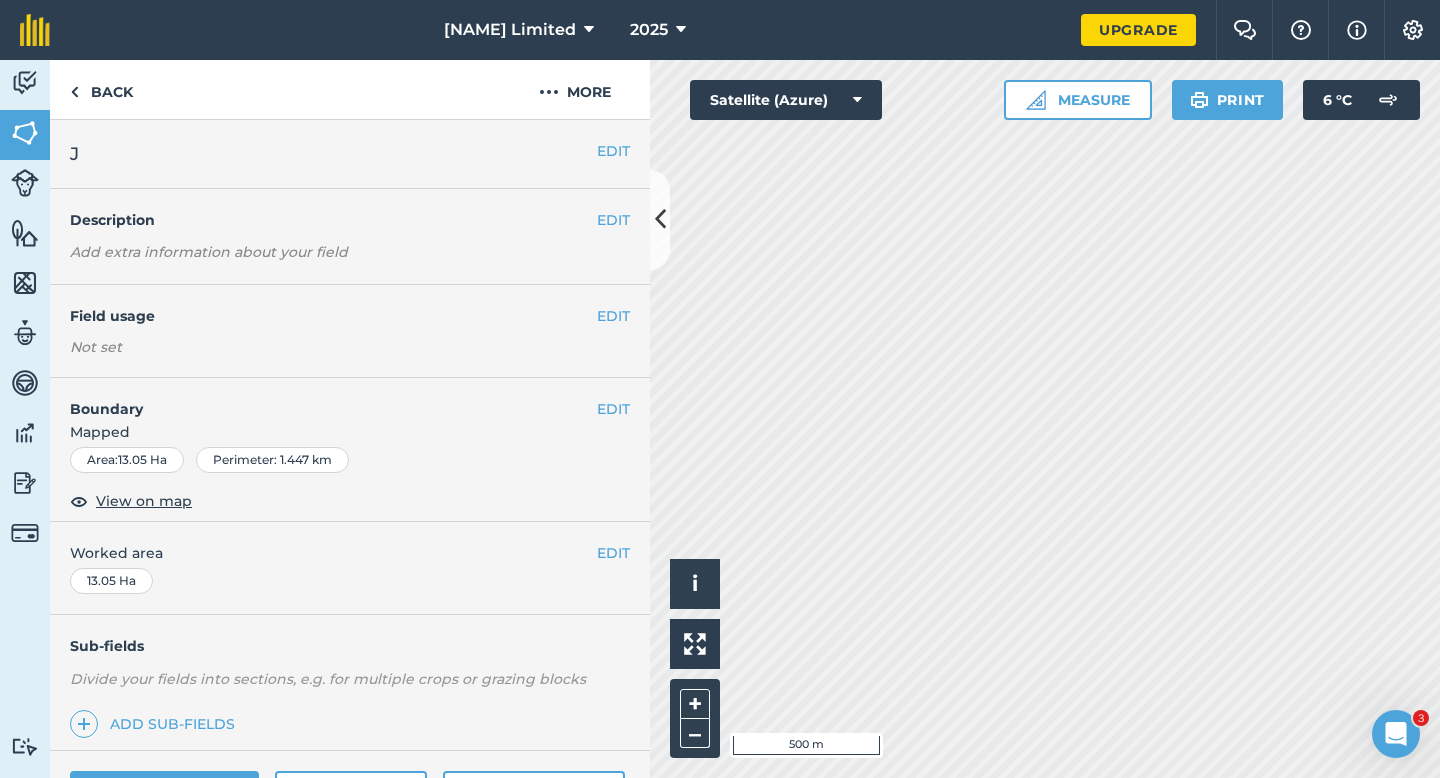 click on "EDIT Worked area 13.05   Ha" at bounding box center [350, 568] 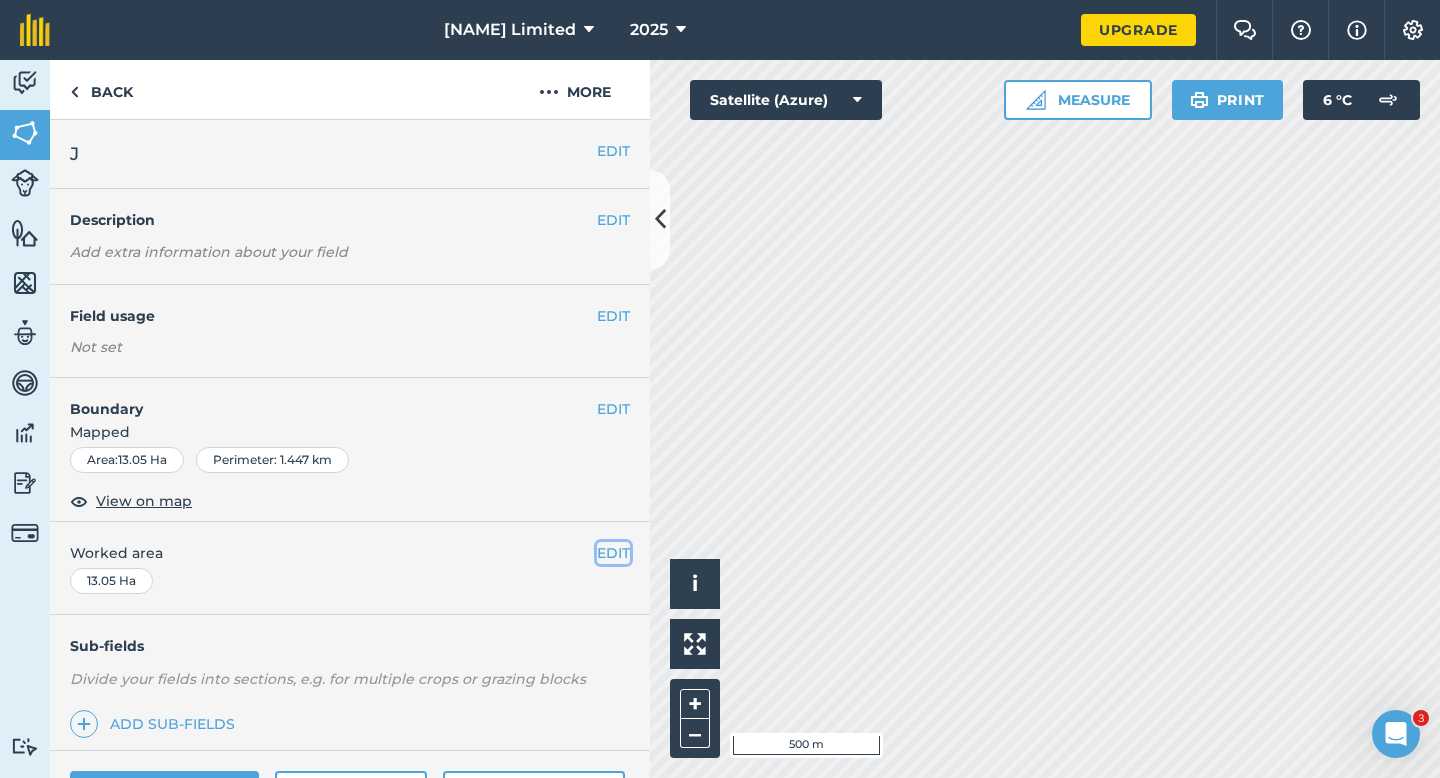 click on "EDIT" at bounding box center (613, 553) 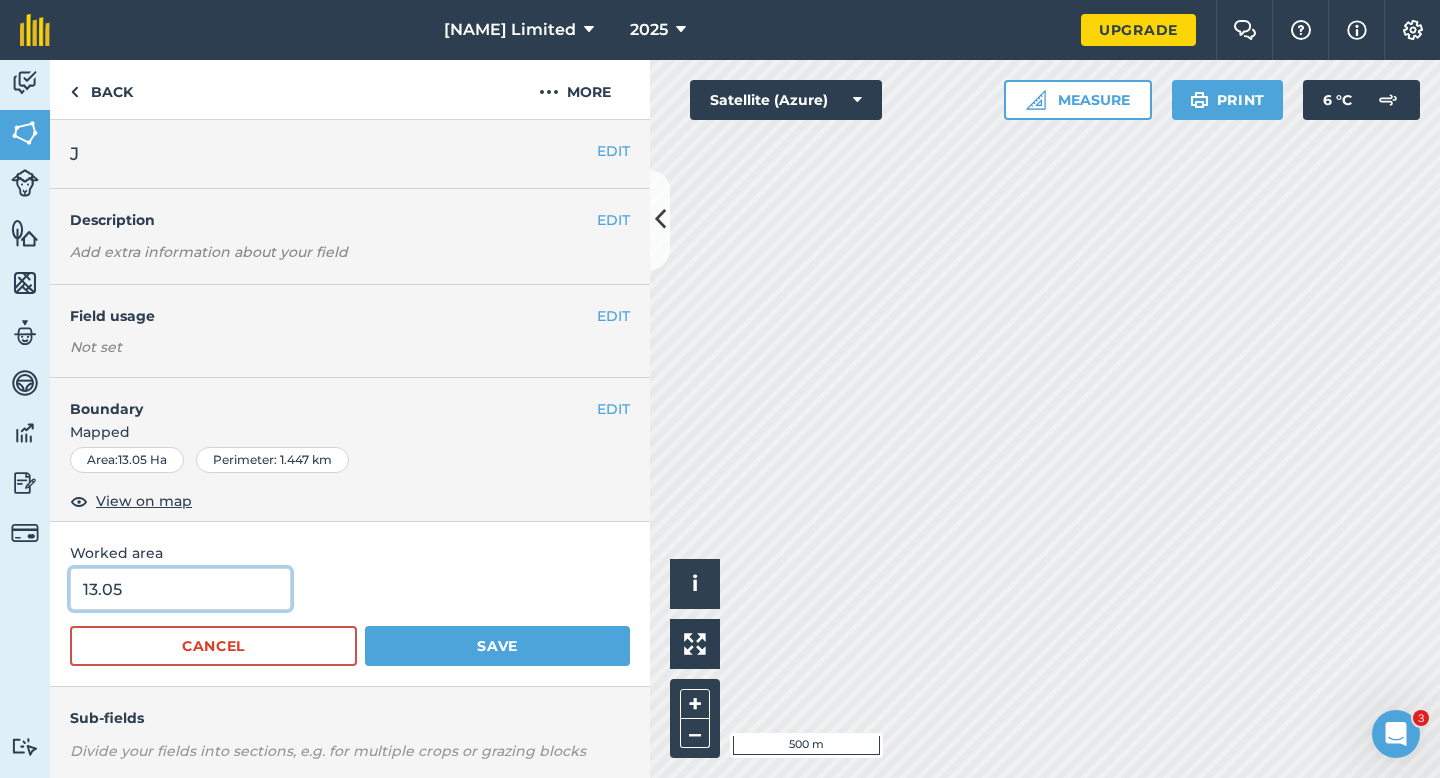 click on "13.05" at bounding box center [180, 589] 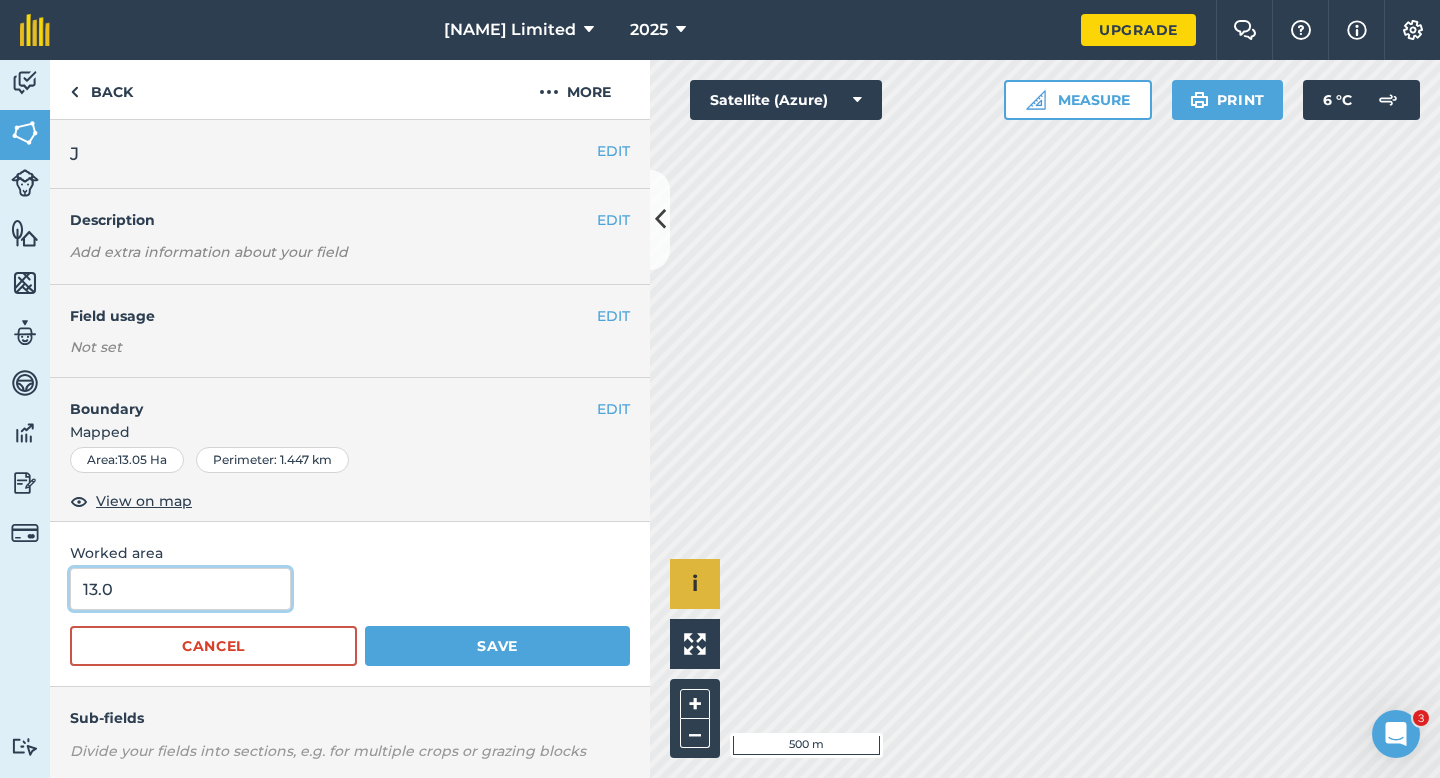 type on "13" 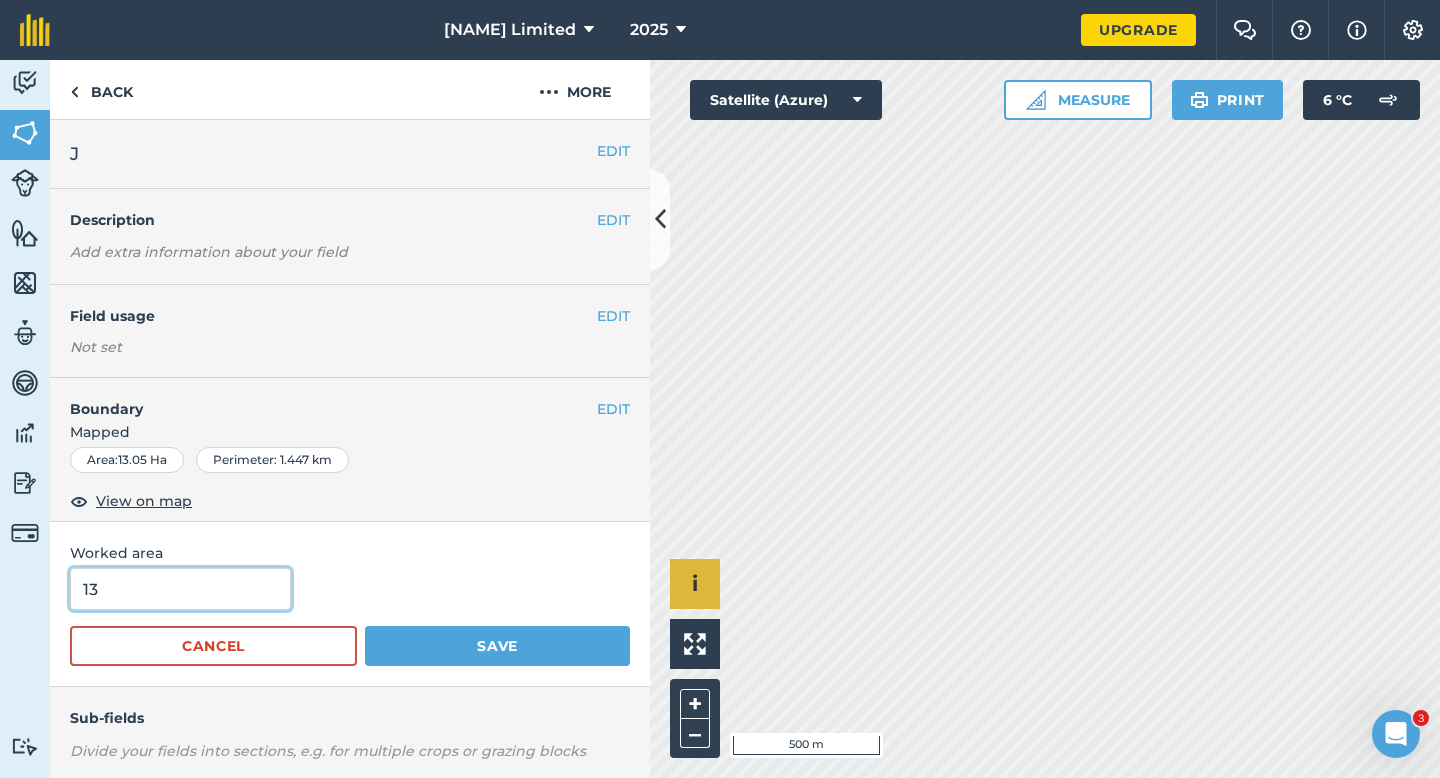 click on "Save" at bounding box center (497, 646) 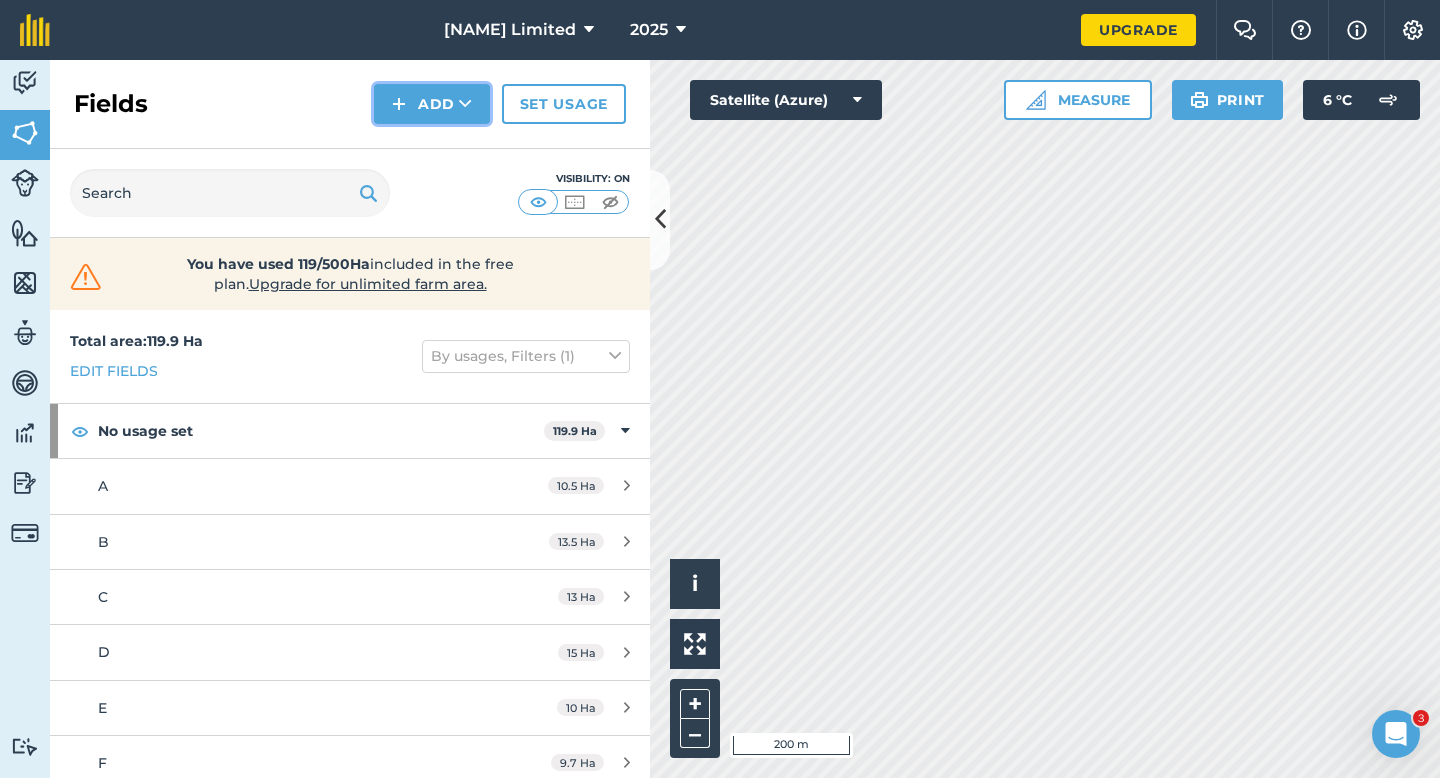 click on "Add" at bounding box center [432, 104] 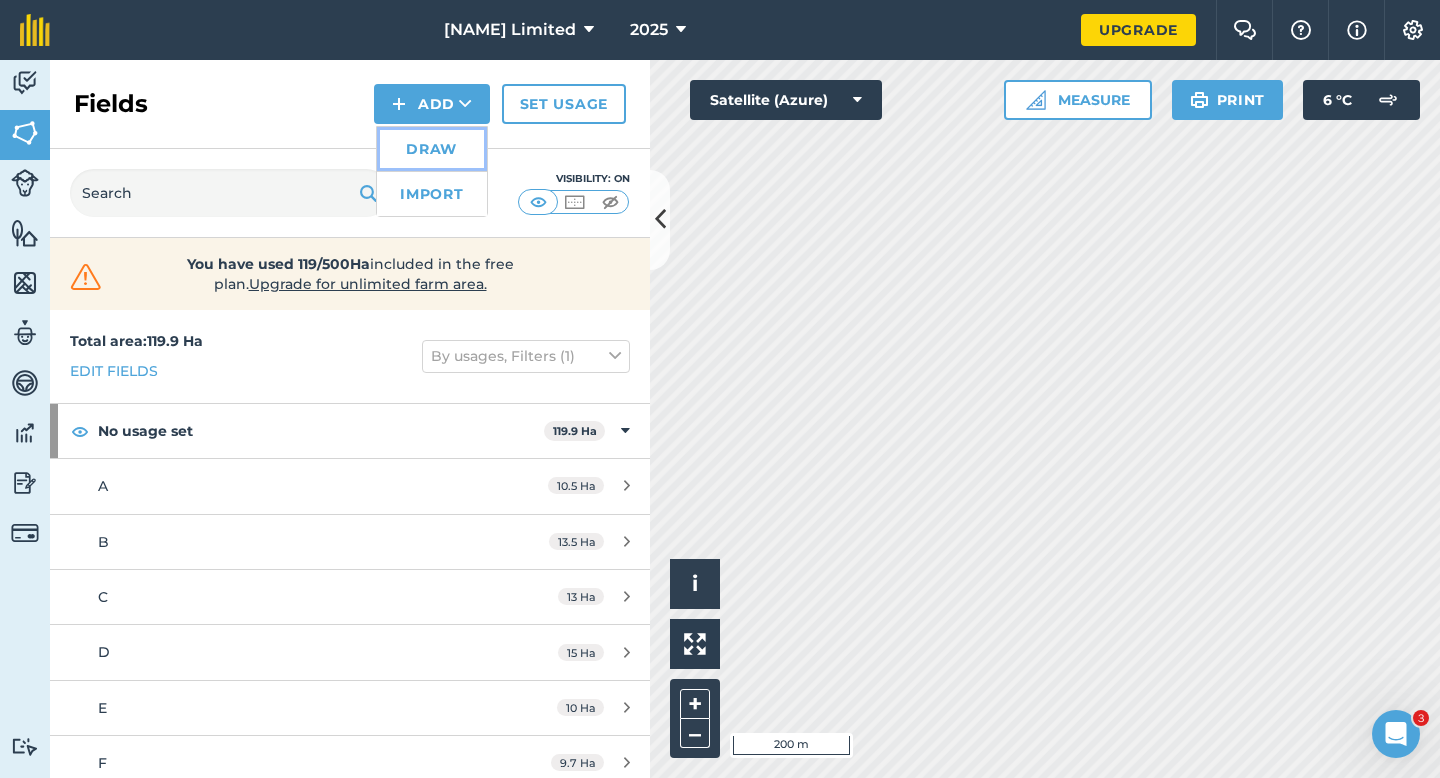 click on "Draw" at bounding box center [432, 149] 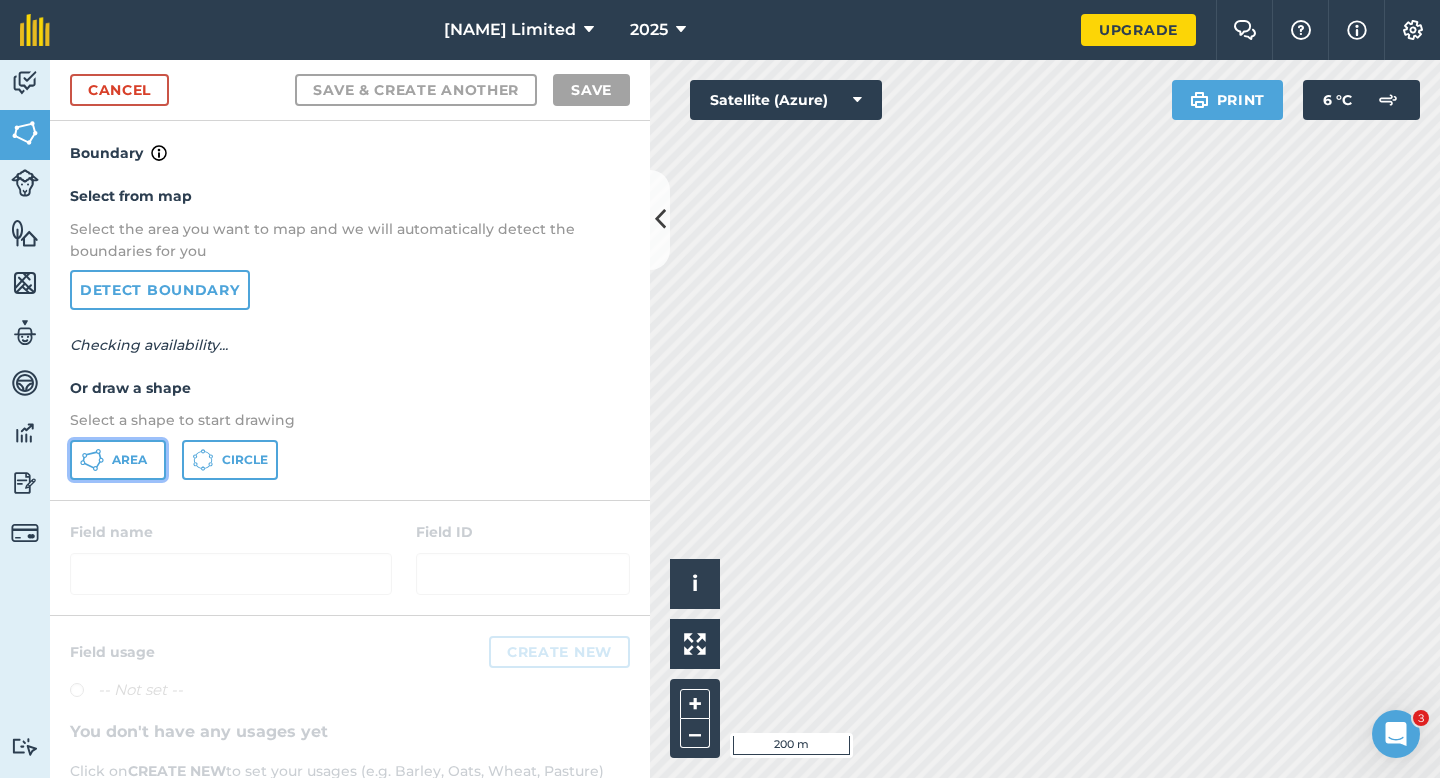 click on "Area" at bounding box center (129, 460) 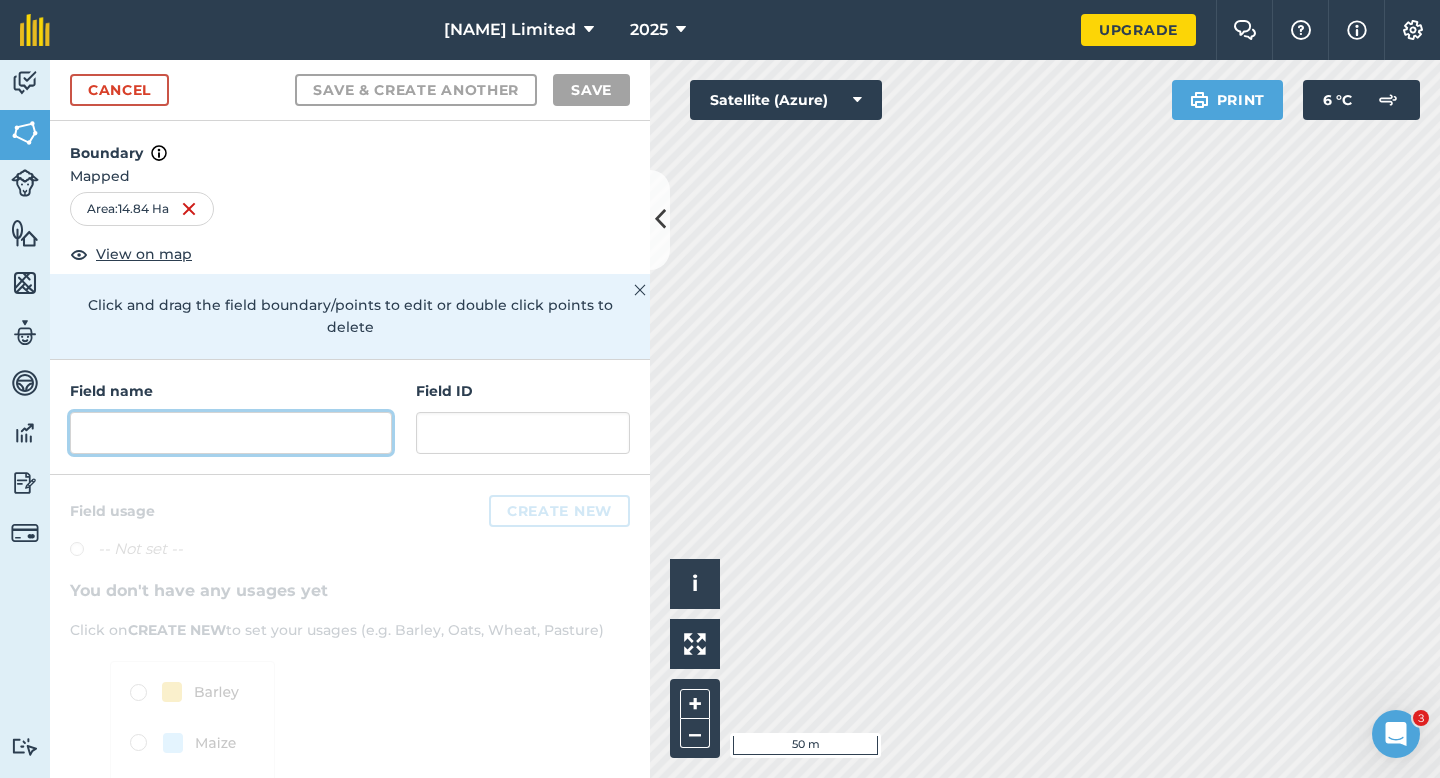 click at bounding box center [231, 433] 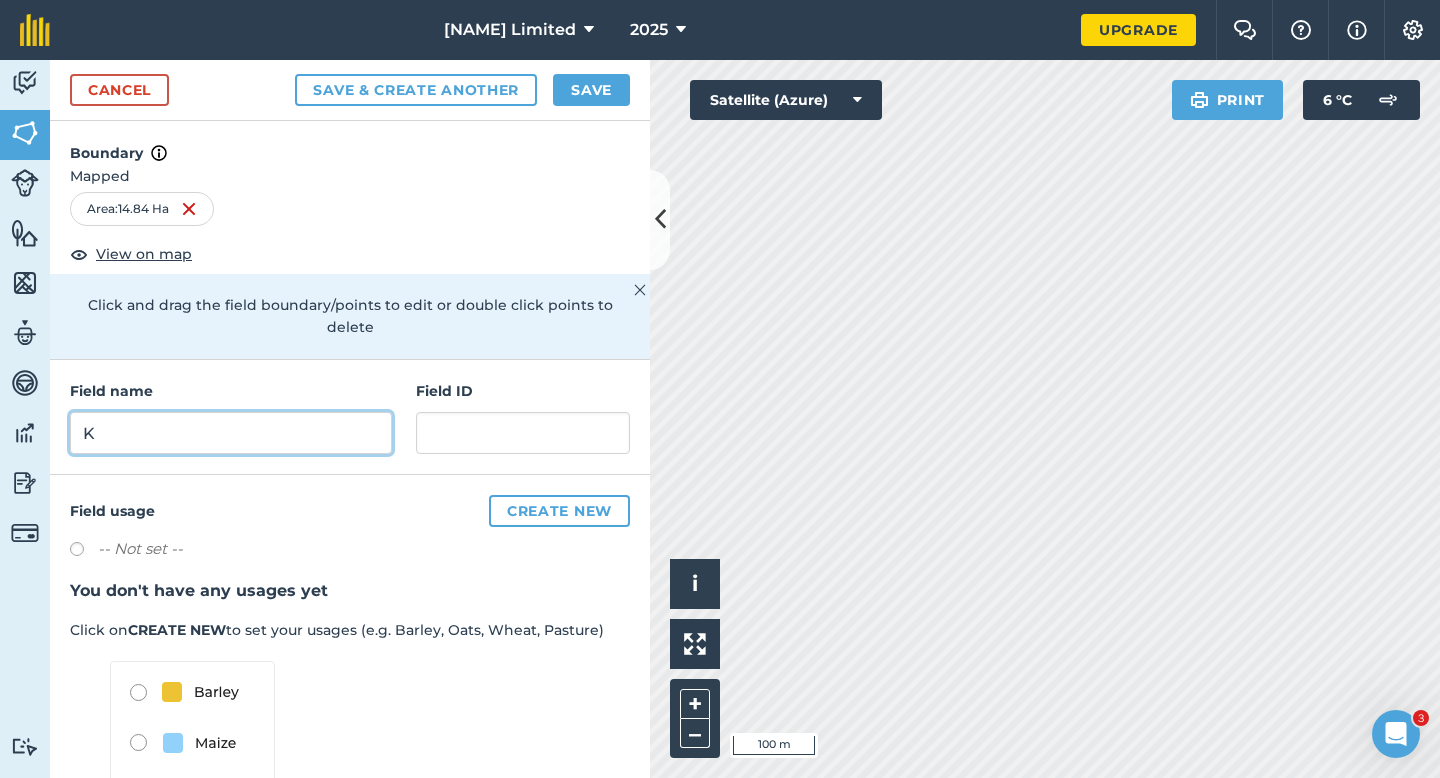 type on "K" 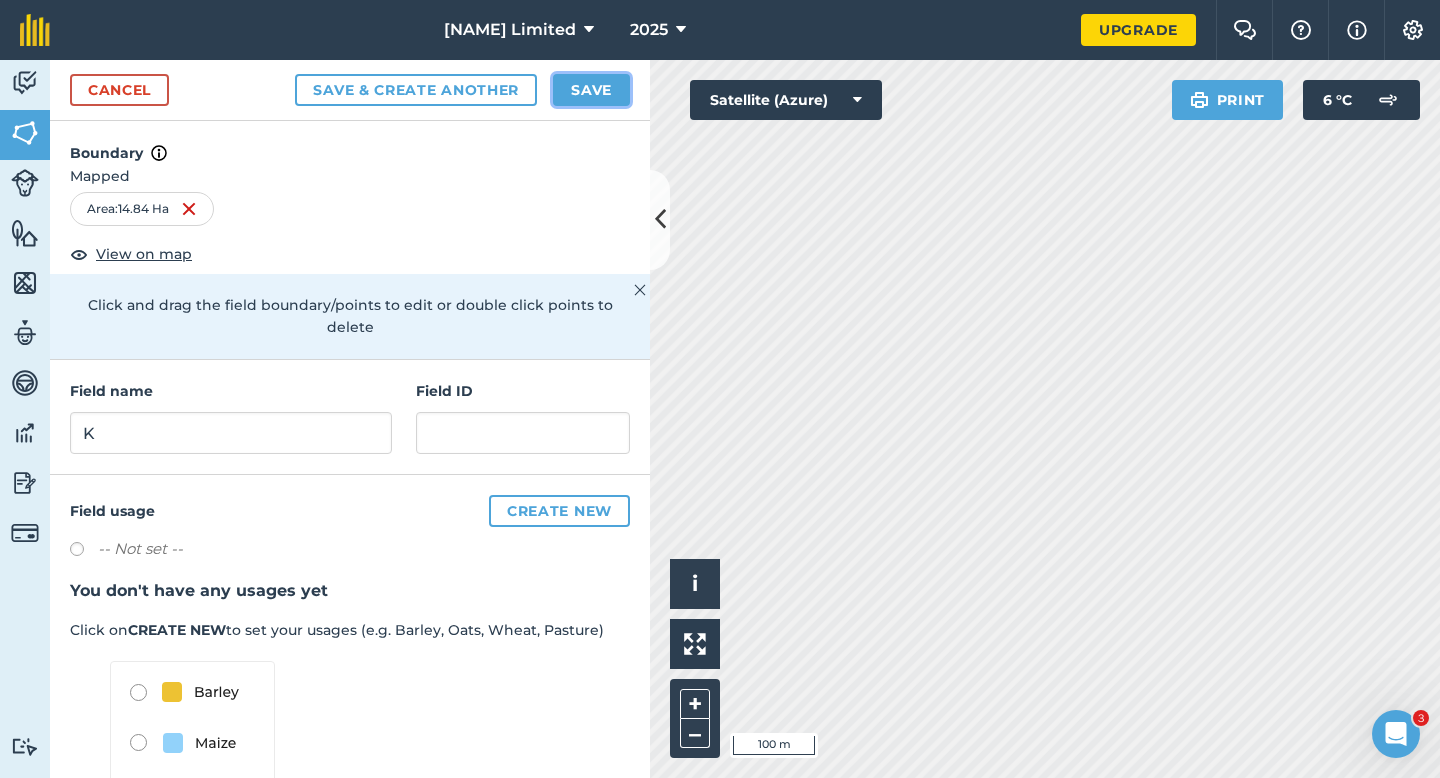 click on "Save" at bounding box center (591, 90) 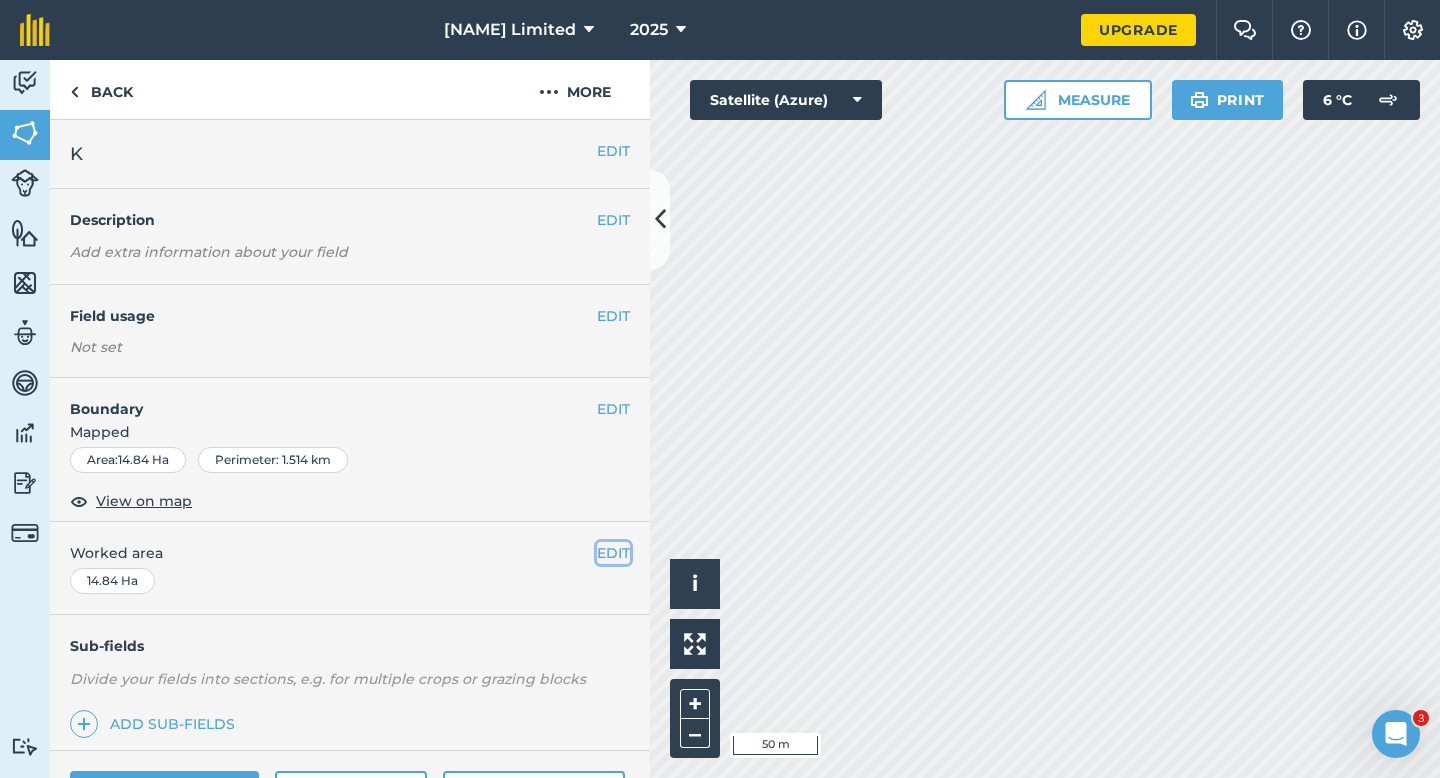 click on "EDIT" at bounding box center [613, 553] 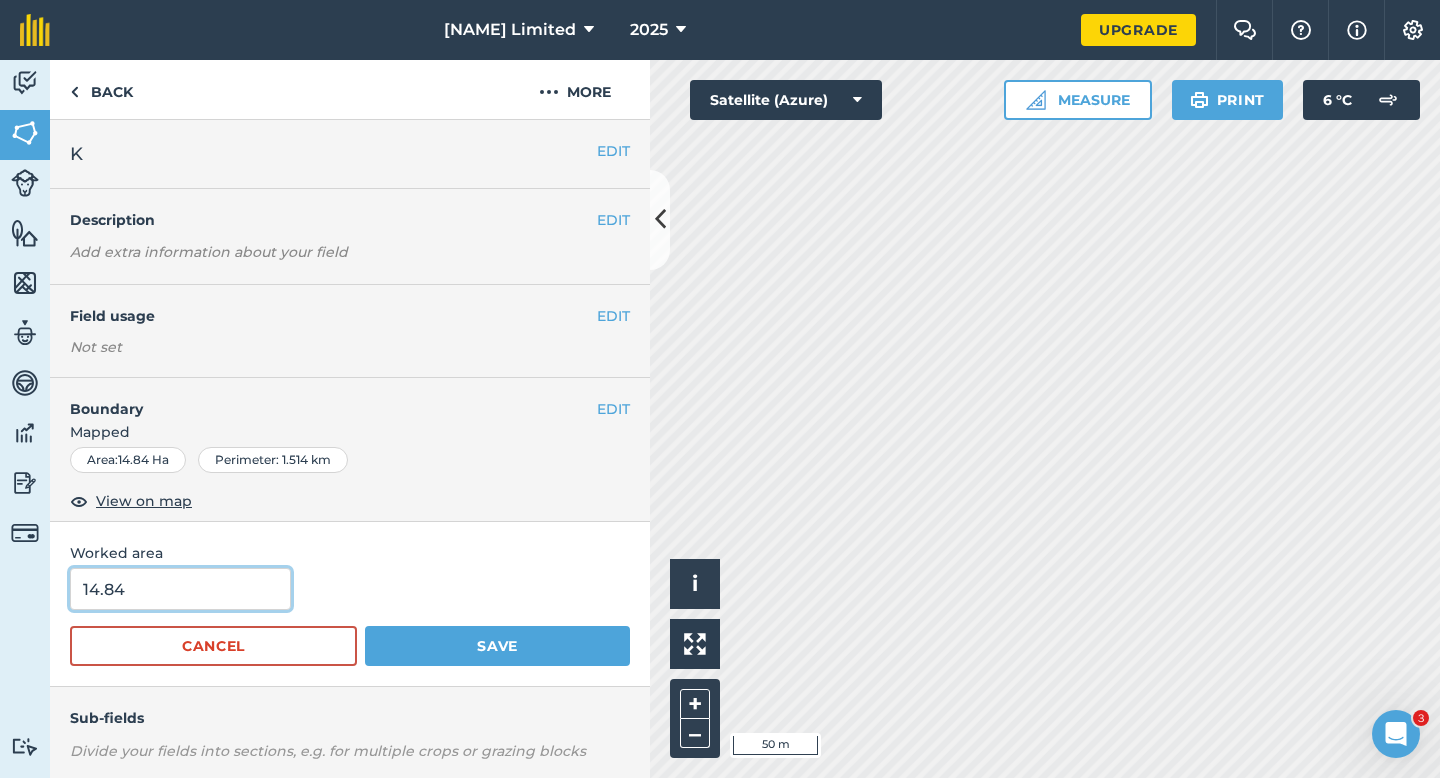 click on "14.84" at bounding box center (180, 589) 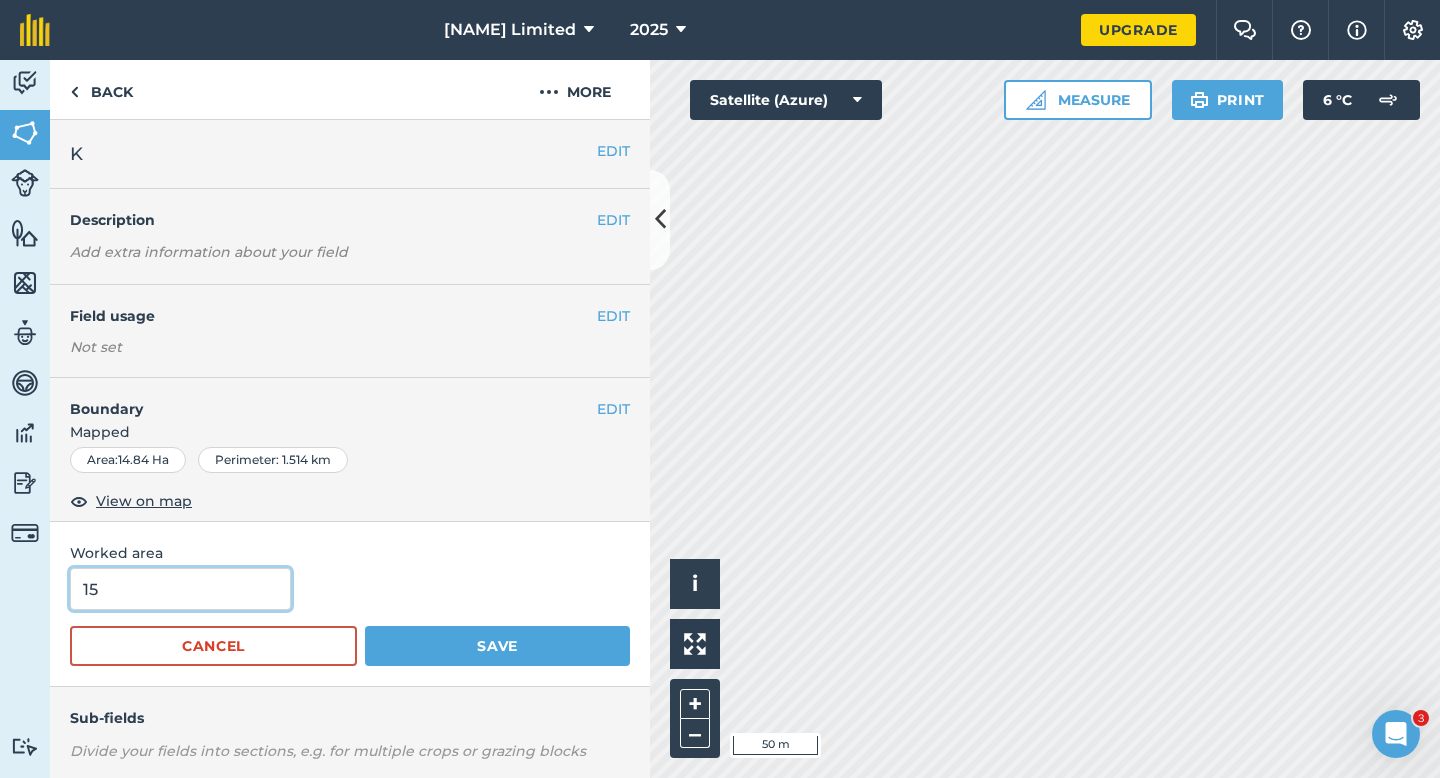 click on "Save" at bounding box center (497, 646) 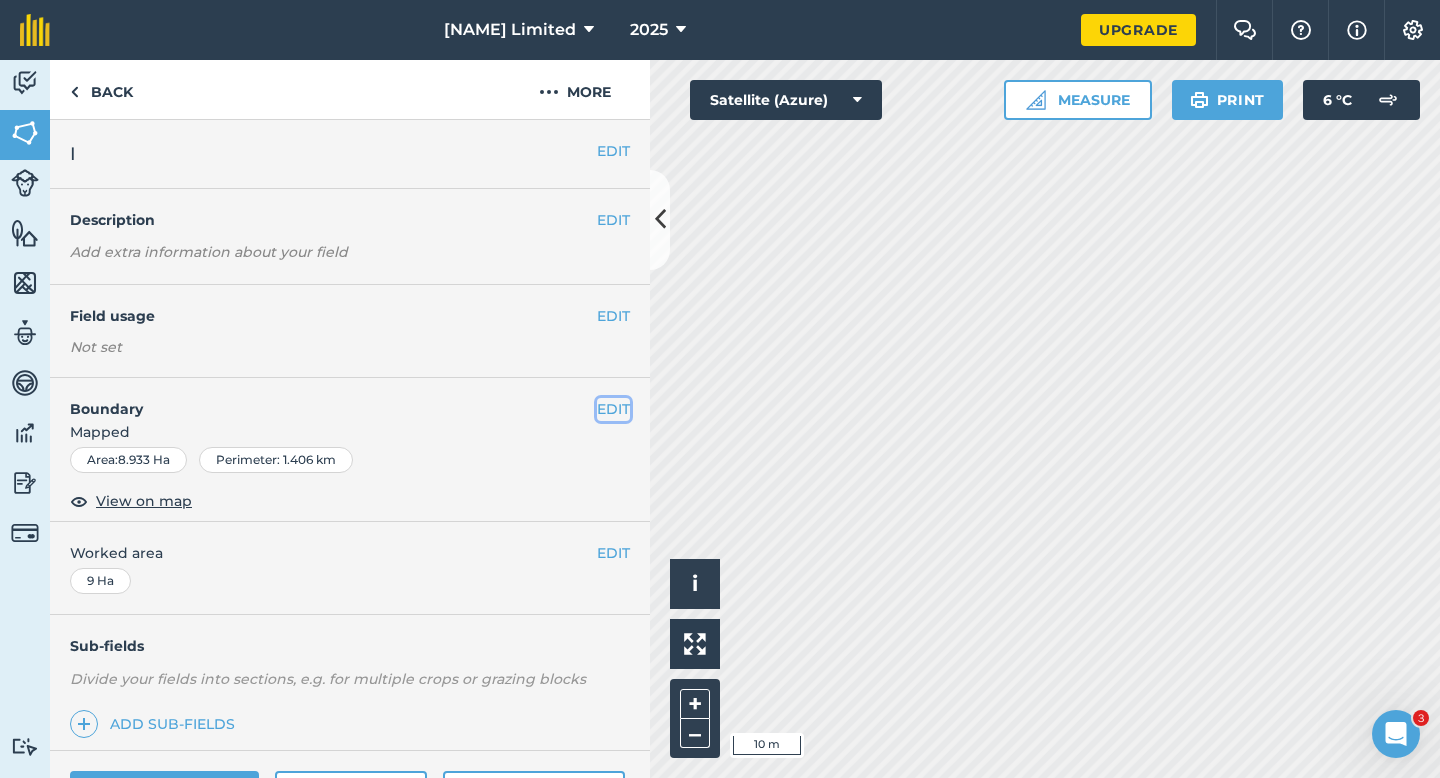 click on "EDIT" at bounding box center (613, 409) 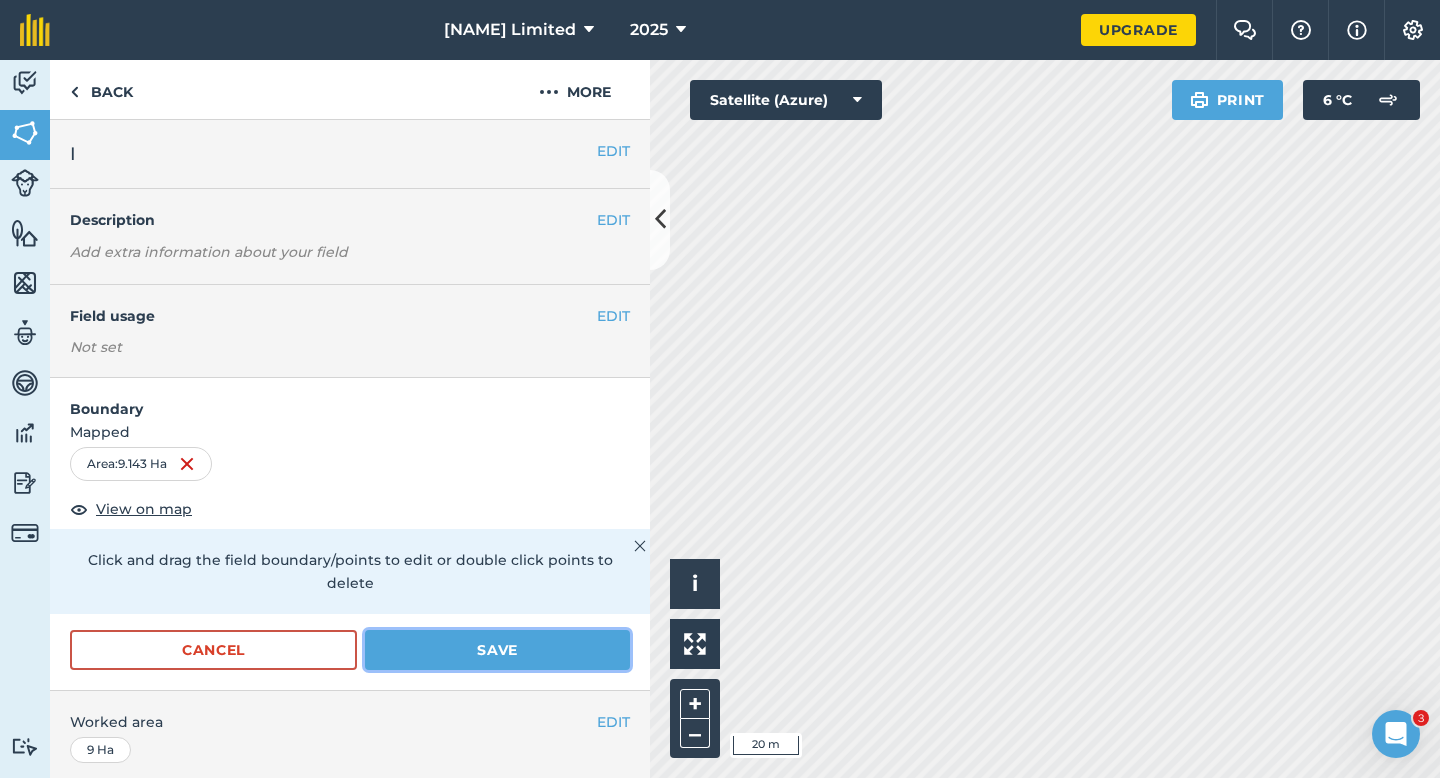 click on "Save" at bounding box center [497, 650] 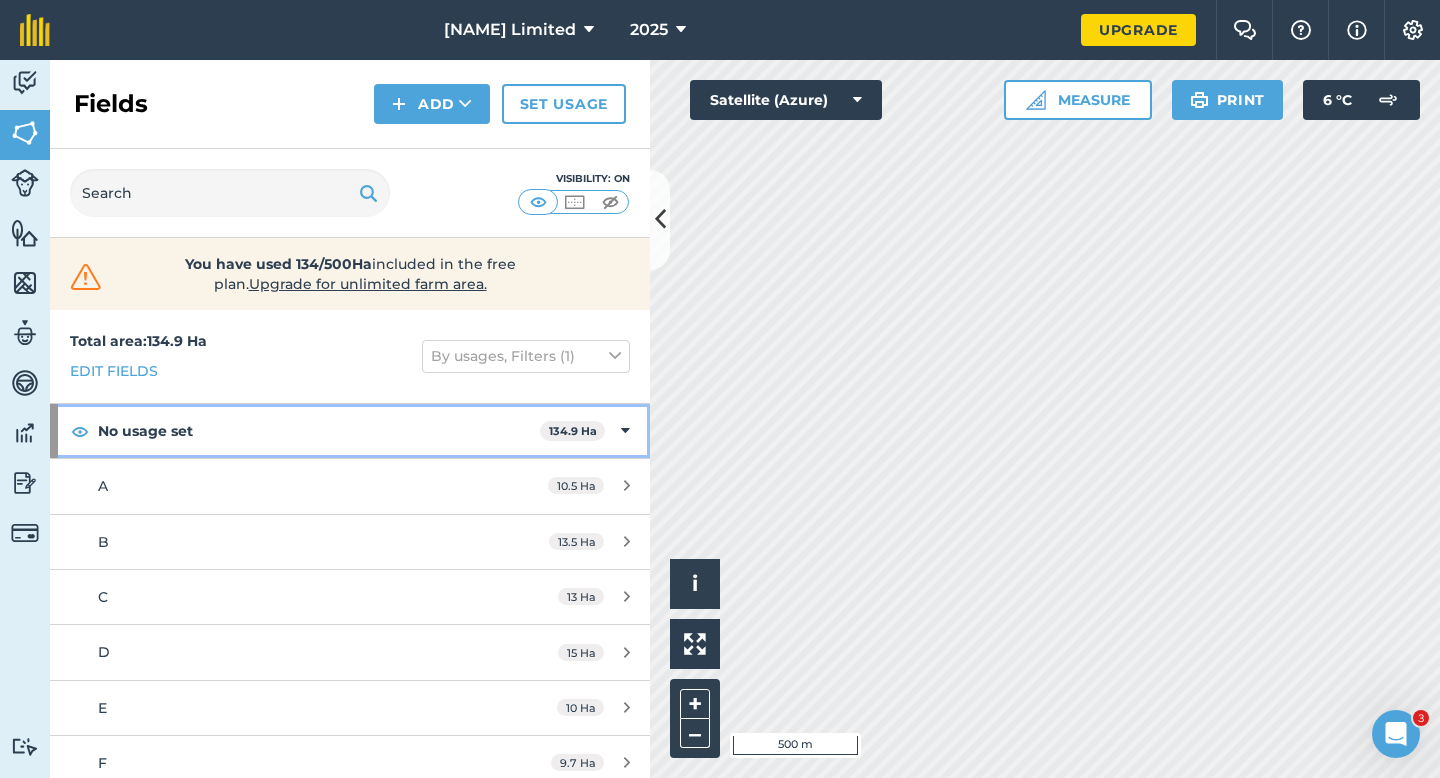 click on "No usage set 134.9   Ha" at bounding box center [350, 431] 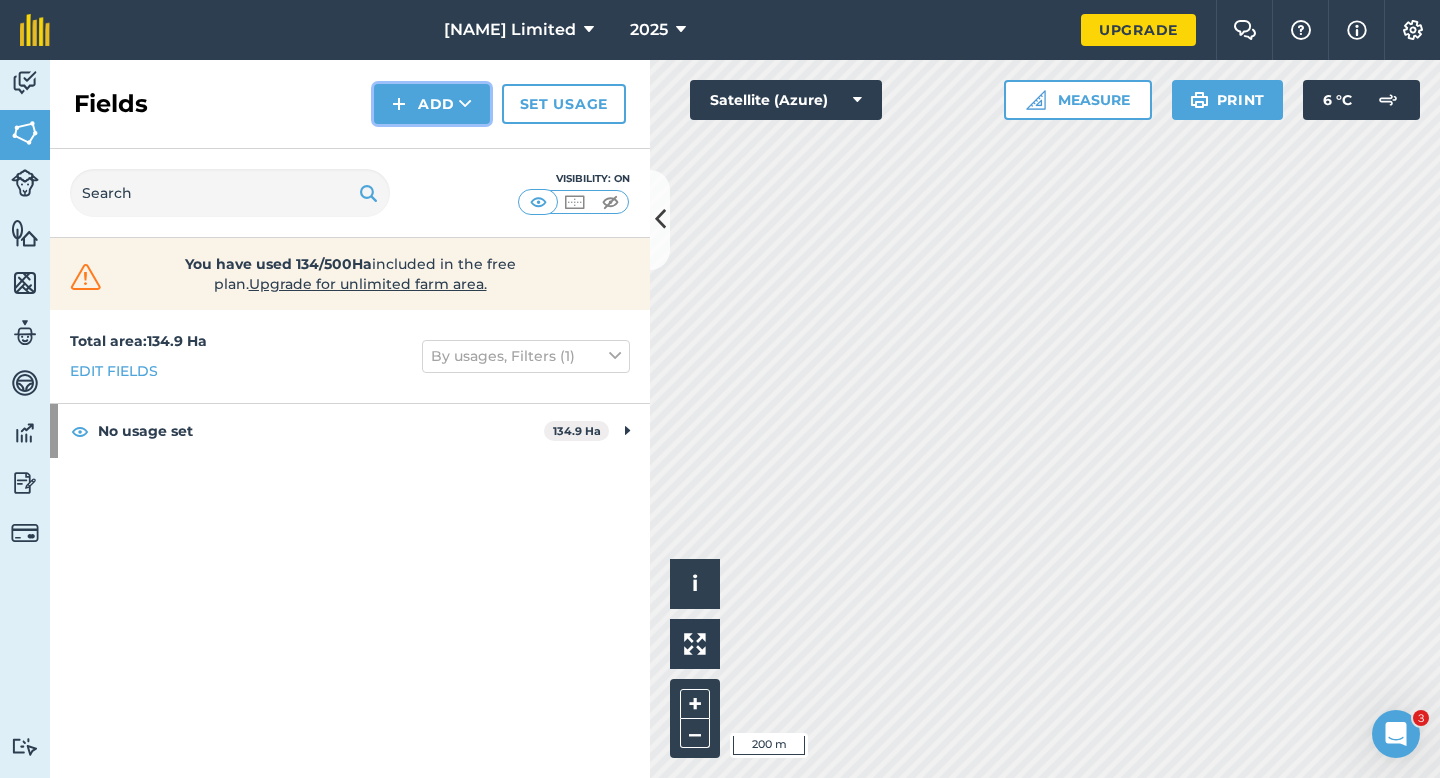 click on "Add" at bounding box center (432, 104) 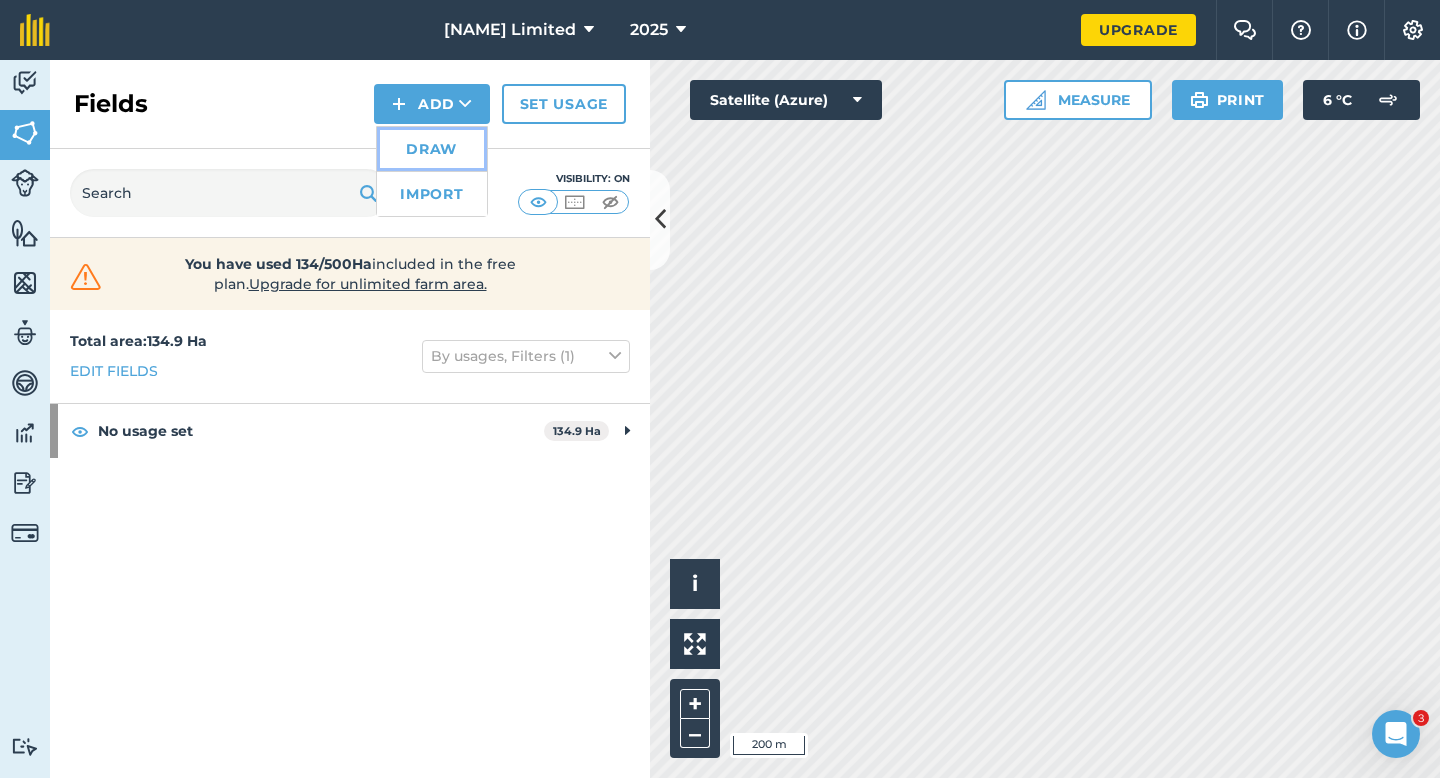 click on "Draw" at bounding box center (432, 149) 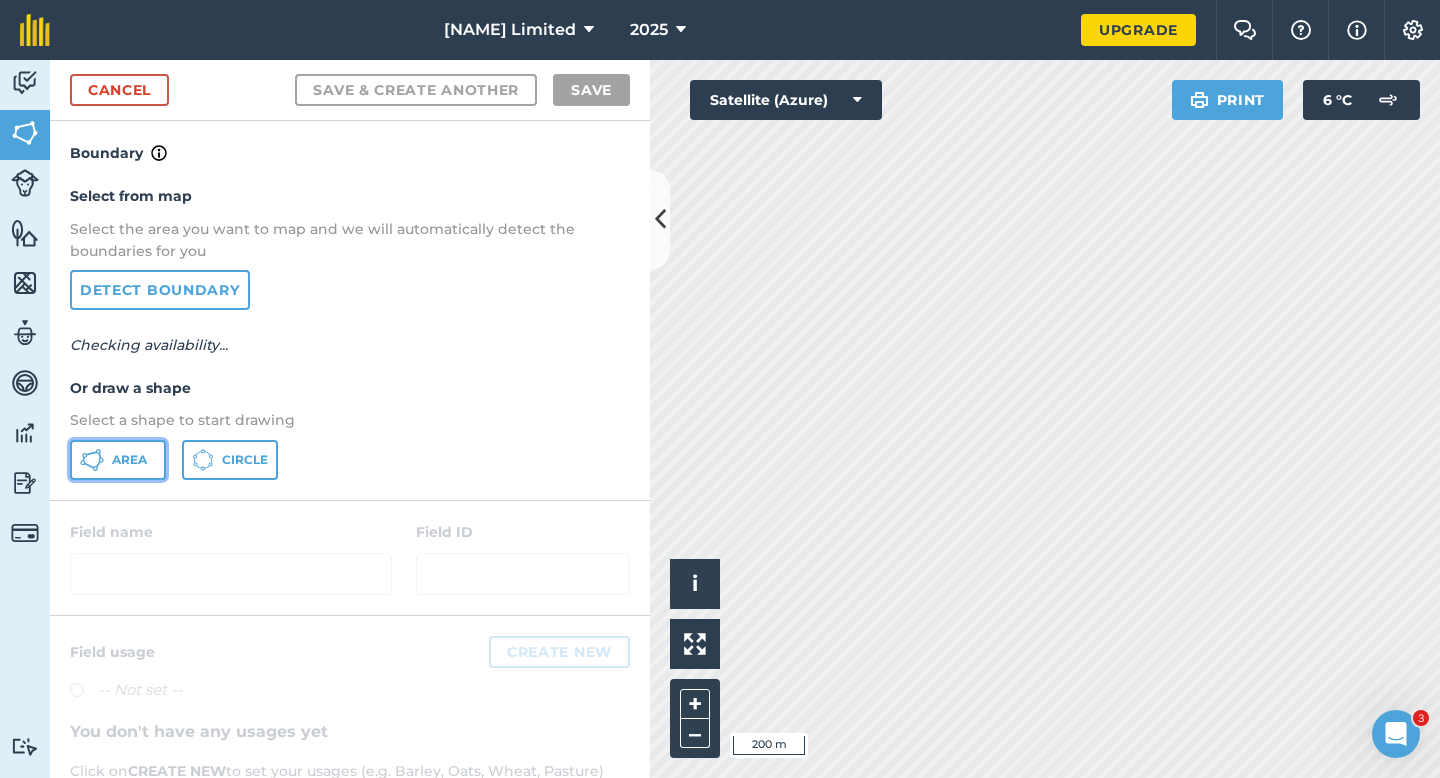 click on "Area" at bounding box center [129, 460] 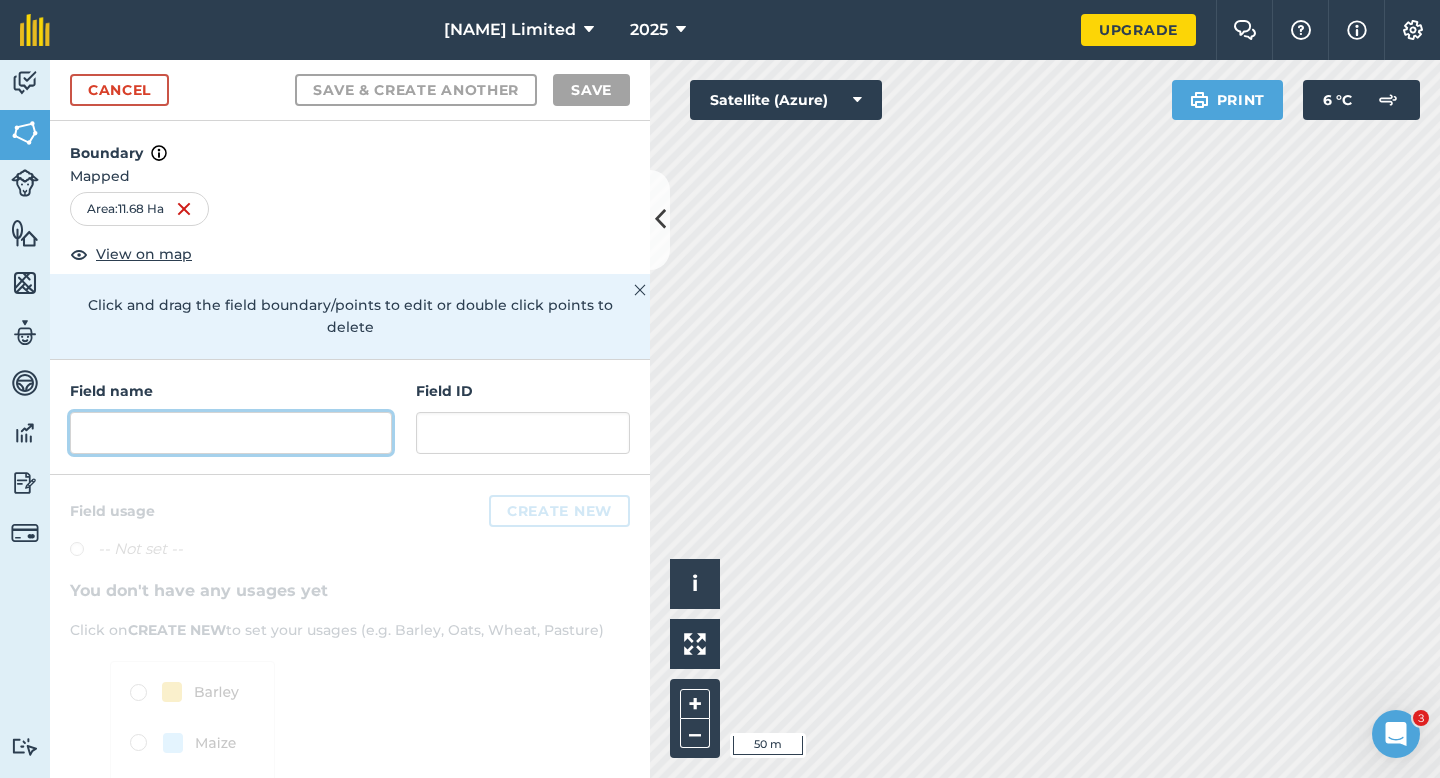 click at bounding box center (231, 433) 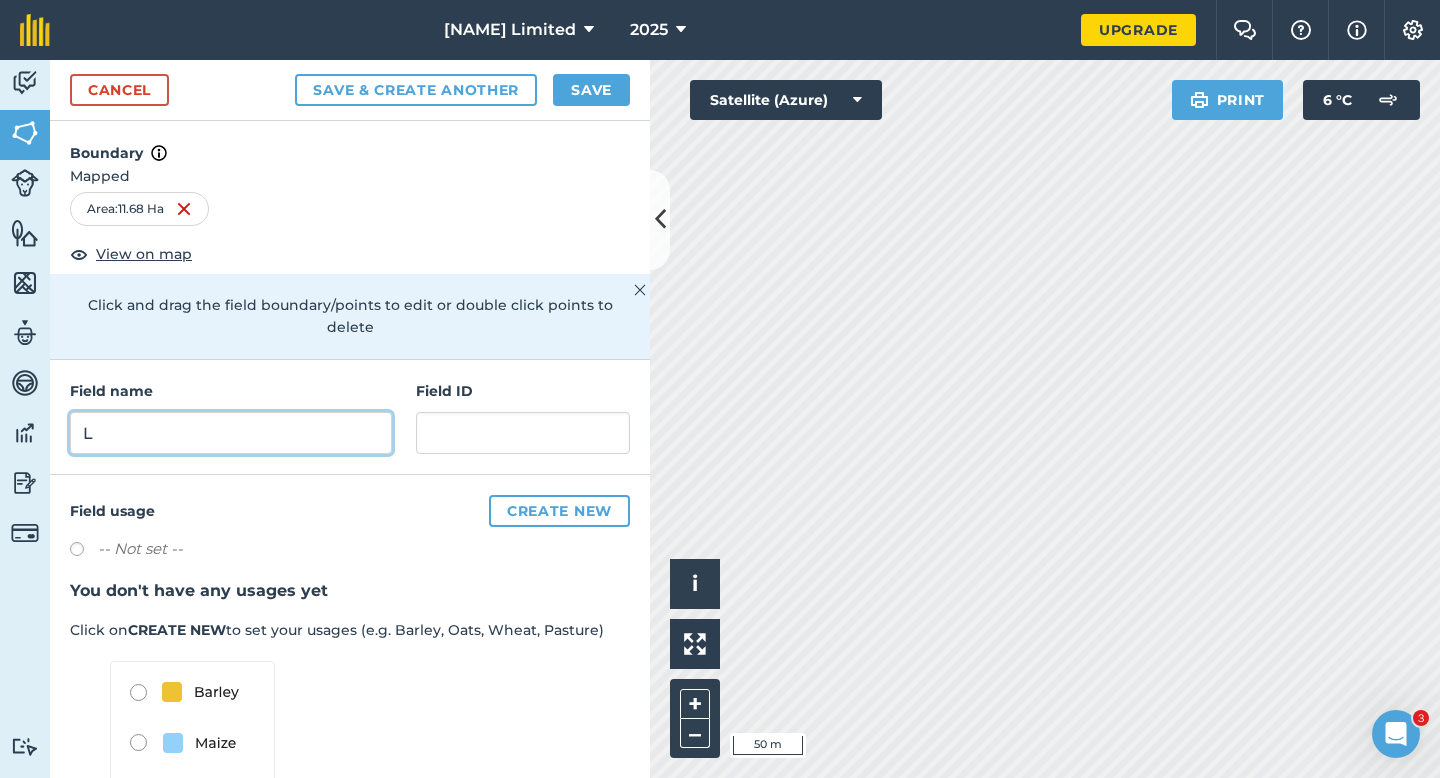 type on "L" 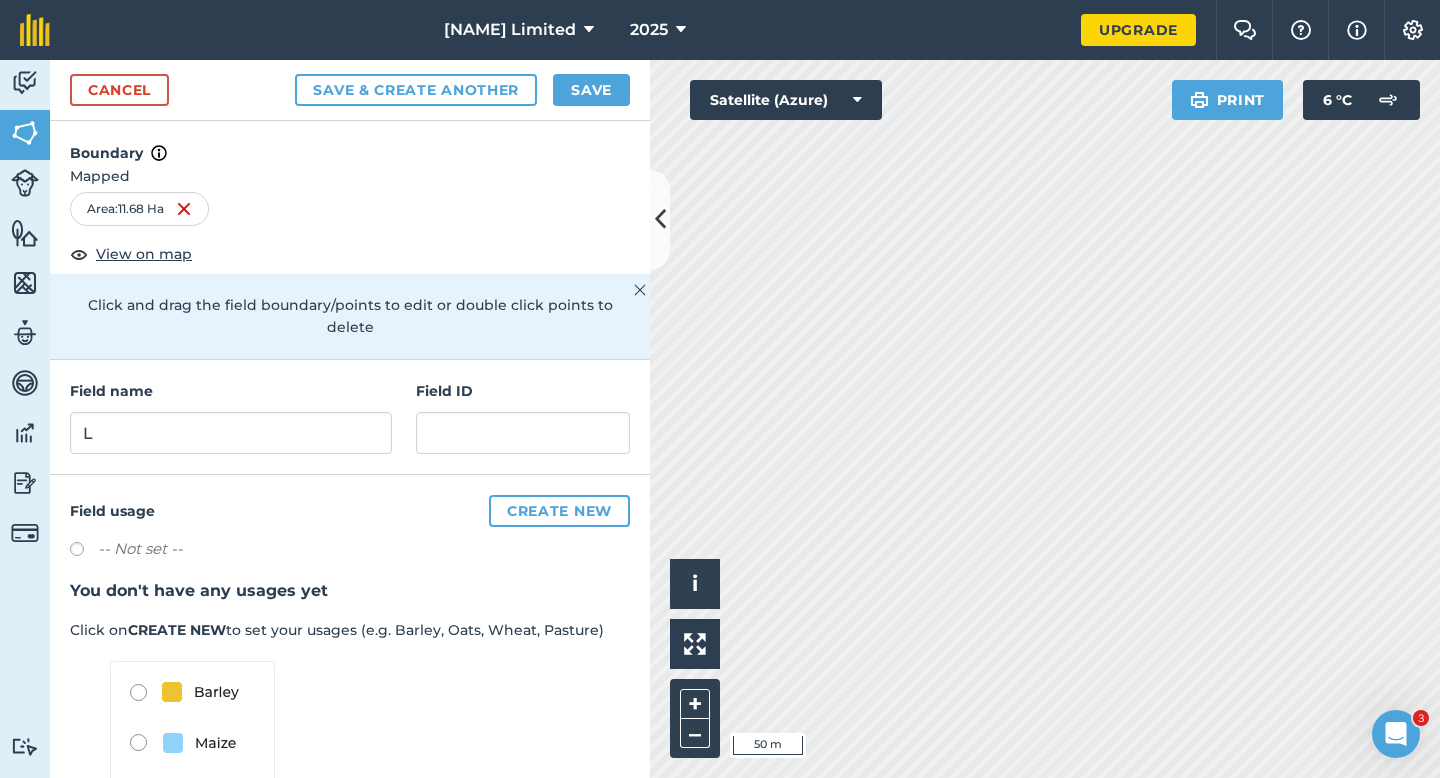 click on "Cancel Save & Create Another Save" at bounding box center (350, 90) 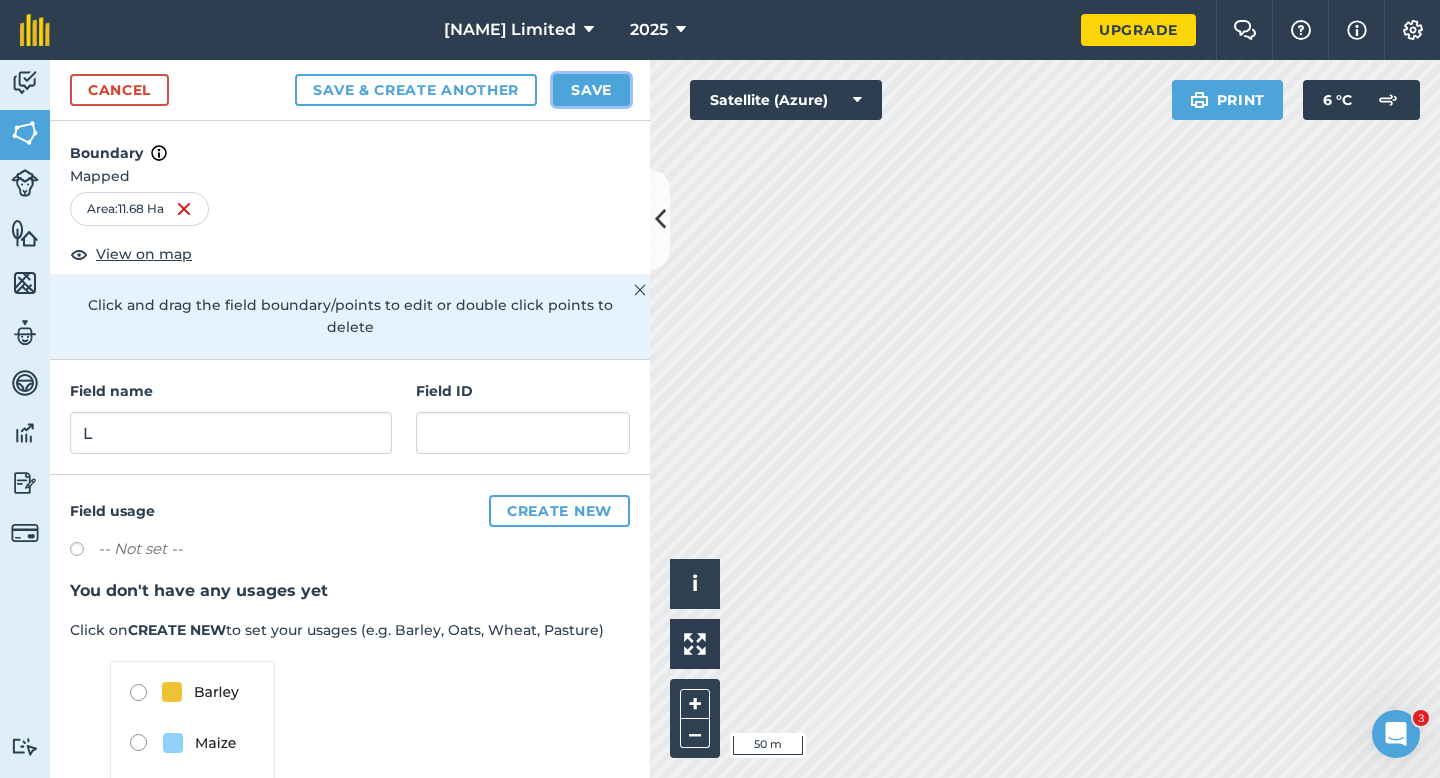 click on "Save" at bounding box center (591, 90) 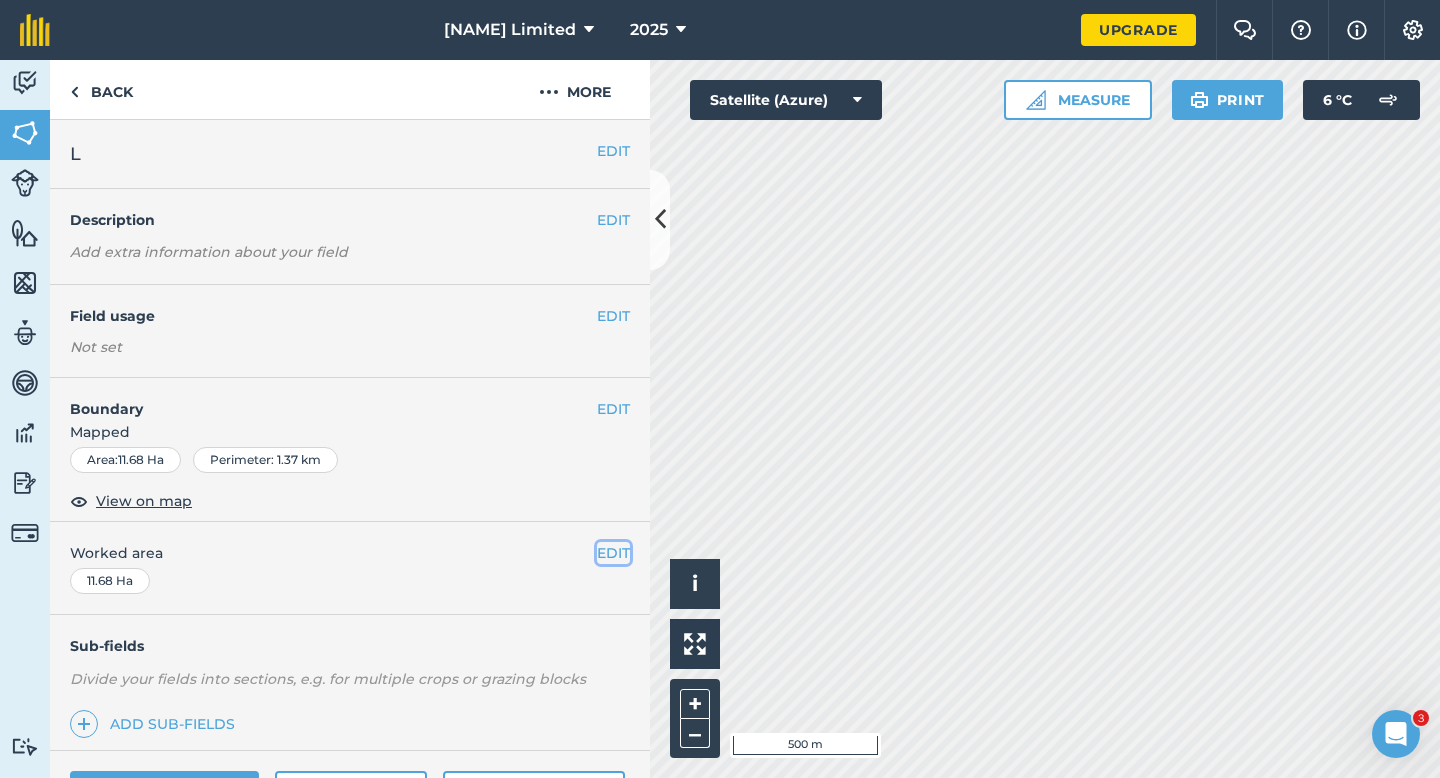 click on "EDIT" at bounding box center (613, 553) 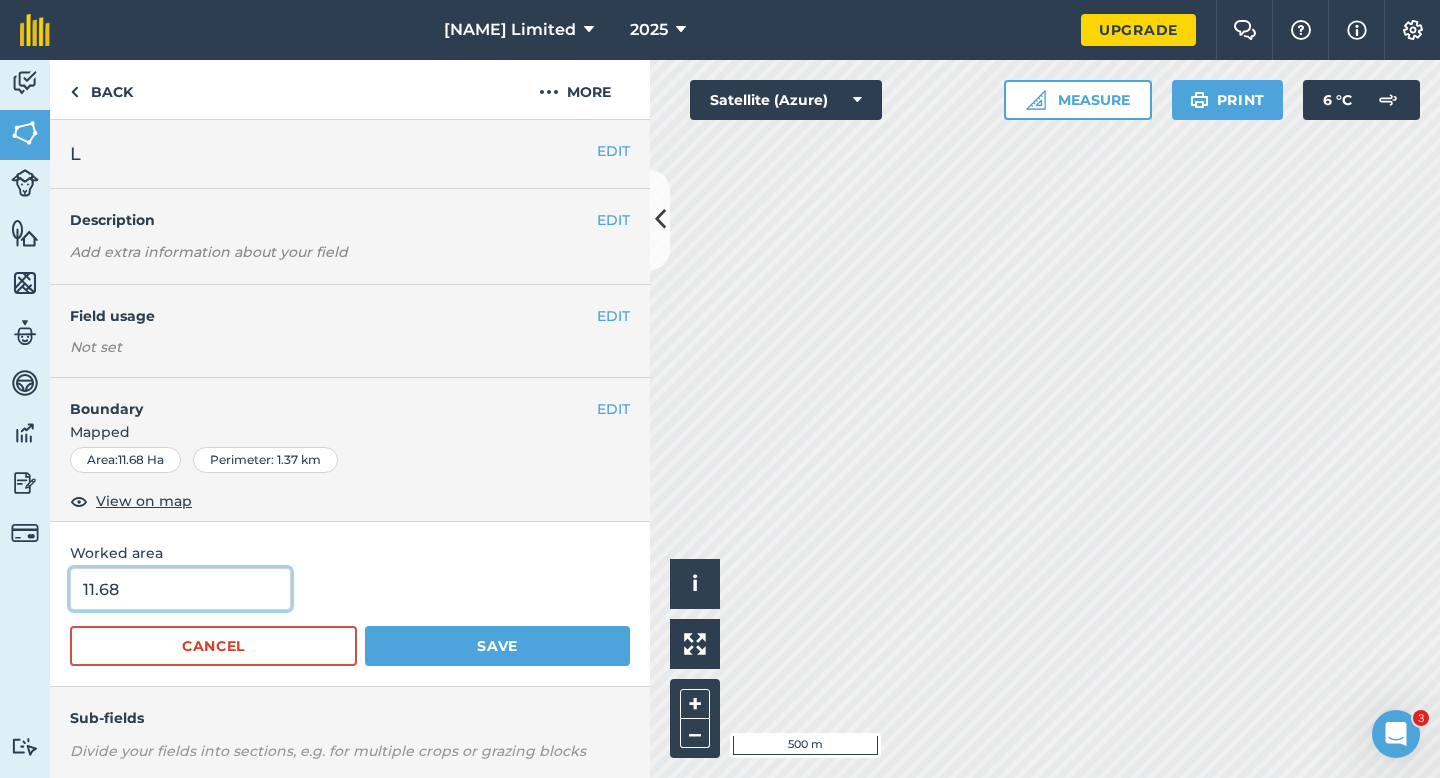 click on "11.68" at bounding box center (180, 589) 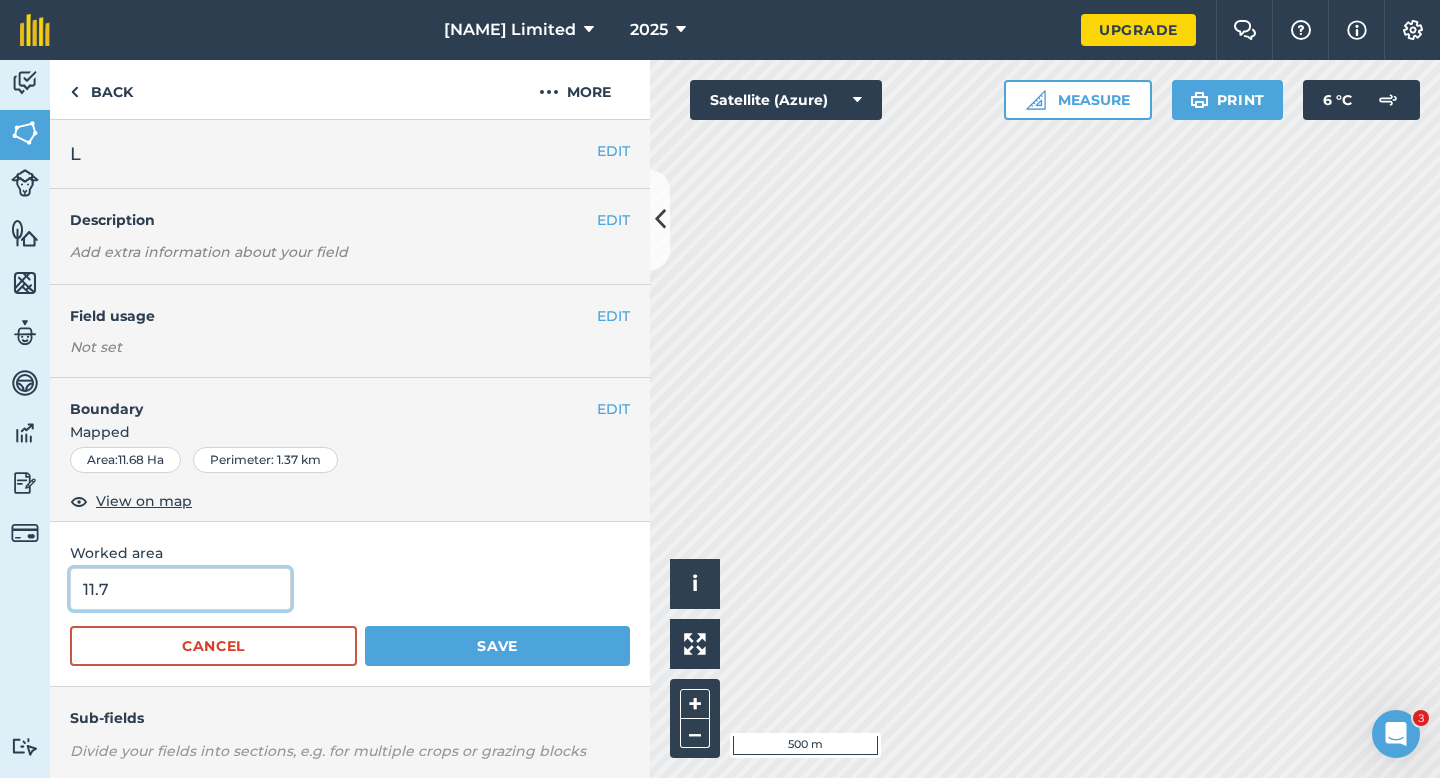 type on "11.7" 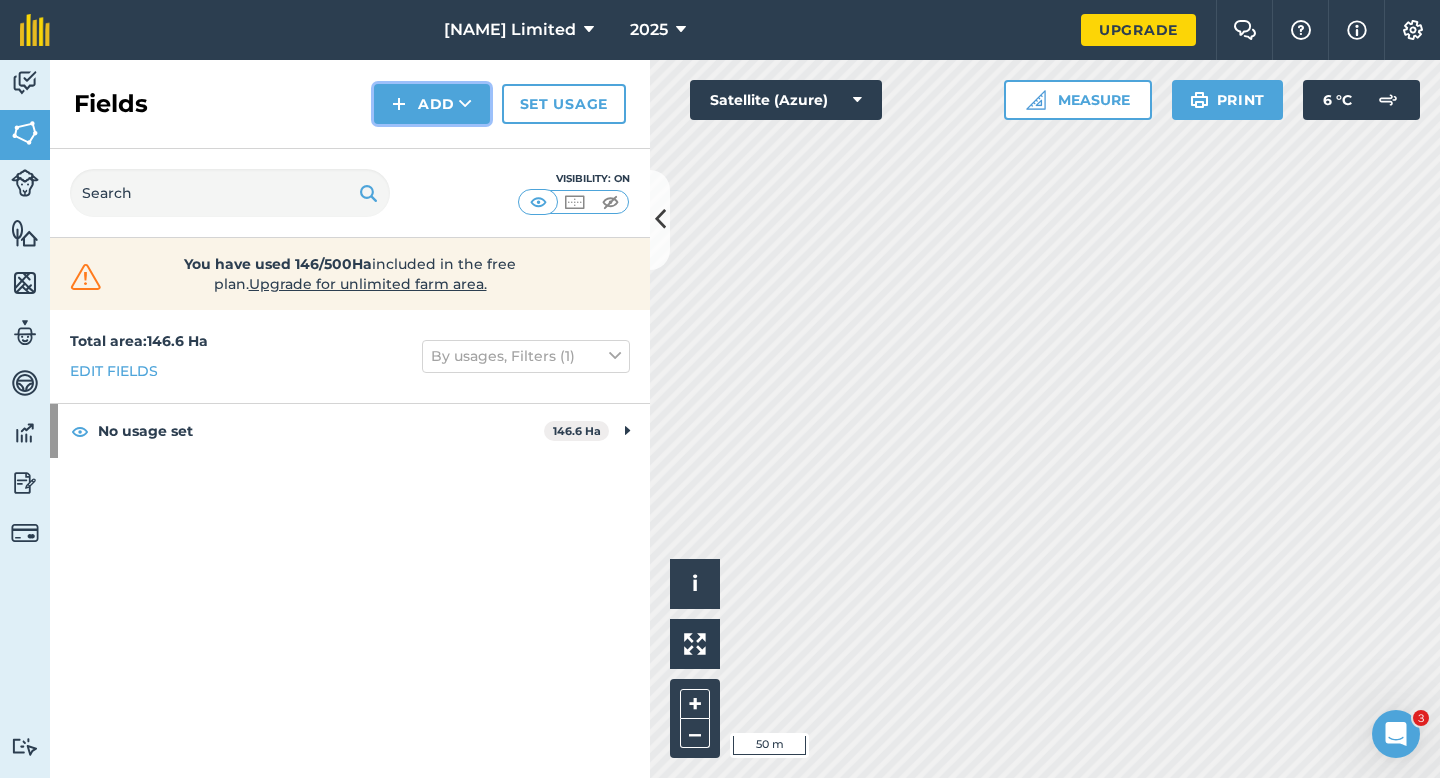 click on "Add" at bounding box center (432, 104) 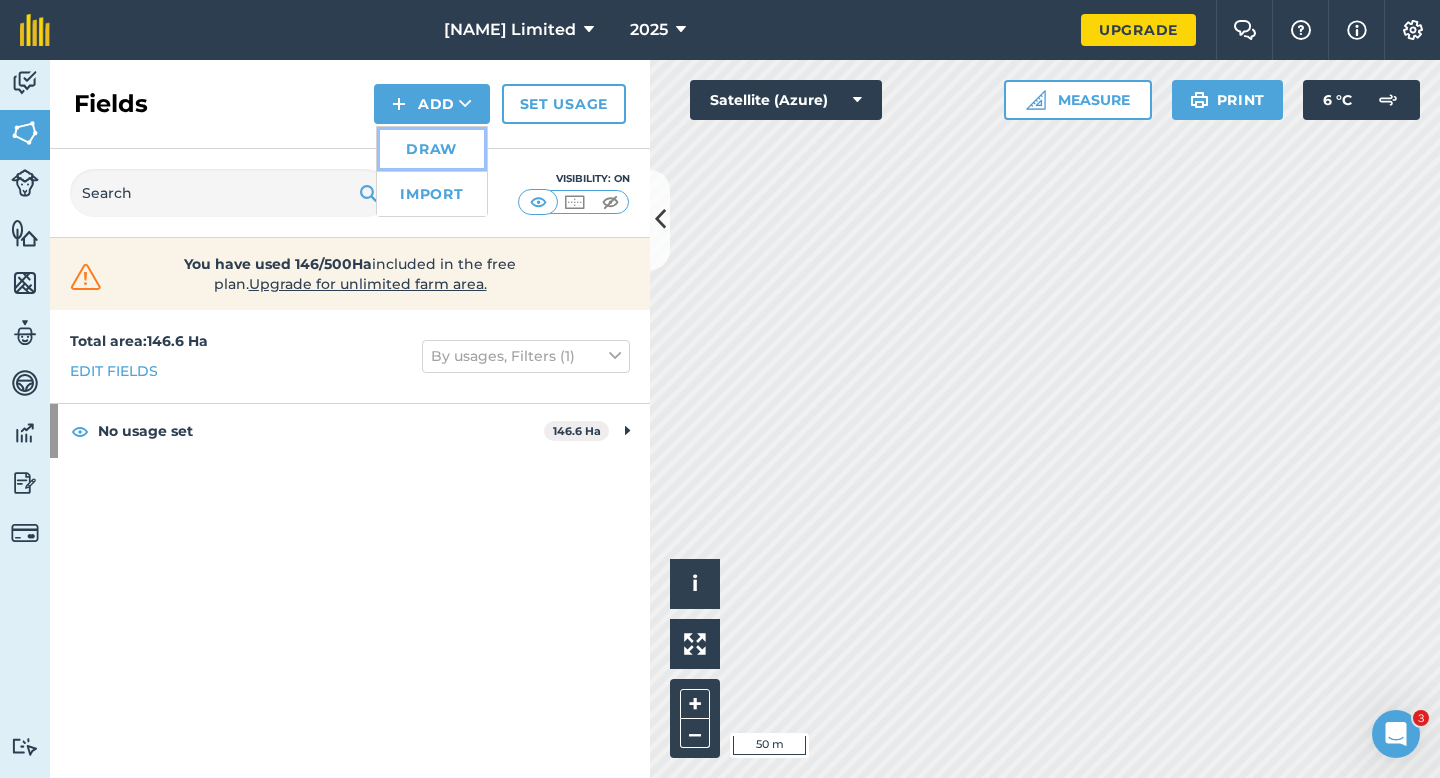 click on "Draw" at bounding box center [432, 149] 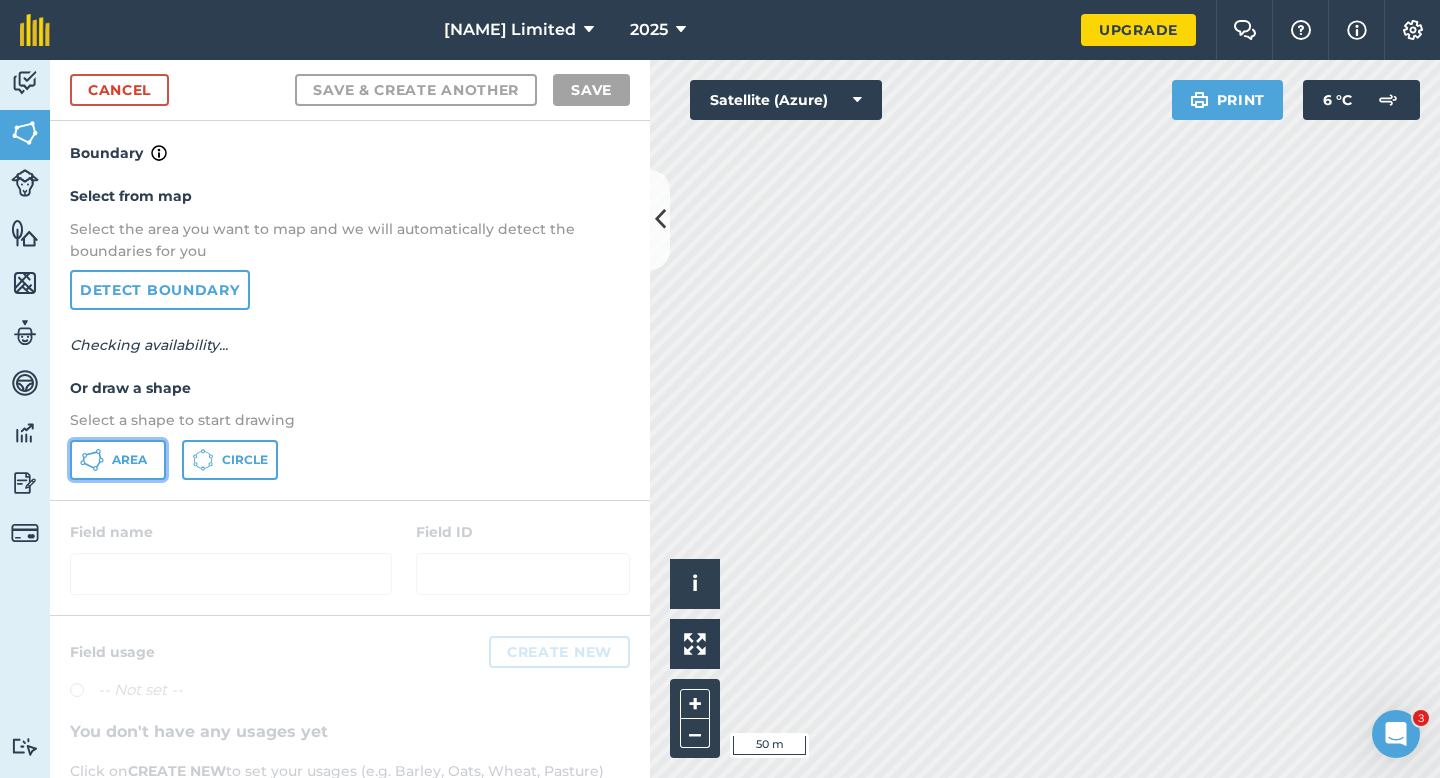 click on "Area" at bounding box center [118, 460] 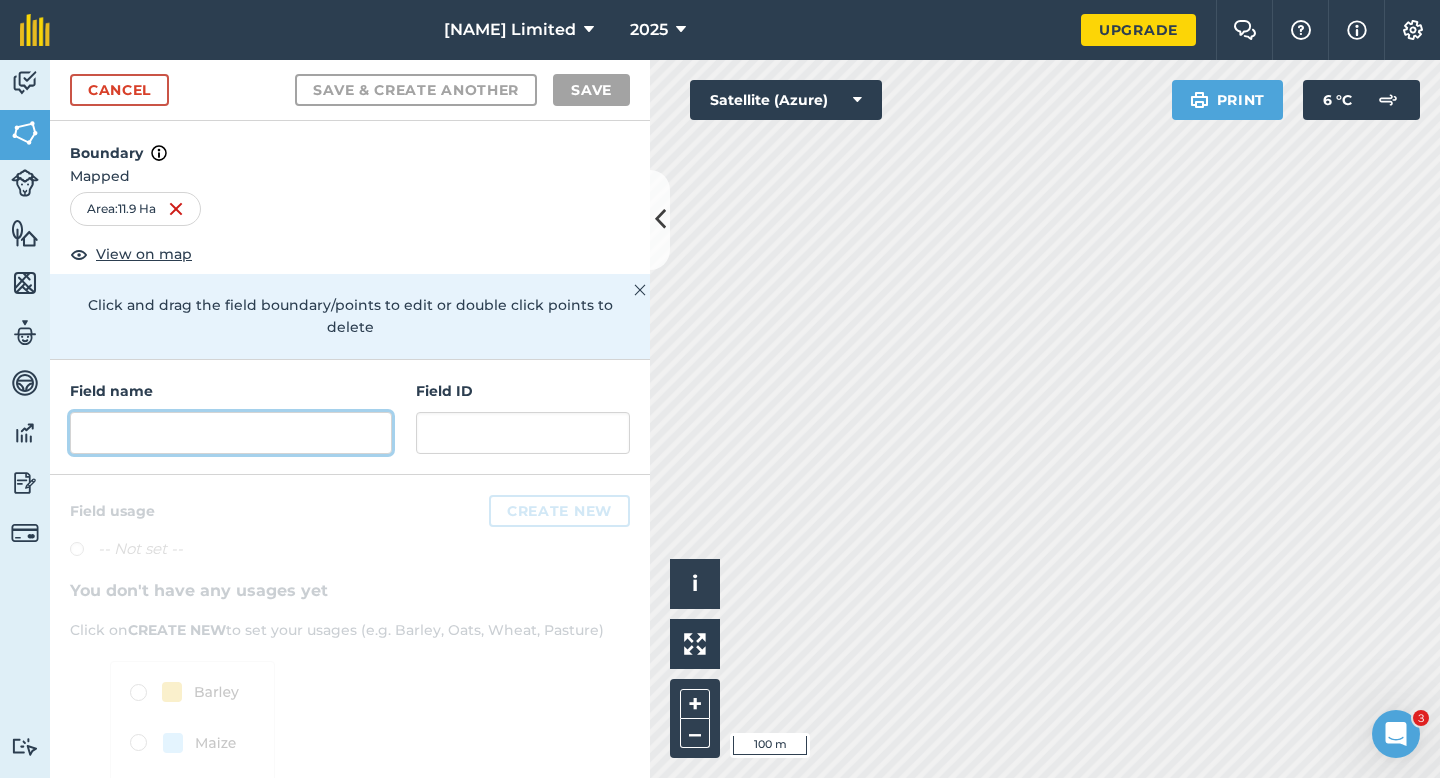 click at bounding box center [231, 433] 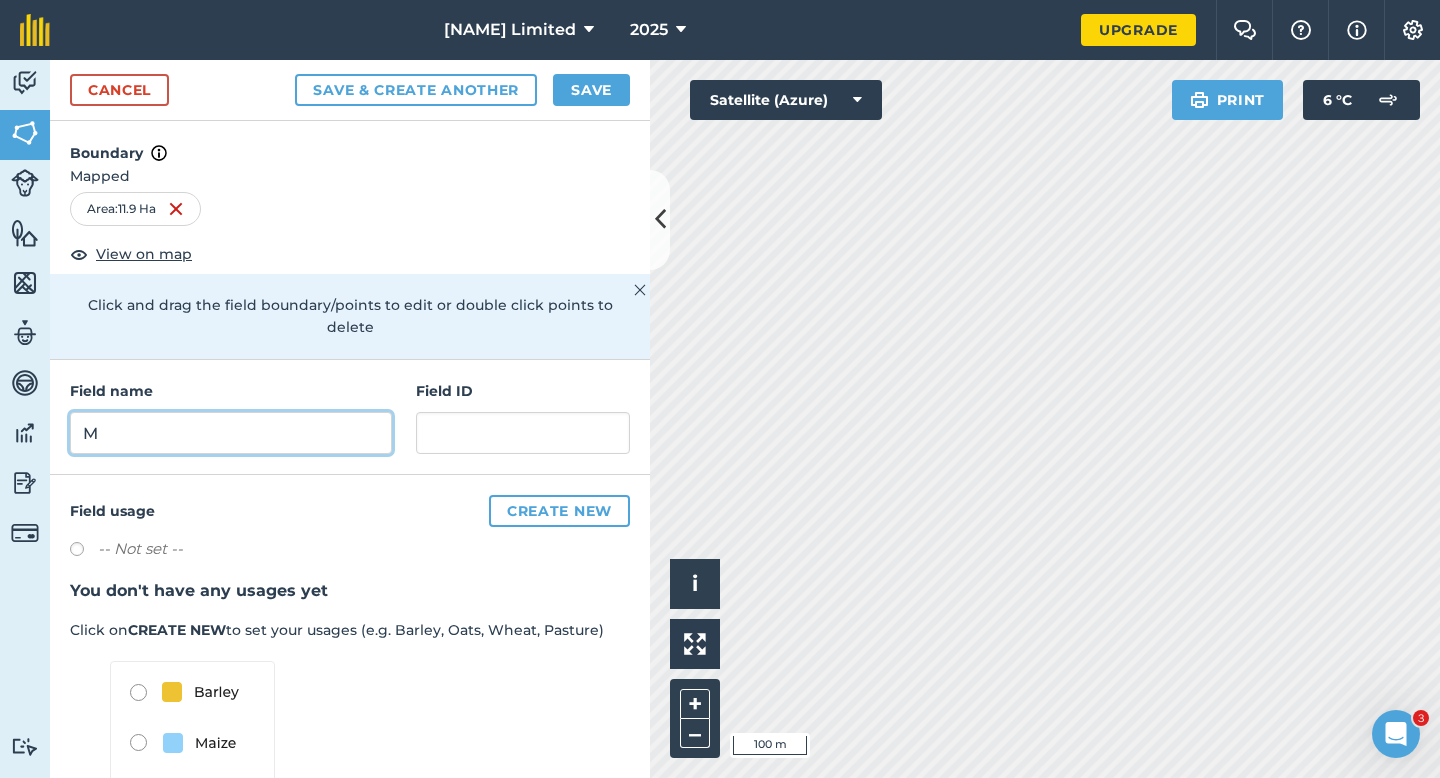 type on "M" 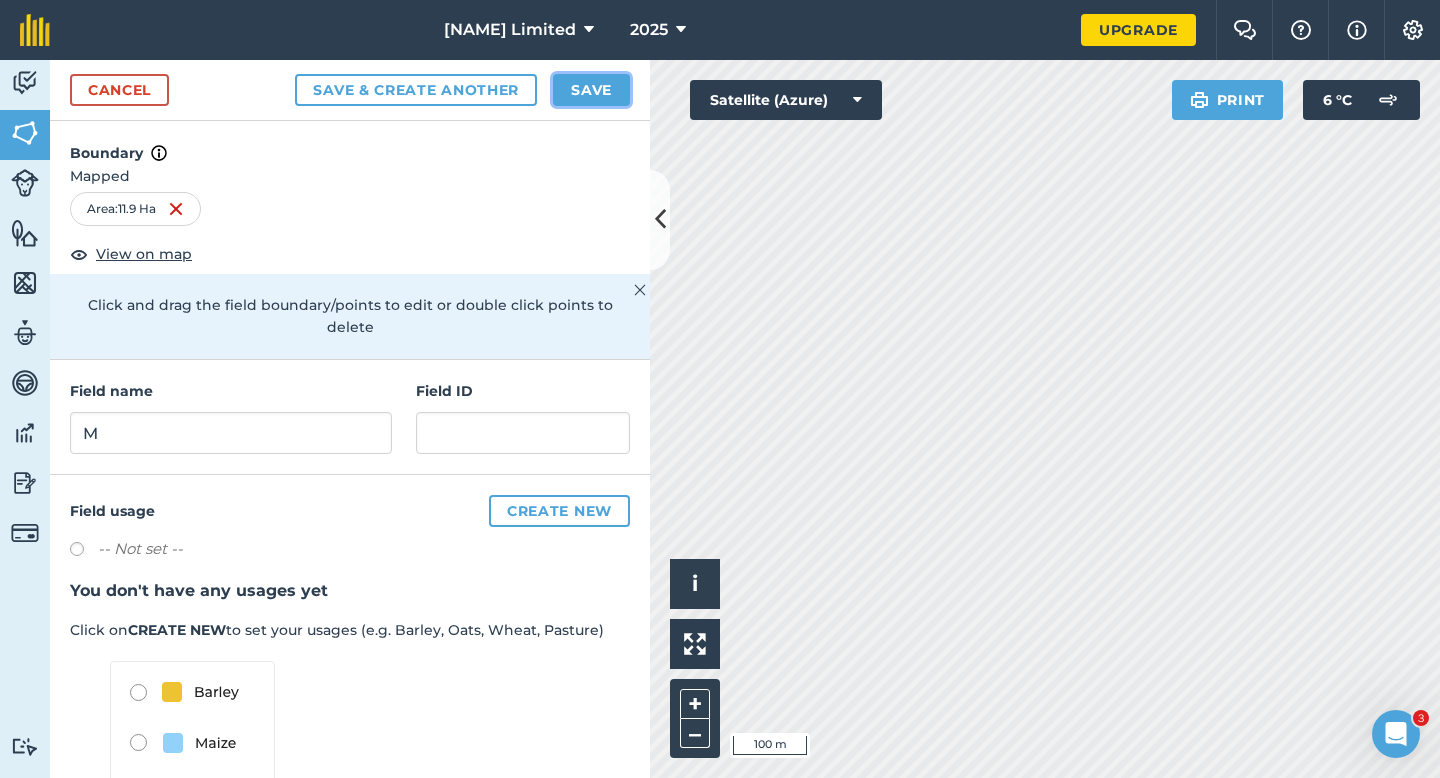 click on "Save" at bounding box center [591, 90] 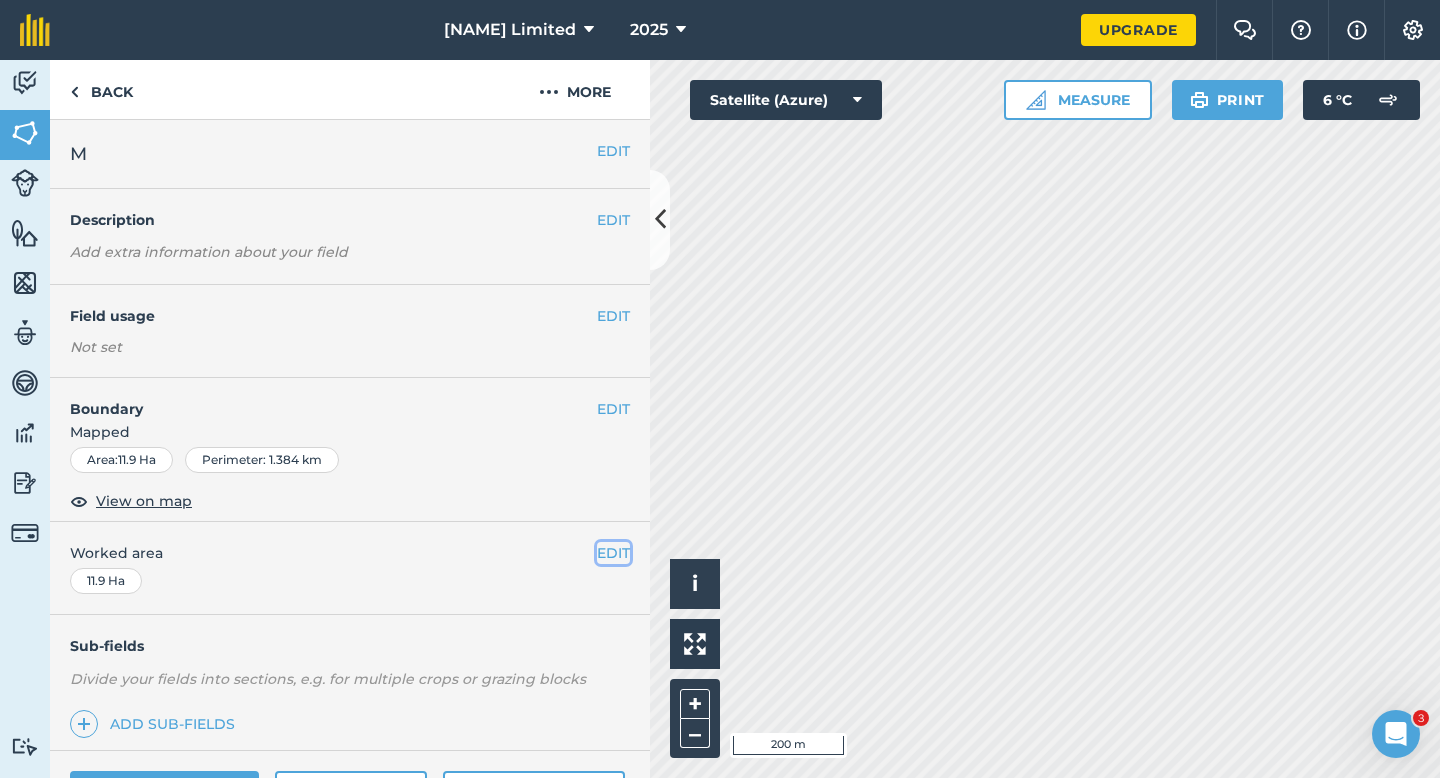 click on "EDIT" at bounding box center (613, 553) 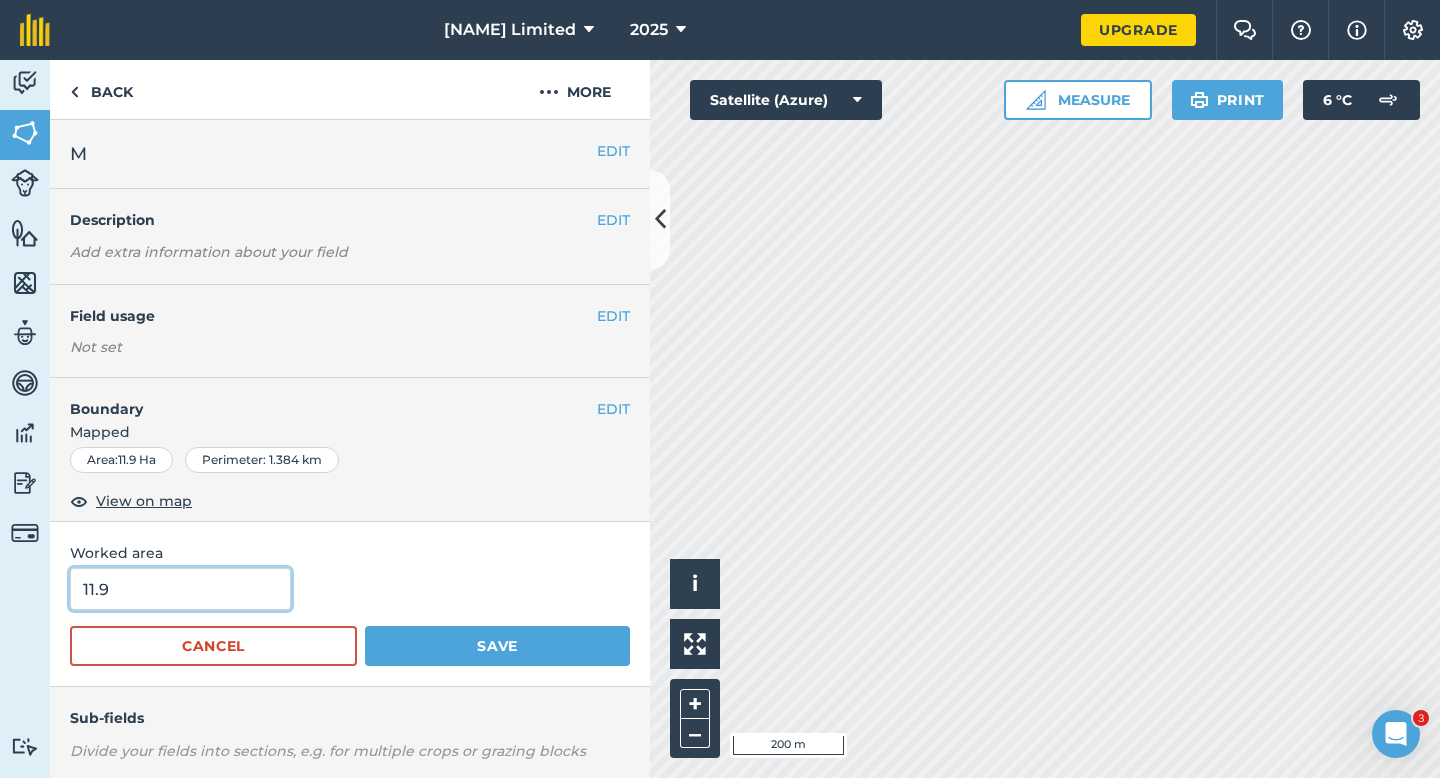 click on "11.9" at bounding box center [180, 589] 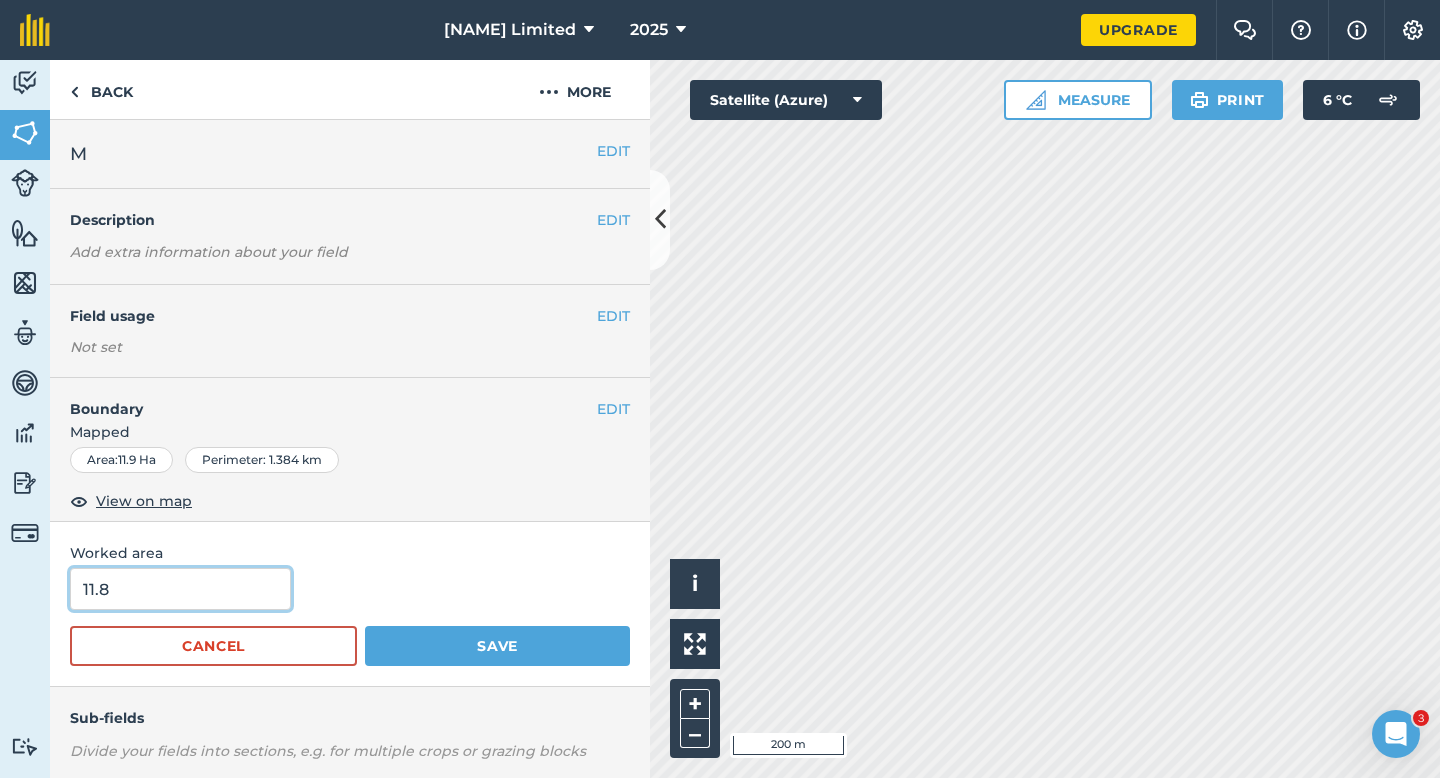 type on "11.8" 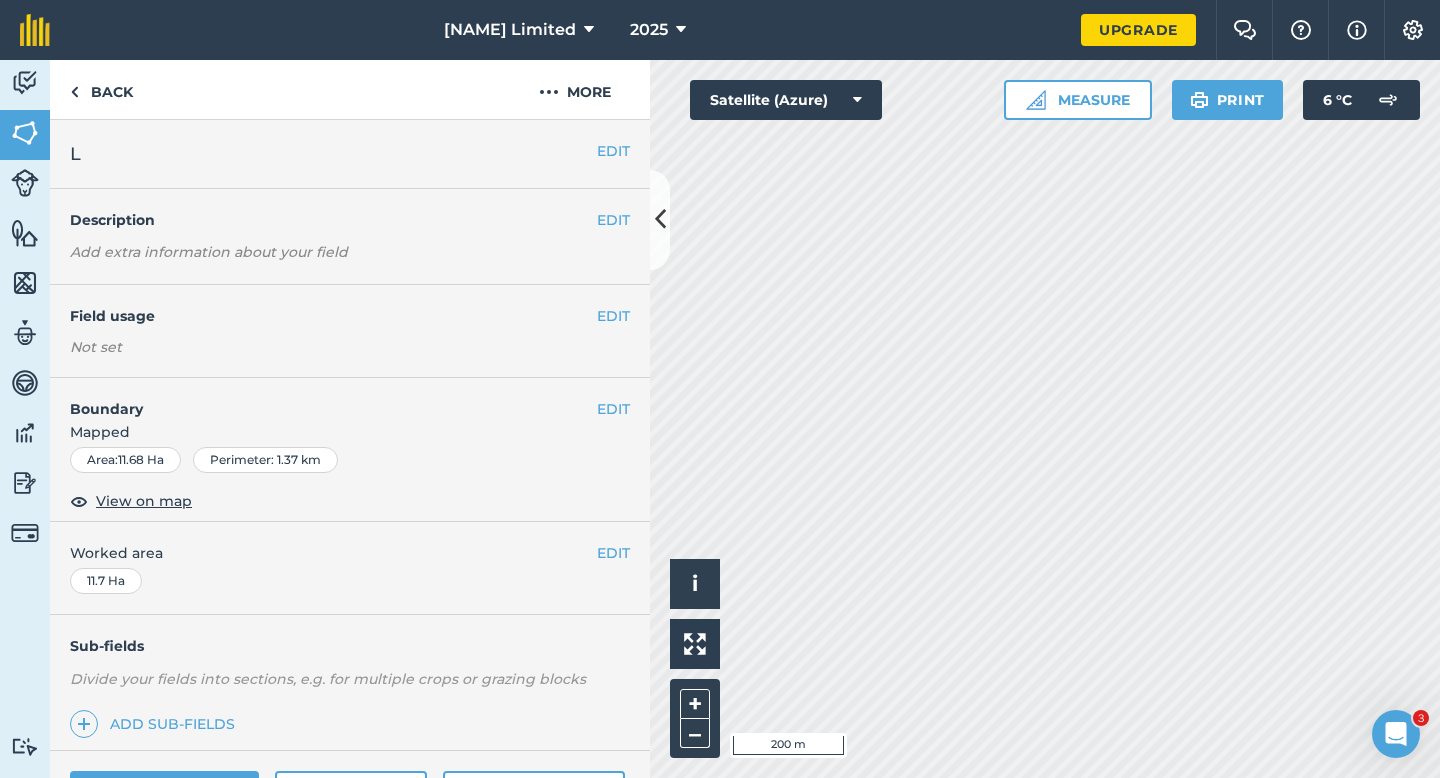 click on "EDIT Worked area 11.7   Ha" at bounding box center (350, 568) 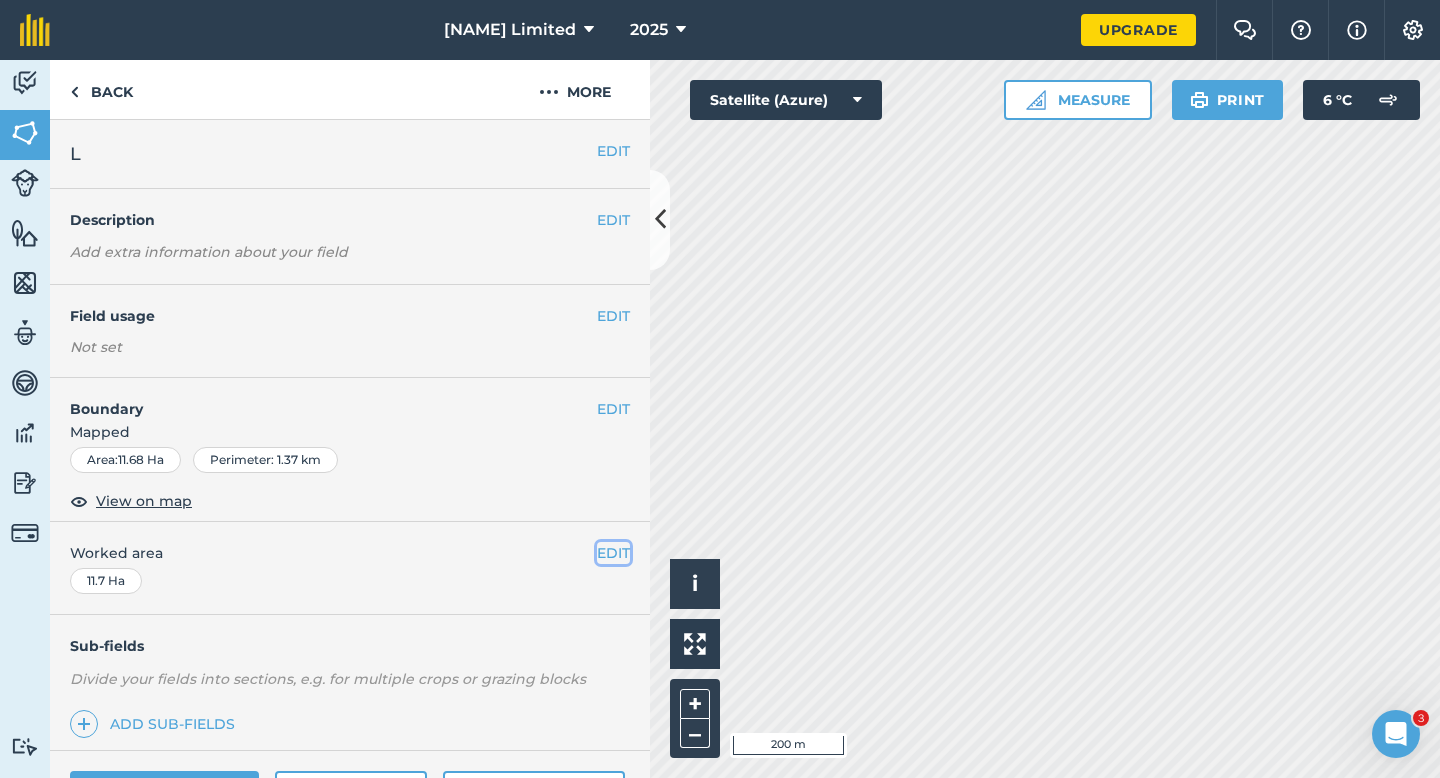 click on "EDIT" at bounding box center (613, 553) 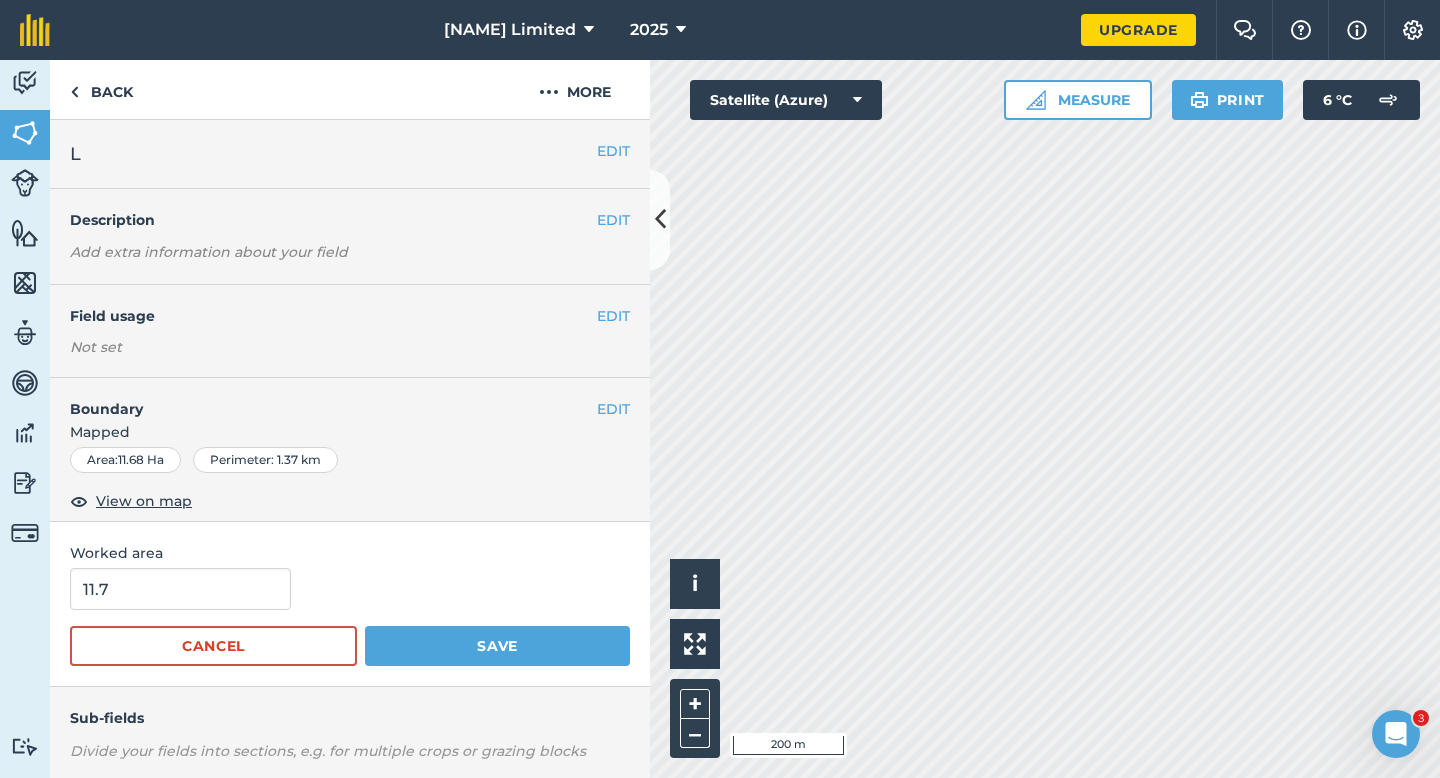 click on "11.7 Cancel Save" at bounding box center (350, 617) 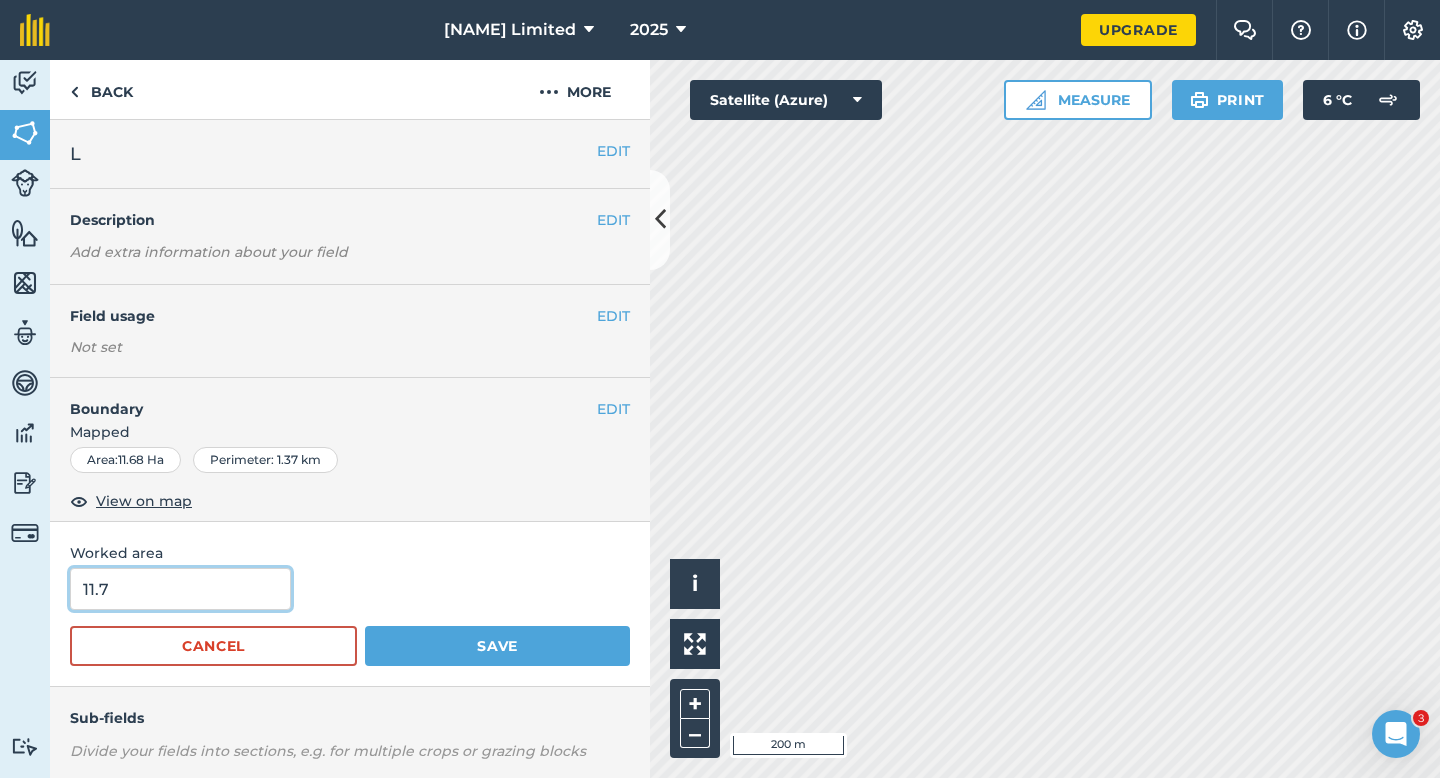 click on "11.7" at bounding box center [180, 589] 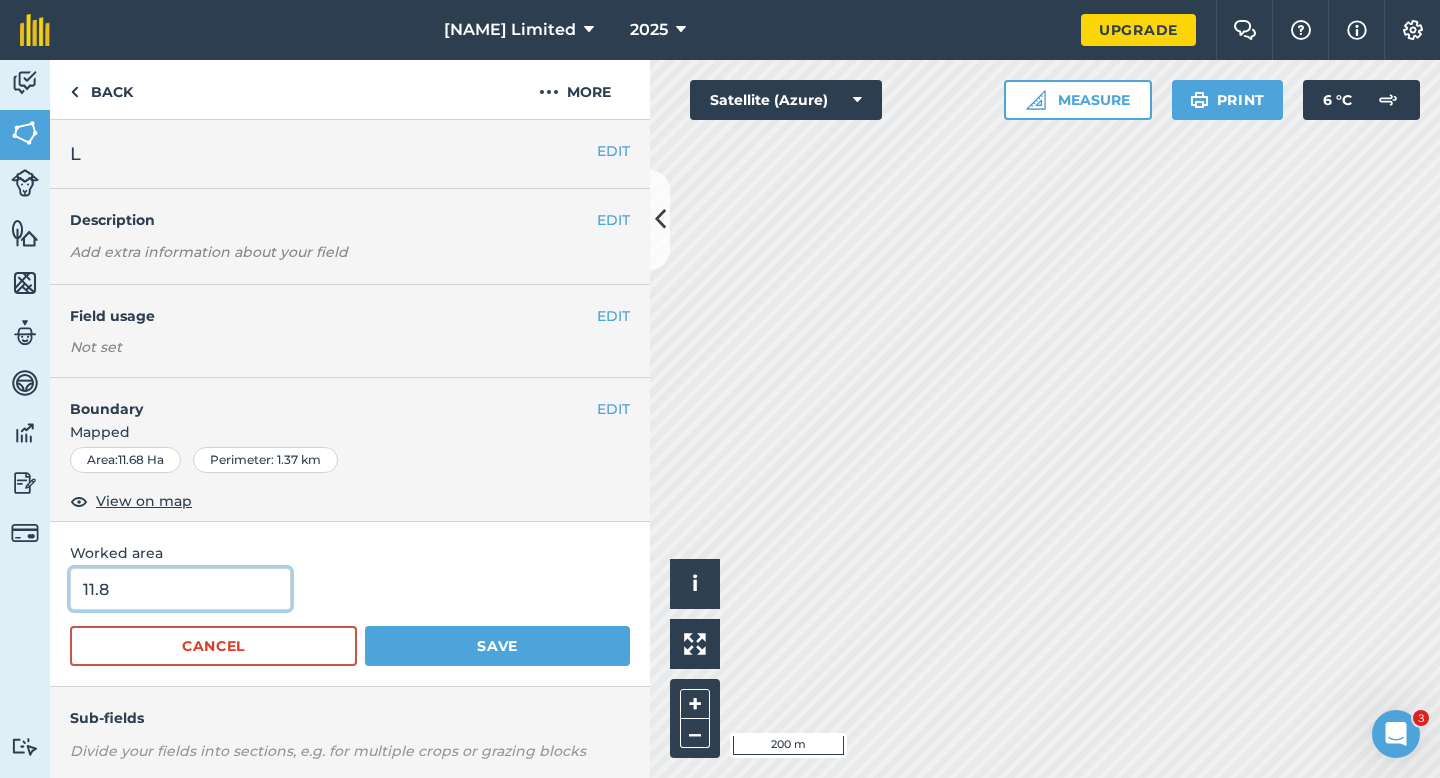 type on "11.8" 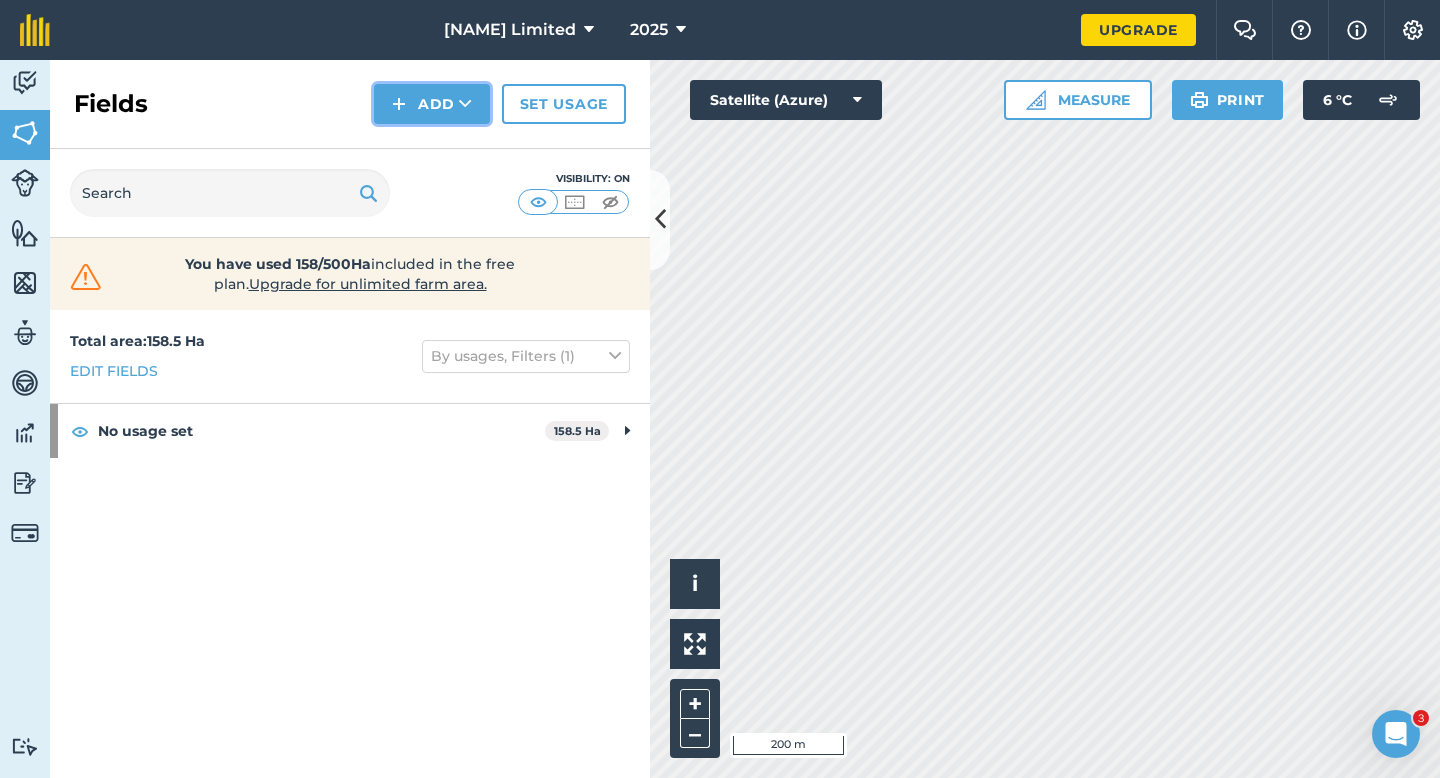 click at bounding box center [399, 104] 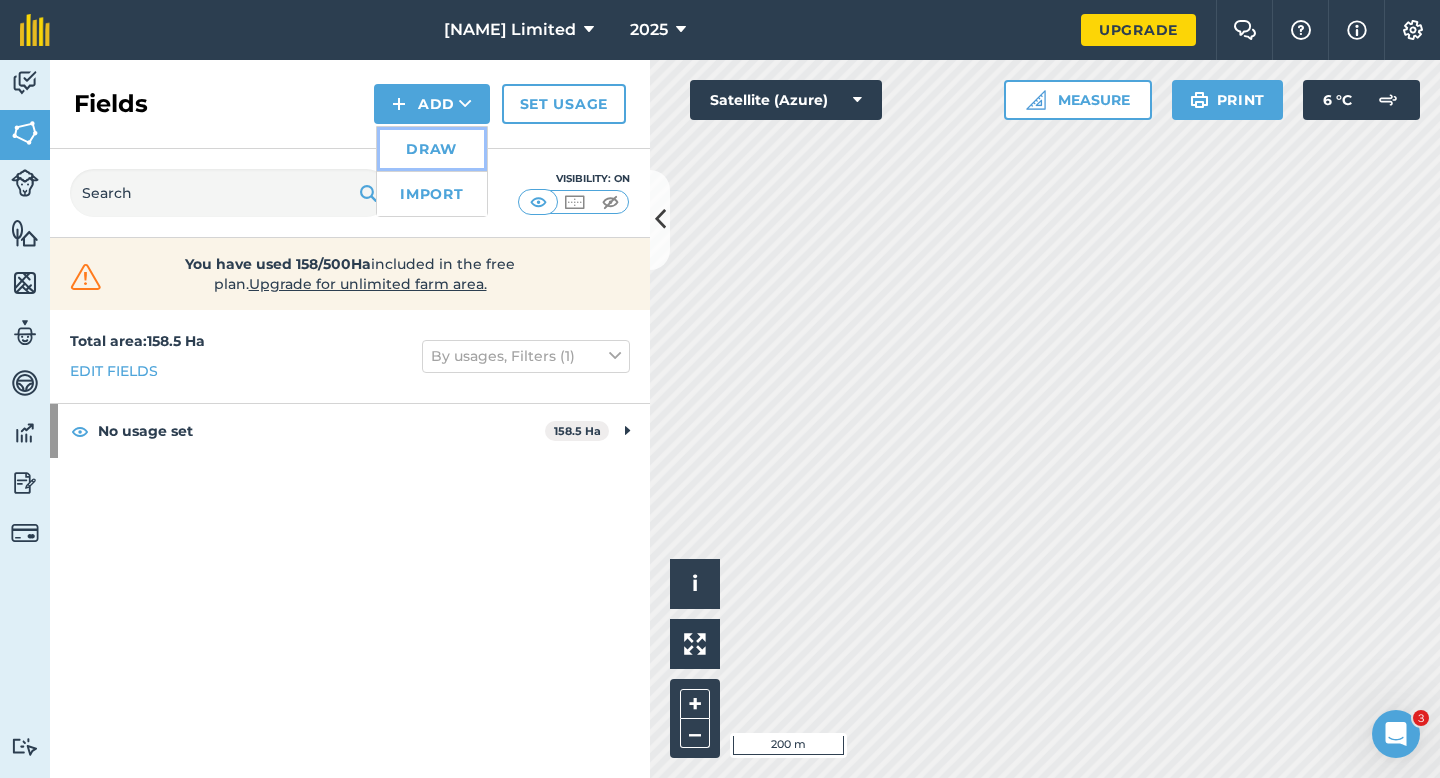 click on "Draw" at bounding box center (432, 149) 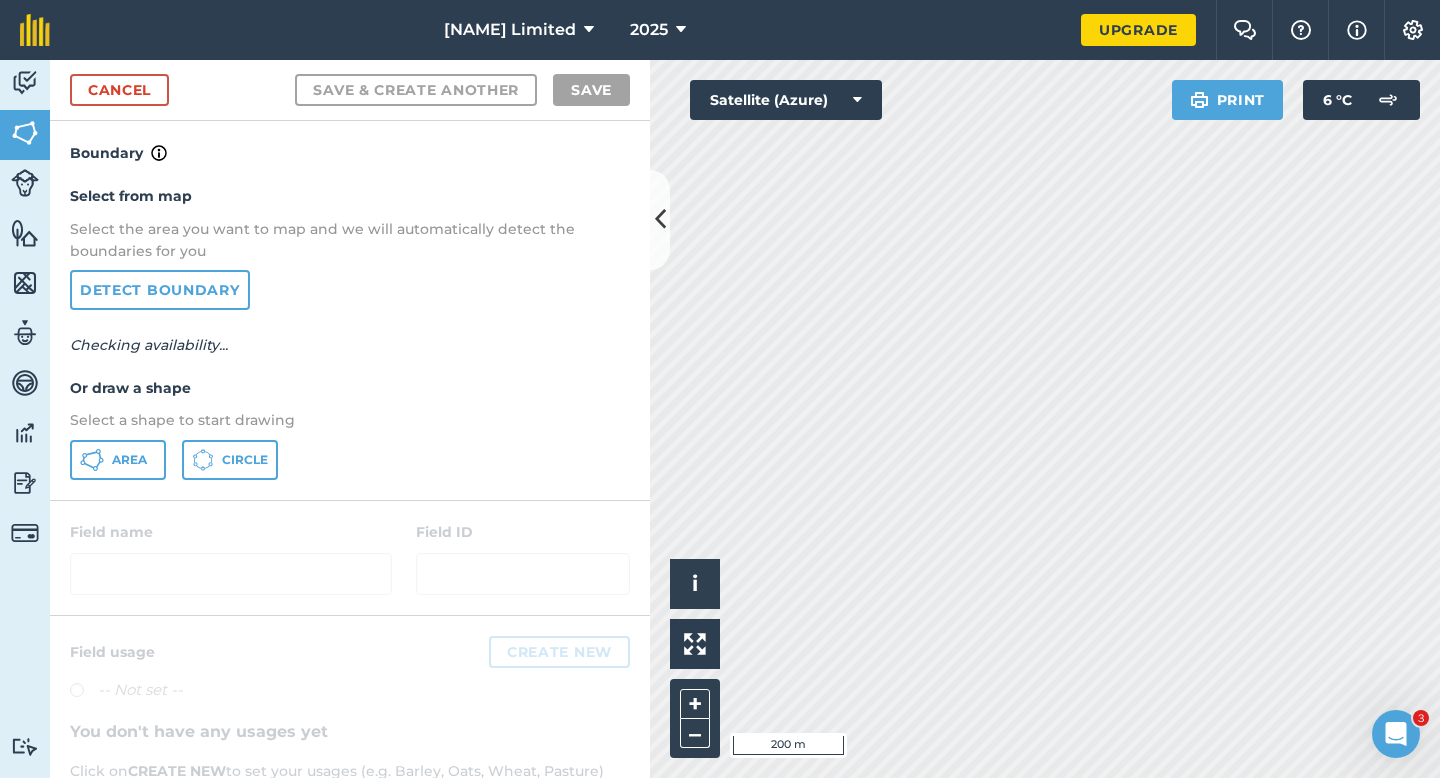 click on "Select from map Select the area you want to map and we will automatically detect the boundaries for you Detect boundary Checking availability... Or draw a shape Select a shape to start drawing Area Circle" at bounding box center (350, 332) 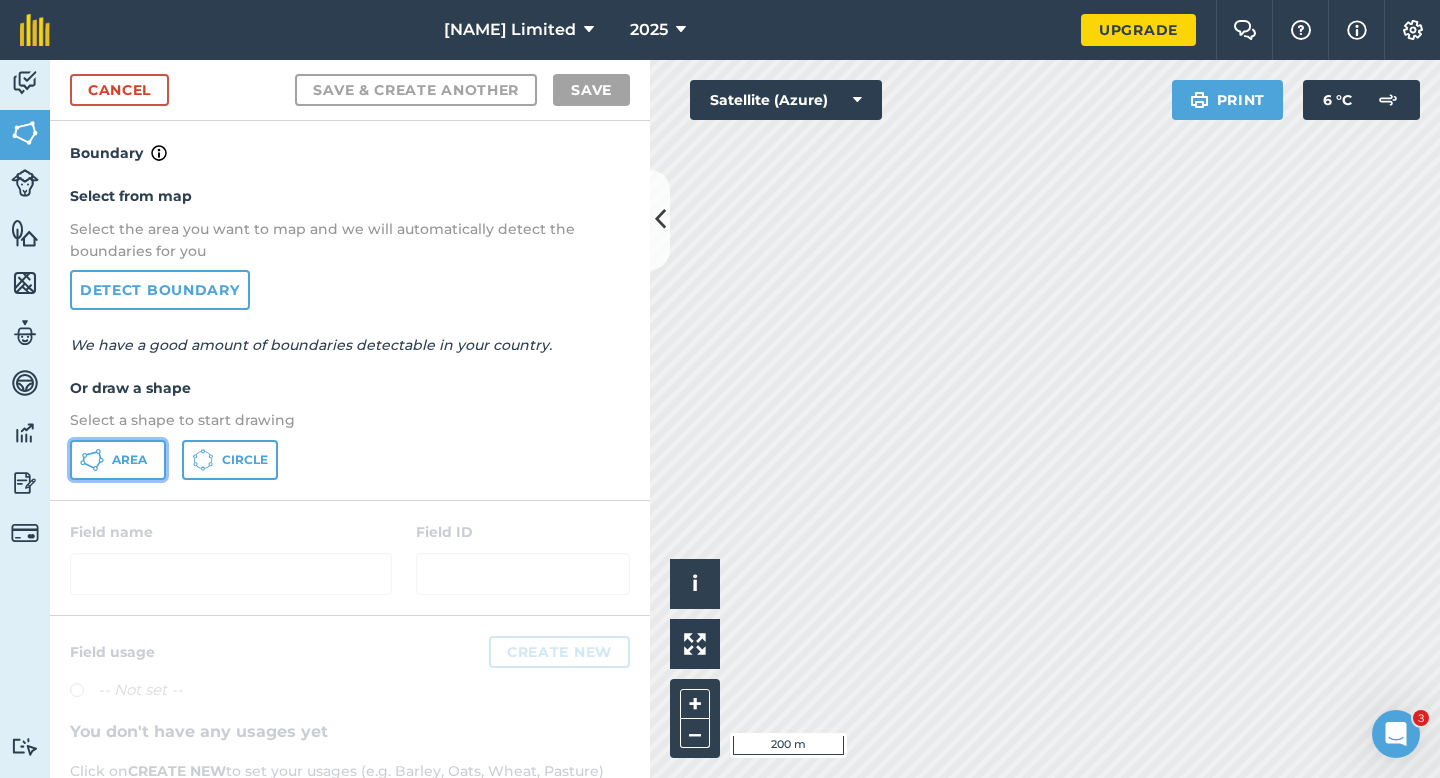 click on "Area" at bounding box center [118, 460] 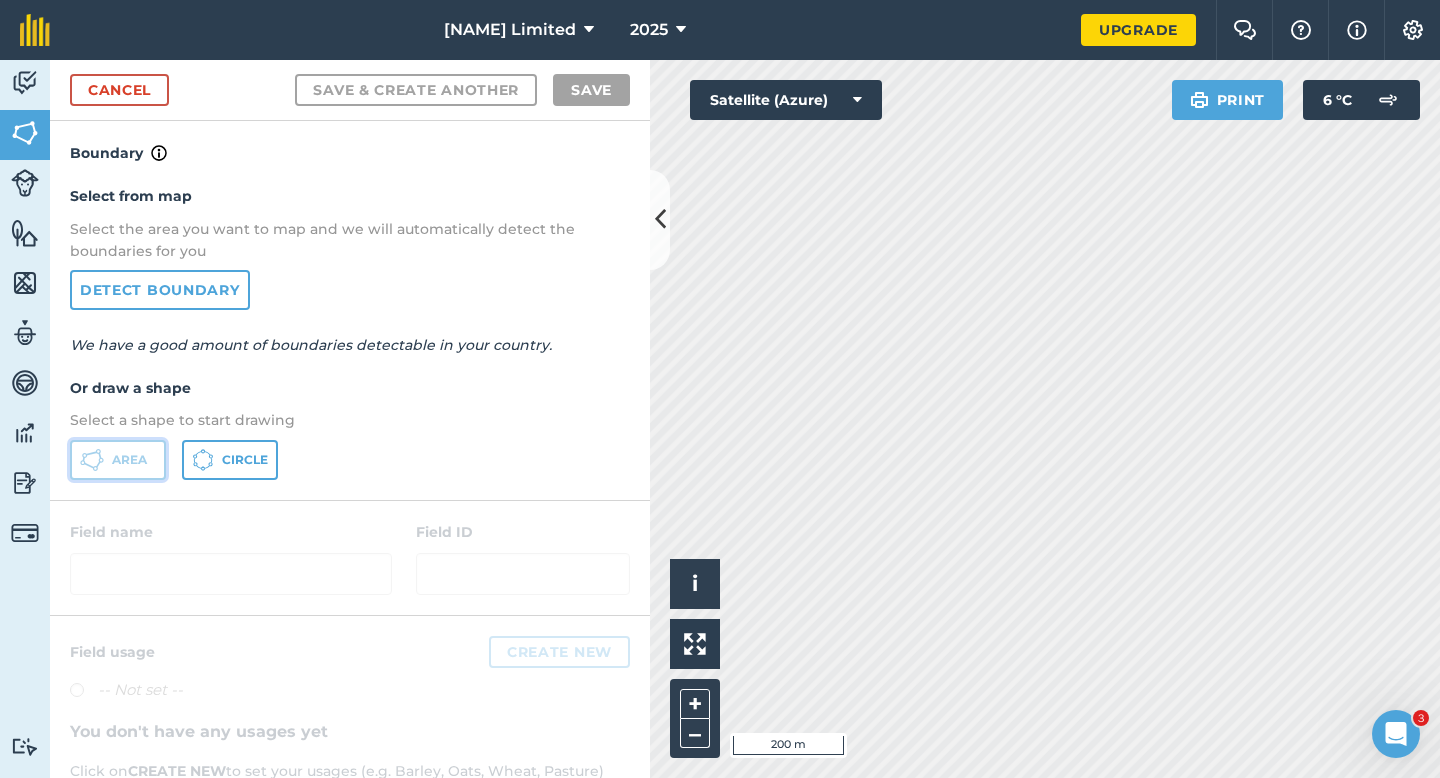click on "Area" at bounding box center (118, 460) 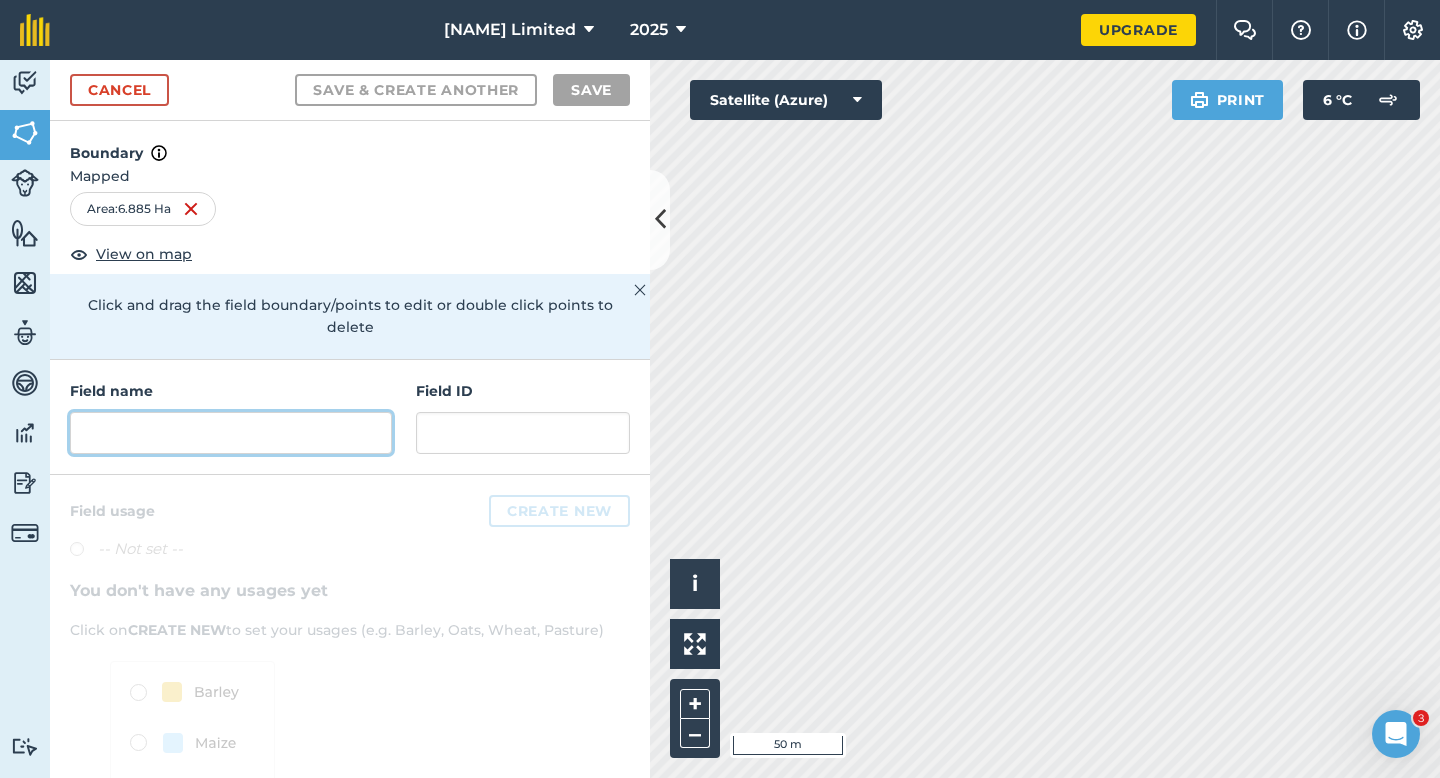 click at bounding box center [231, 433] 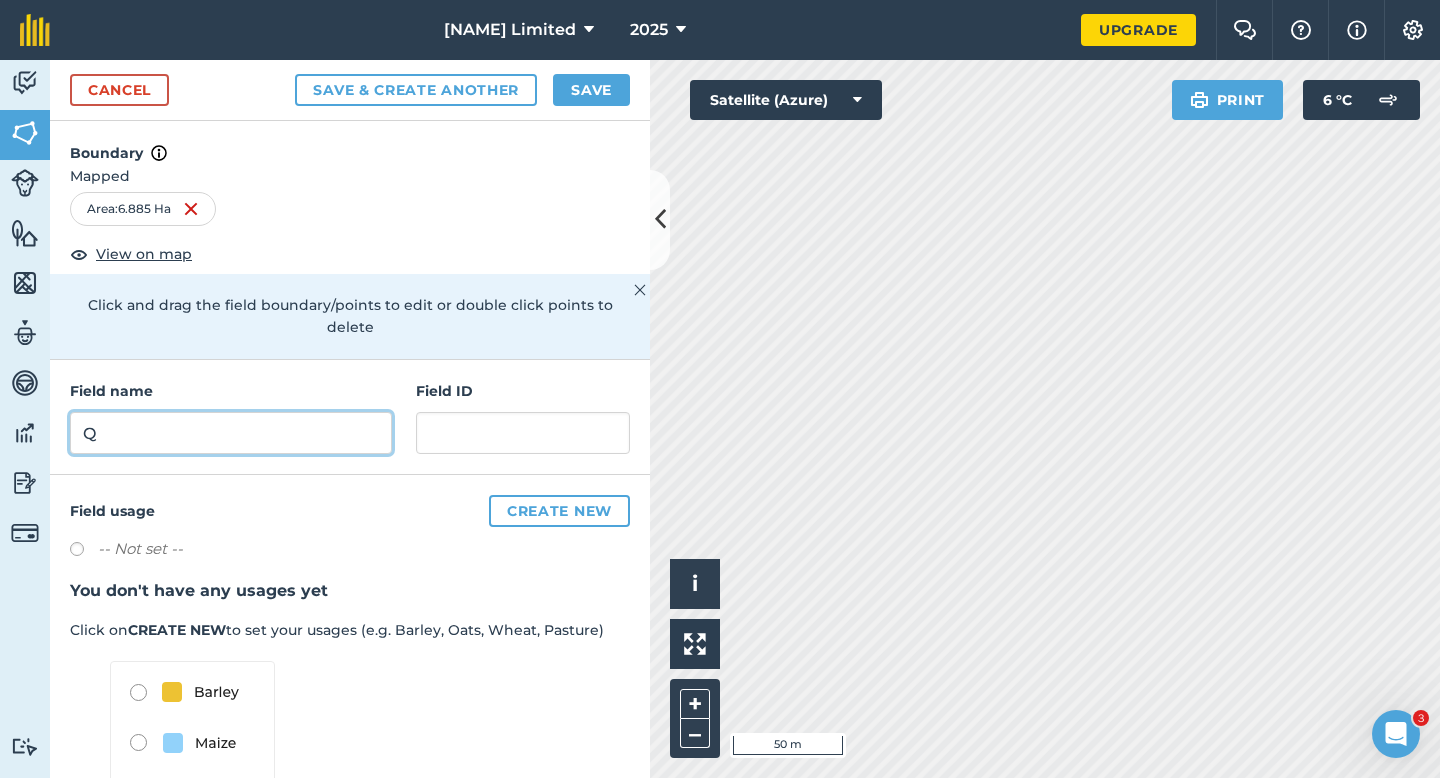 type on "Q" 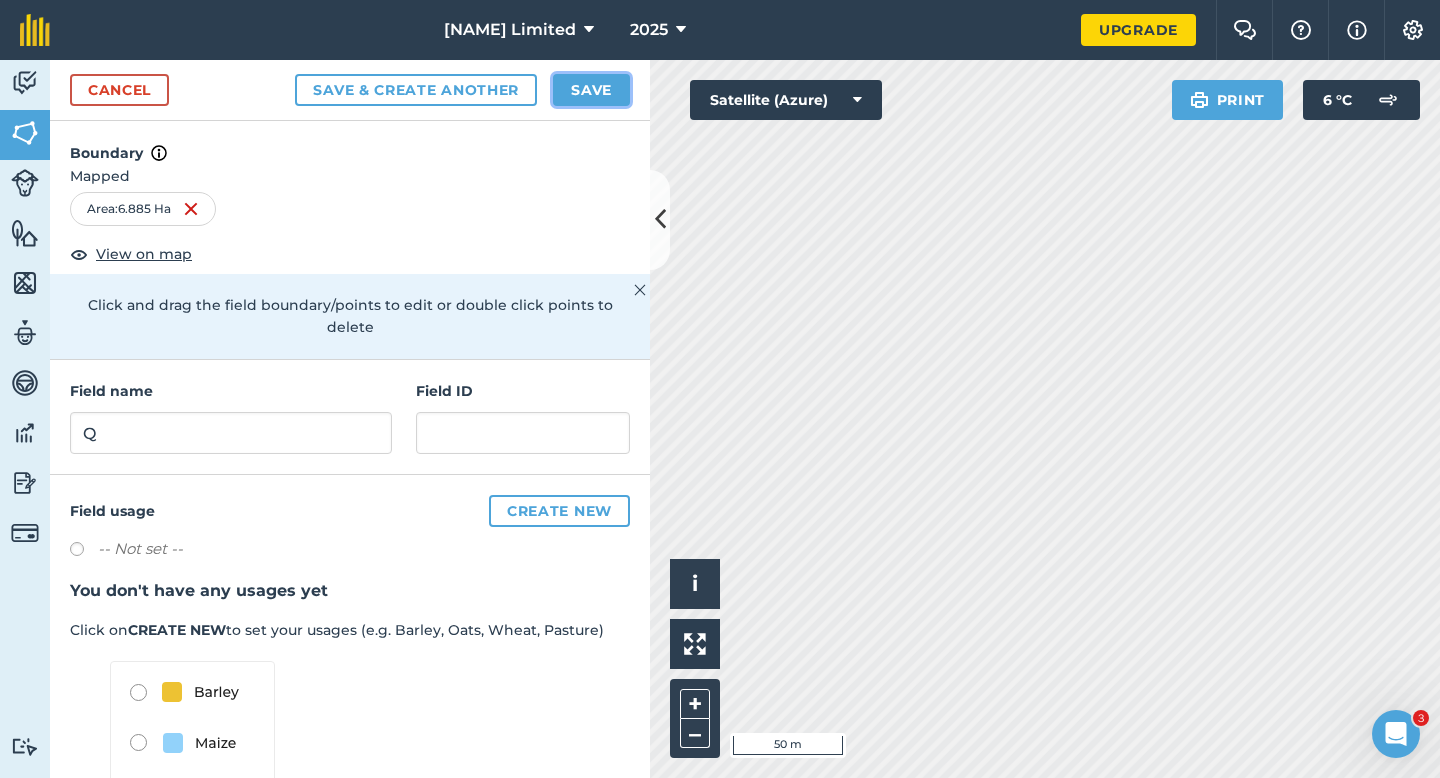 click on "Save" at bounding box center [591, 90] 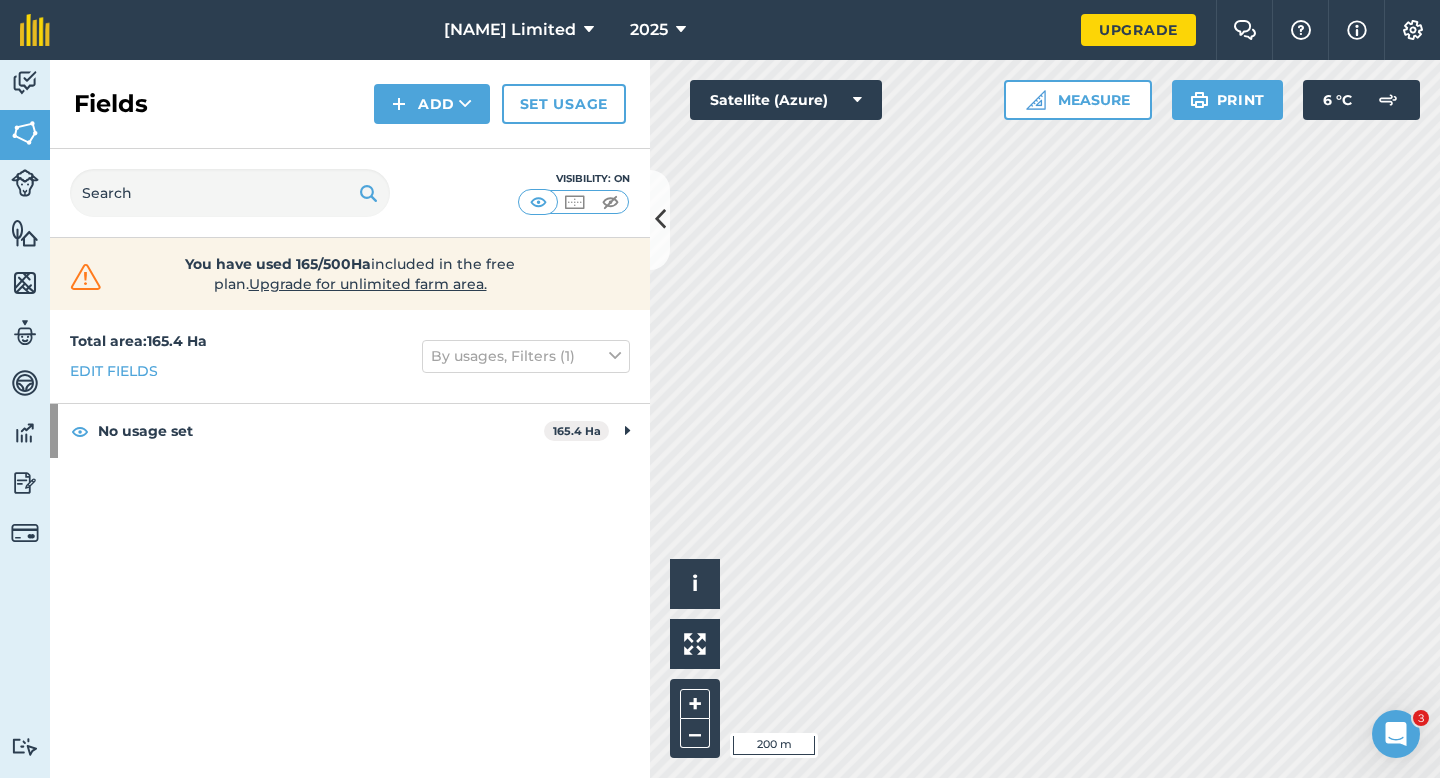 click on "Fields   Add   Set usage" at bounding box center [350, 104] 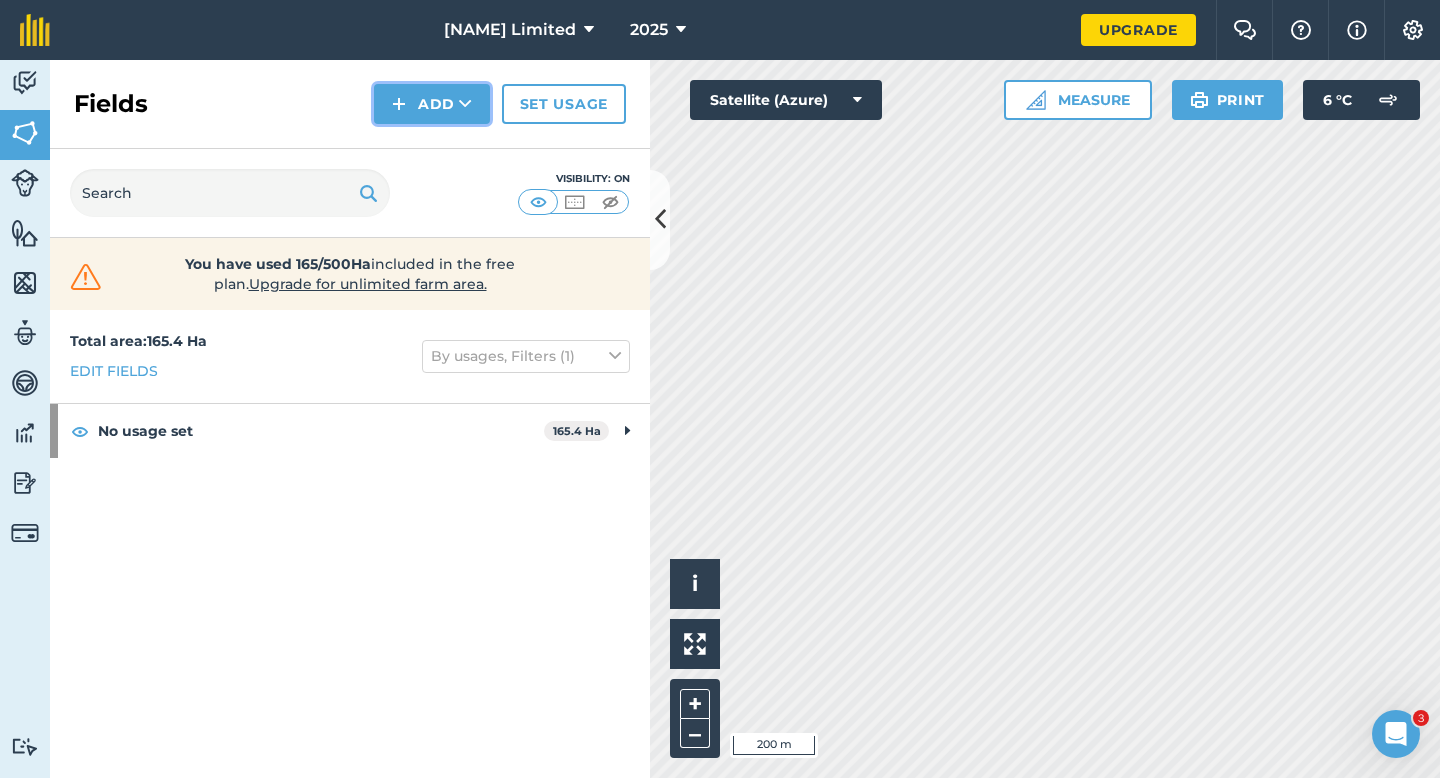 click on "Add" at bounding box center [432, 104] 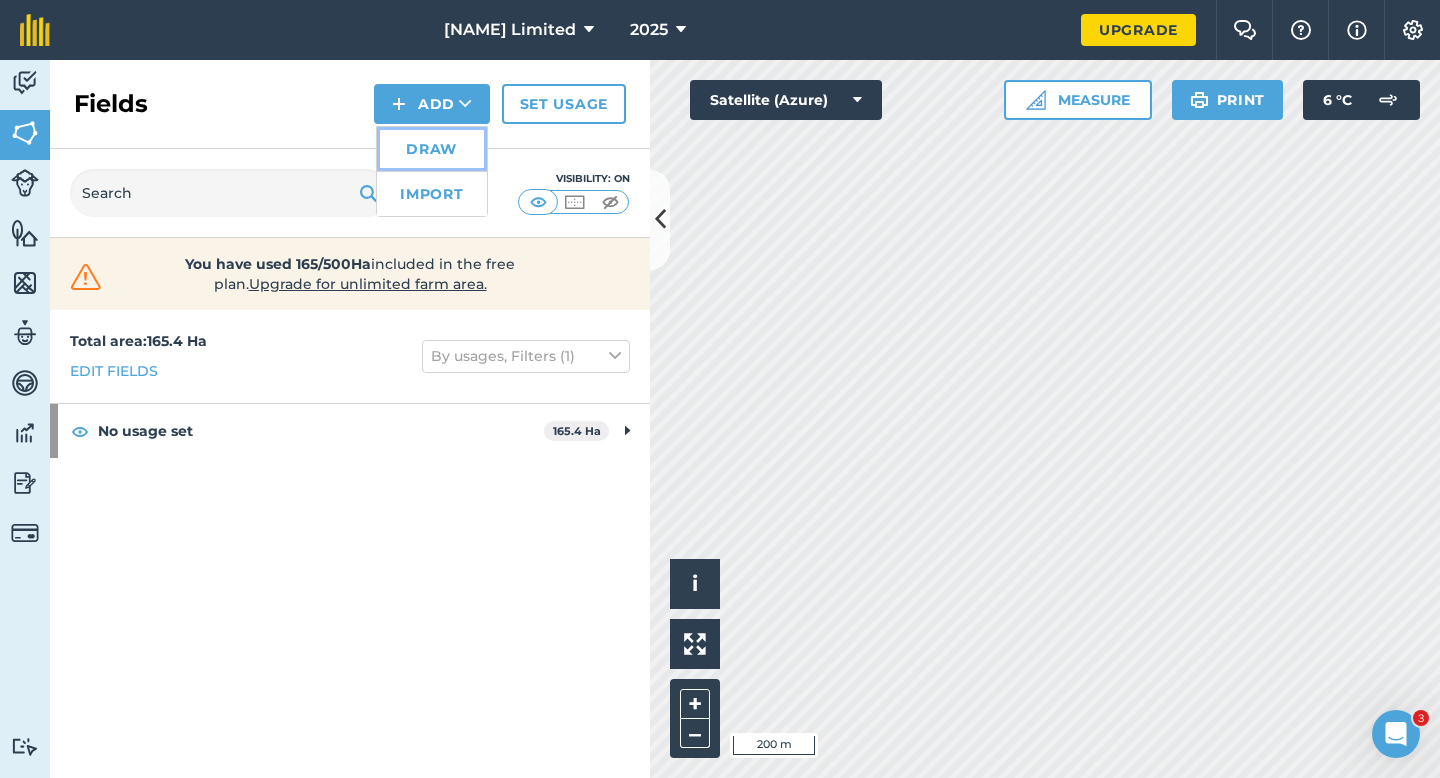 click on "Draw" at bounding box center [432, 149] 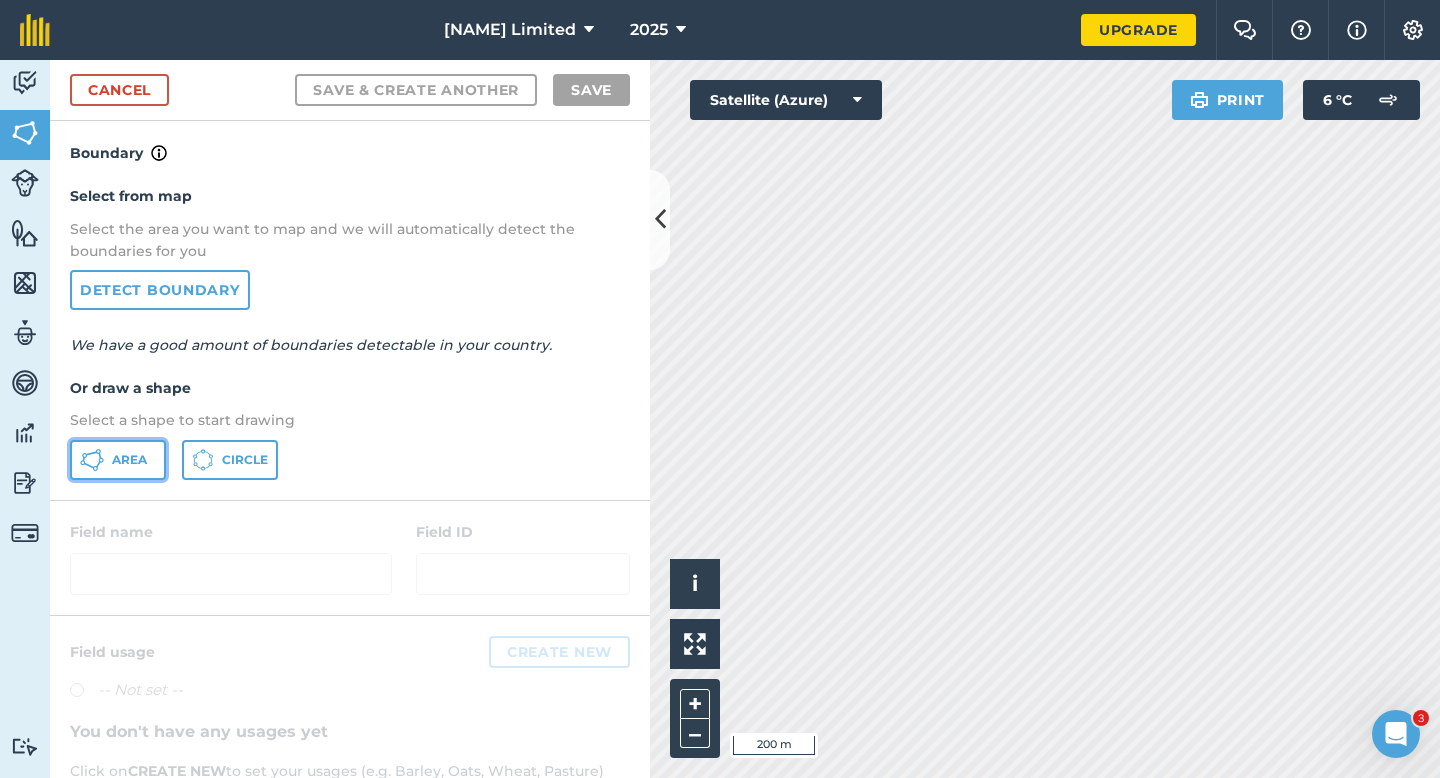 click on "Area" at bounding box center [118, 460] 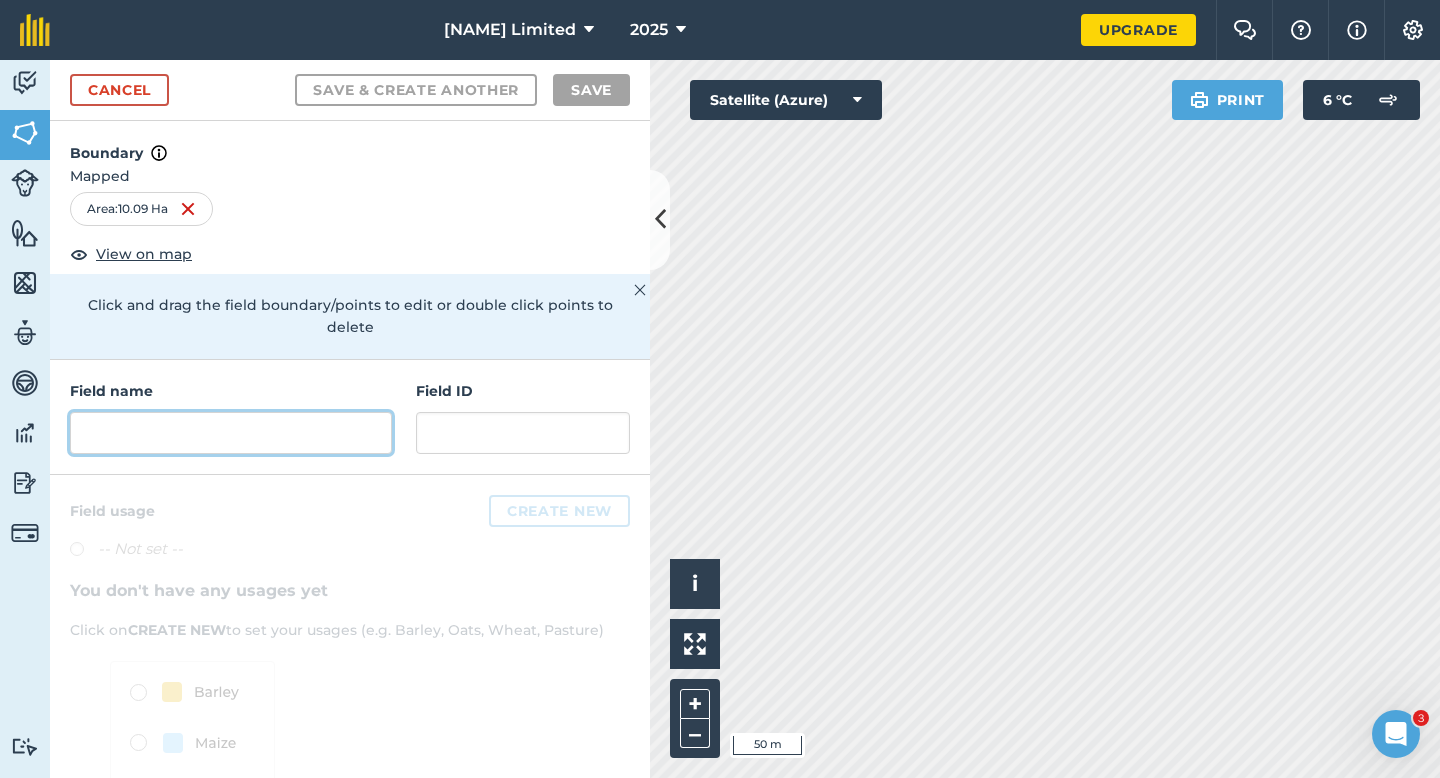 click at bounding box center (231, 433) 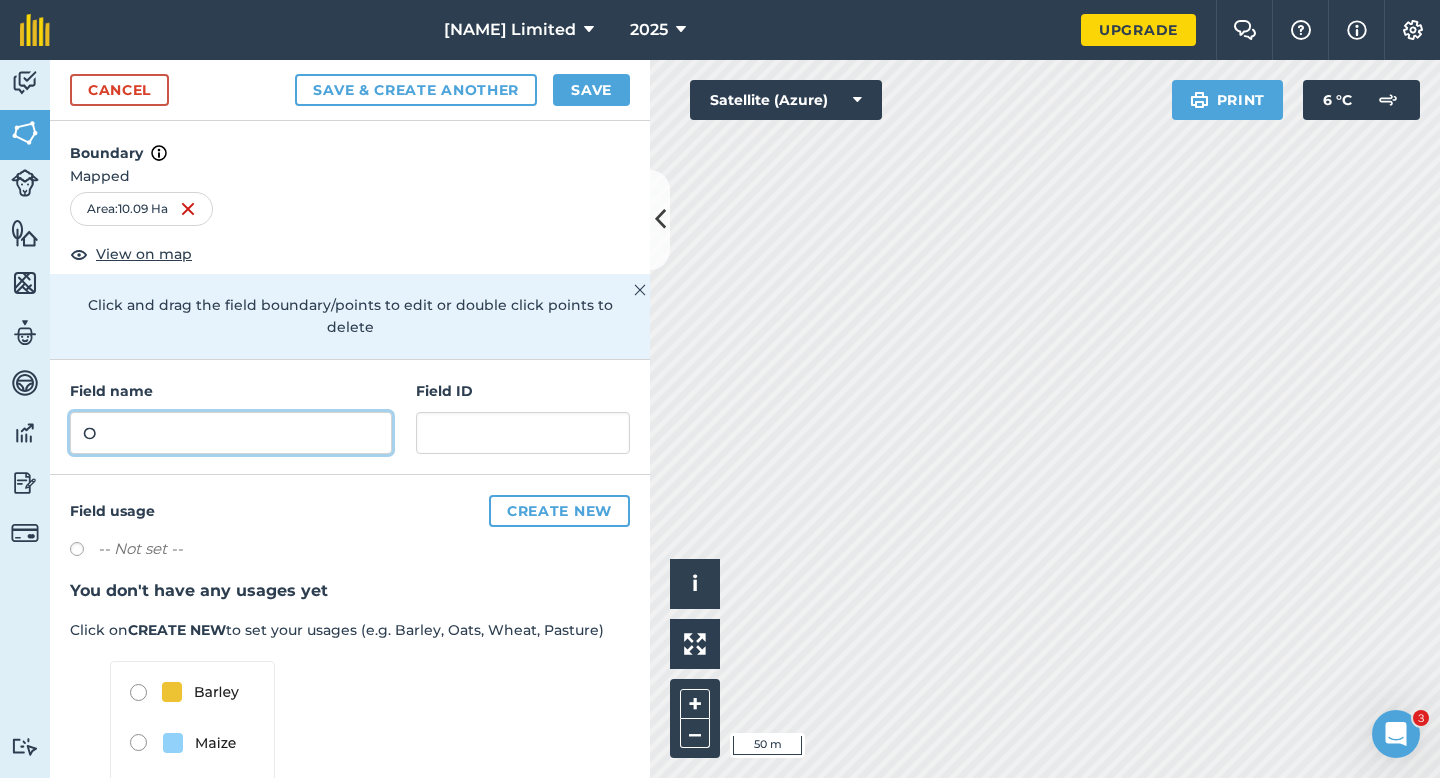 type on "O" 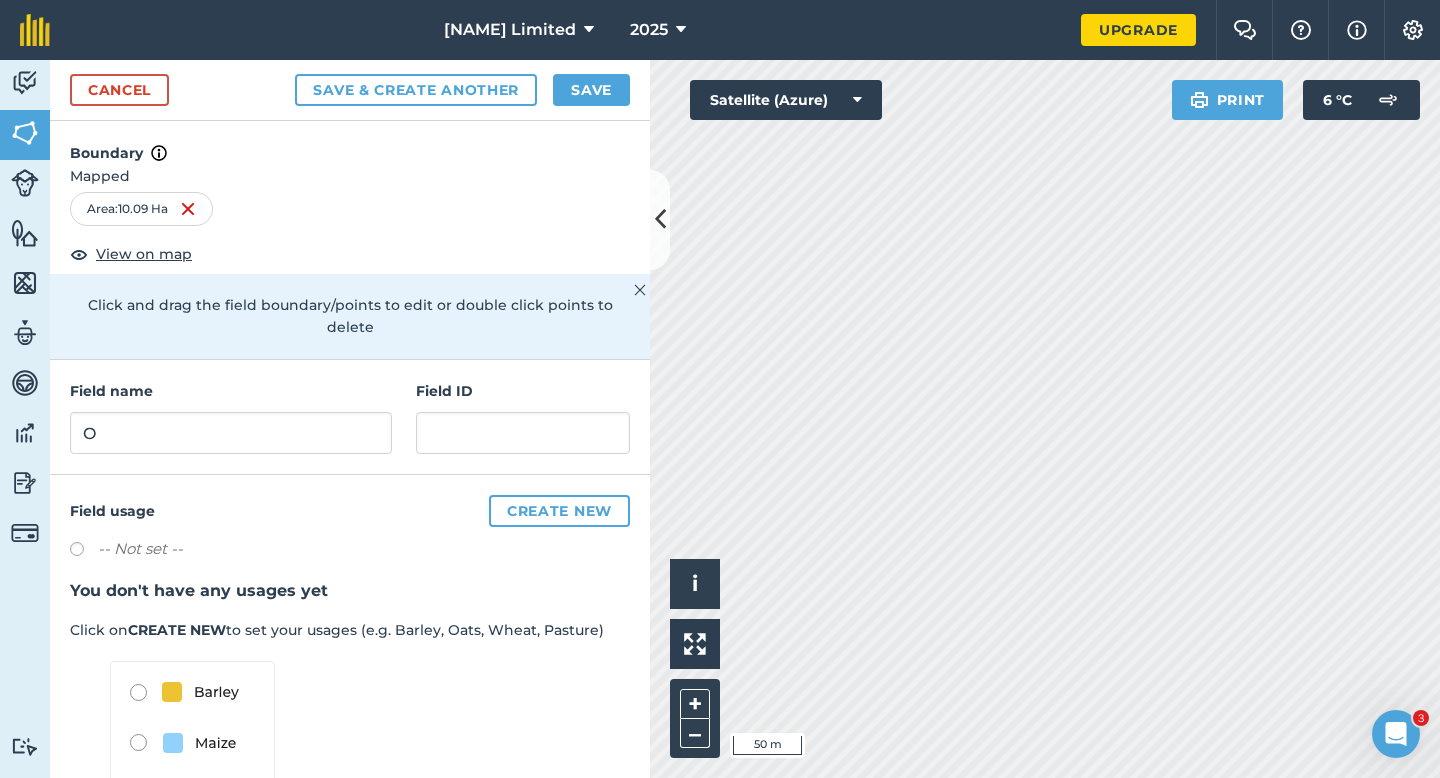 click on "Cancel Save & Create Another Save" at bounding box center [350, 90] 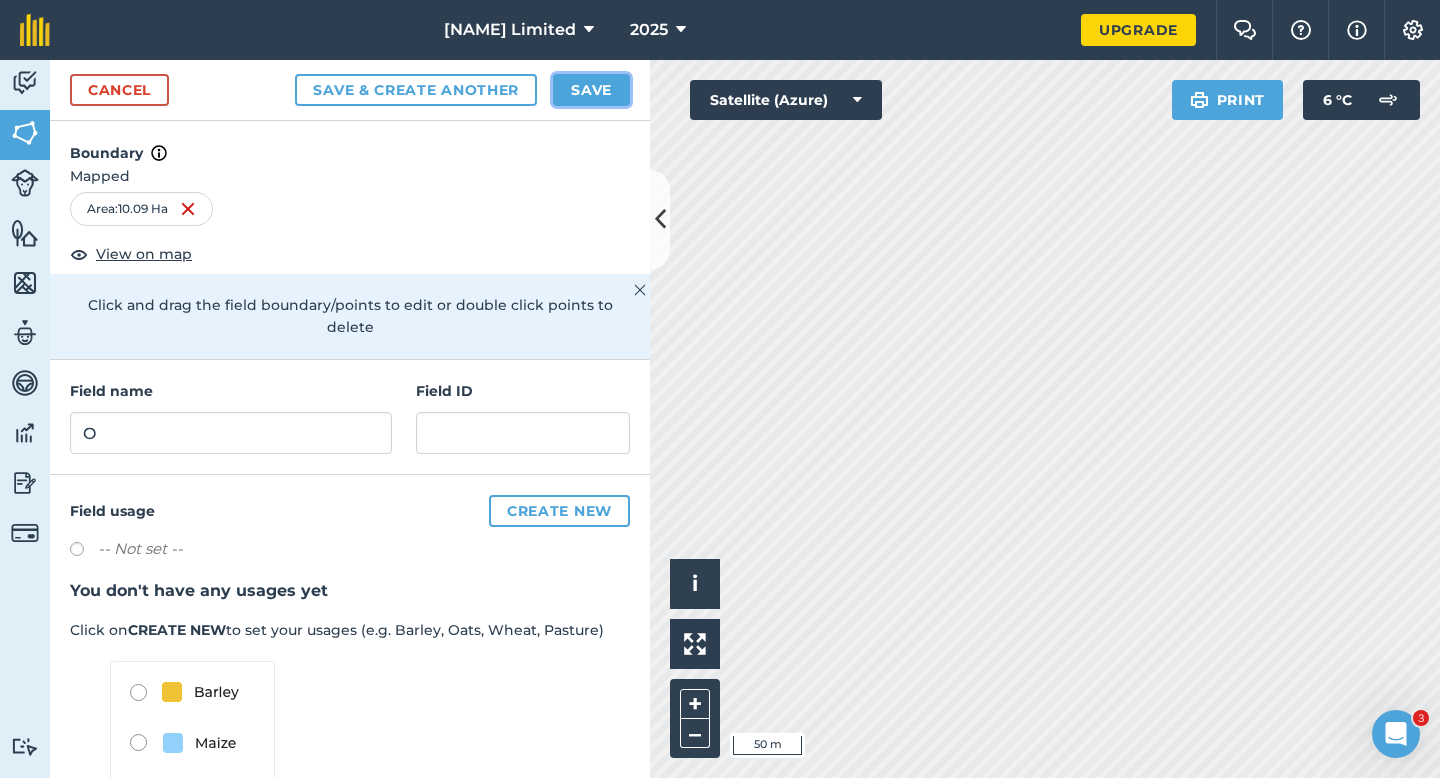 click on "Save" at bounding box center (591, 90) 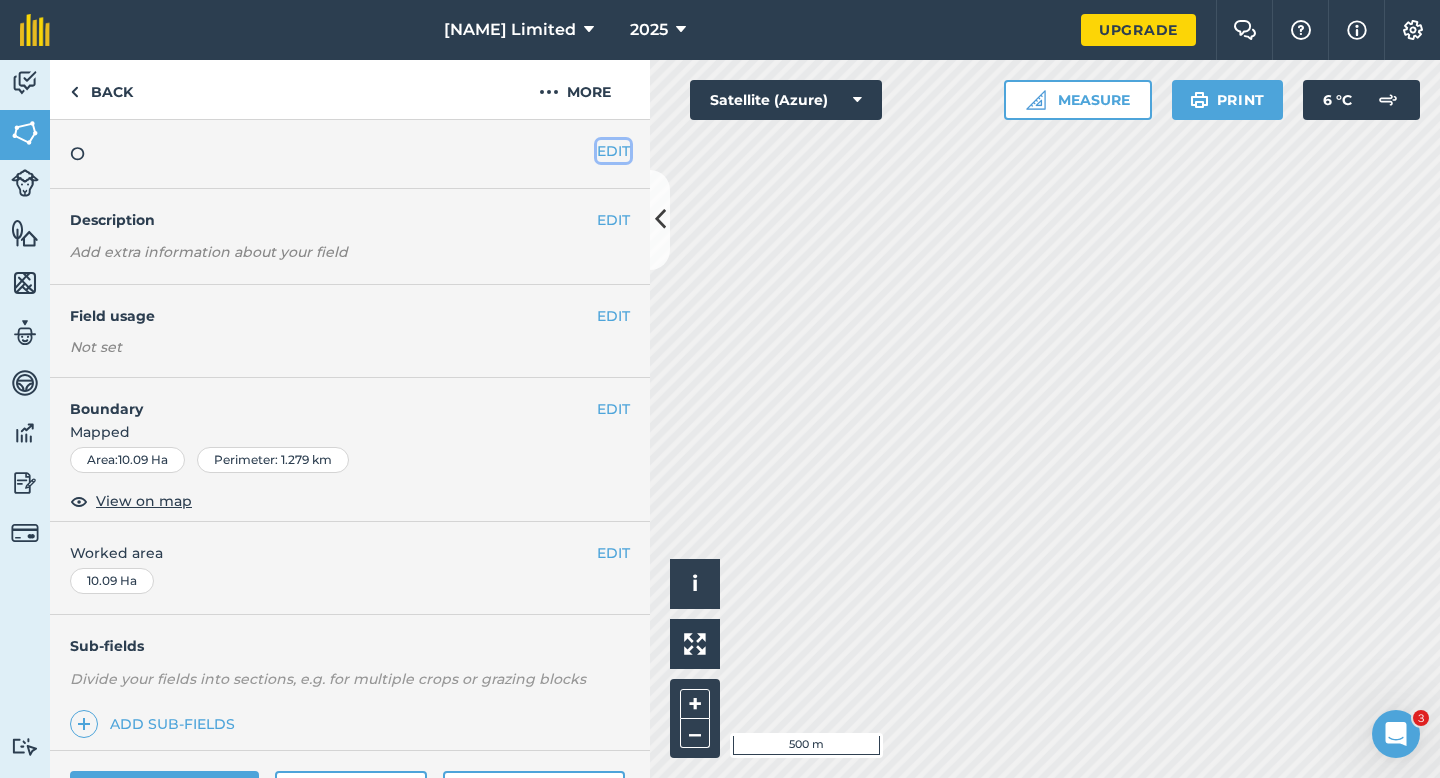 click on "EDIT" at bounding box center (613, 151) 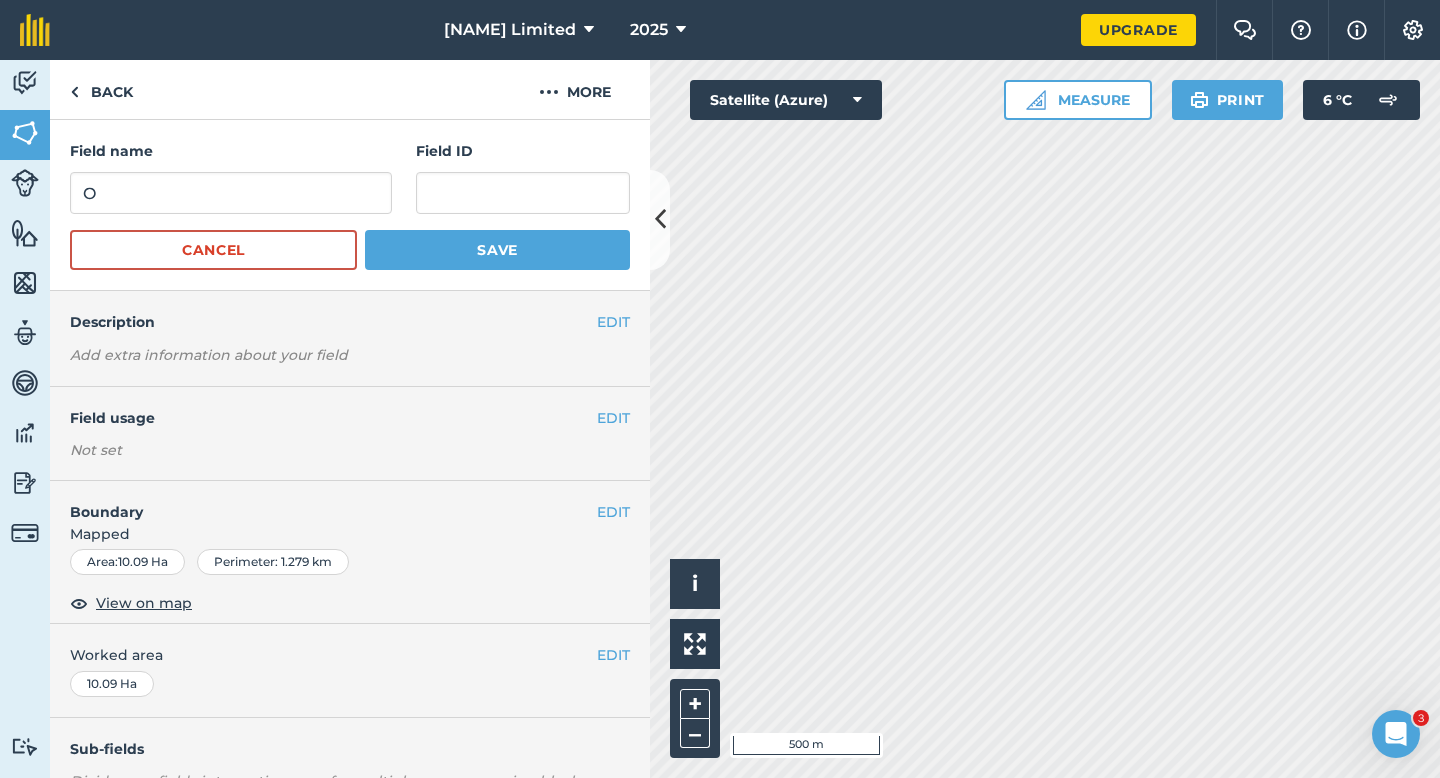 click on "Field name O" at bounding box center (231, 177) 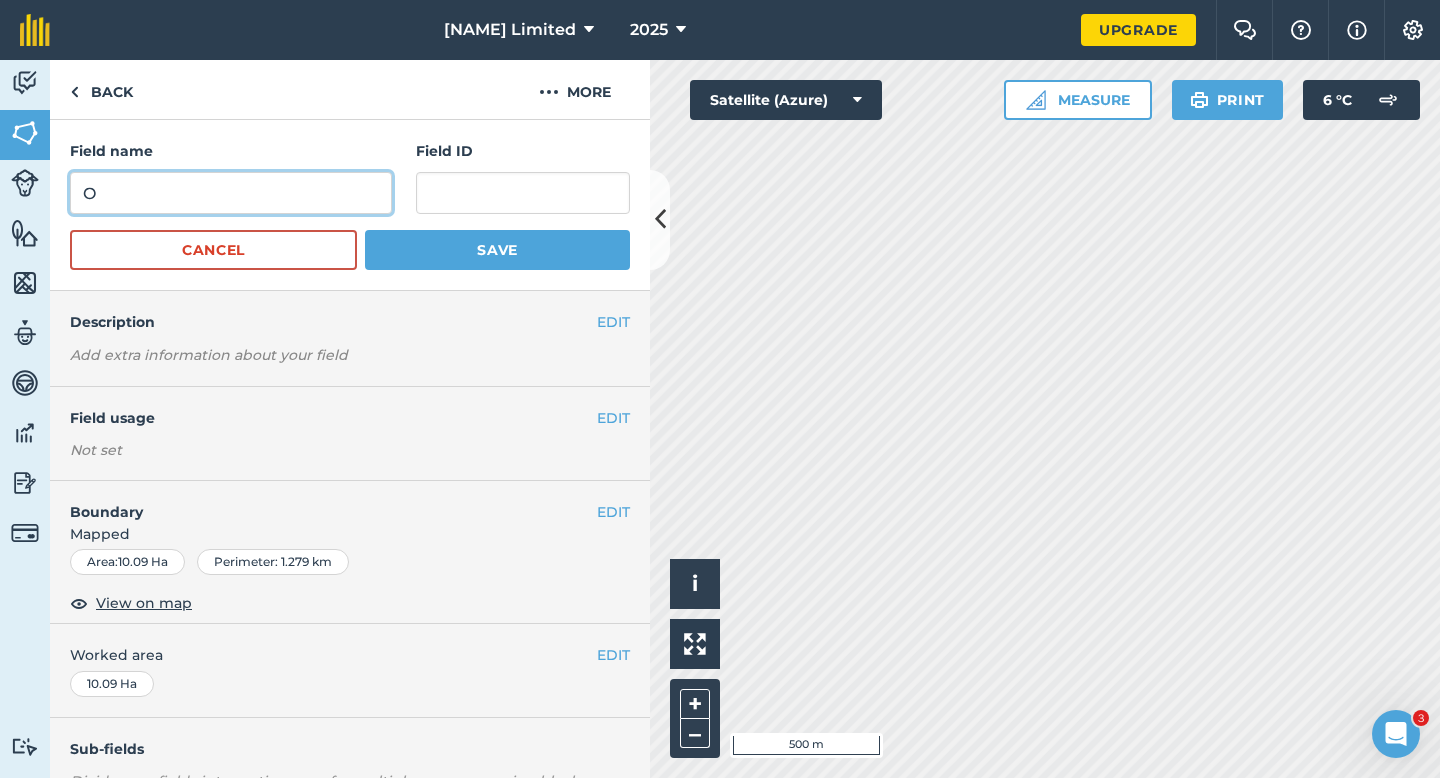 click on "O" at bounding box center (231, 193) 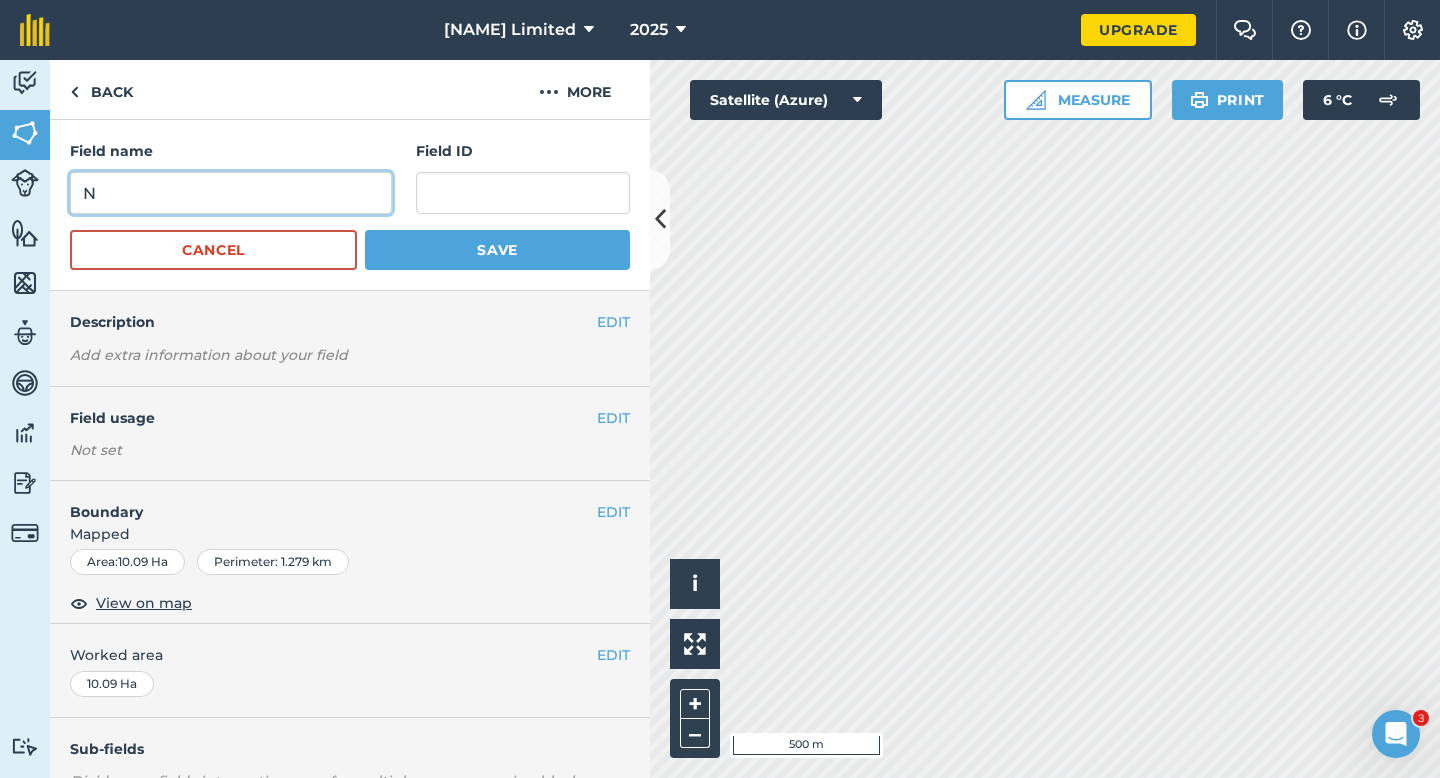 type on "N" 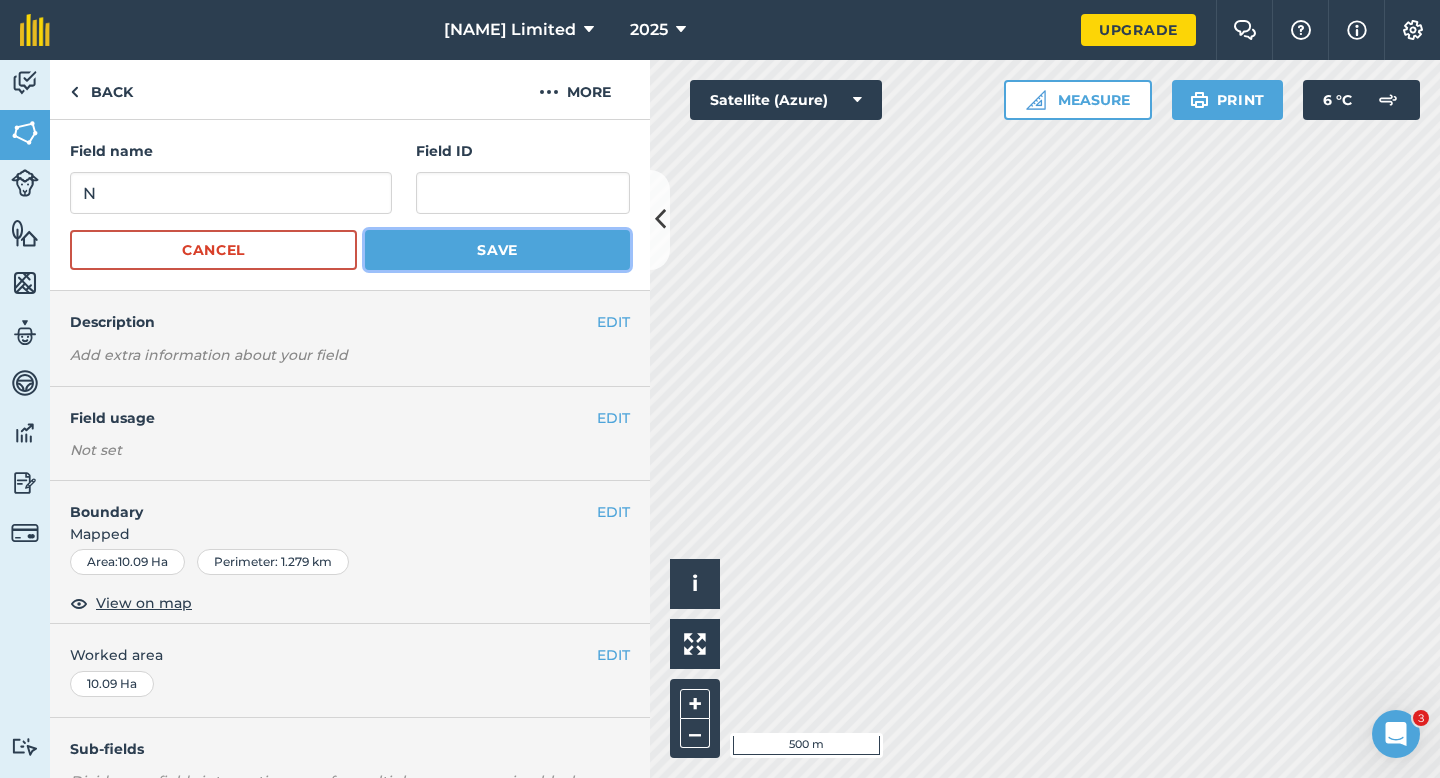 click on "Save" at bounding box center [497, 250] 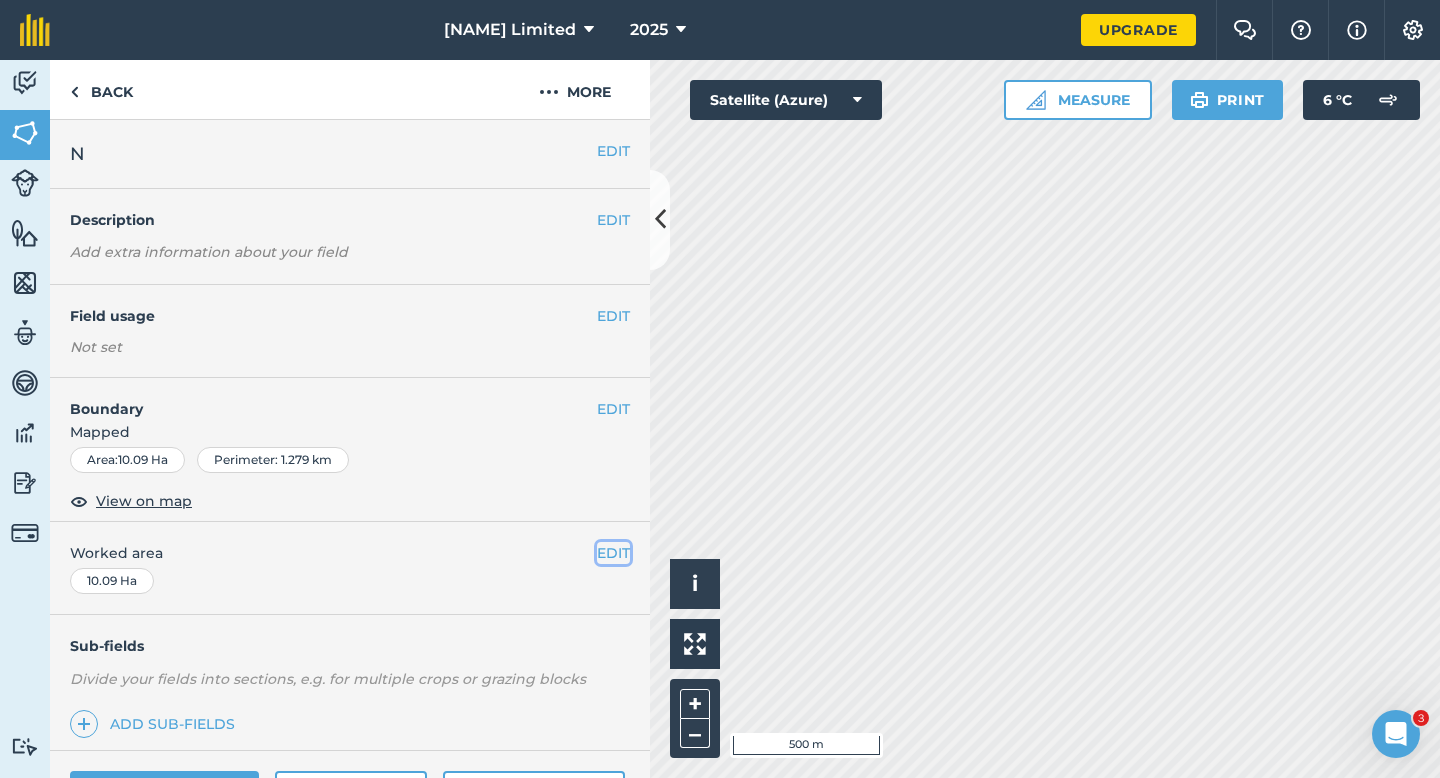 click on "EDIT" at bounding box center (613, 553) 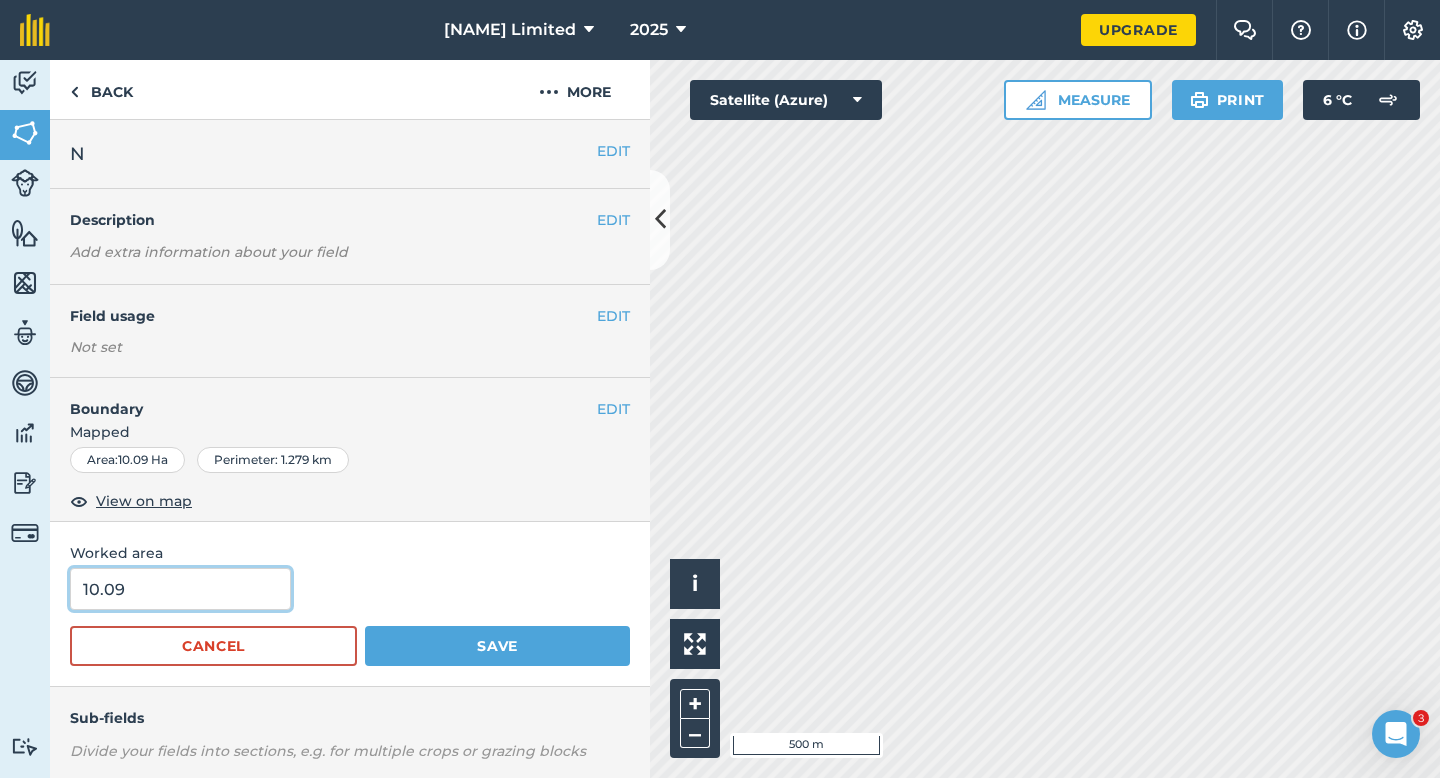 click on "10.09" at bounding box center [180, 589] 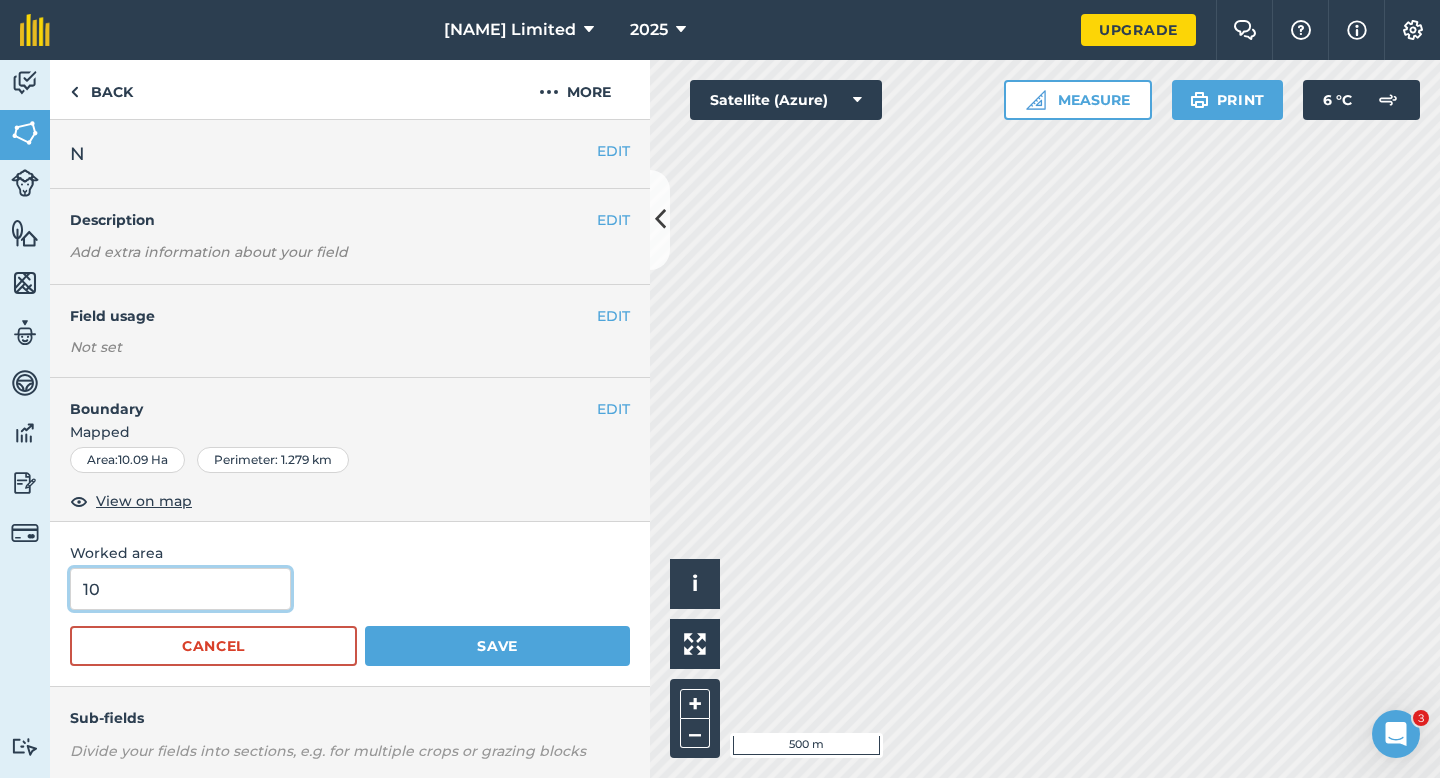 click on "Save" at bounding box center [497, 646] 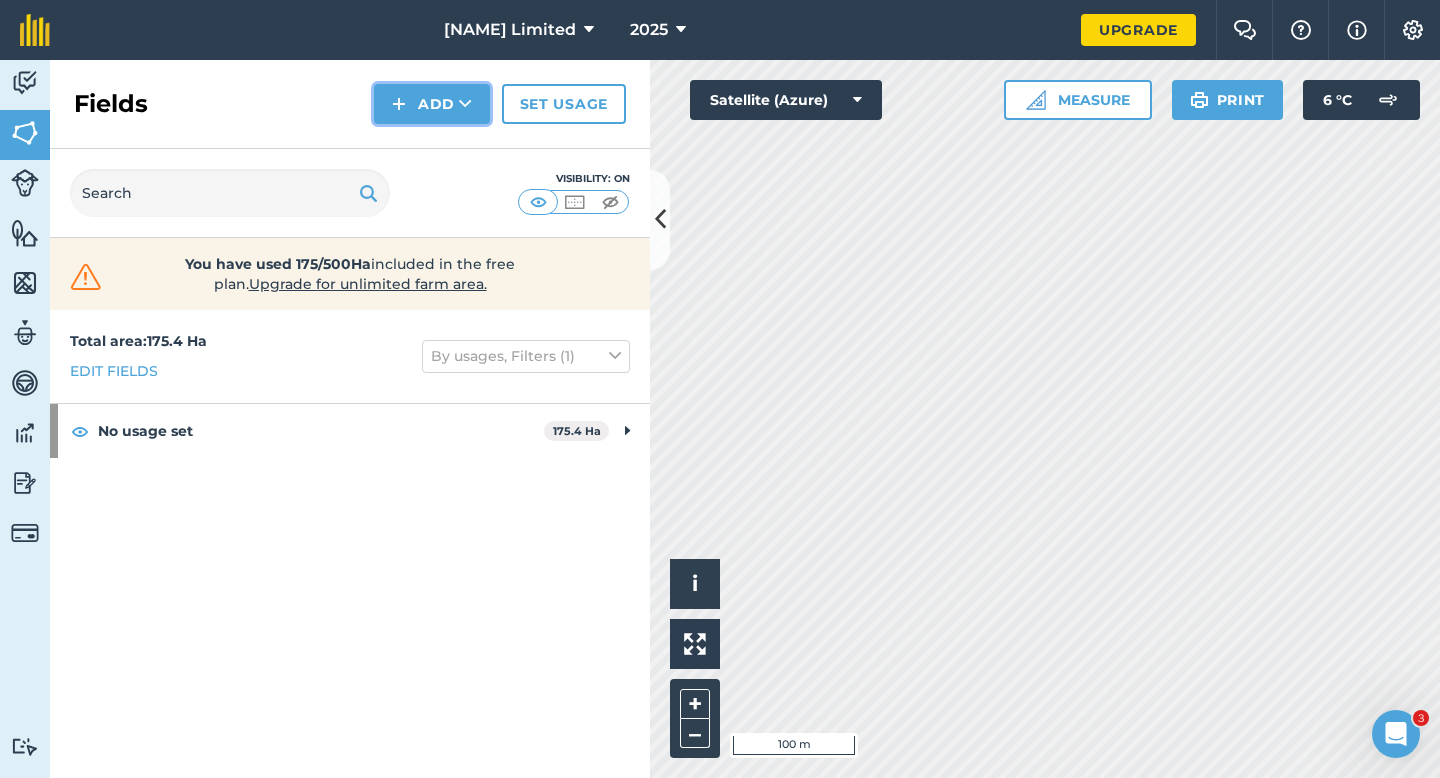 click on "Add" at bounding box center (432, 104) 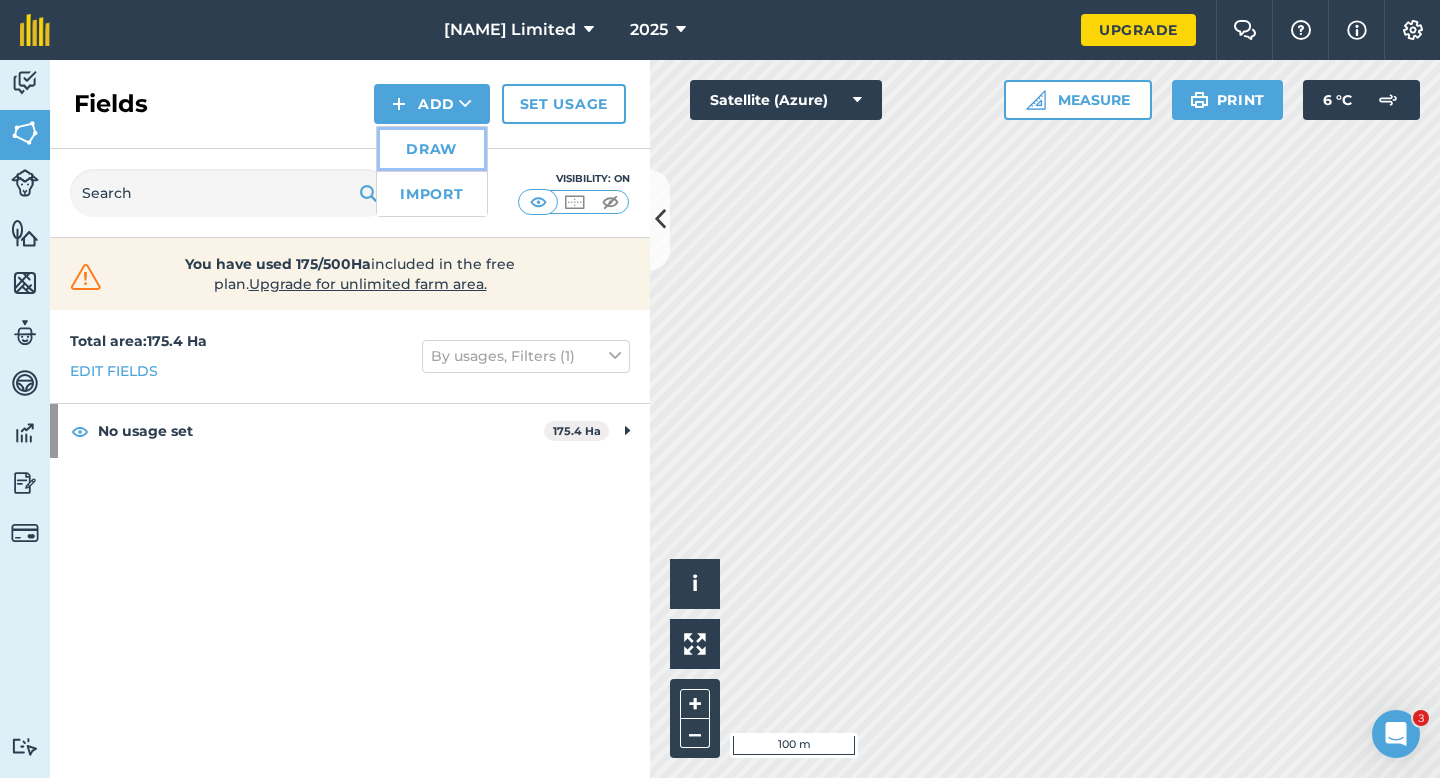 click on "Draw" at bounding box center [432, 149] 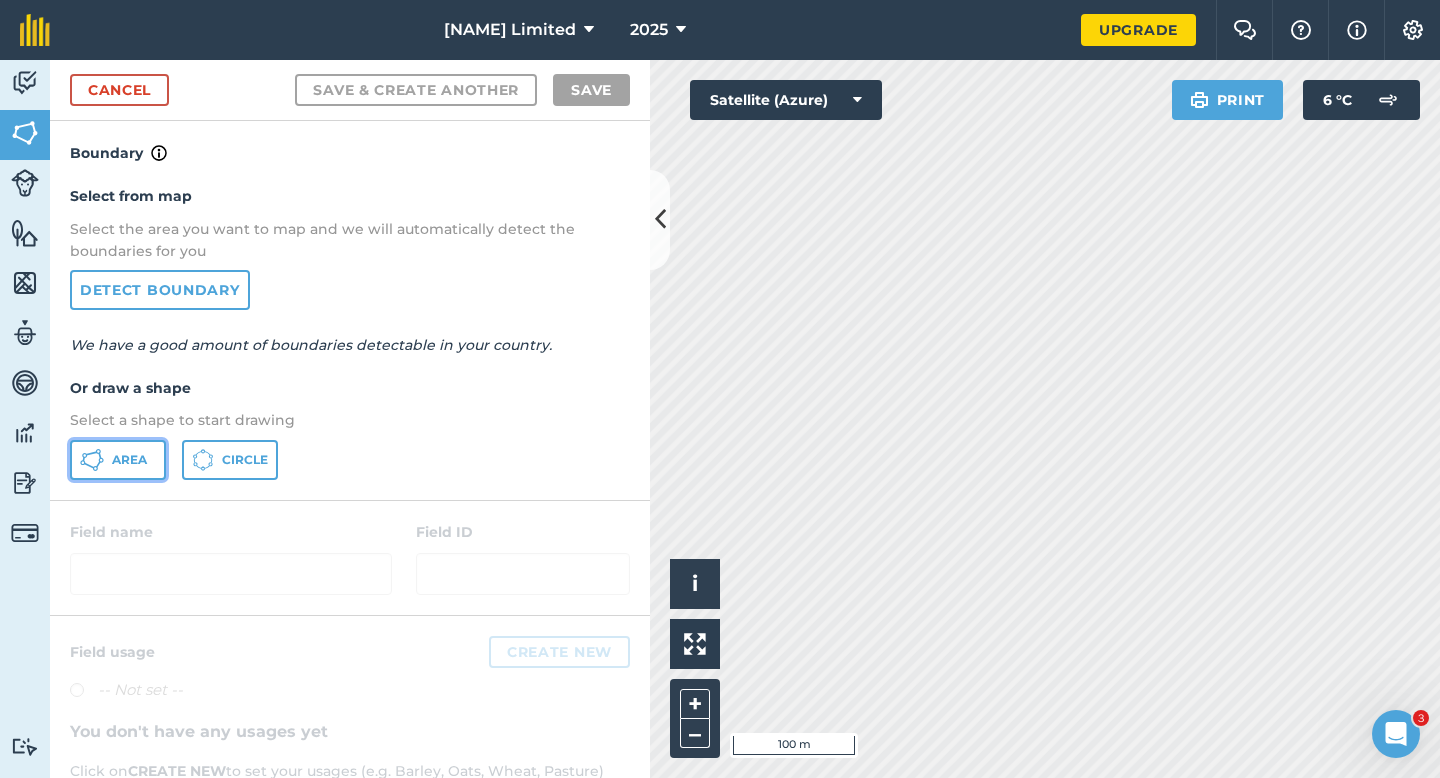 click on "Area" at bounding box center (129, 460) 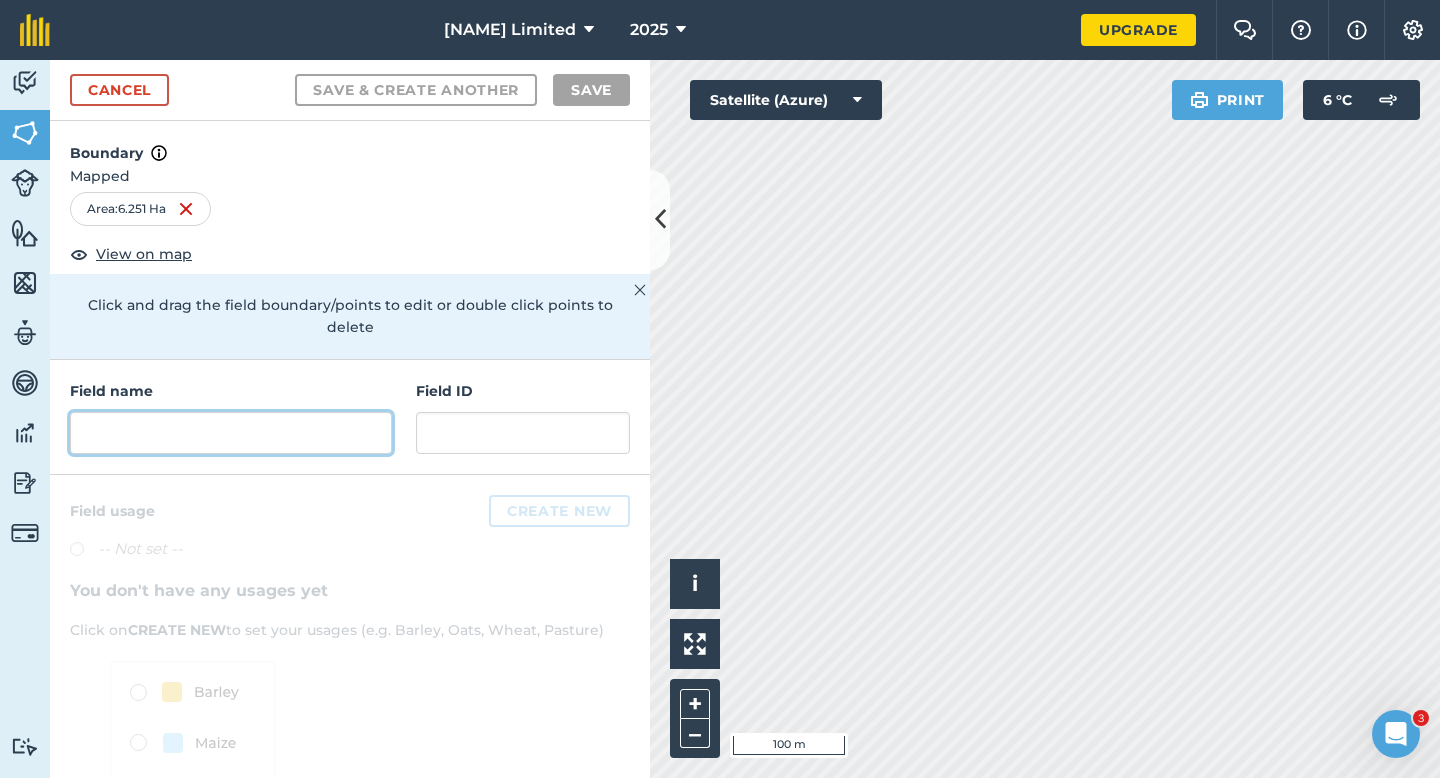 click at bounding box center (231, 433) 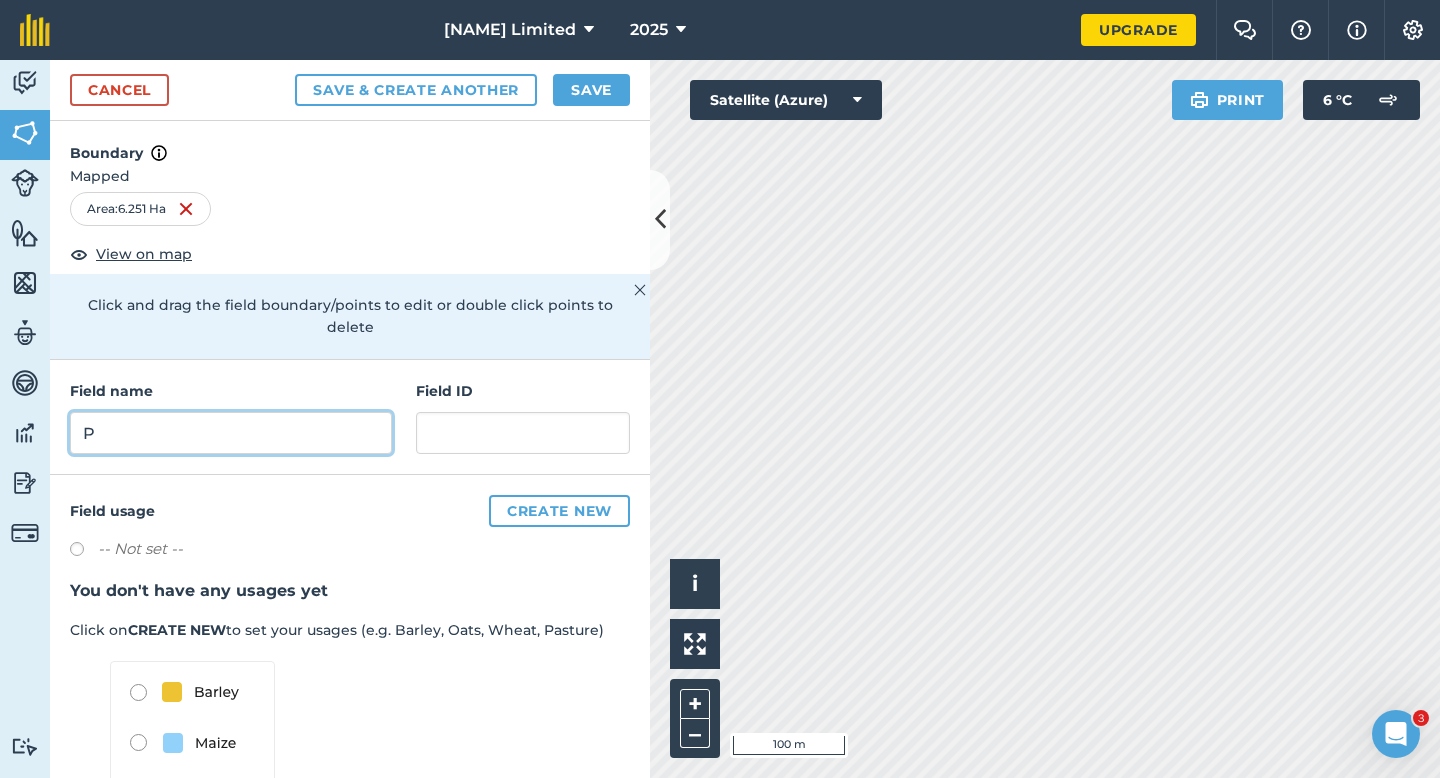 type on "P" 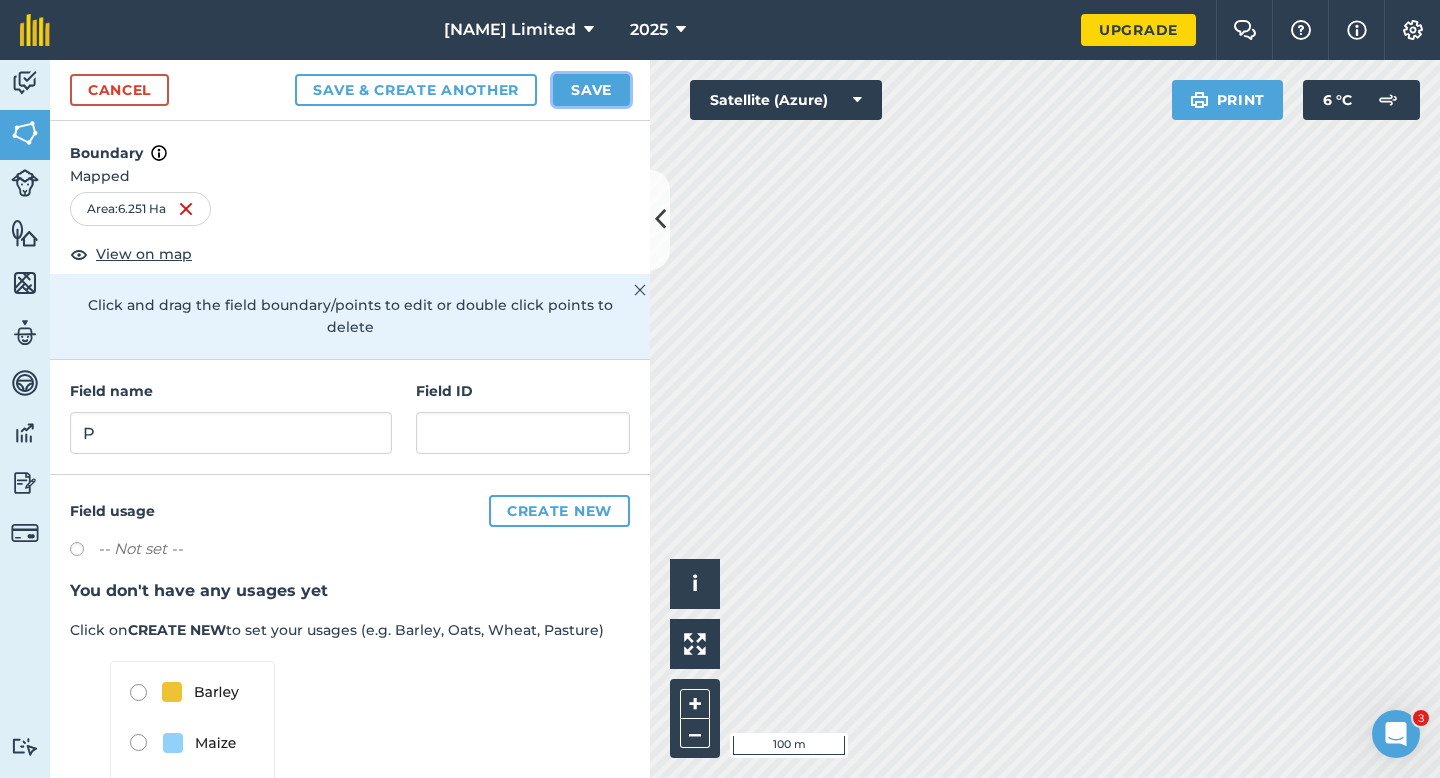 click on "Save" at bounding box center (591, 90) 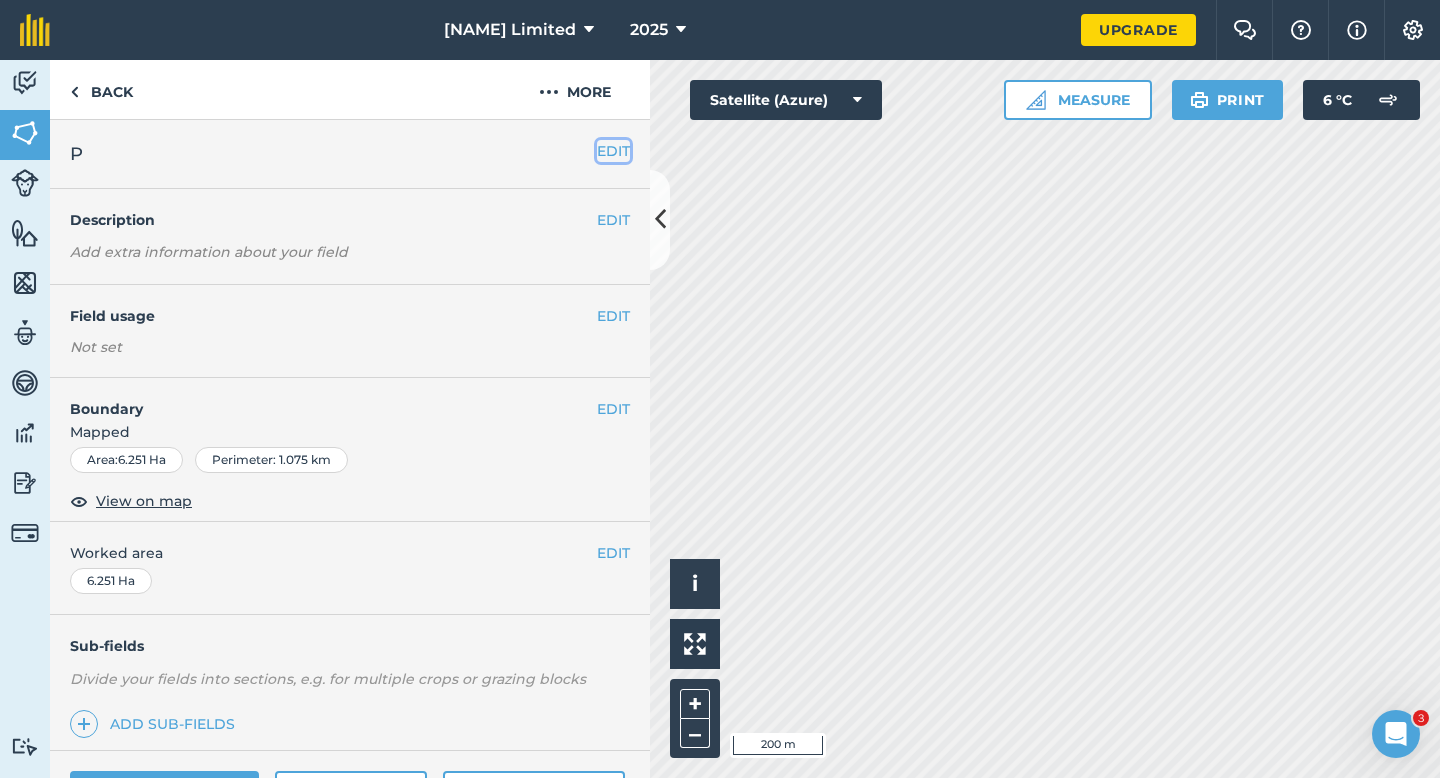 click on "EDIT" at bounding box center [613, 151] 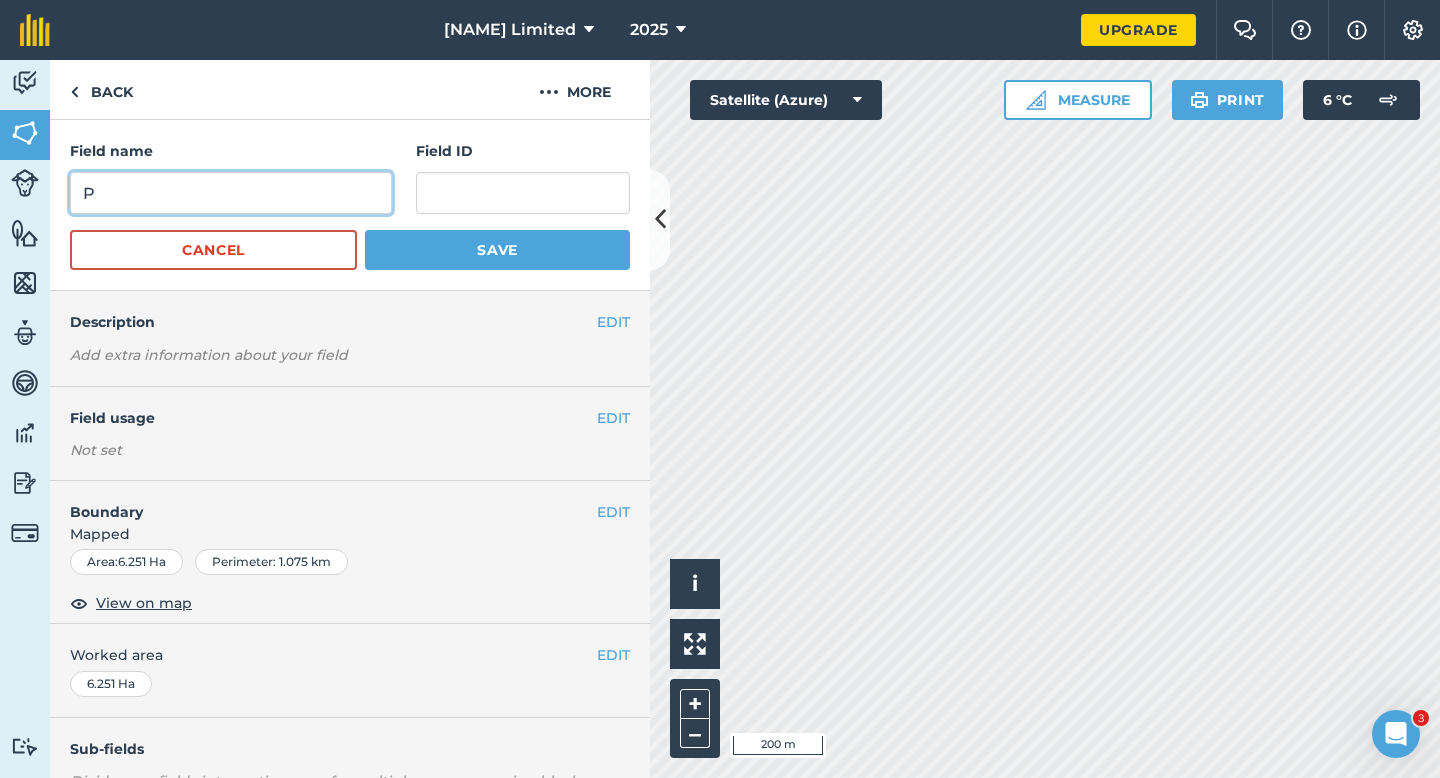 click on "P" at bounding box center [231, 193] 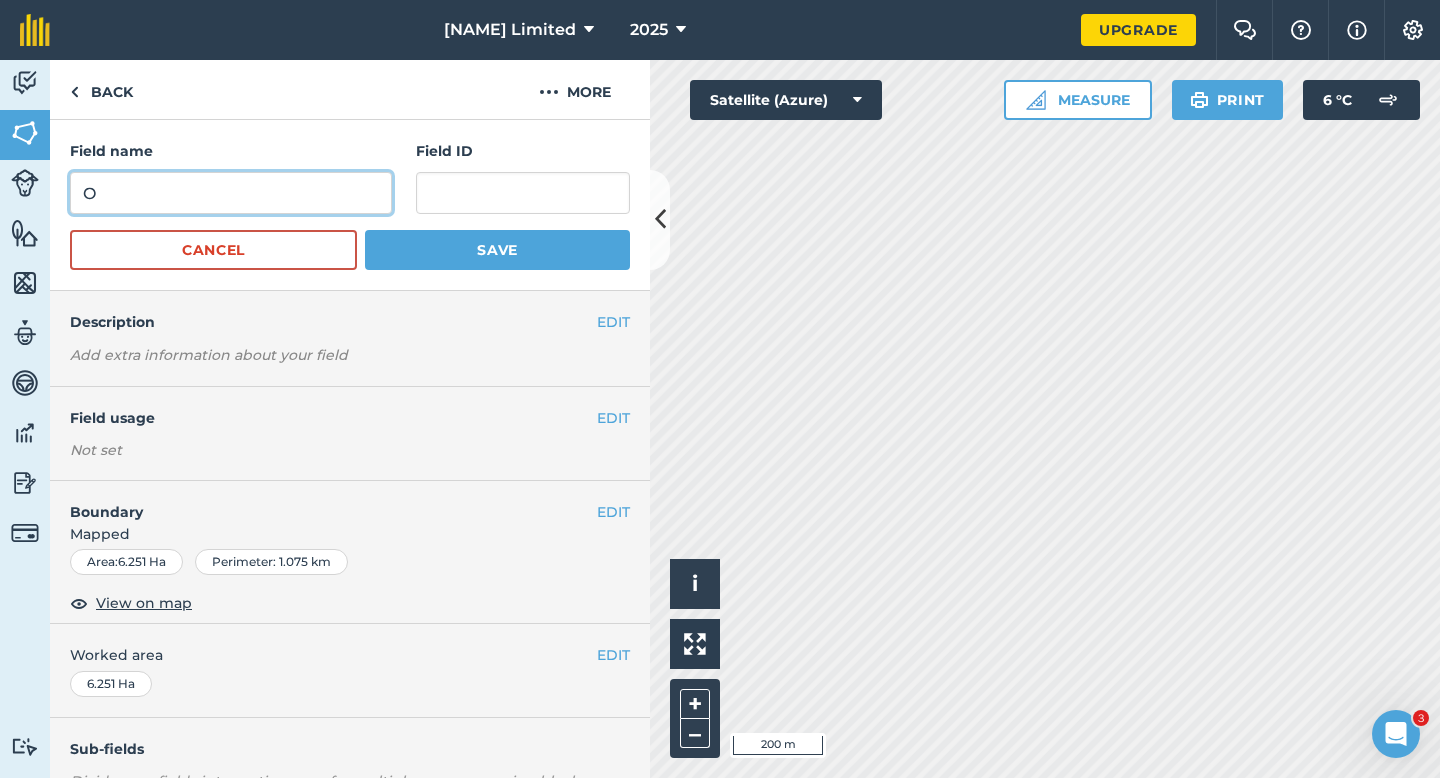 type on "O" 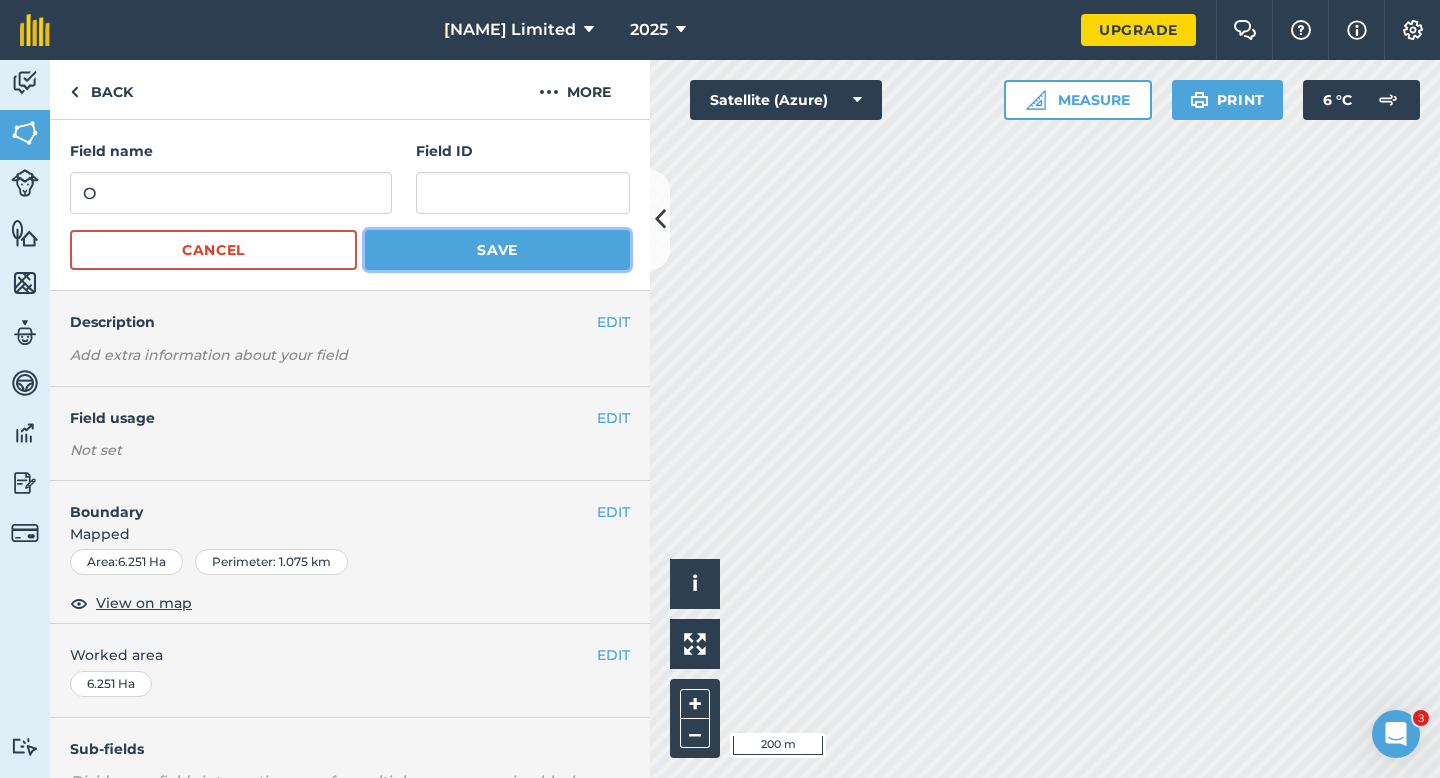click on "Save" at bounding box center [497, 250] 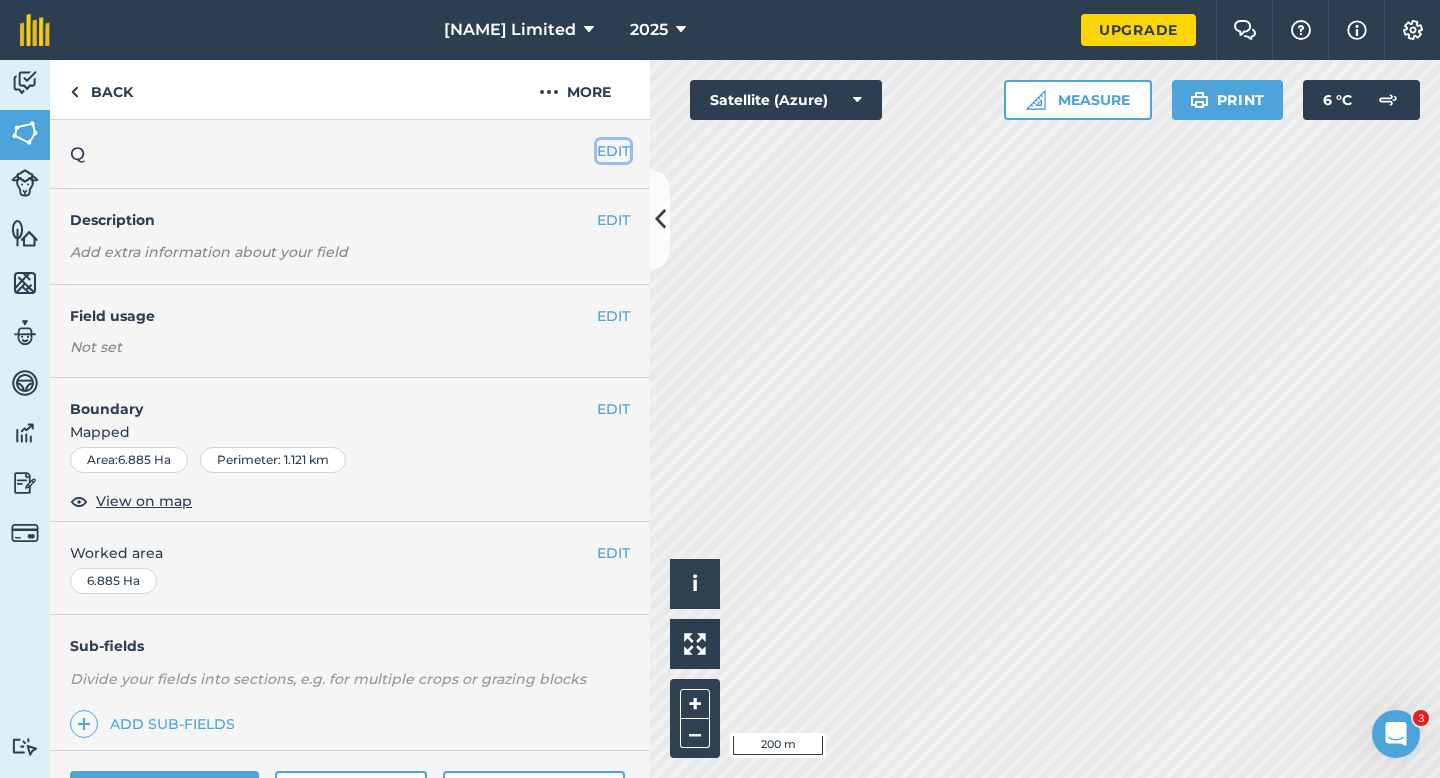 click on "EDIT" at bounding box center [613, 151] 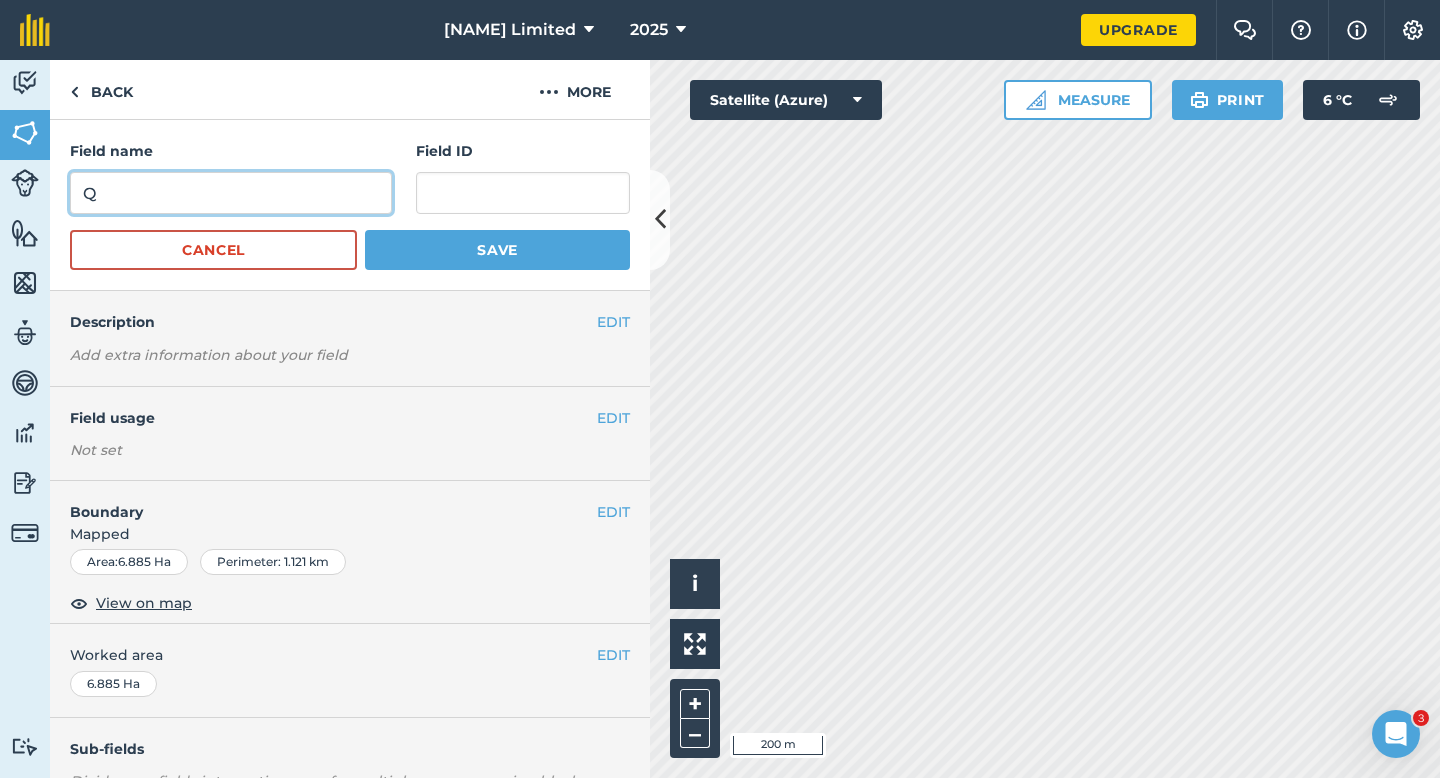 click on "Q" at bounding box center (231, 193) 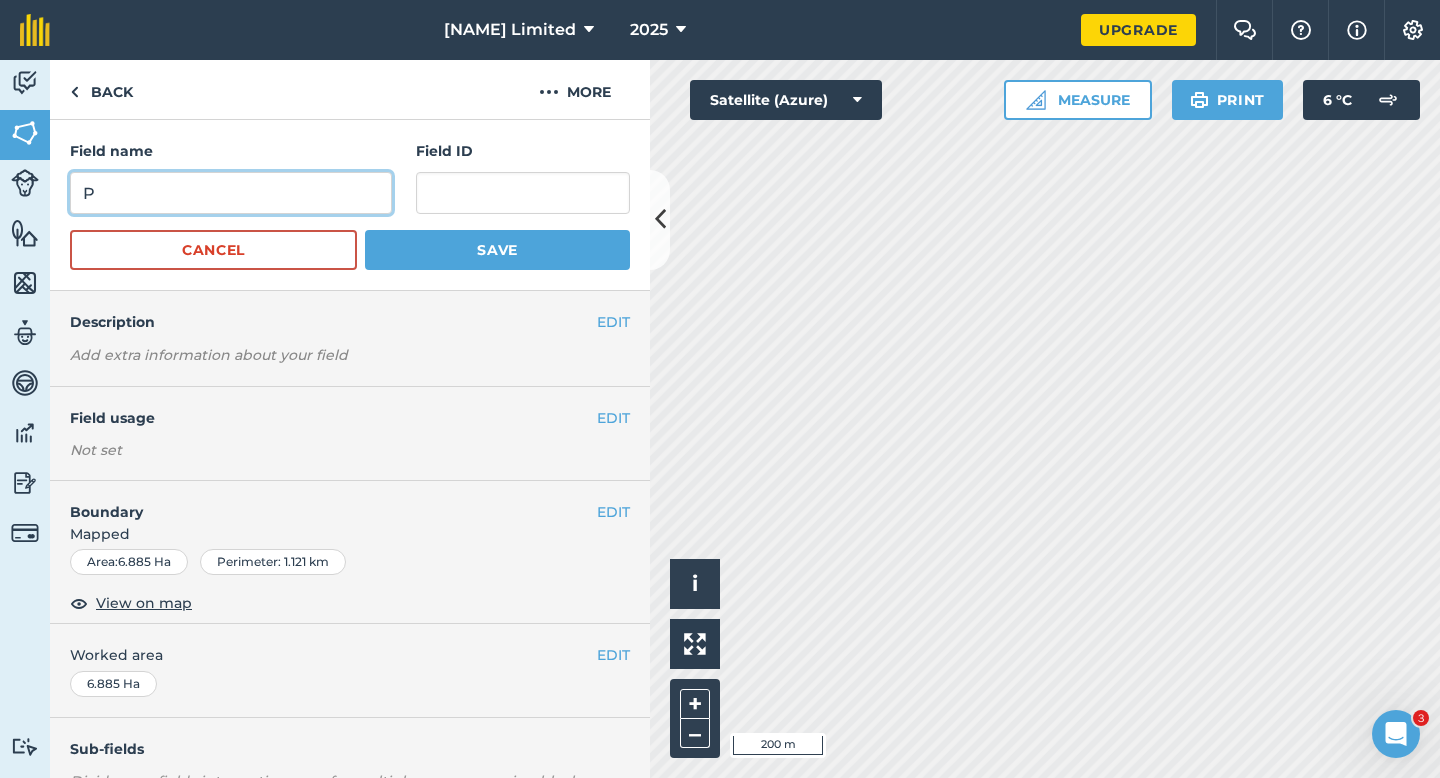 type on "P" 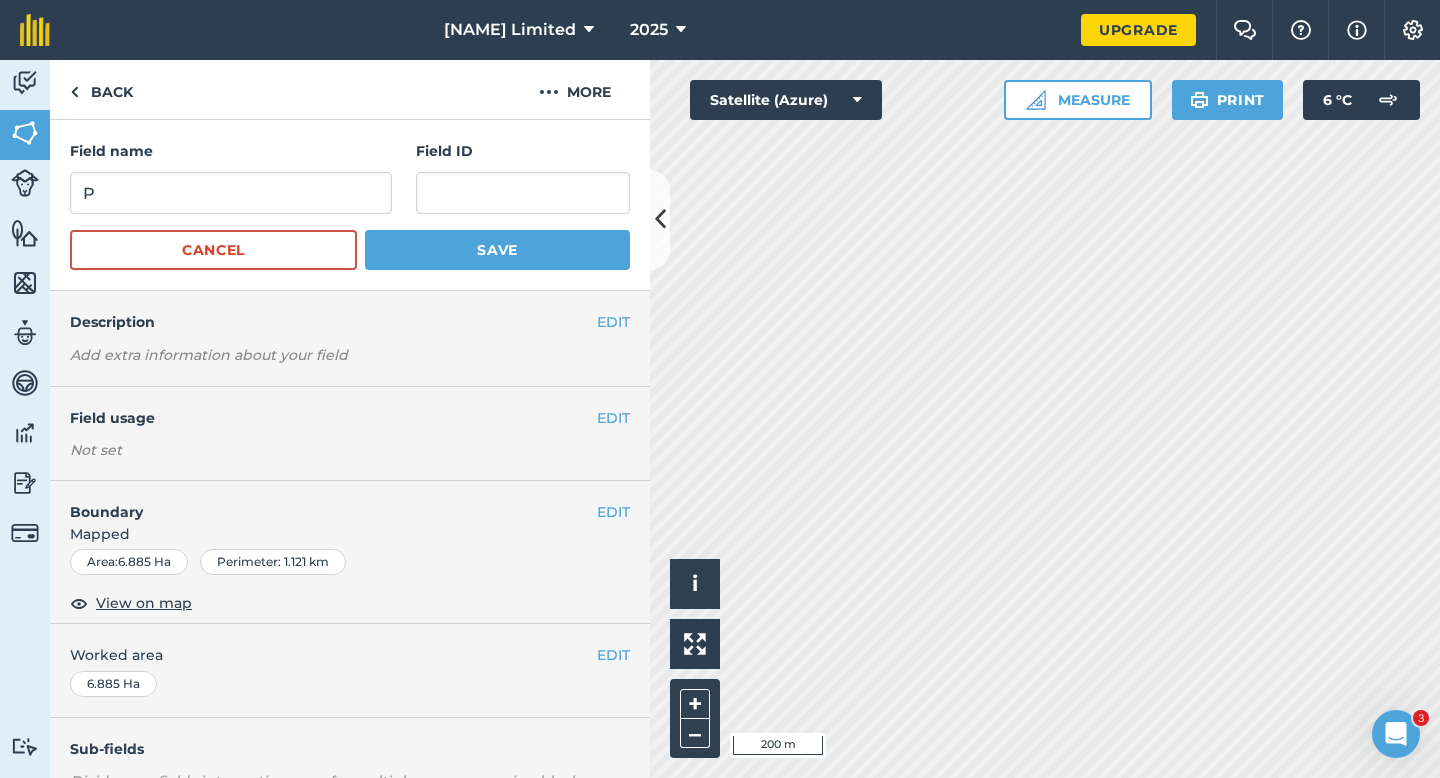 click on "Field name P Field ID Cancel Save" at bounding box center [350, 205] 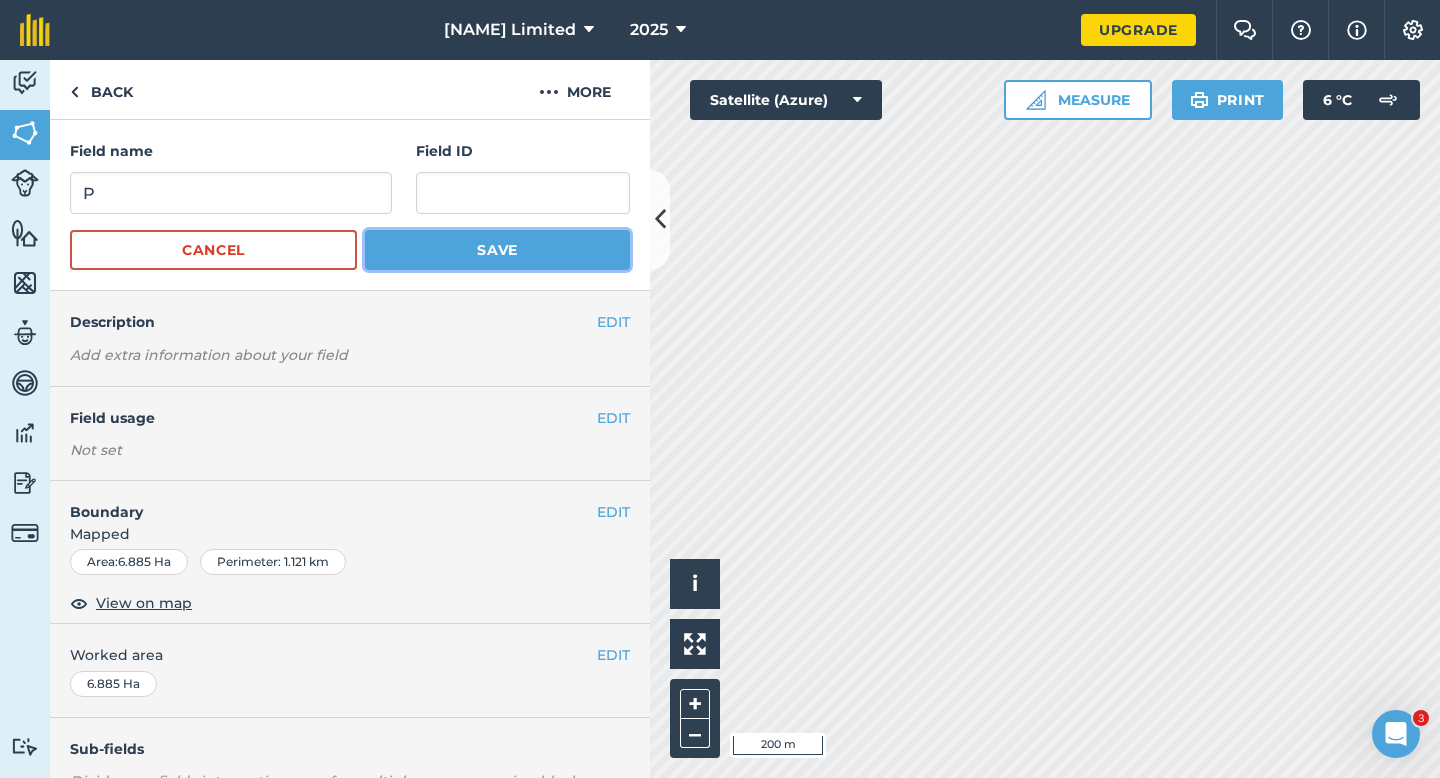 click on "Save" at bounding box center [497, 250] 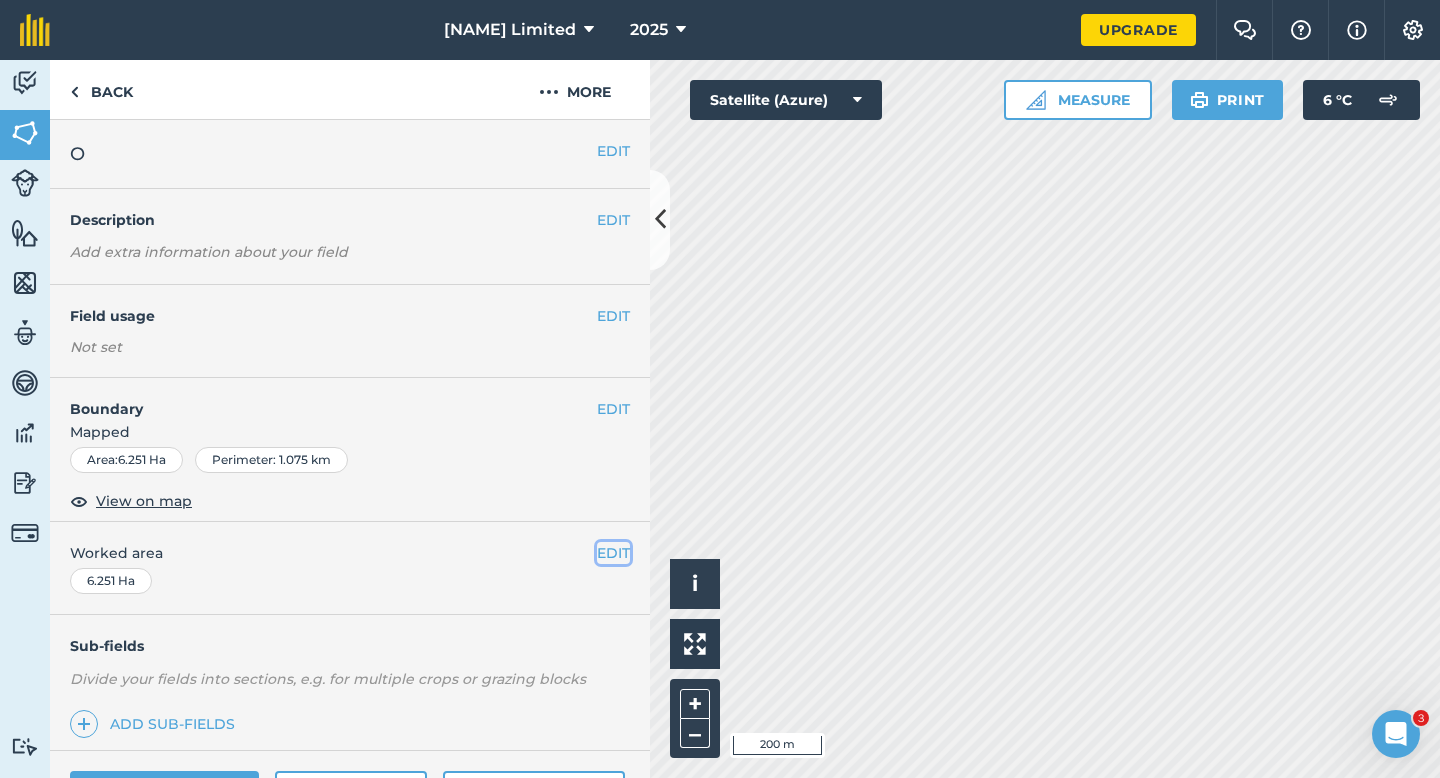 click on "EDIT" at bounding box center (613, 553) 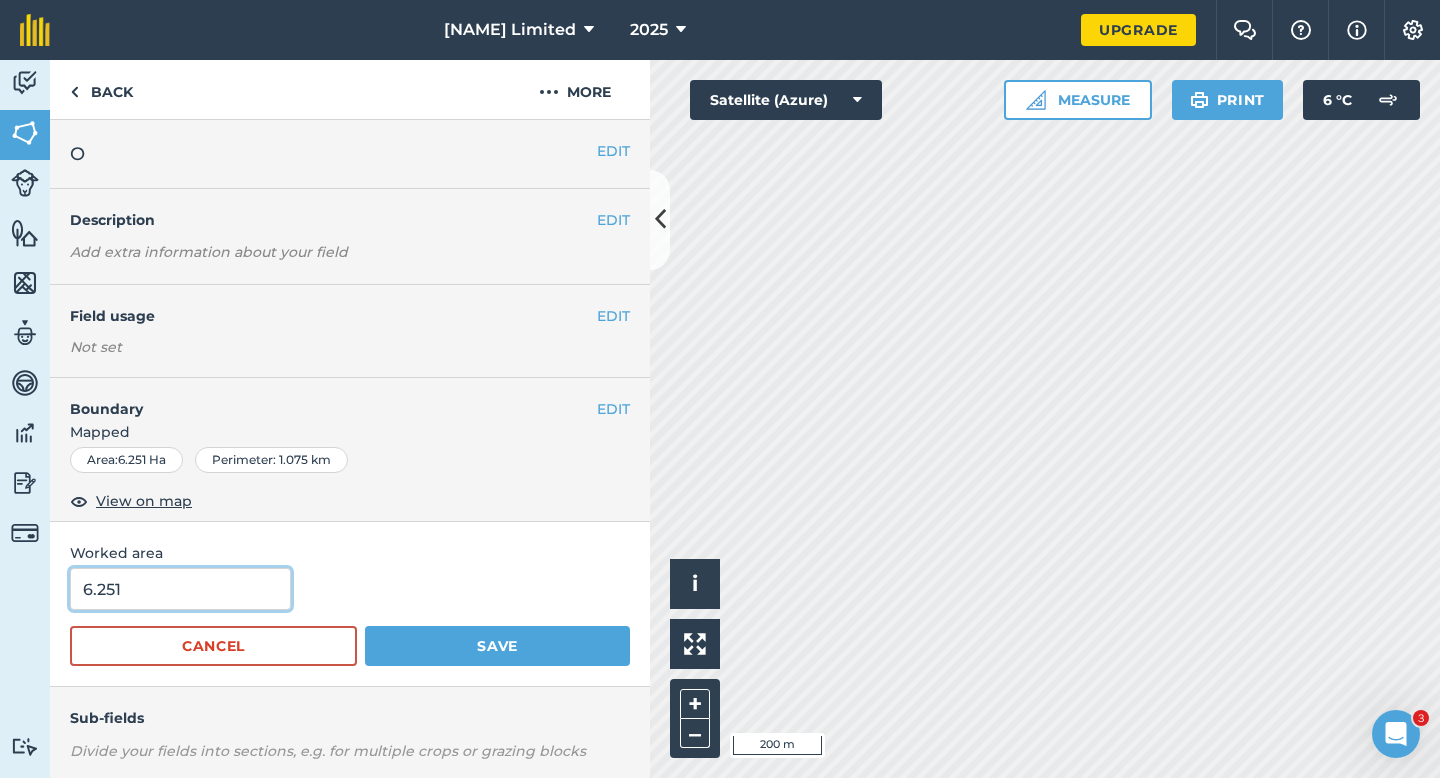 click on "6.251" at bounding box center [180, 589] 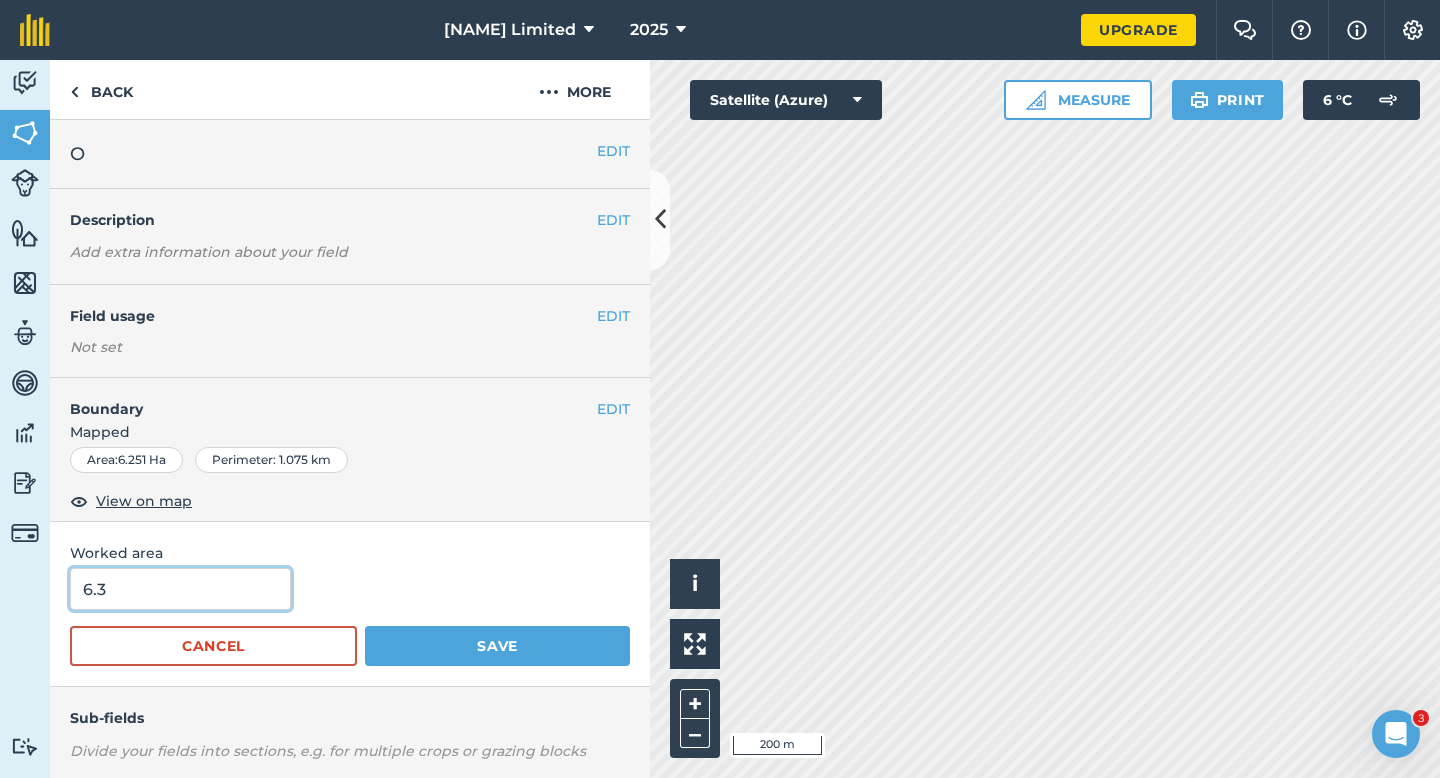 type on "6.3" 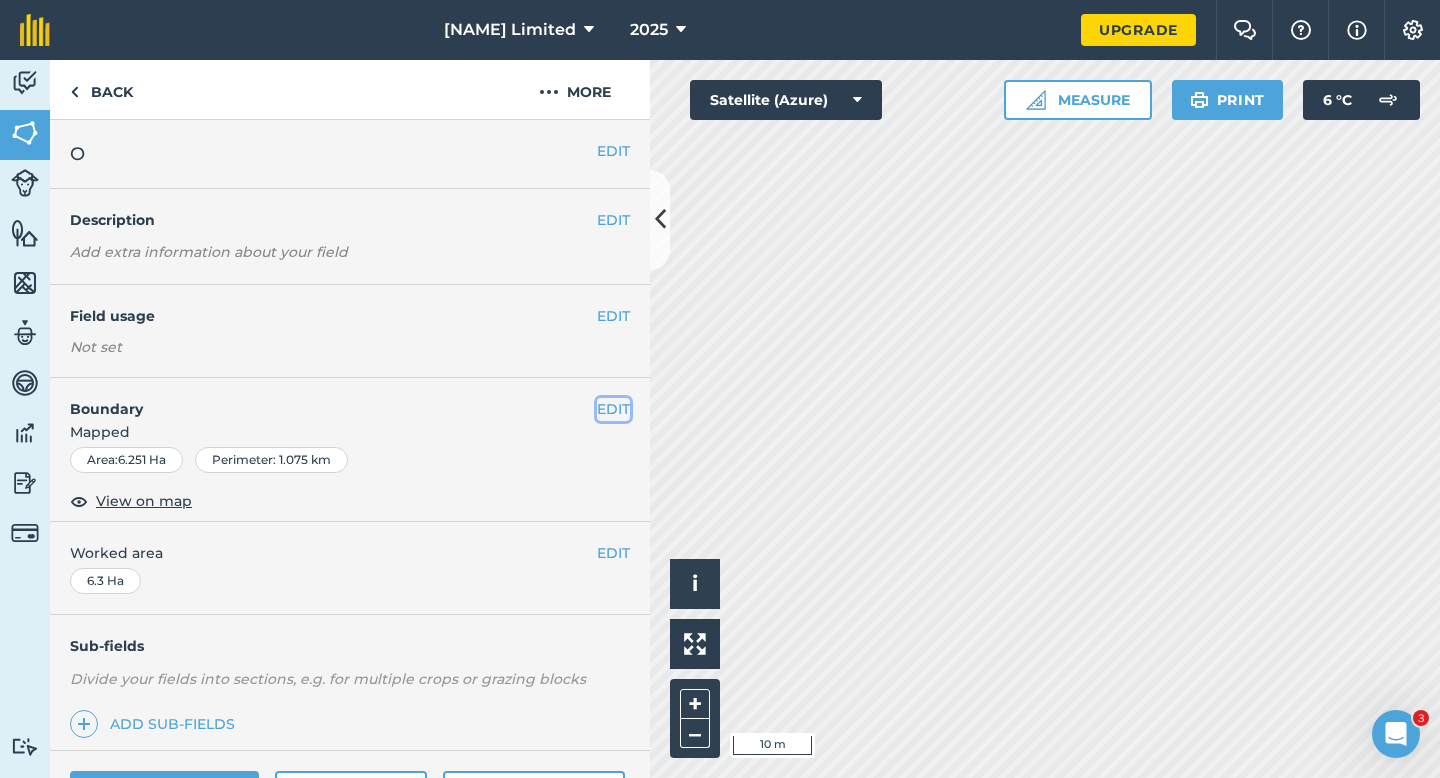 click on "EDIT" at bounding box center (613, 409) 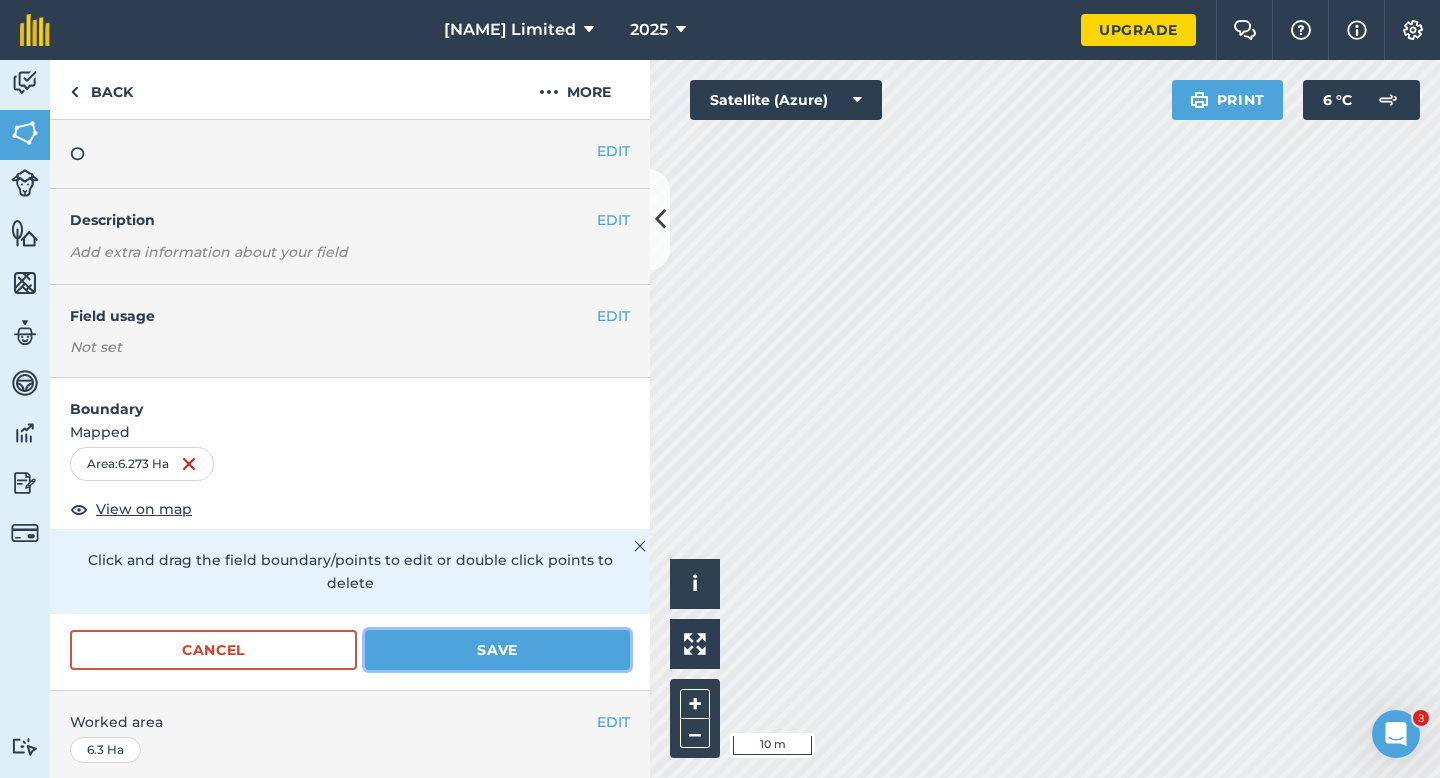 click on "Save" at bounding box center [497, 650] 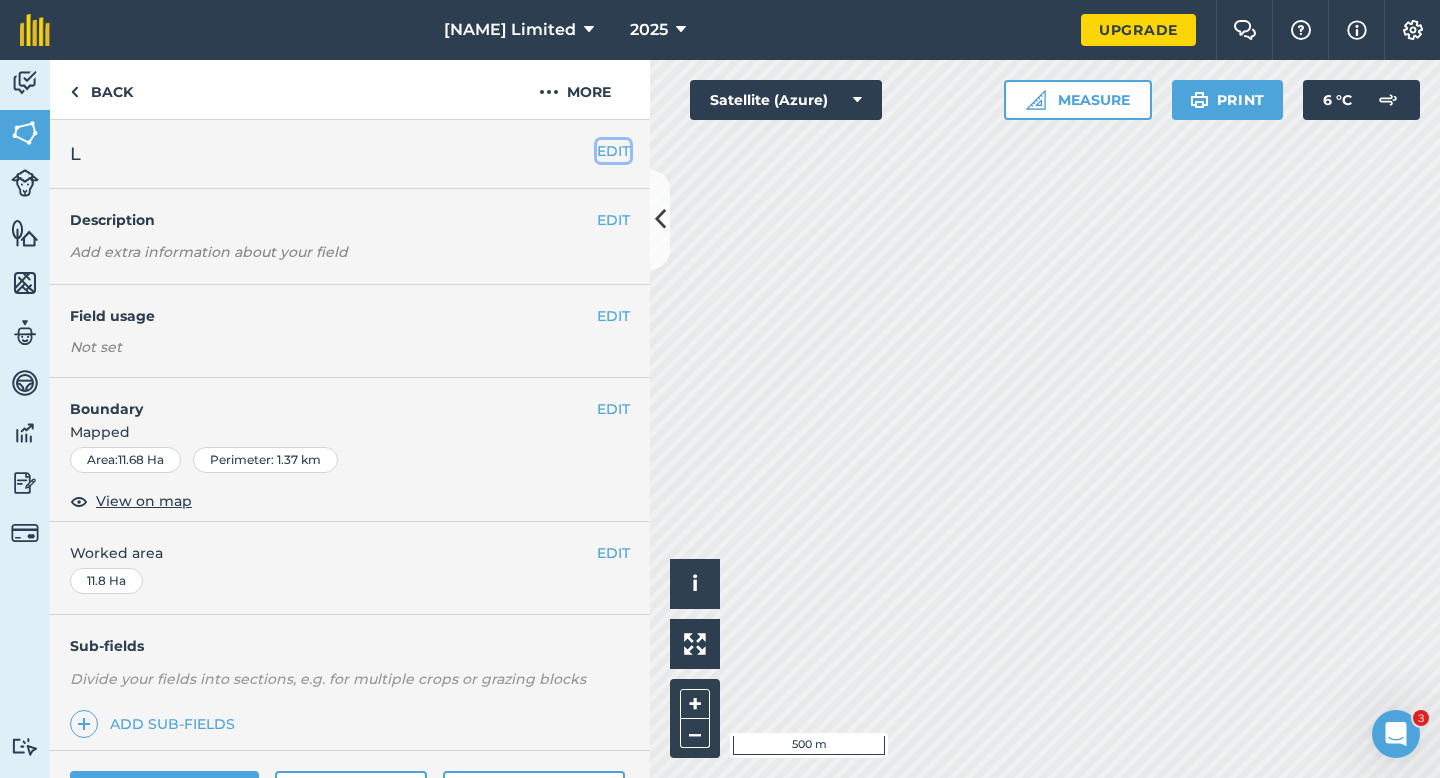 click on "EDIT" at bounding box center (613, 151) 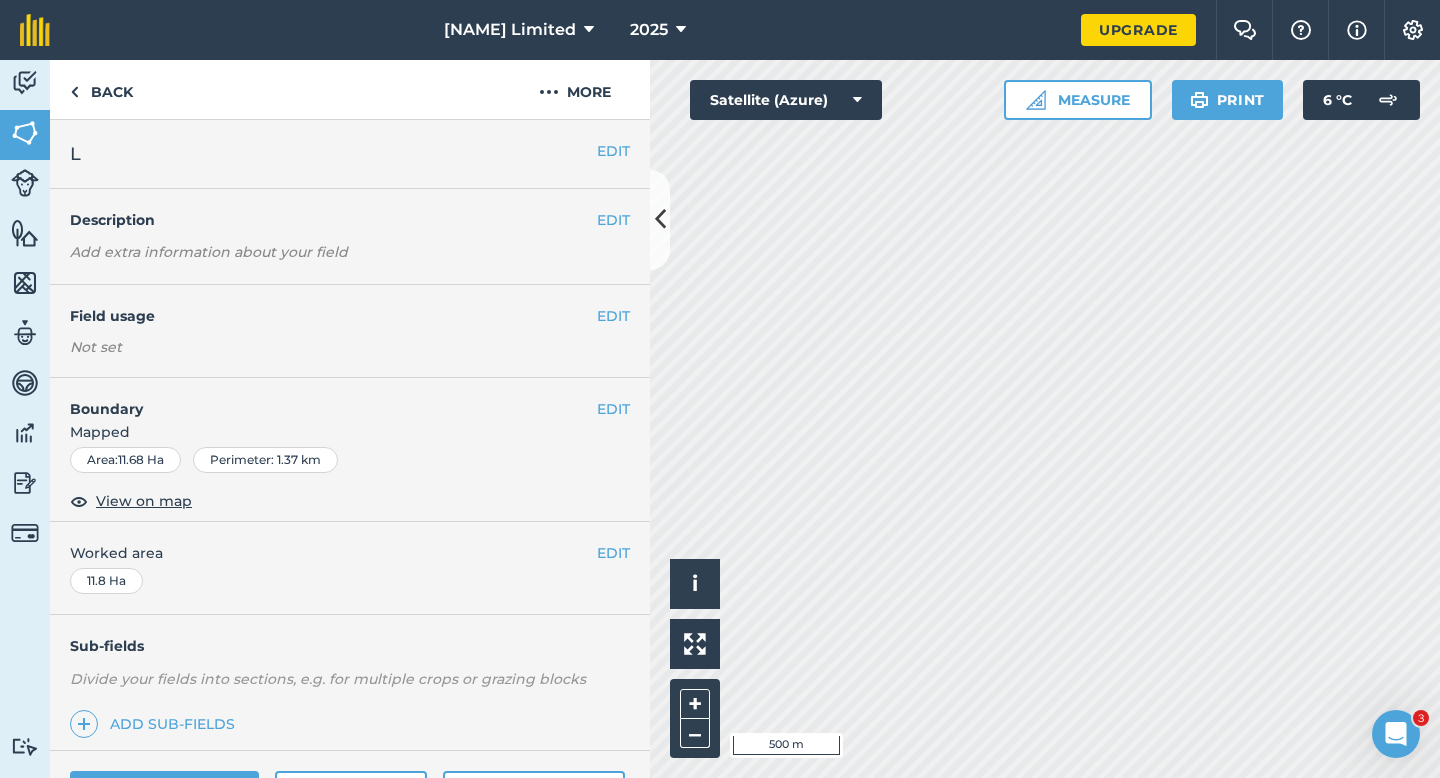 click on "L" at bounding box center (333, 154) 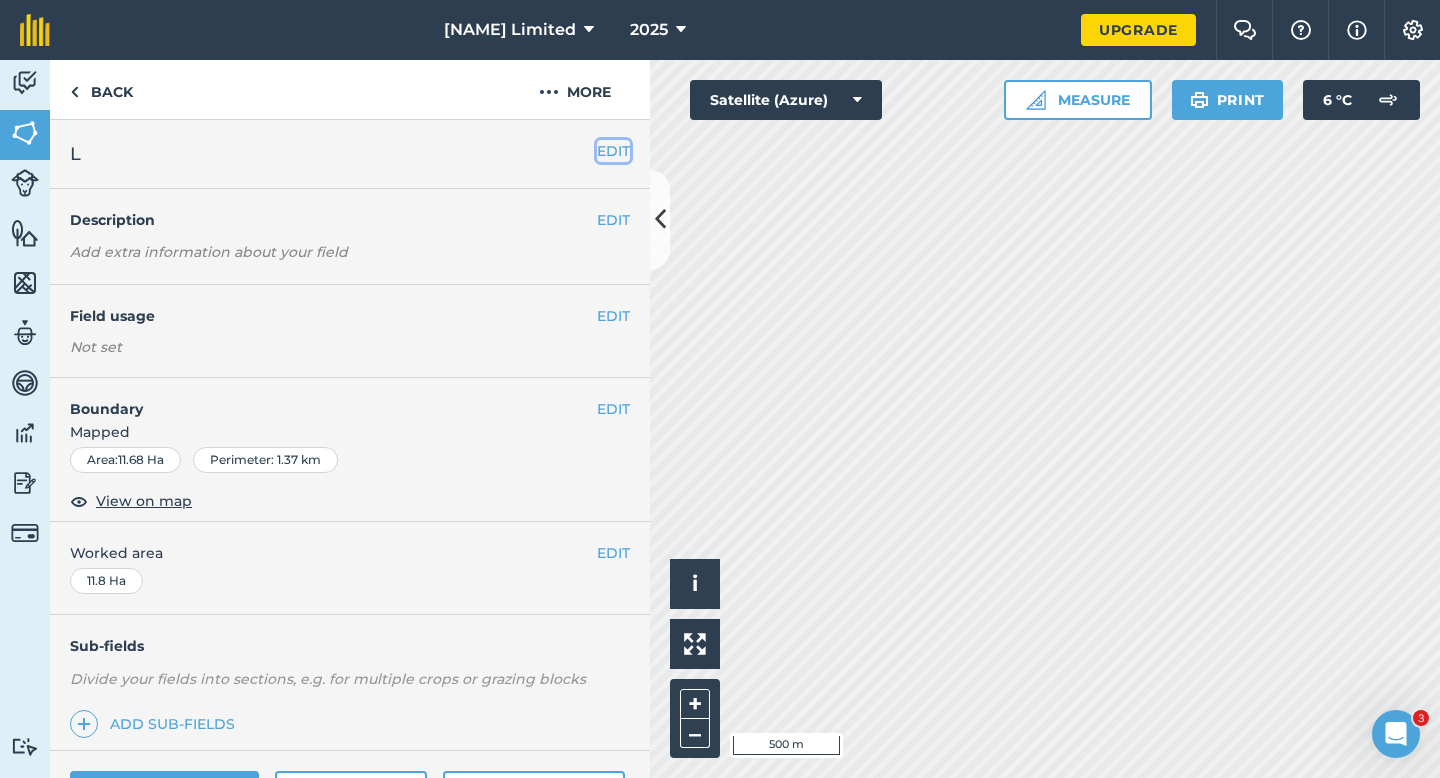 click on "EDIT" at bounding box center (613, 151) 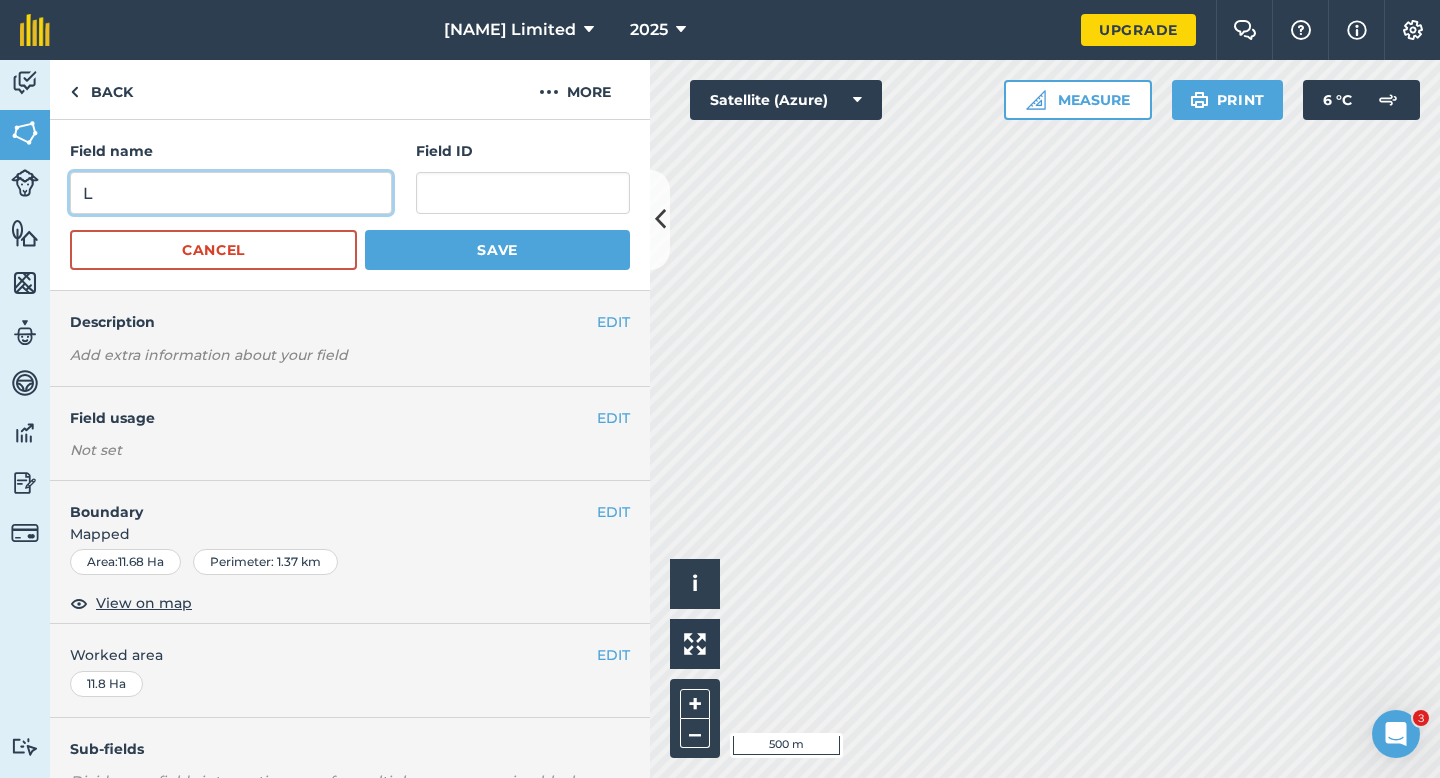 click on "L" at bounding box center (231, 193) 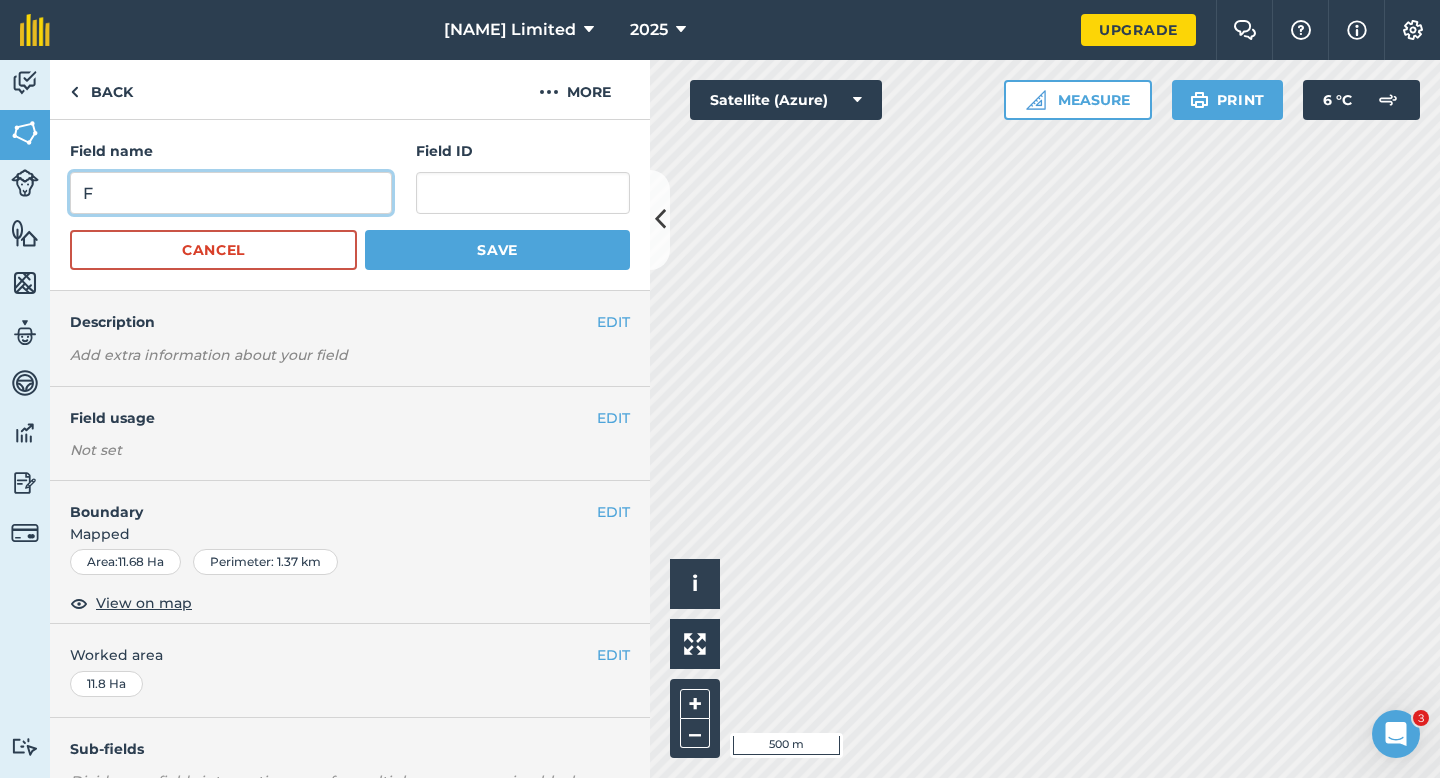 type on "F" 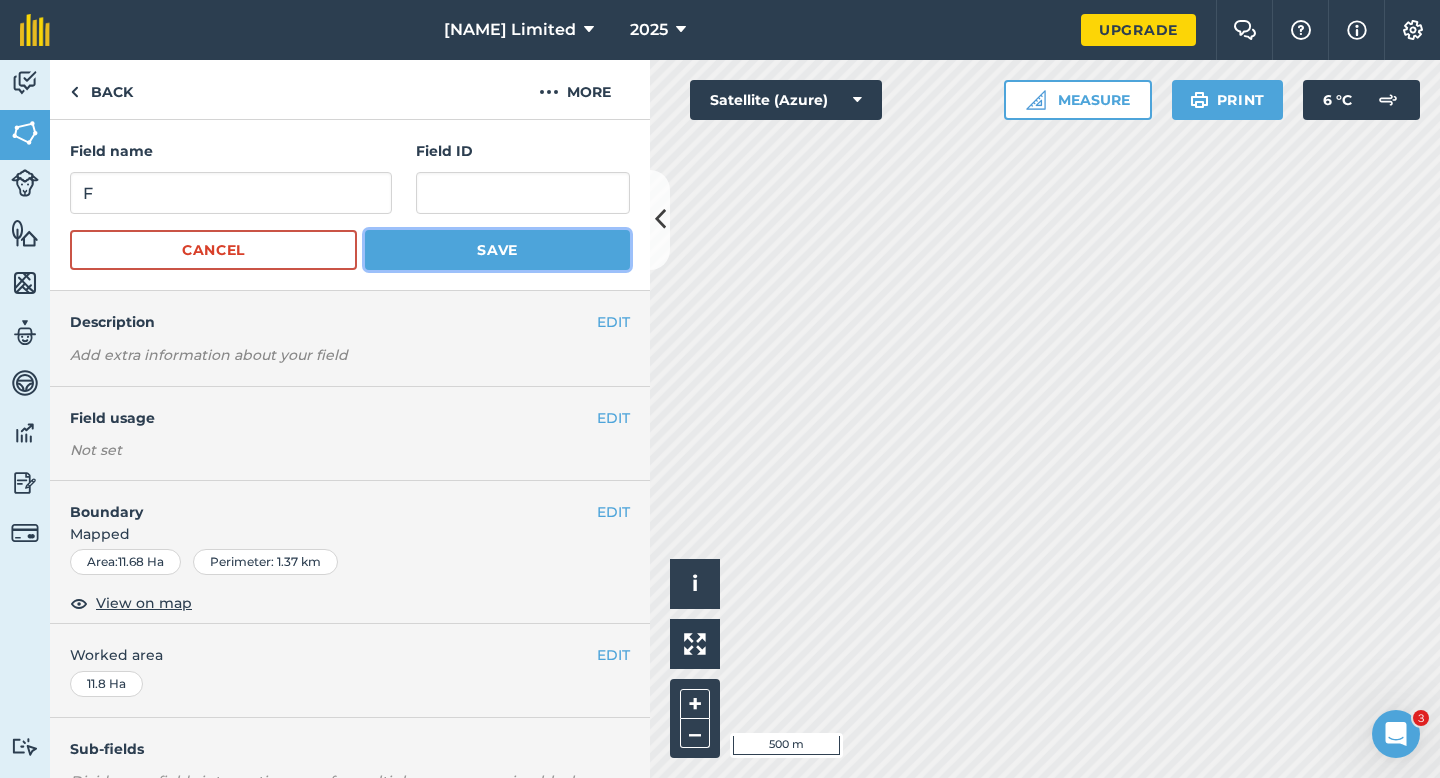 click on "Save" at bounding box center (497, 250) 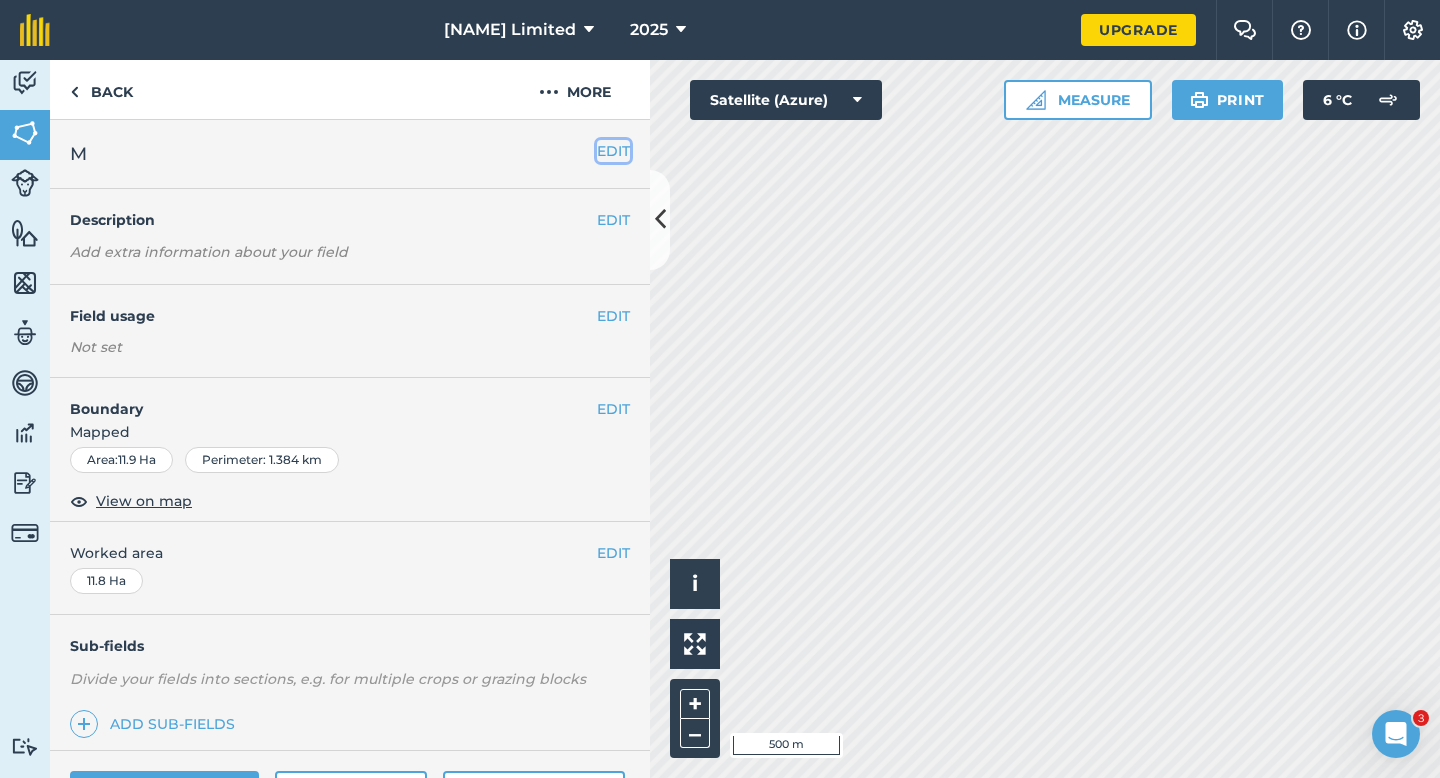 click on "EDIT" at bounding box center (613, 151) 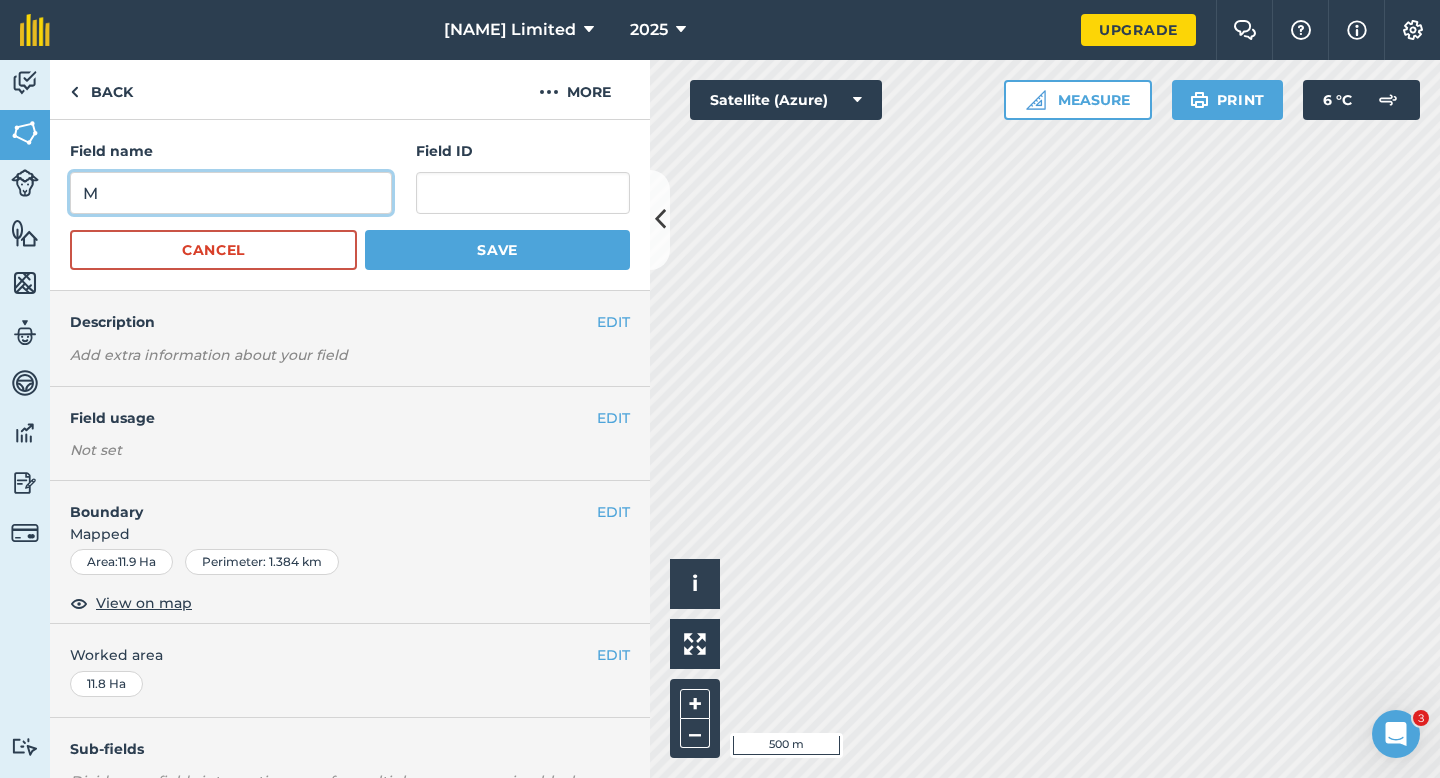 click on "M" at bounding box center [231, 193] 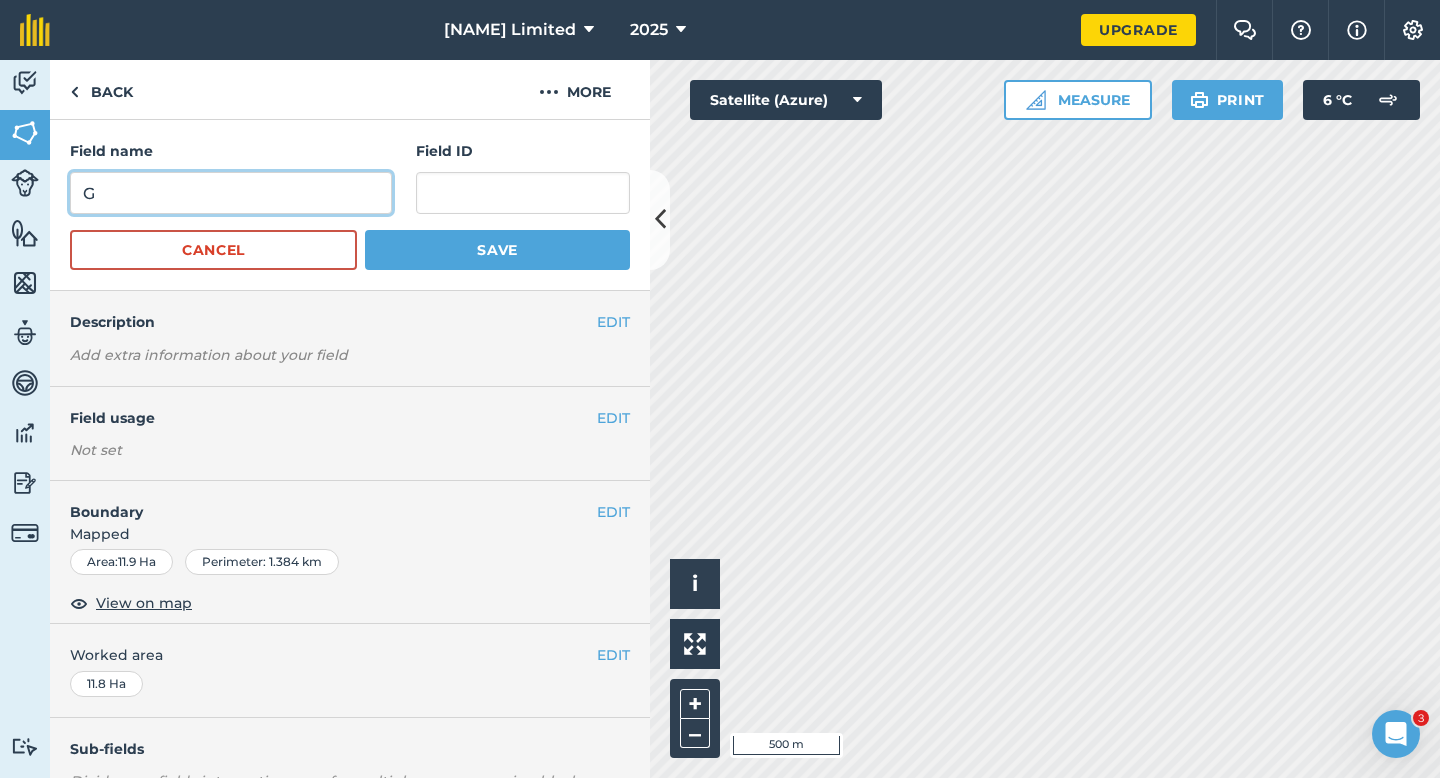 type on "G" 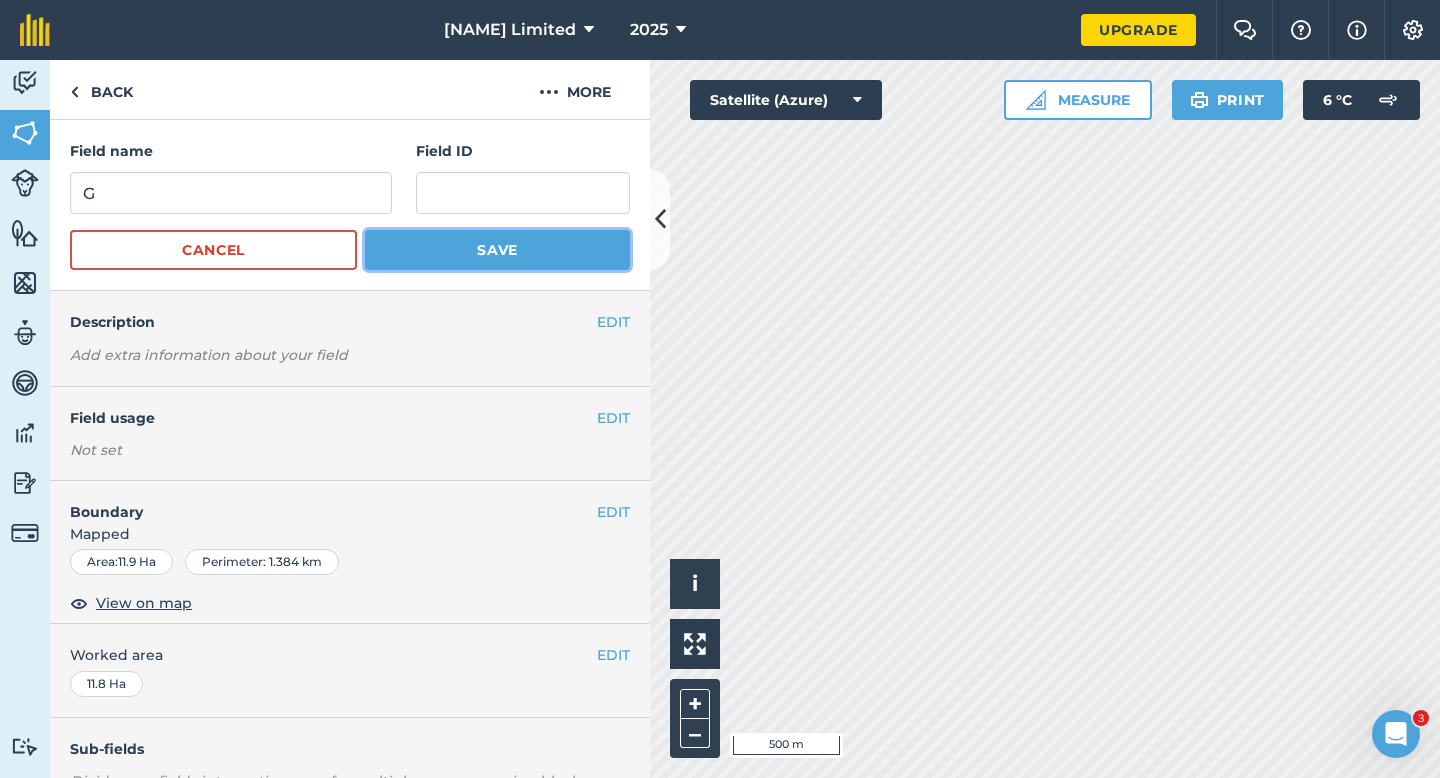 click on "Save" at bounding box center (497, 250) 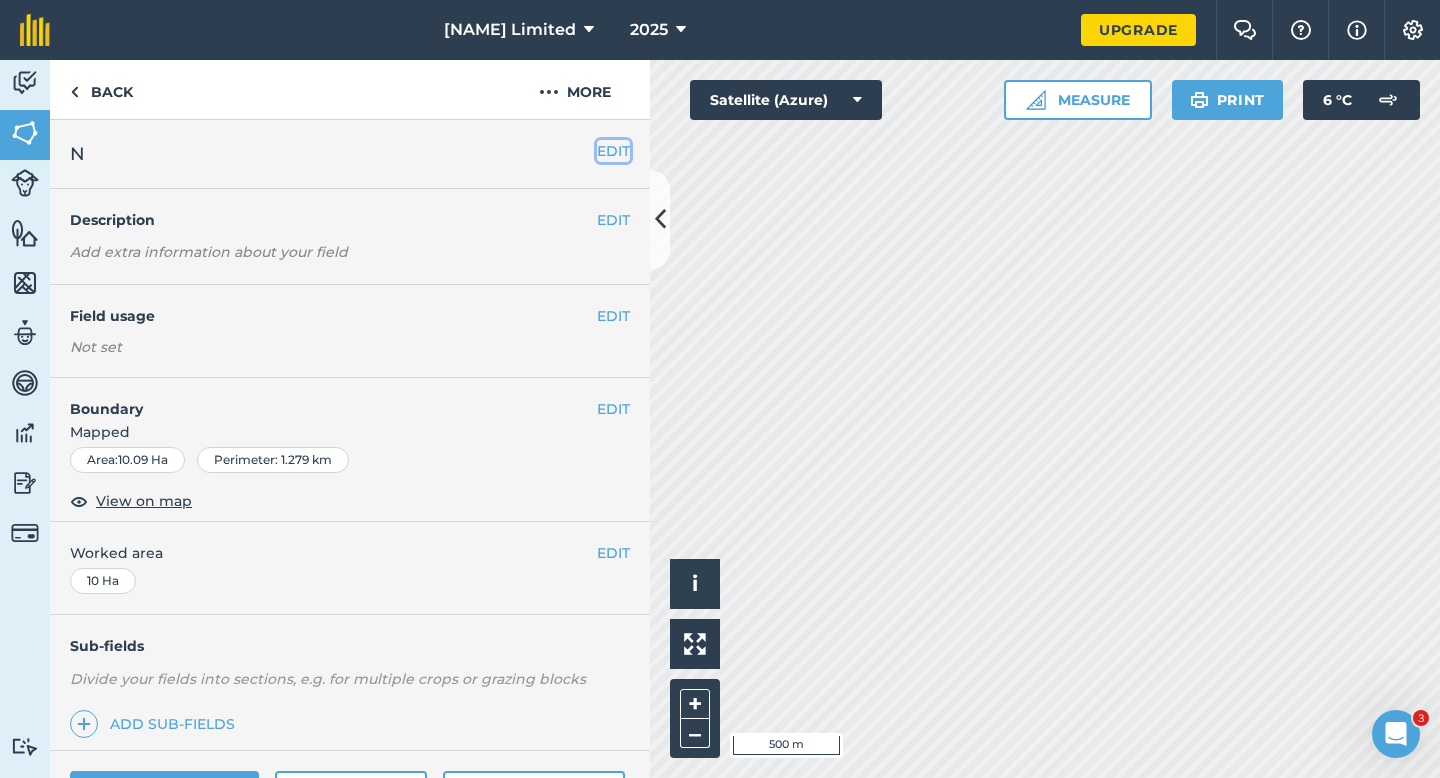 click on "EDIT" at bounding box center [613, 151] 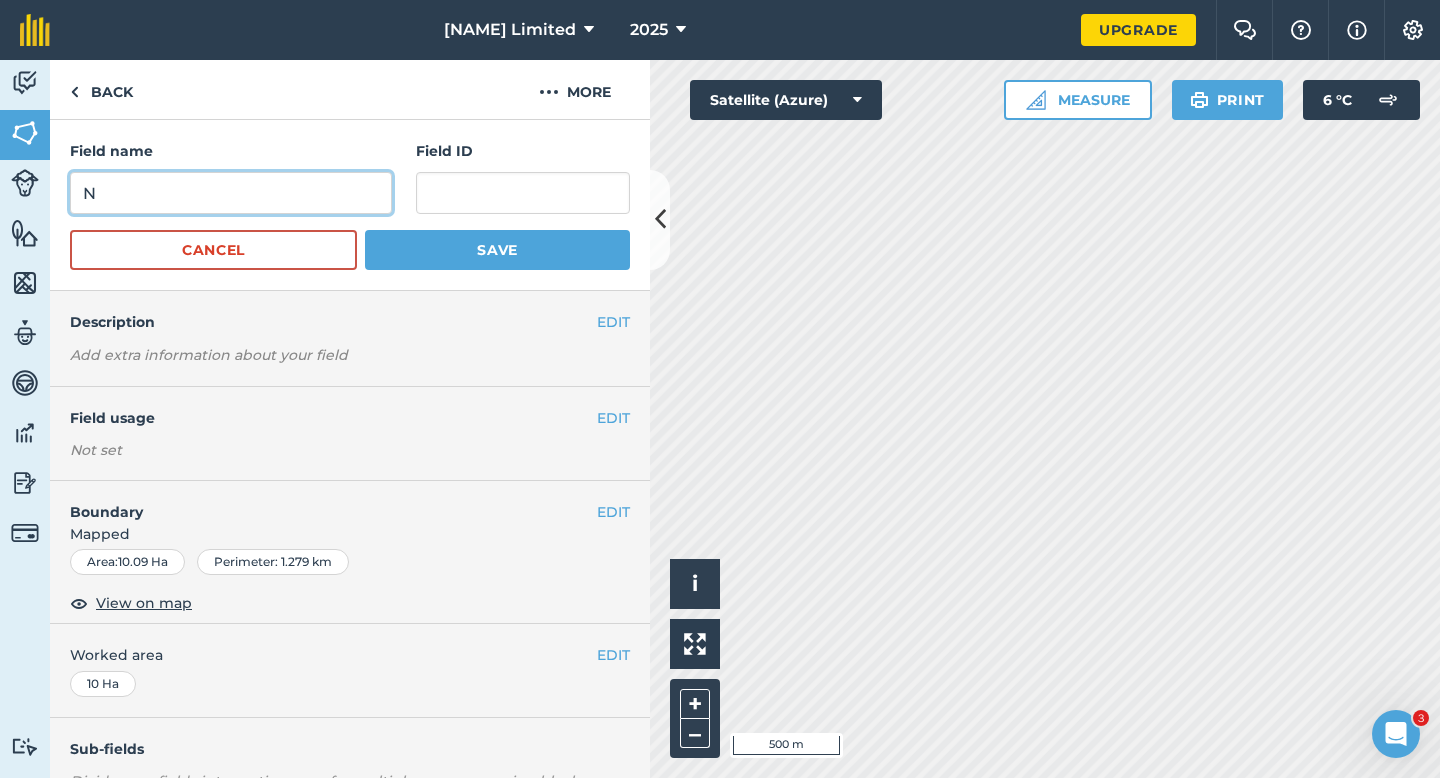 click on "N" at bounding box center (231, 193) 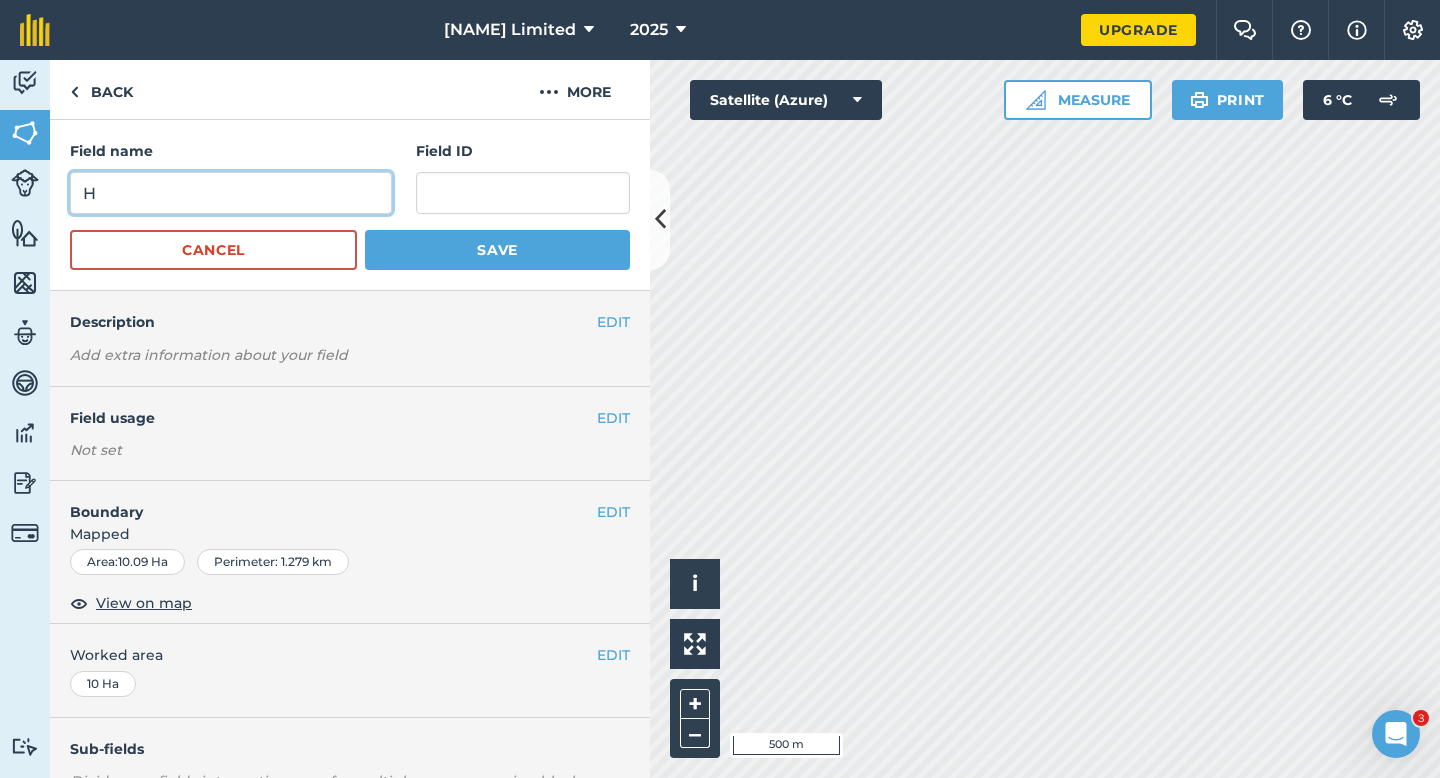 type on "H" 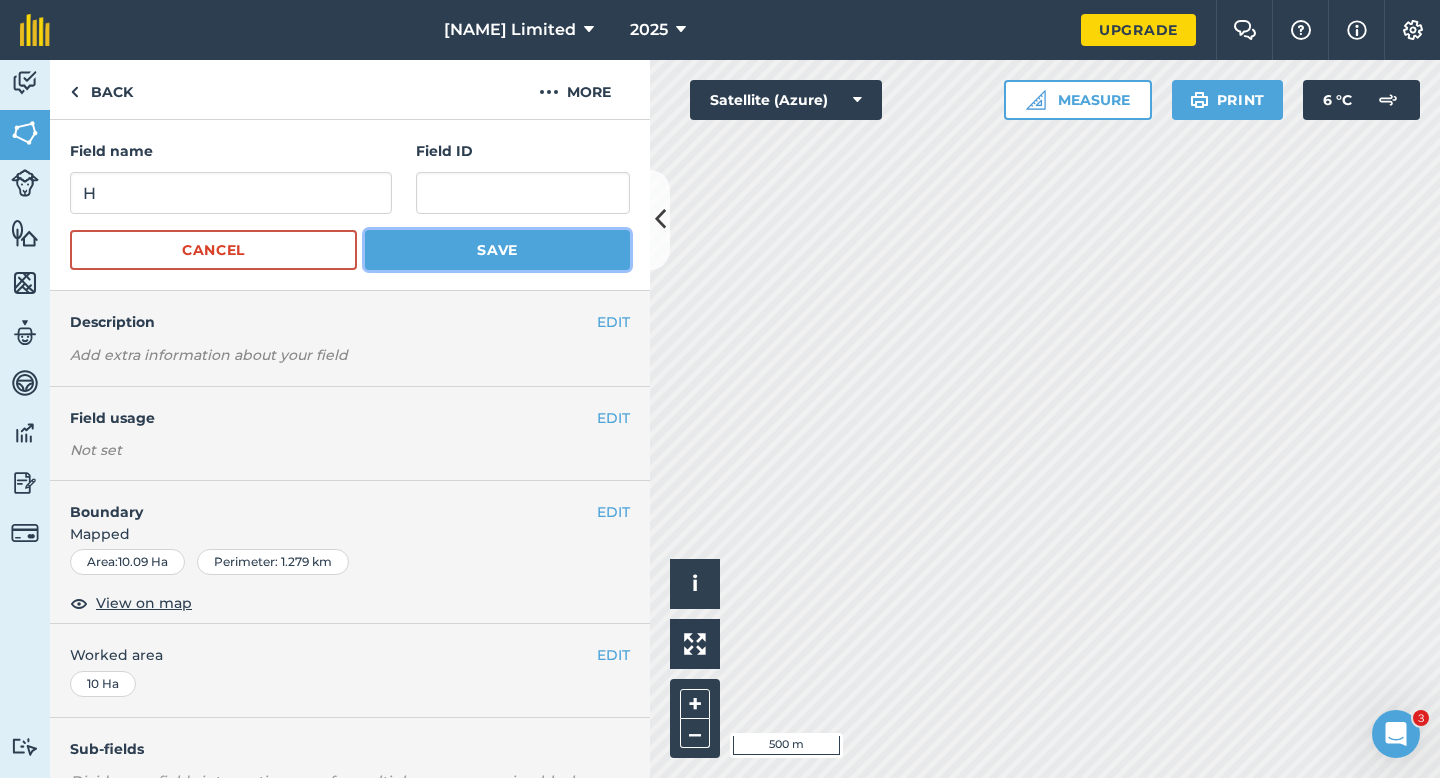 click on "Save" at bounding box center [497, 250] 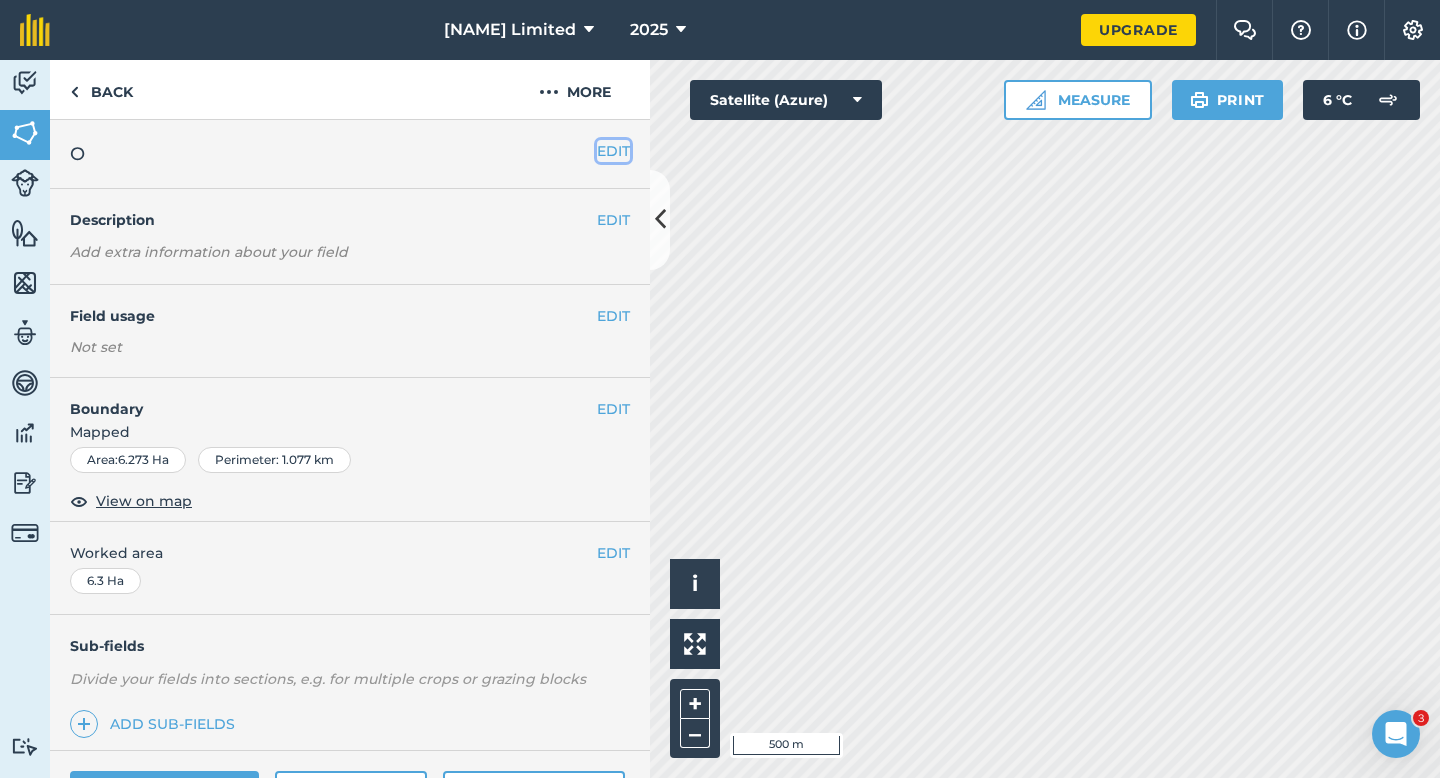 click on "EDIT" at bounding box center [613, 151] 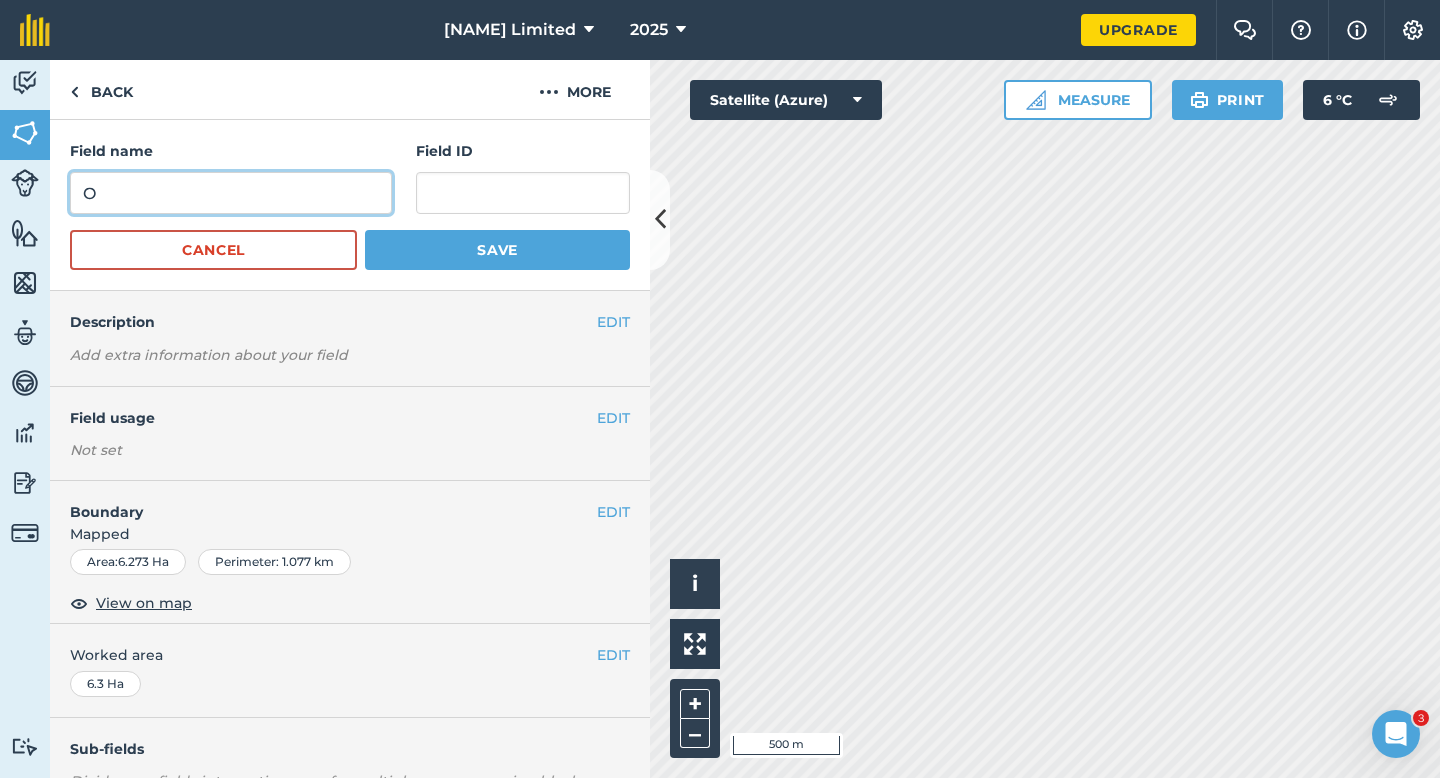 click on "O" at bounding box center (231, 193) 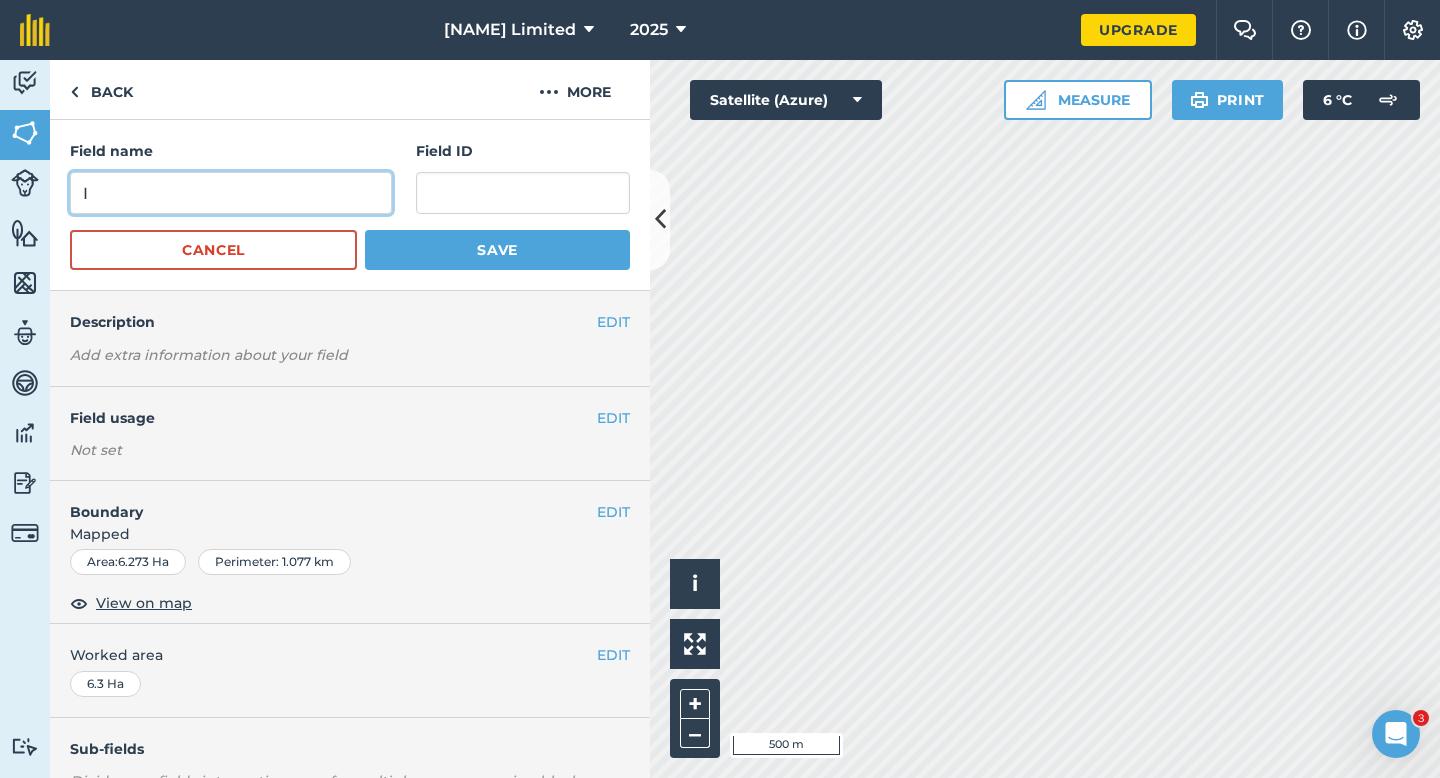 type on "I" 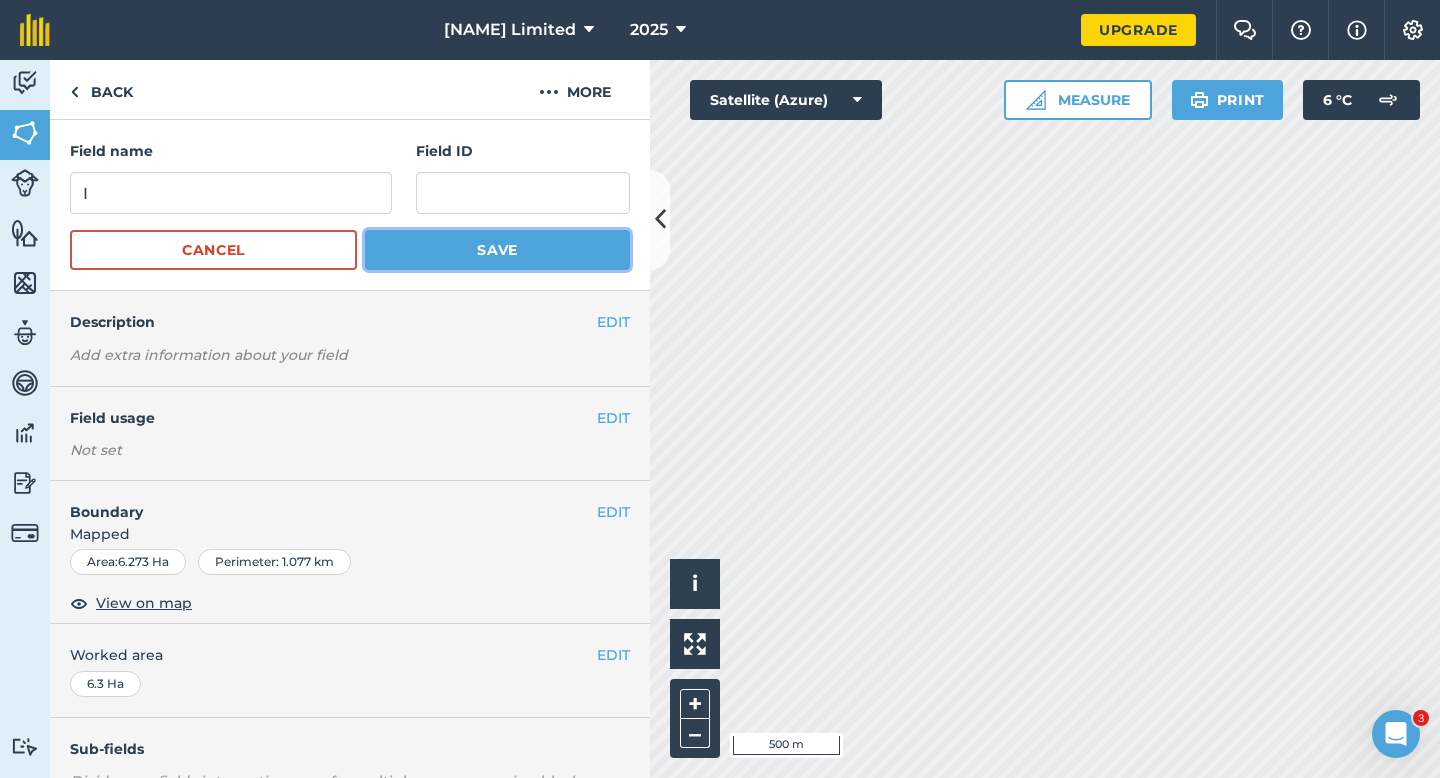 click on "Save" at bounding box center (497, 250) 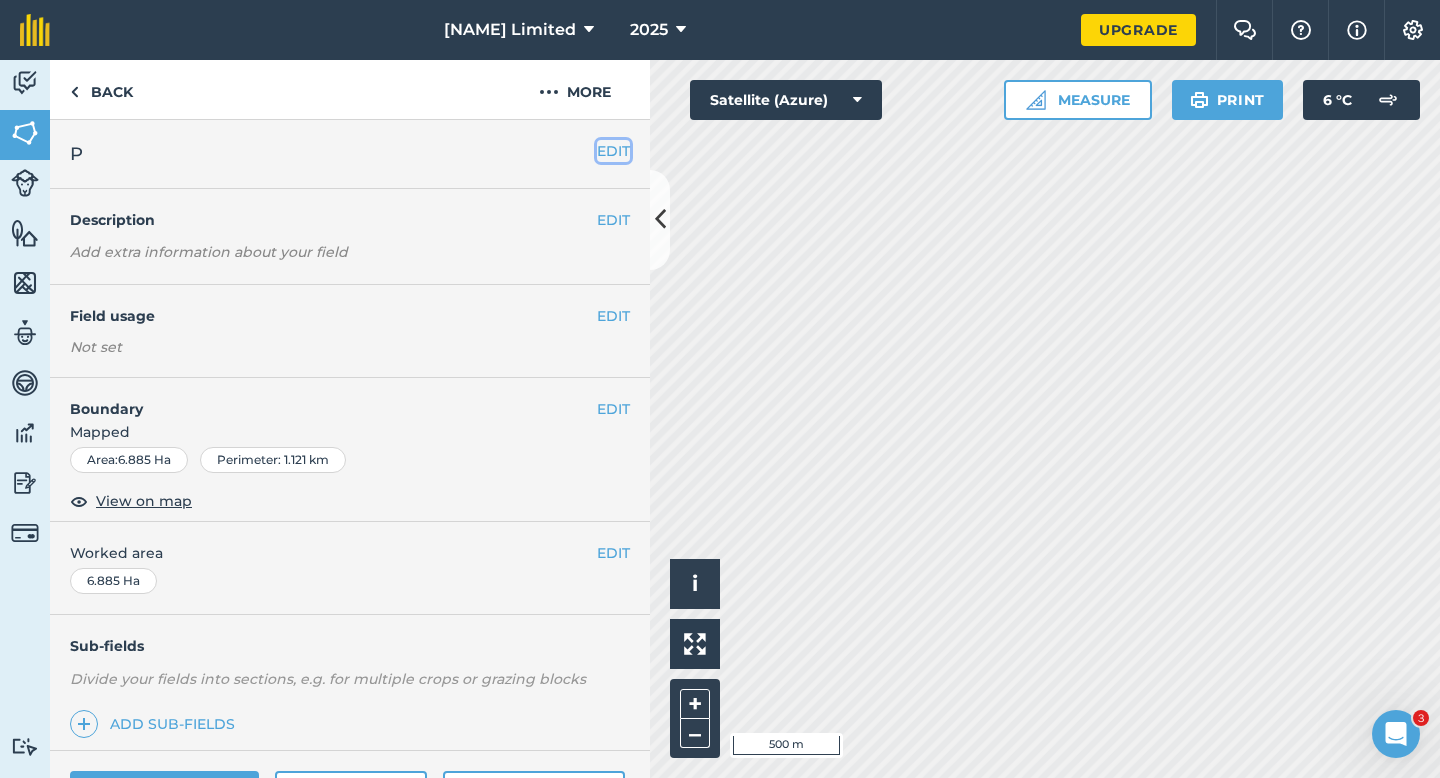 click on "EDIT" at bounding box center [613, 151] 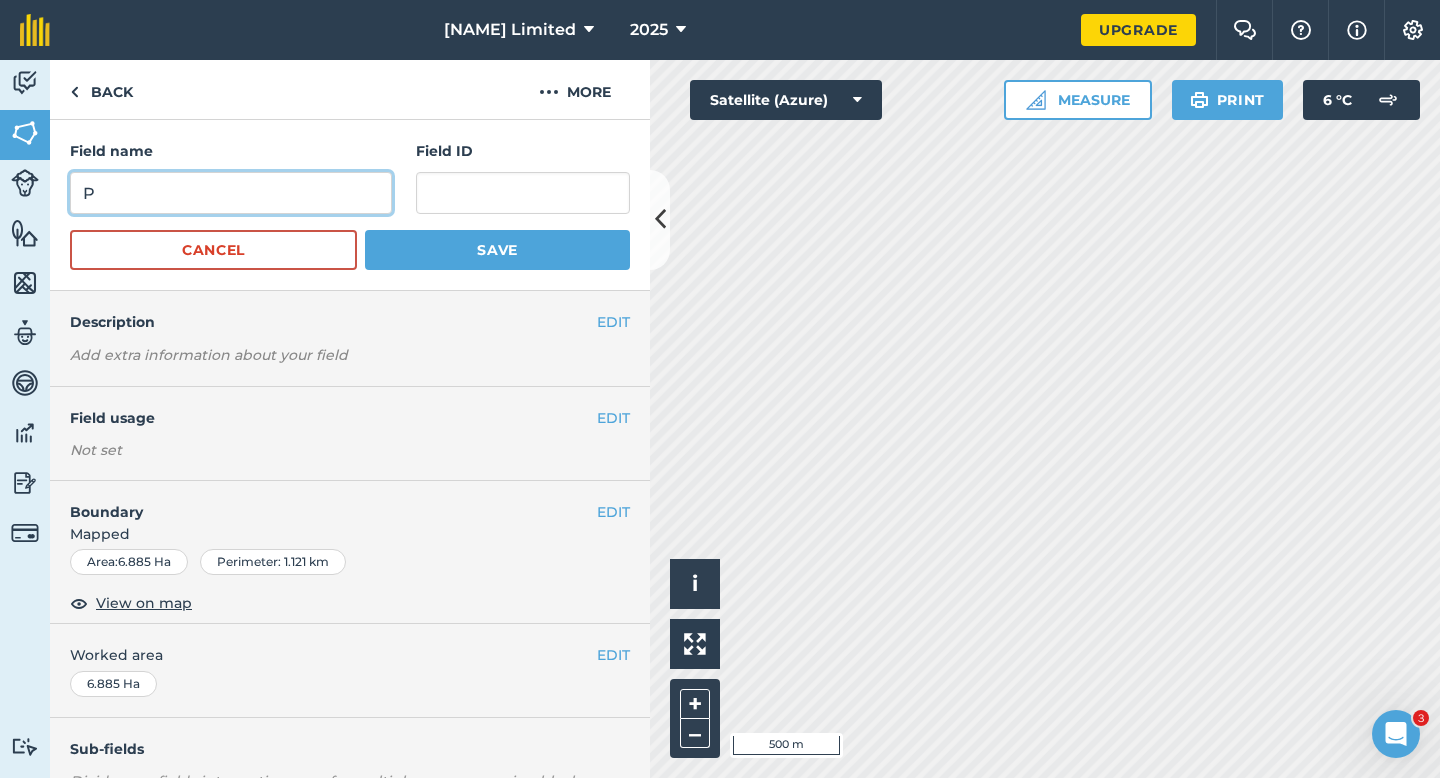 click on "P" at bounding box center (231, 193) 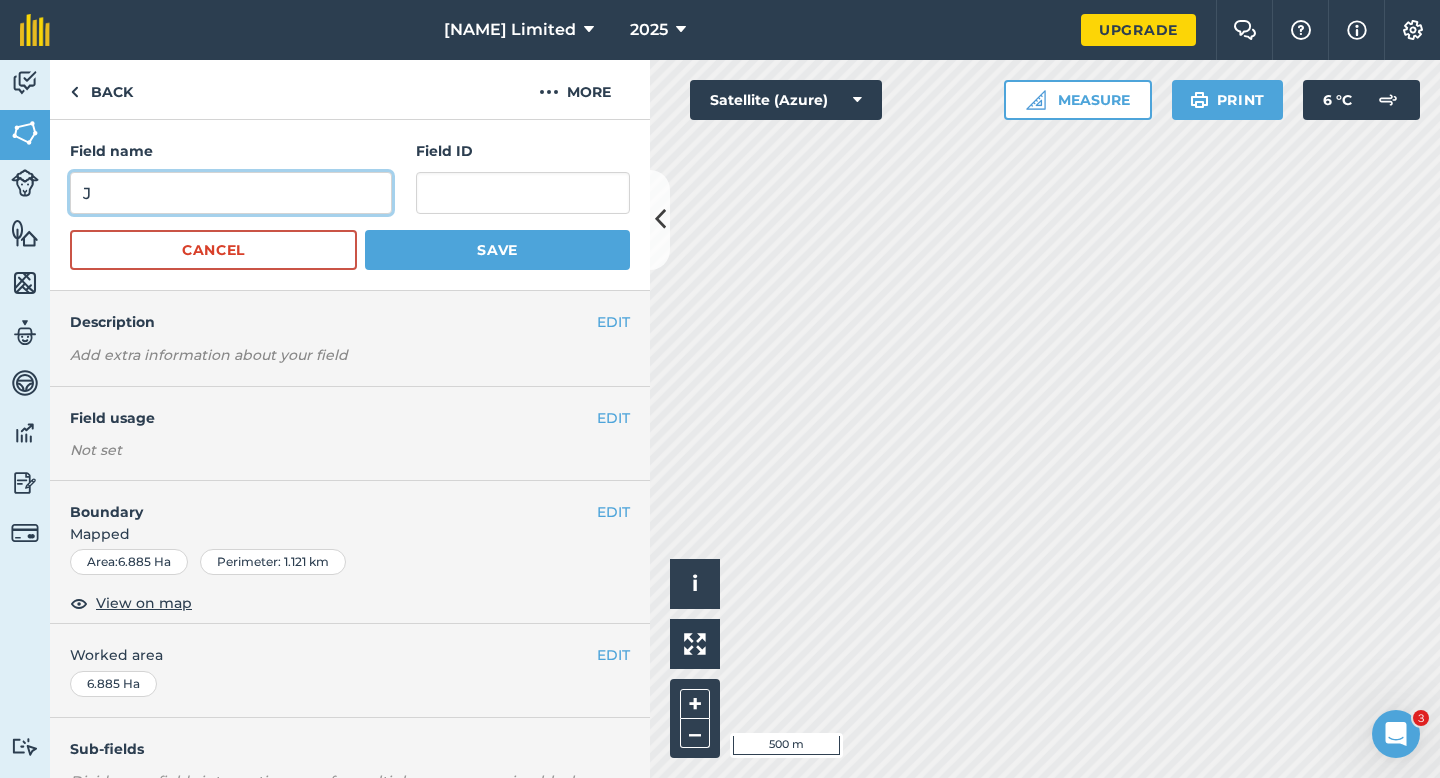 type on "J" 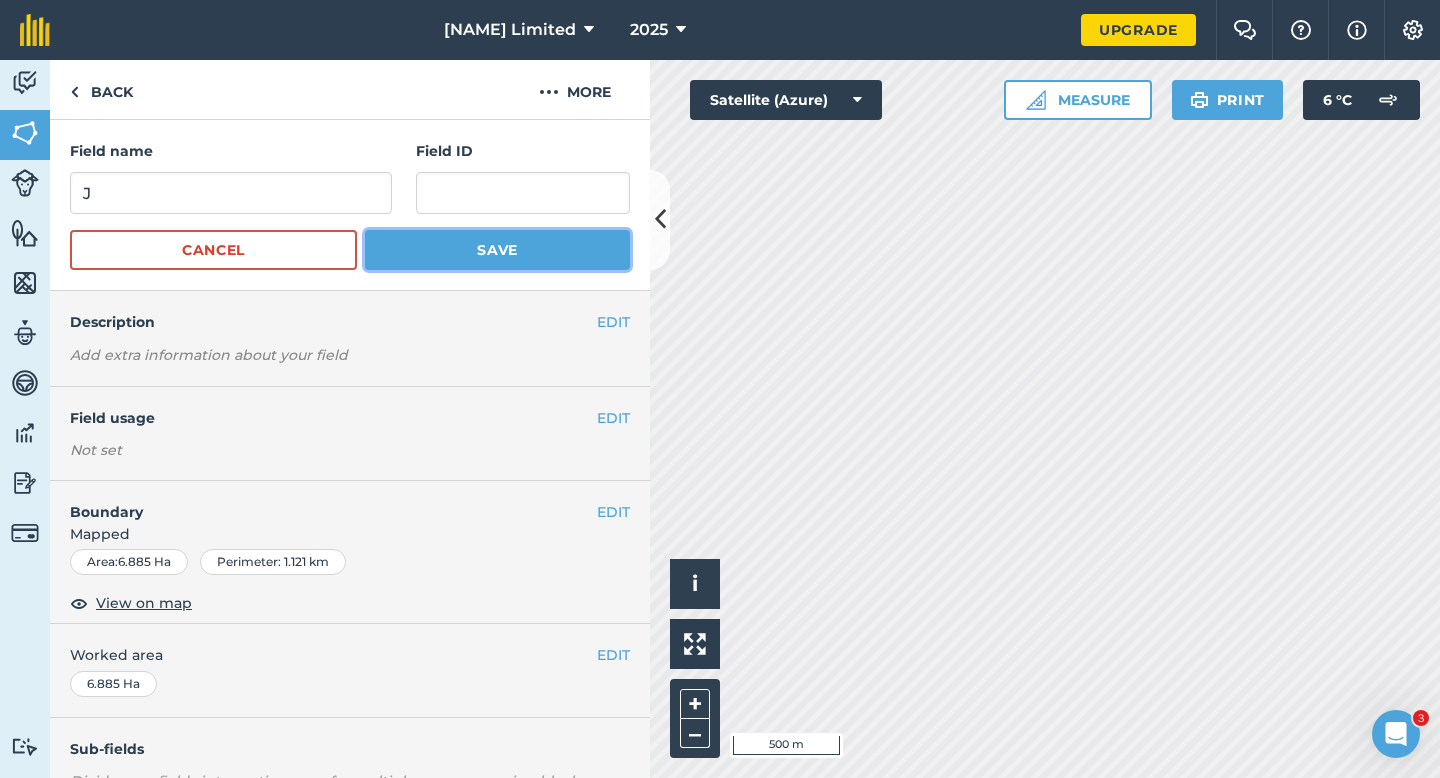 click on "Save" at bounding box center (497, 250) 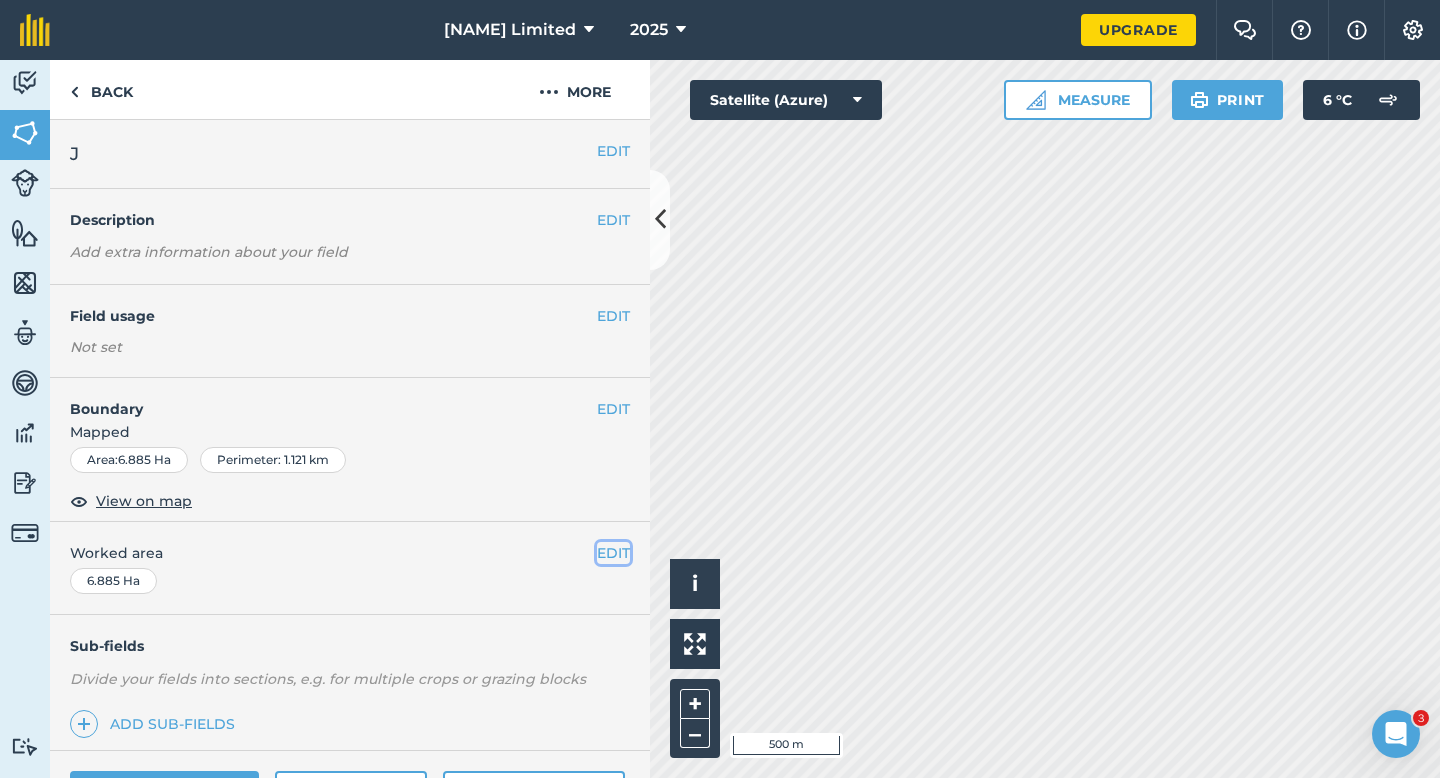click on "EDIT" at bounding box center [613, 553] 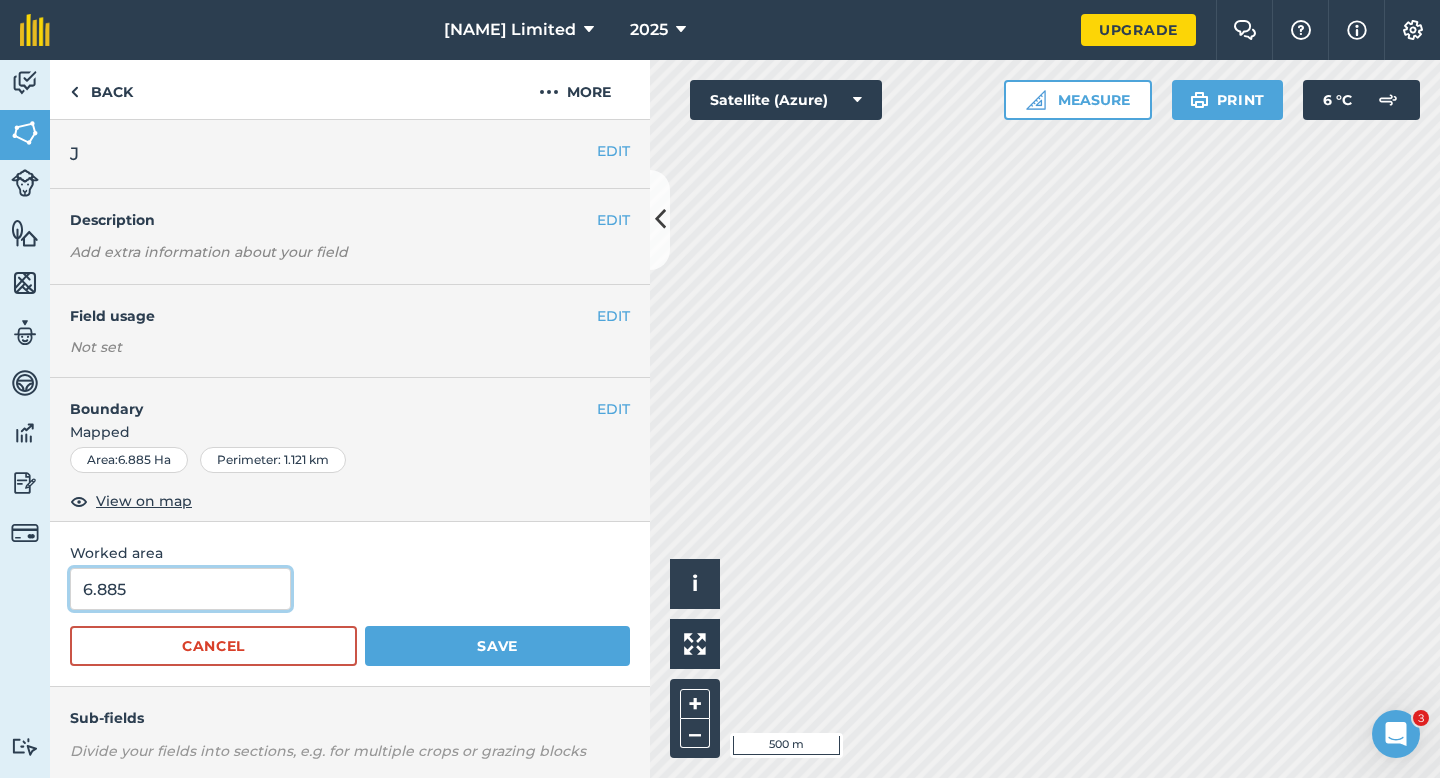 click on "6.885" at bounding box center [180, 589] 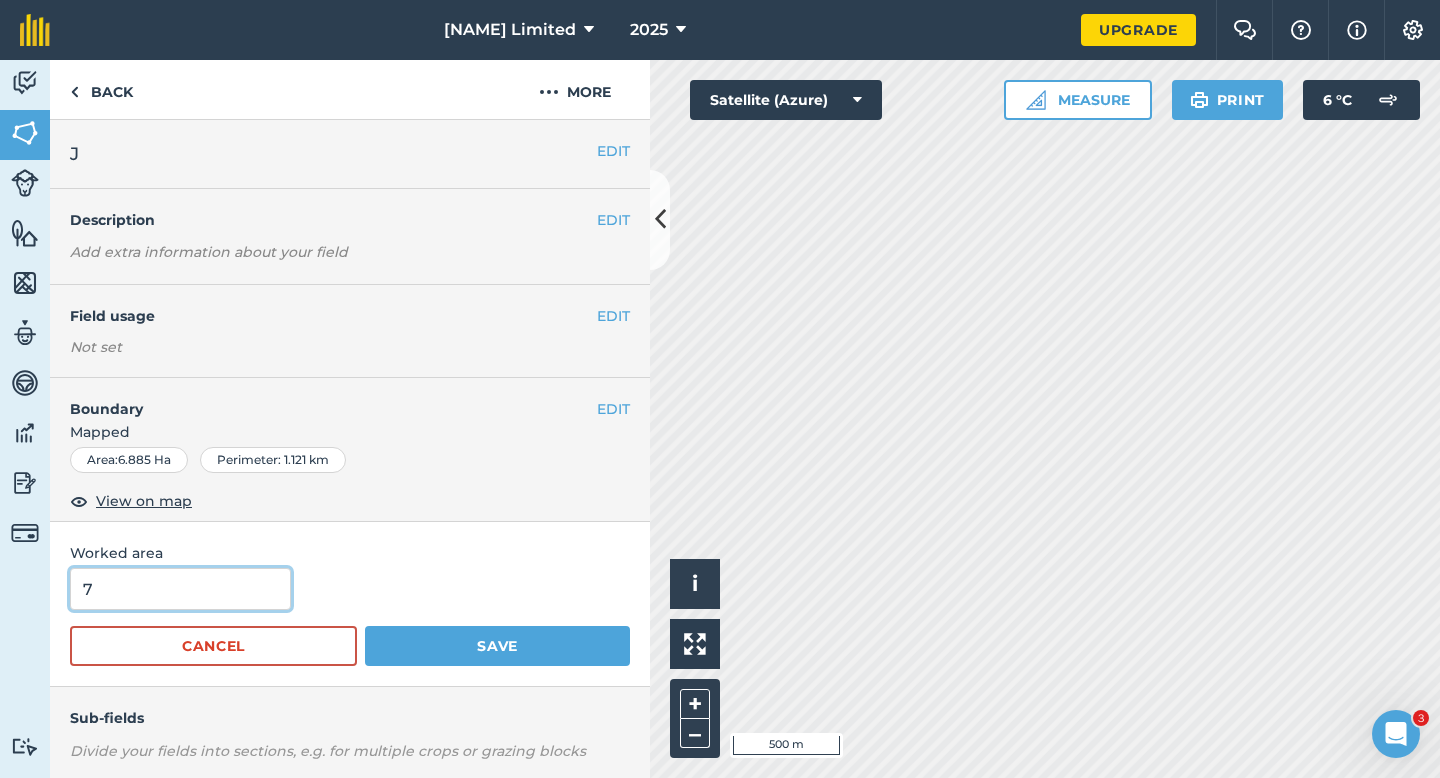 click on "Save" at bounding box center (497, 646) 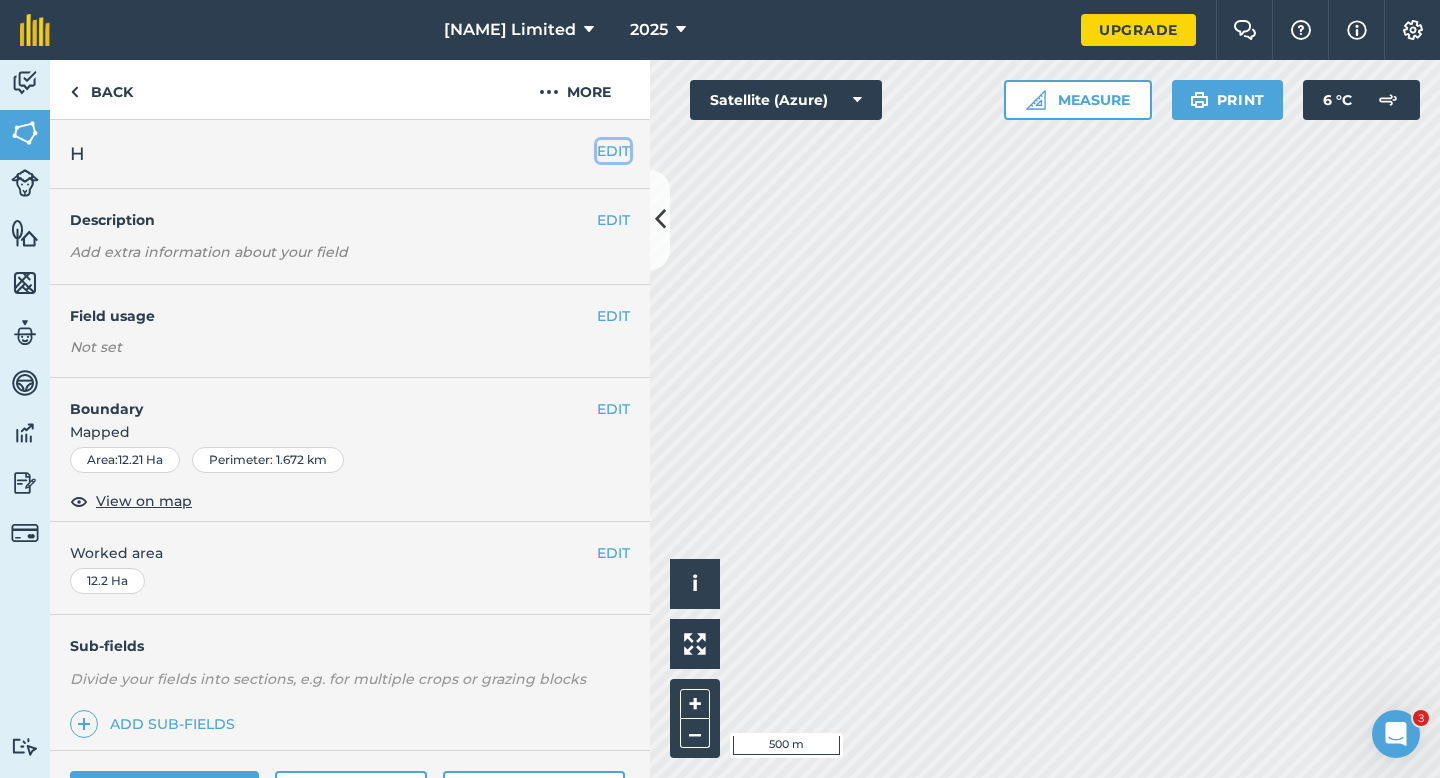 click on "EDIT" at bounding box center (613, 151) 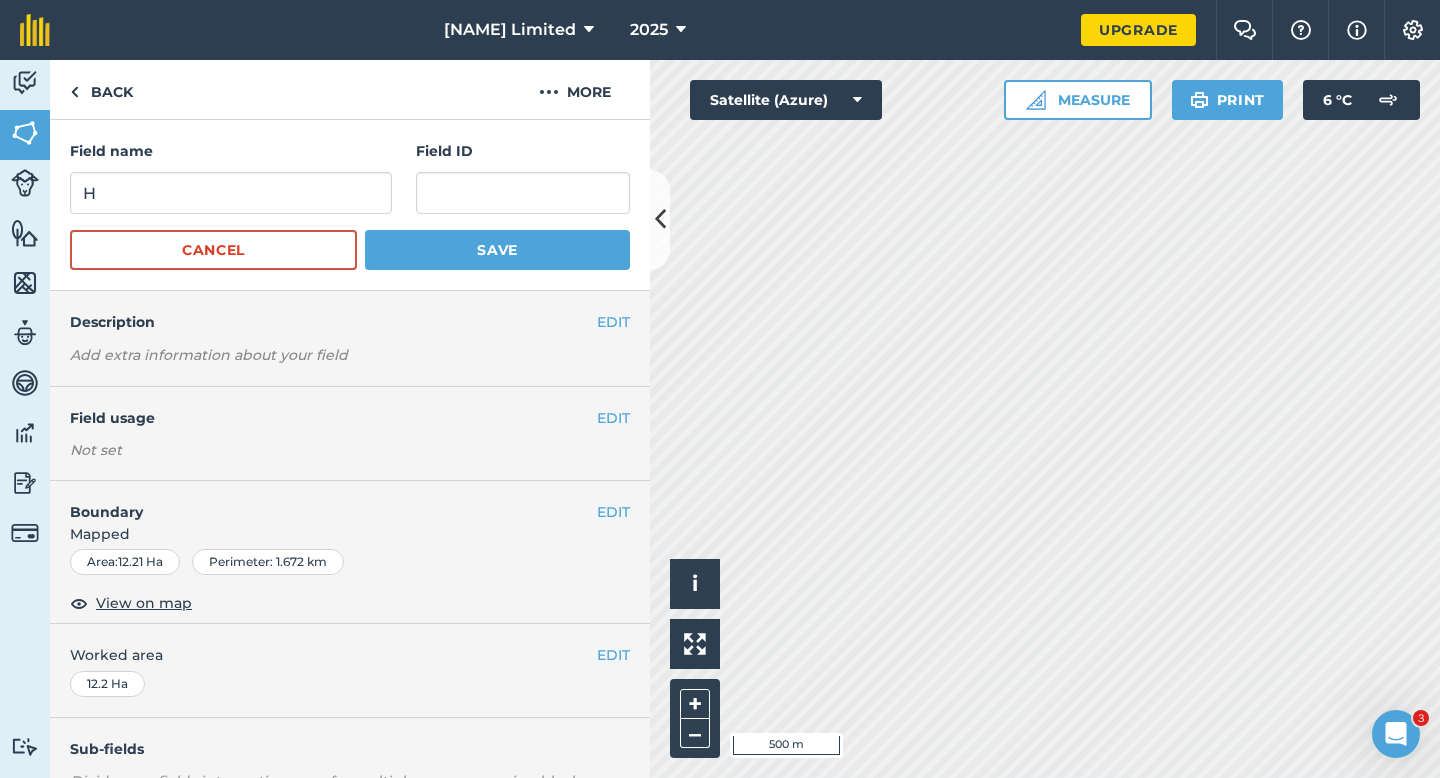 click on "Field name H Field ID" at bounding box center (350, 177) 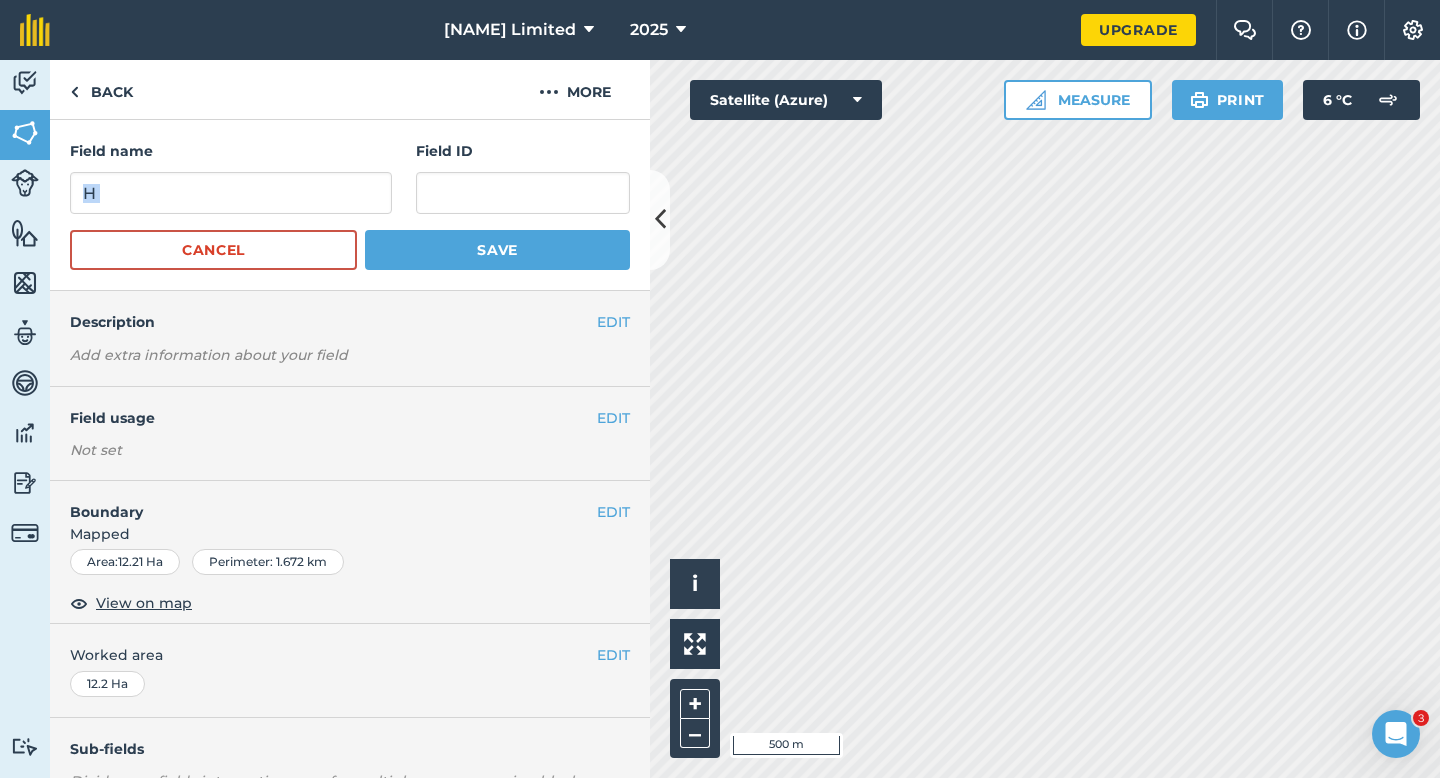 click on "Field name H Field ID" at bounding box center [350, 177] 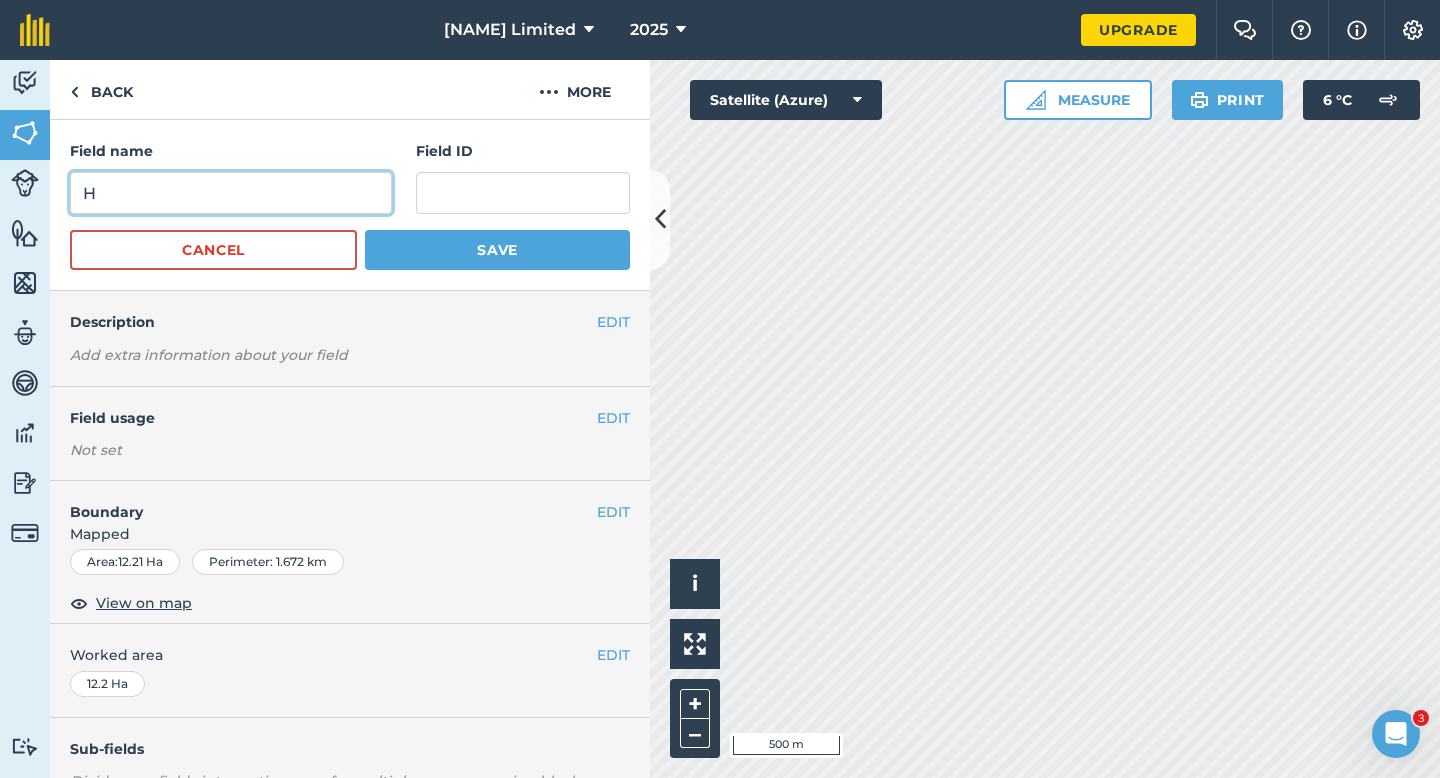 click on "H" at bounding box center (231, 193) 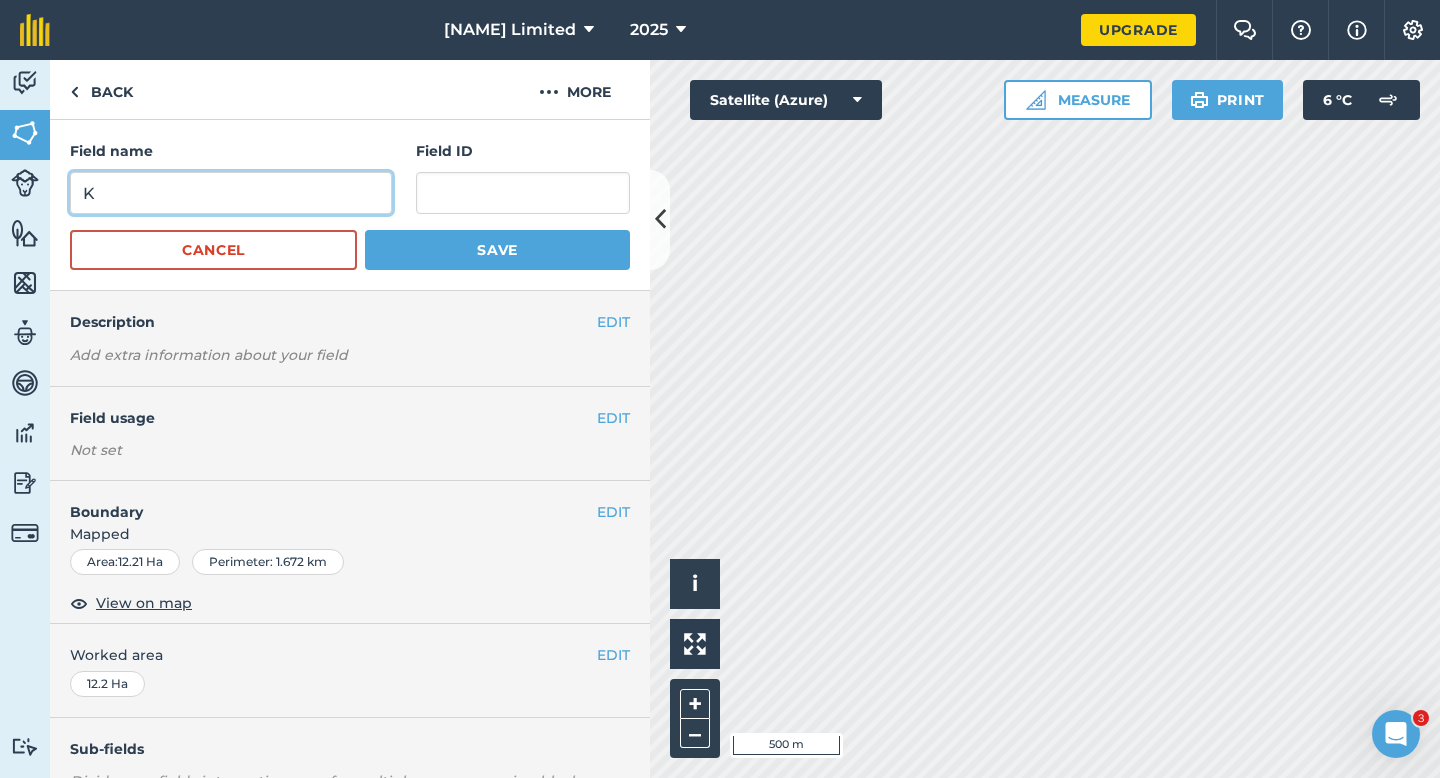 type on "K" 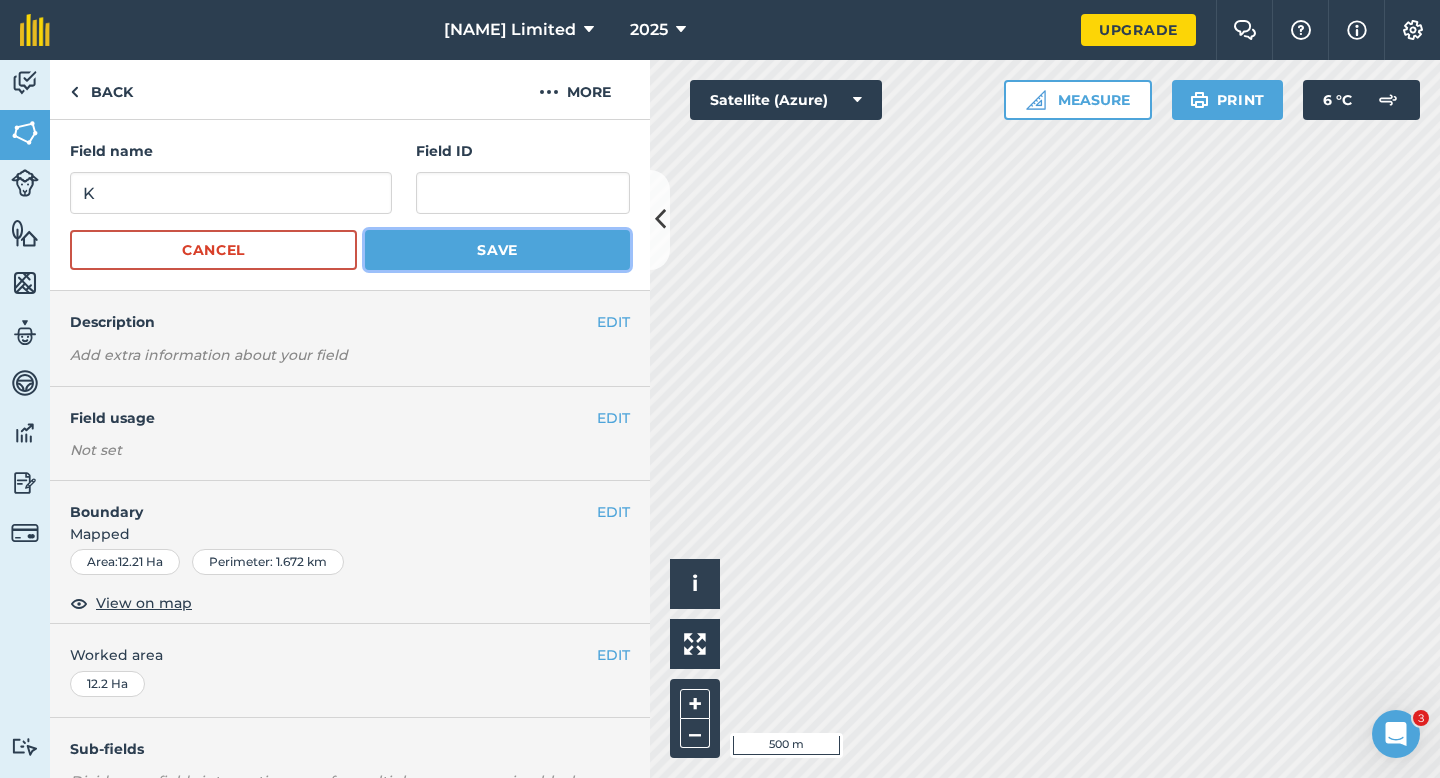 click on "Save" at bounding box center [497, 250] 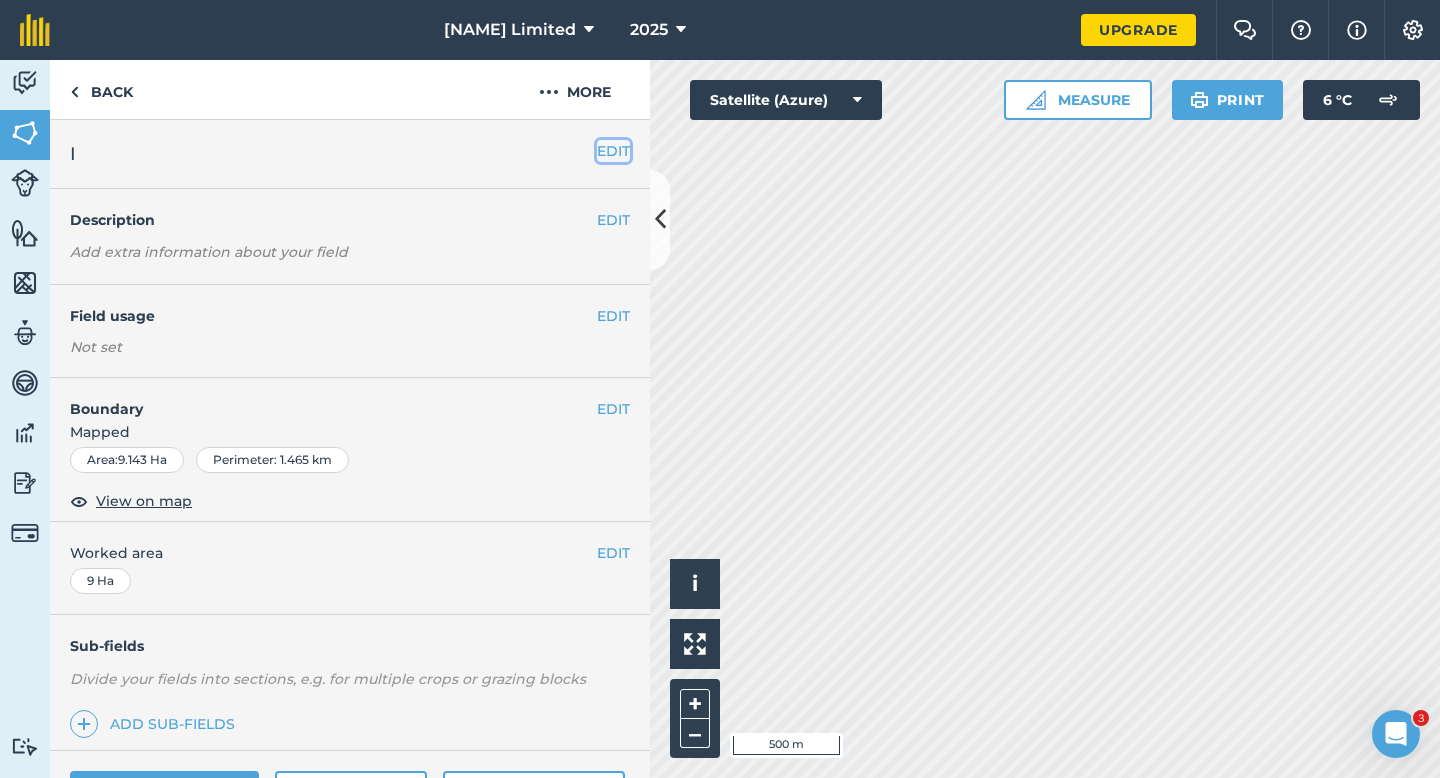 click on "EDIT" at bounding box center (613, 151) 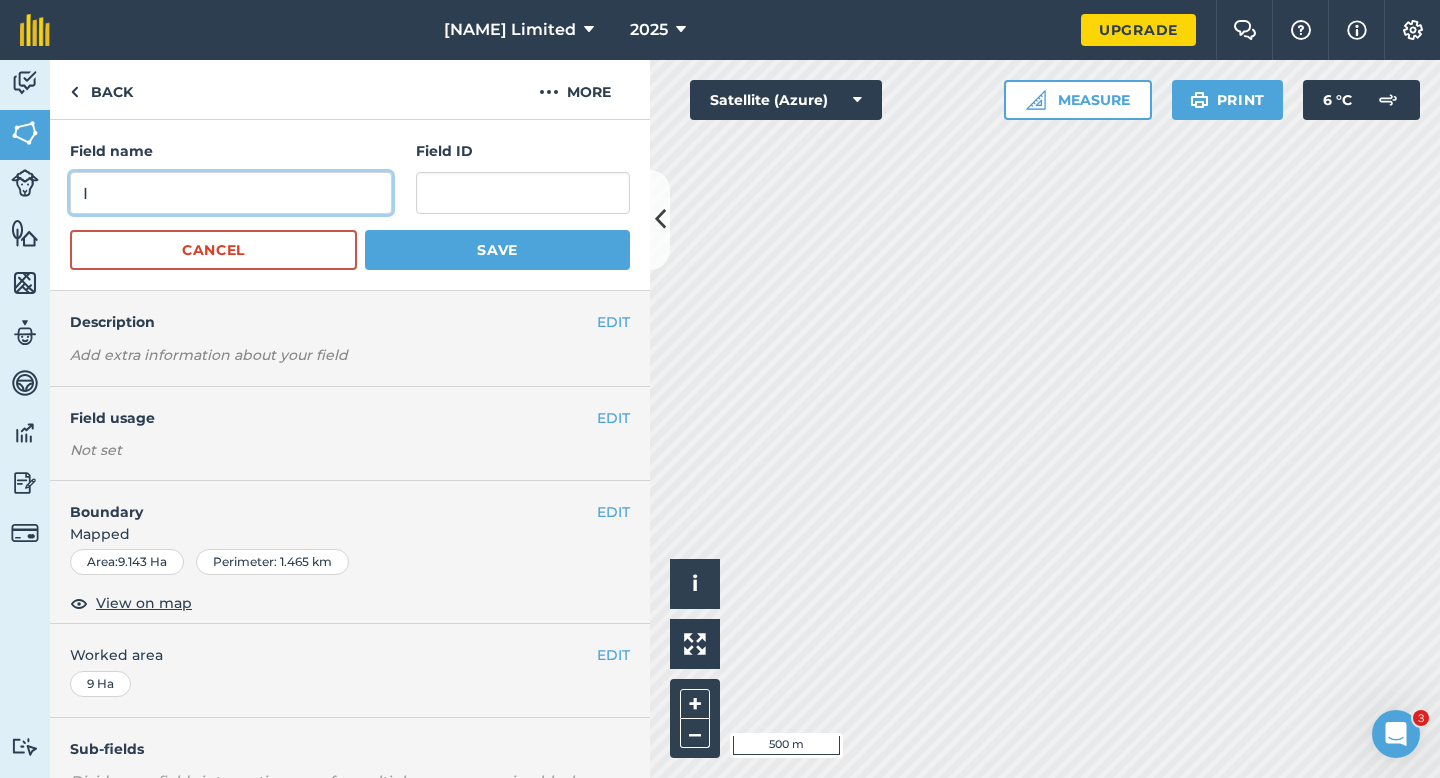 click on "I" at bounding box center (231, 193) 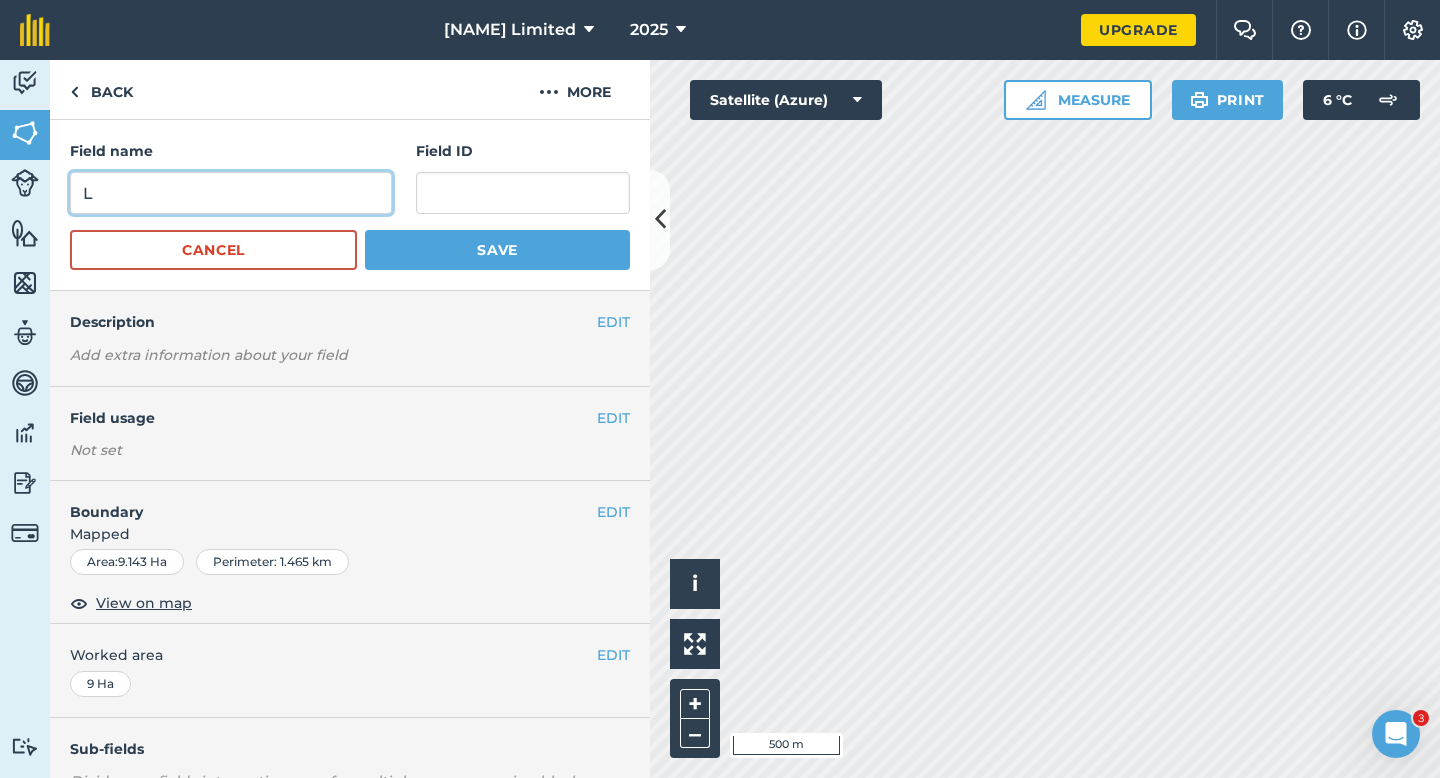 type on "L" 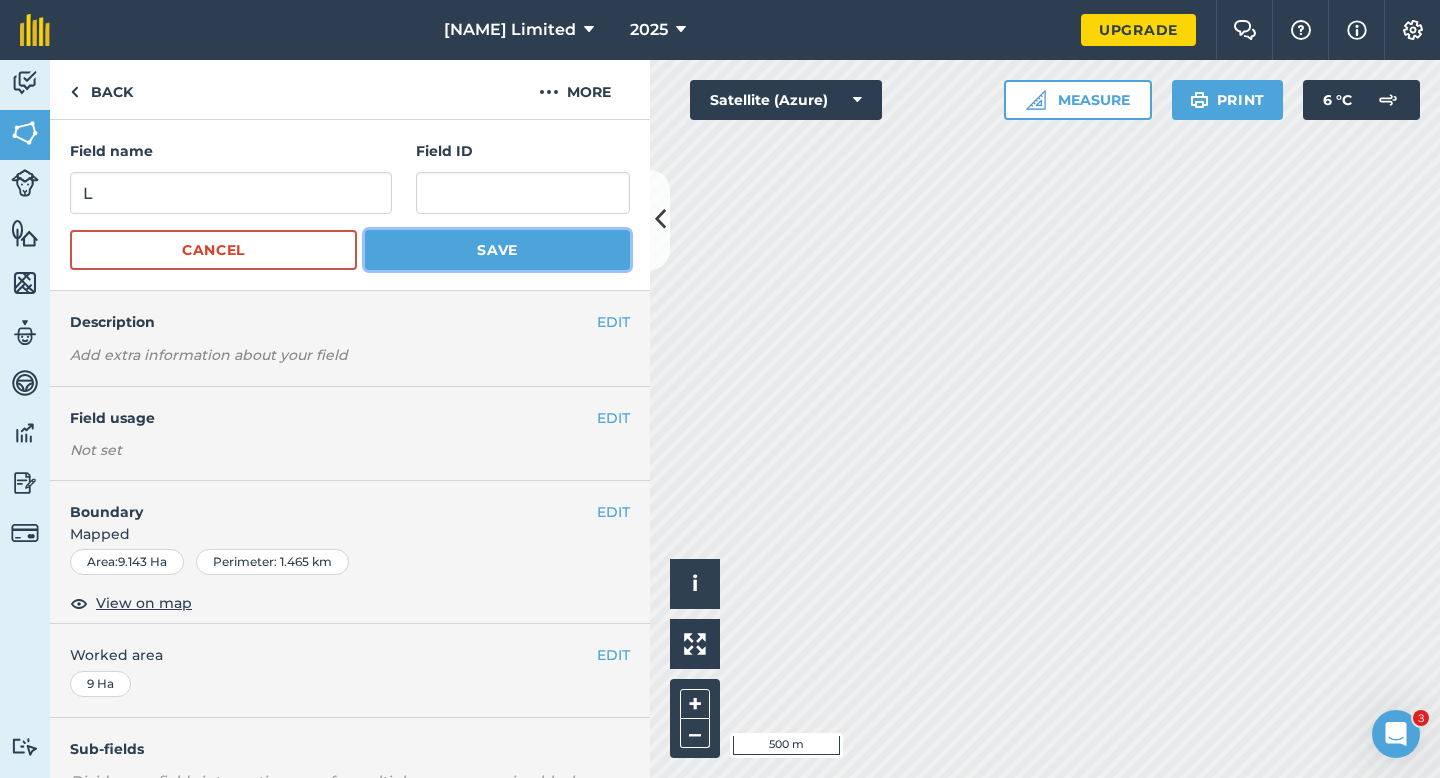 click on "Save" at bounding box center [497, 250] 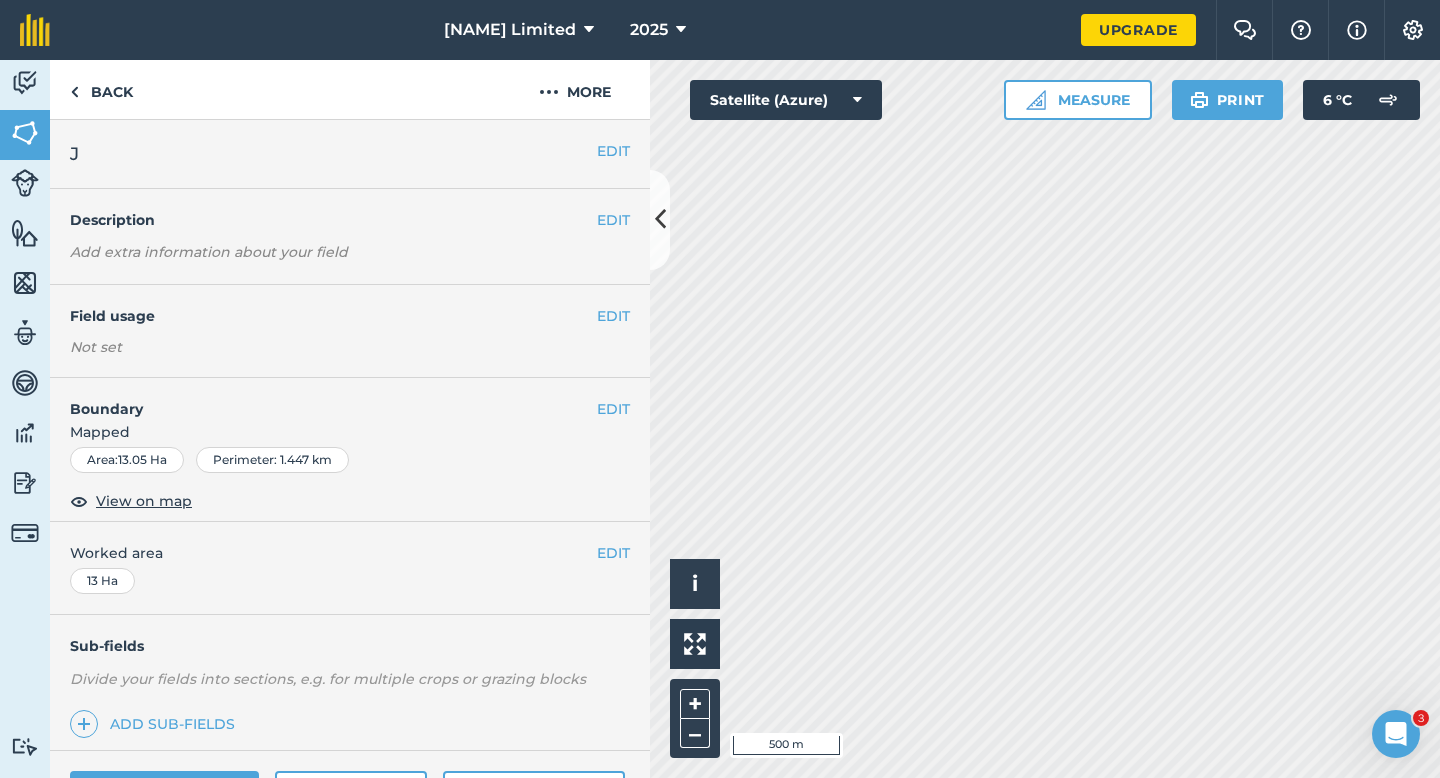 click on "EDIT [NAME]" at bounding box center (350, 154) 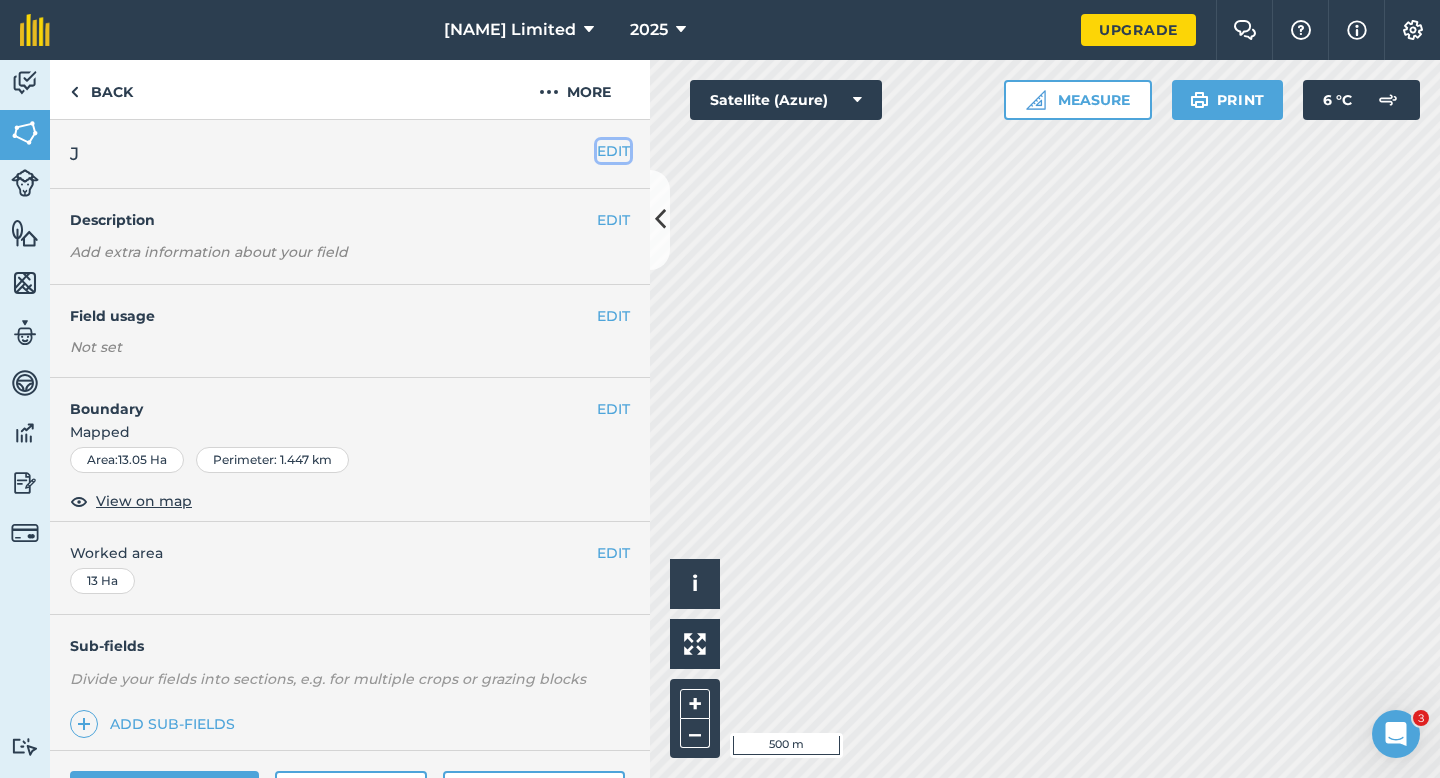 click on "EDIT" at bounding box center (613, 151) 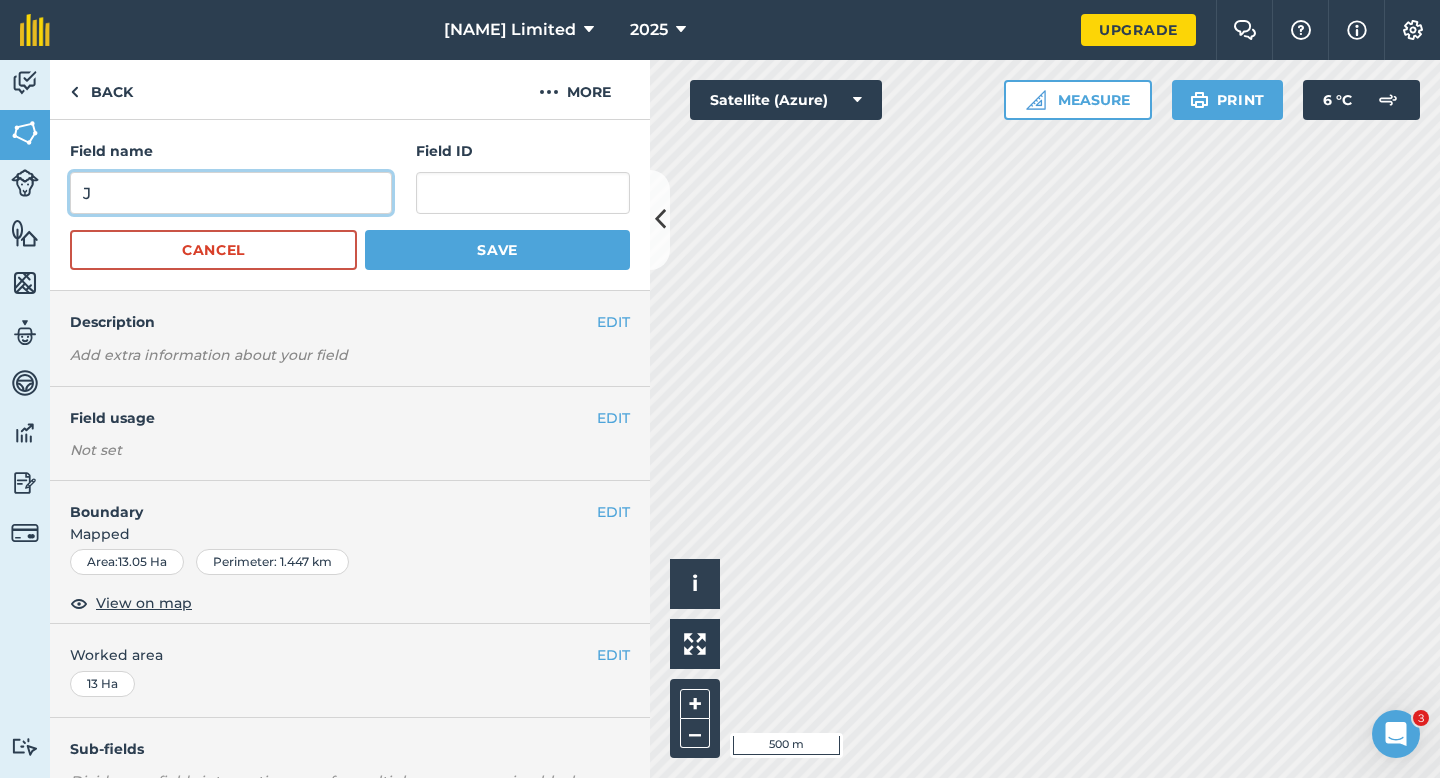 click on "J" at bounding box center (231, 193) 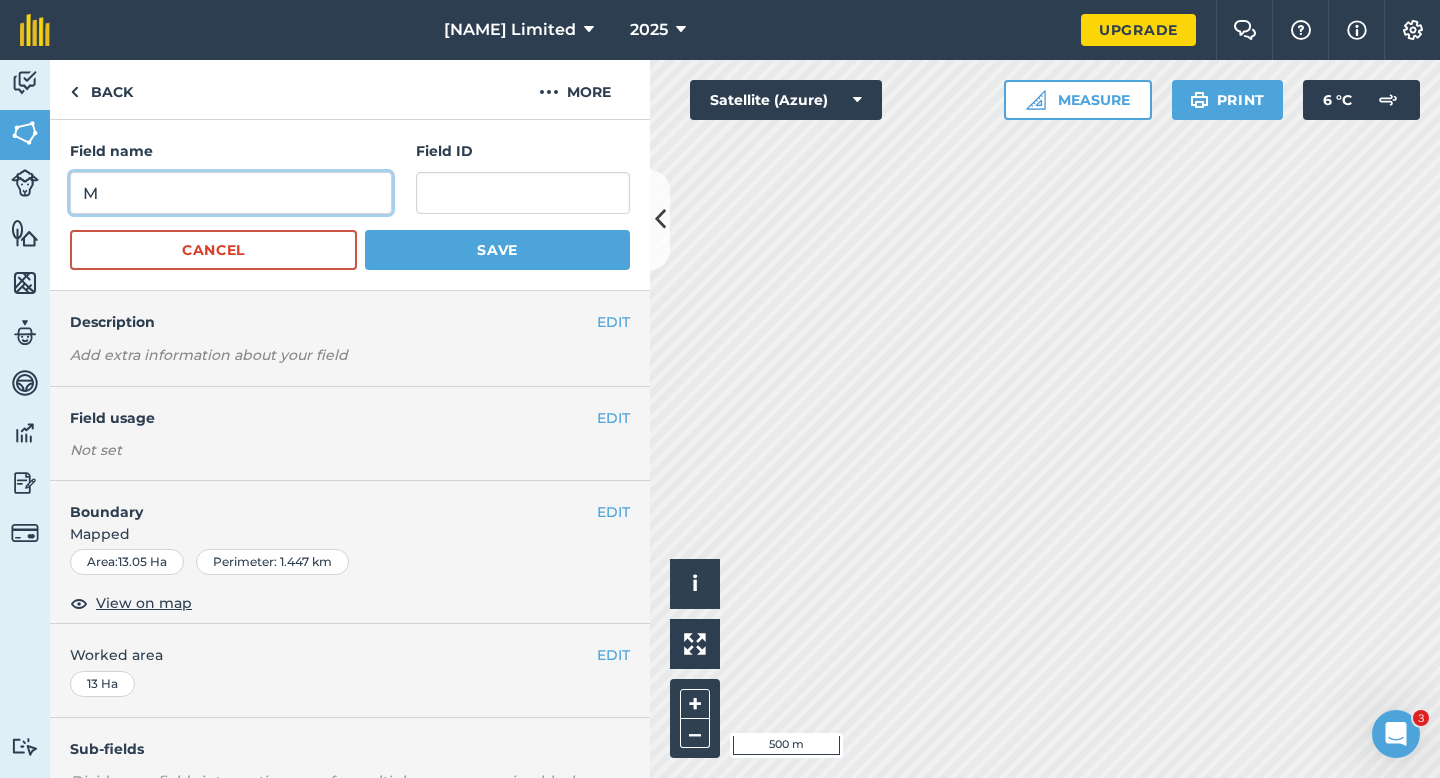 type on "M" 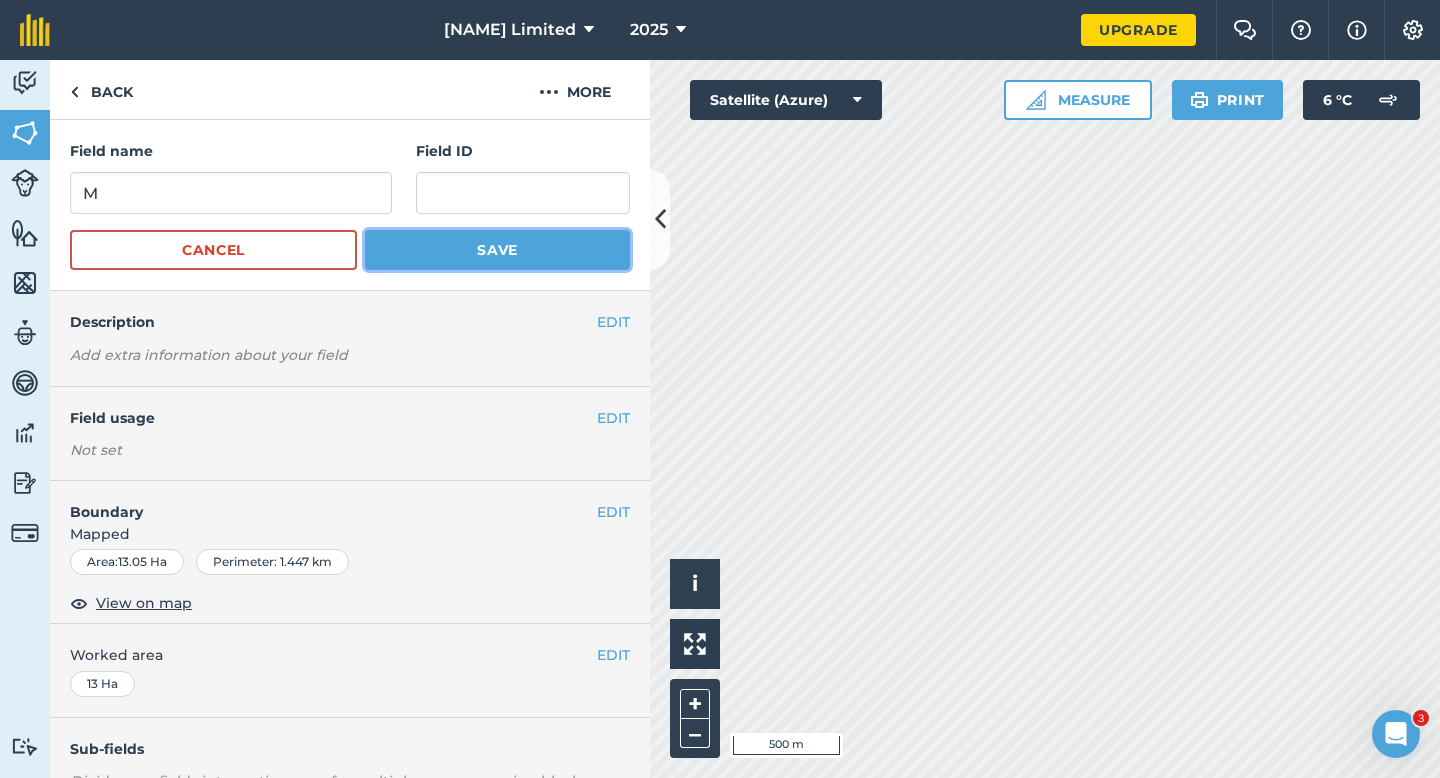 click on "Save" at bounding box center (497, 250) 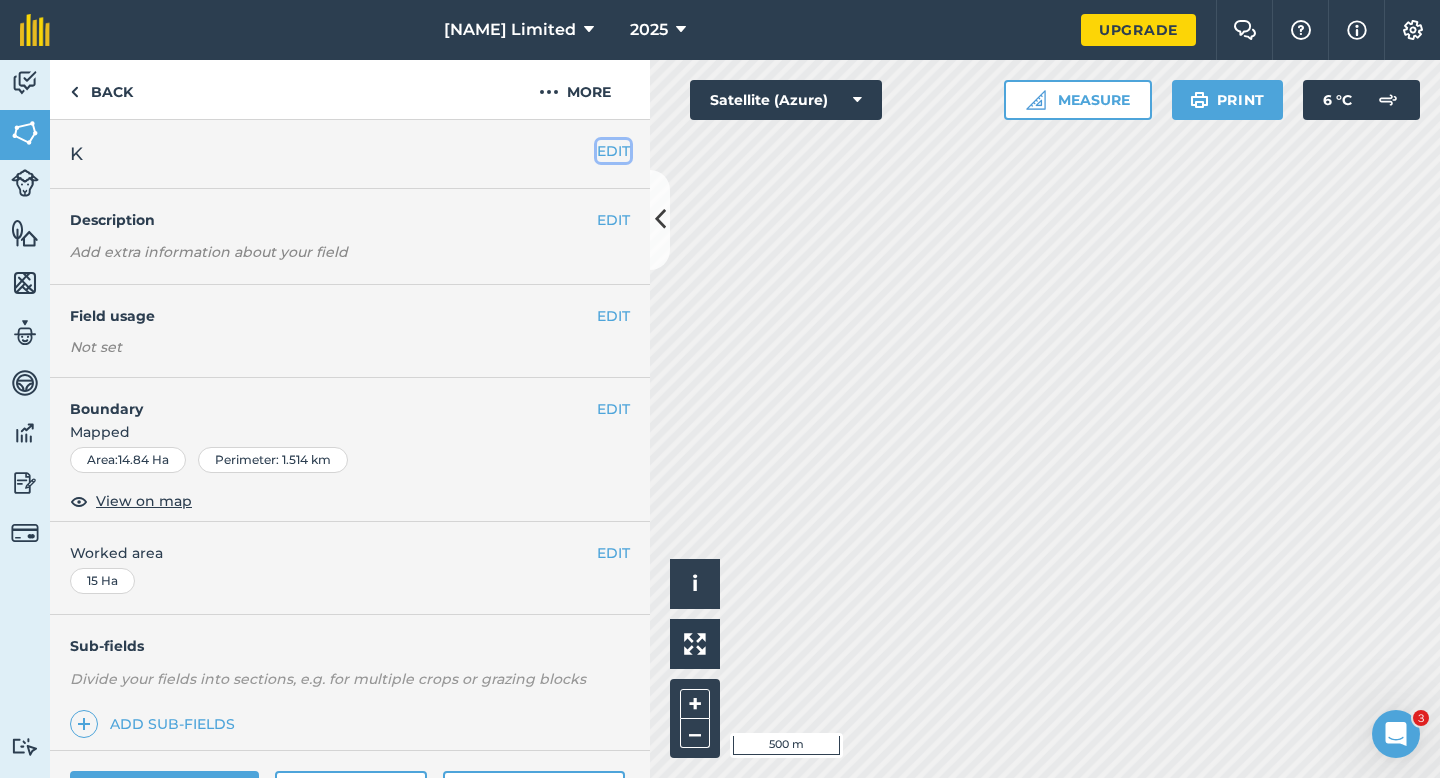 click on "EDIT" at bounding box center [613, 151] 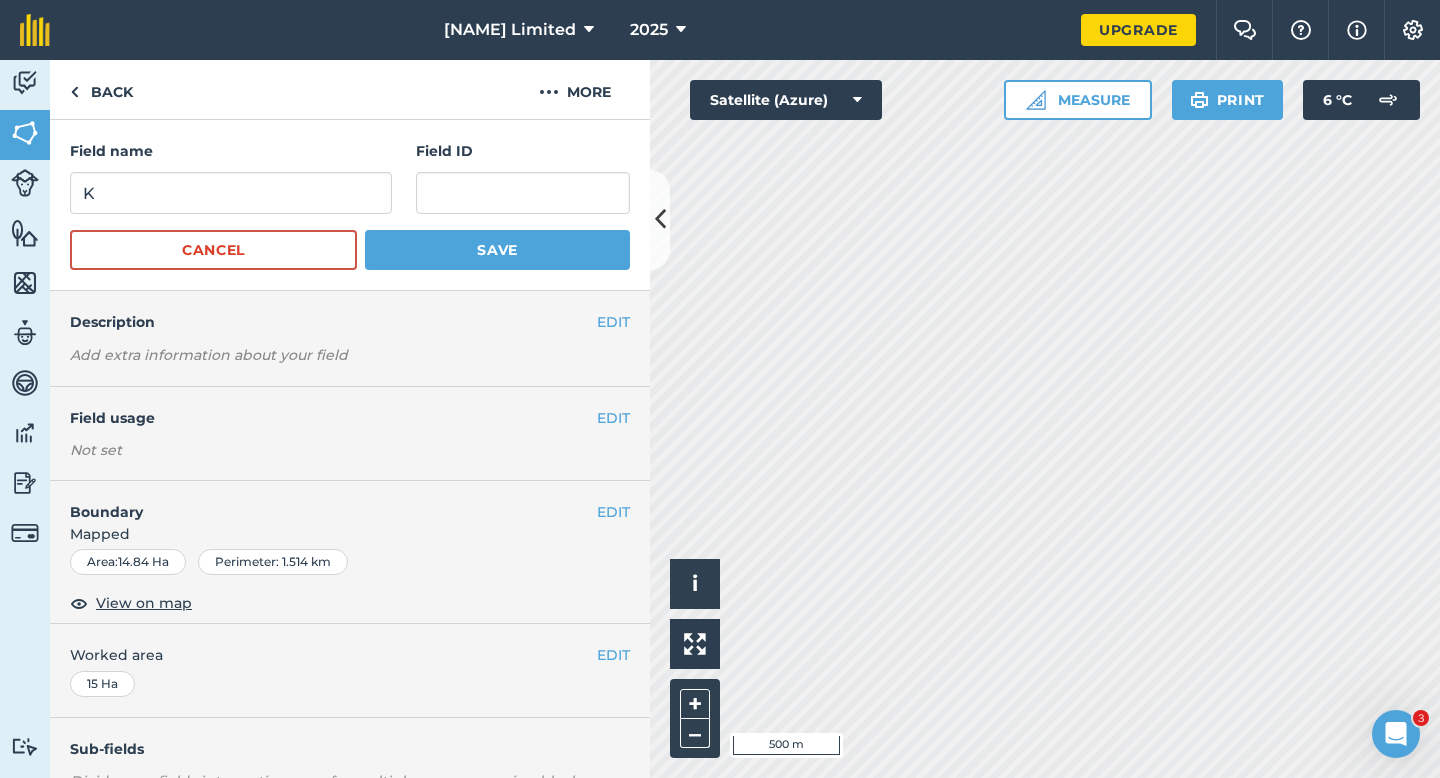 click on "Field name K Field ID" at bounding box center [350, 177] 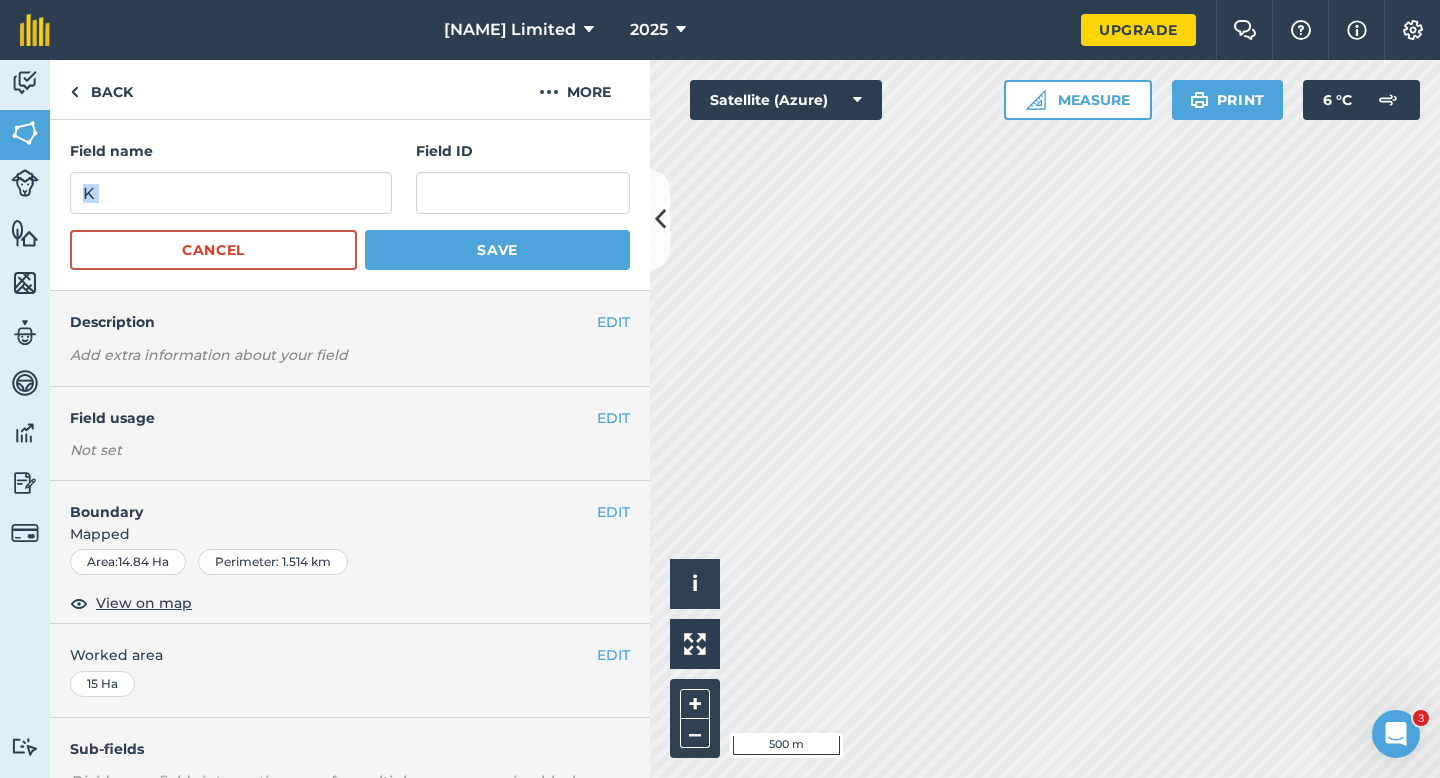 click on "Field name K Field ID" at bounding box center [350, 177] 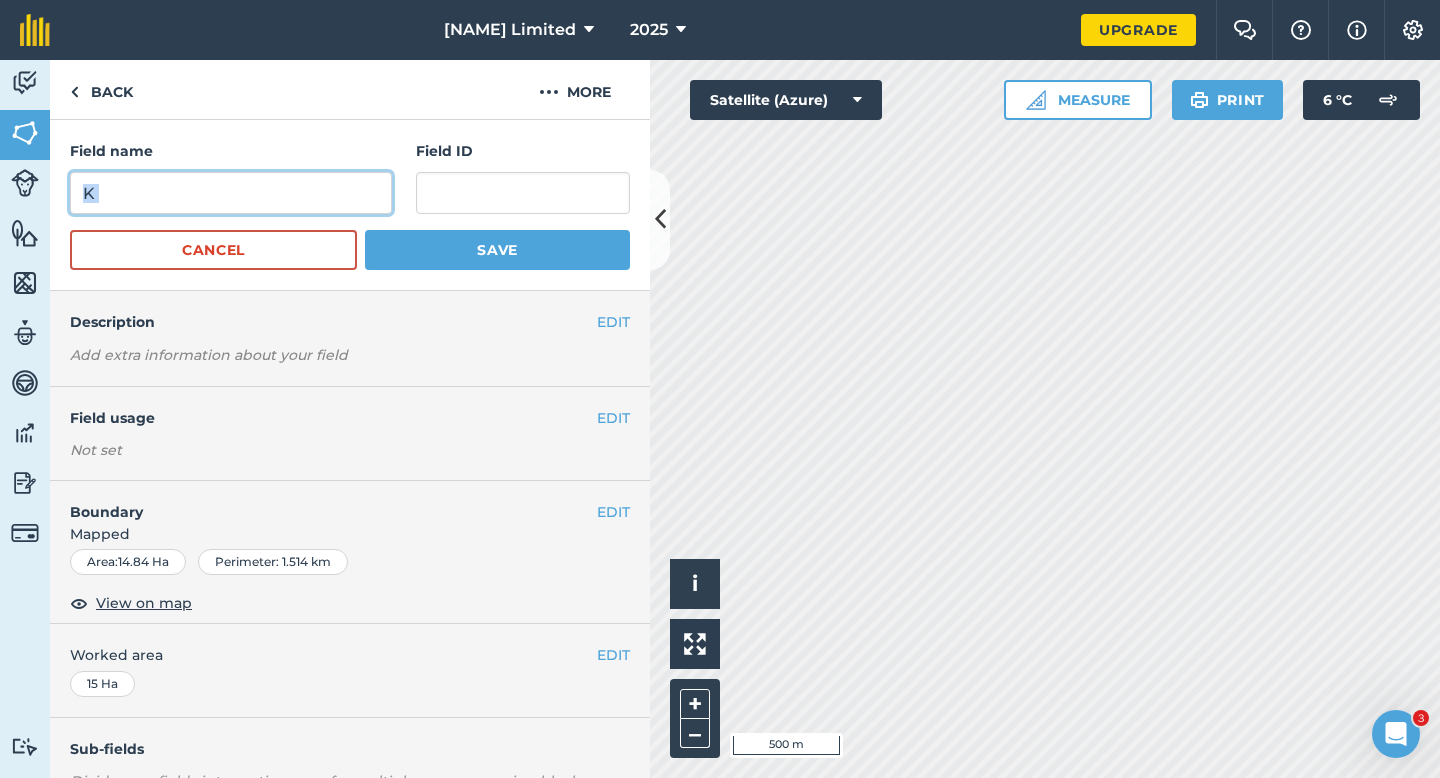 click on "K" at bounding box center [231, 193] 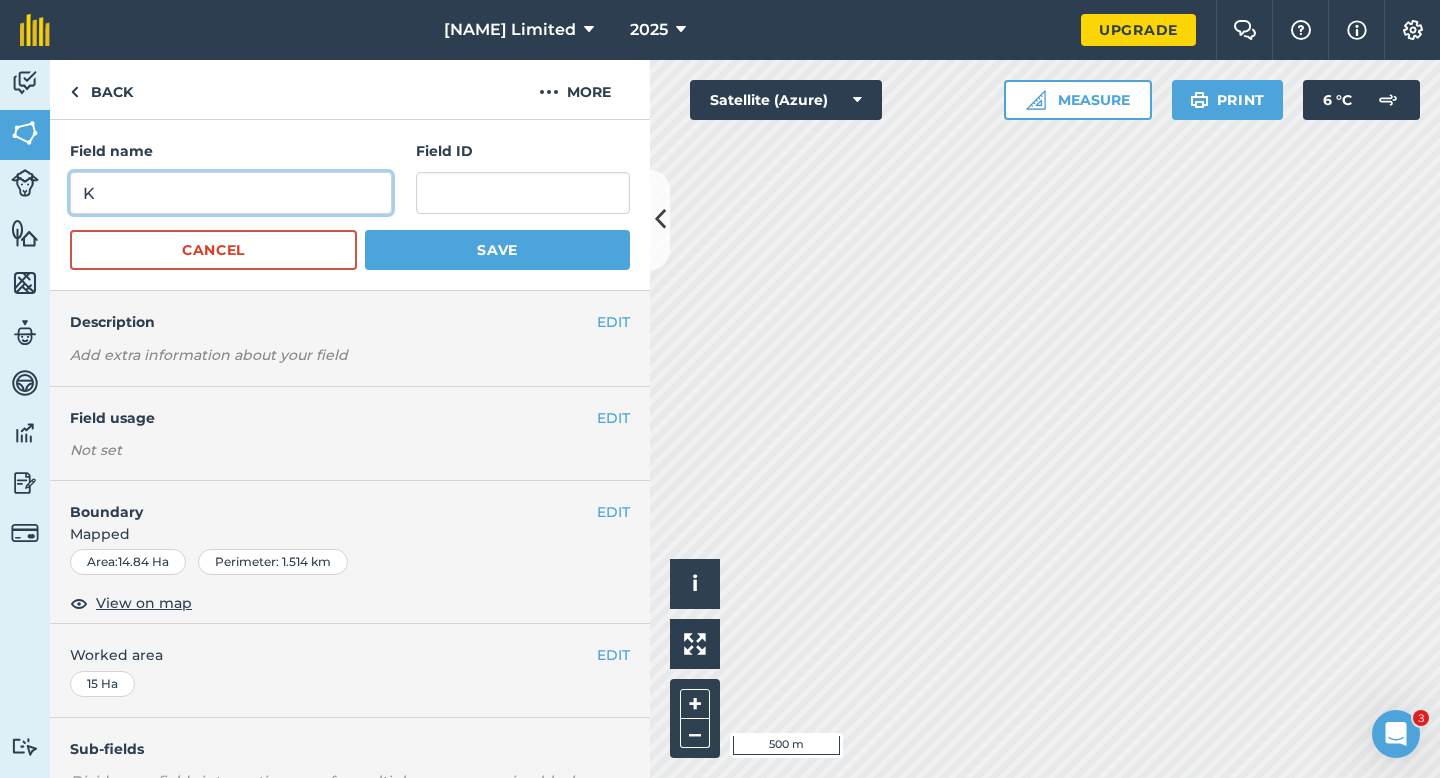 click on "K" at bounding box center (231, 193) 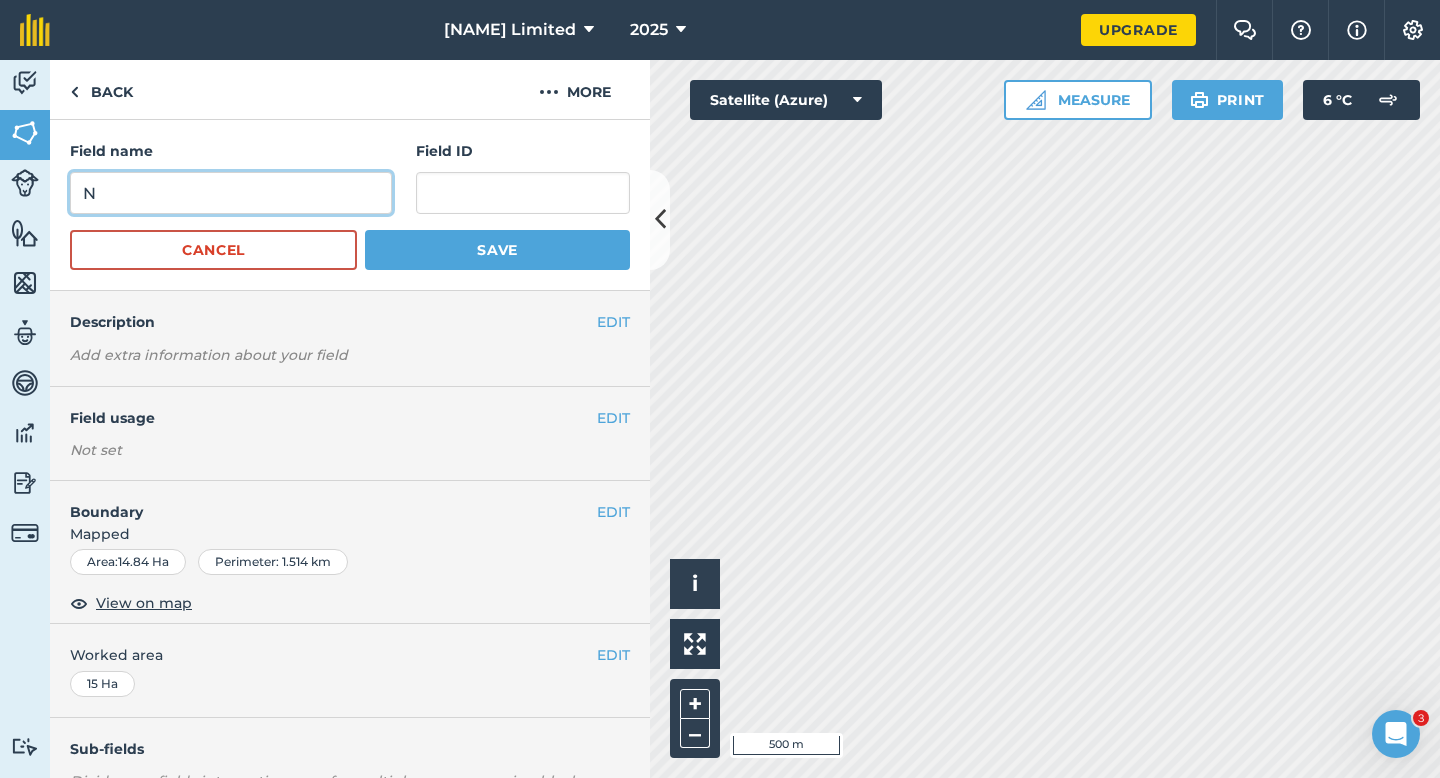 type on "N" 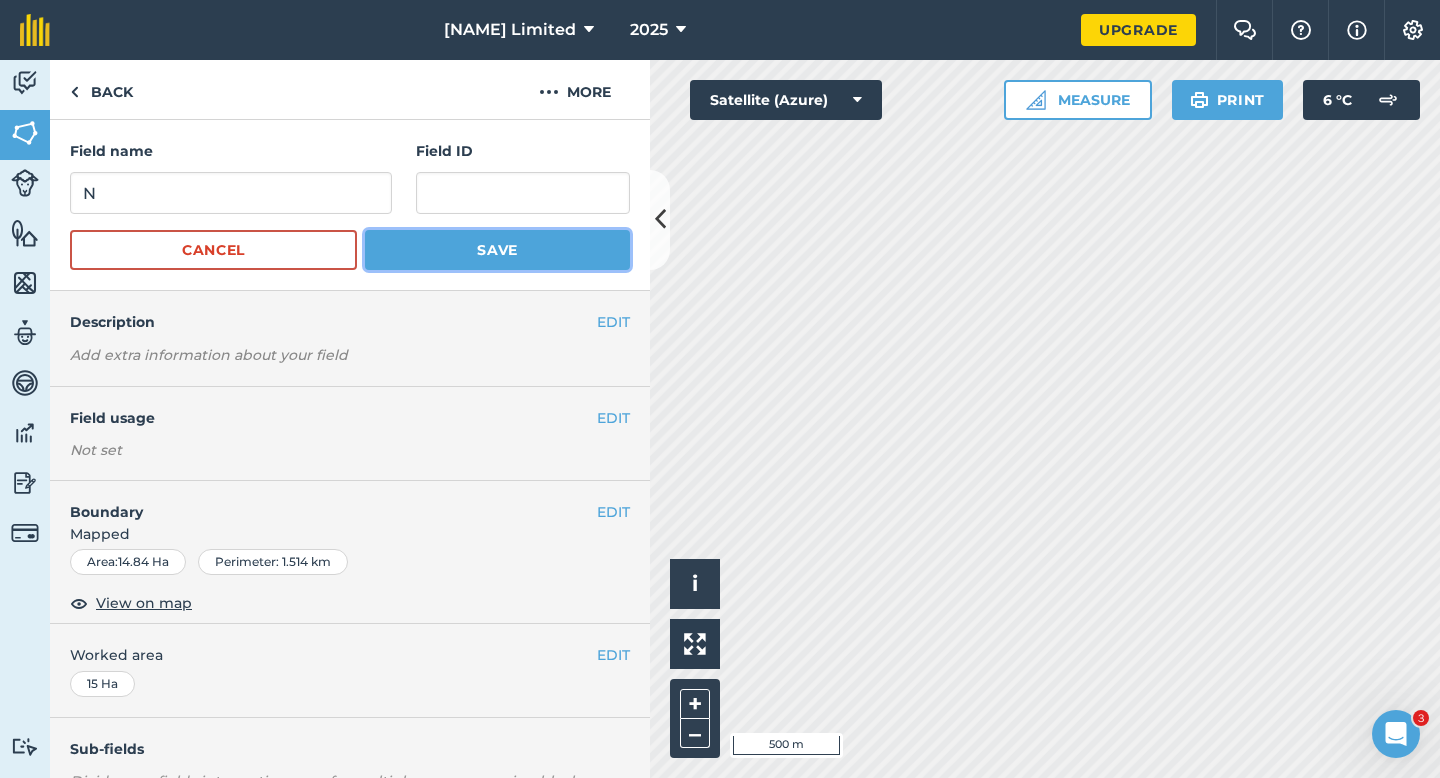 click on "Save" at bounding box center (497, 250) 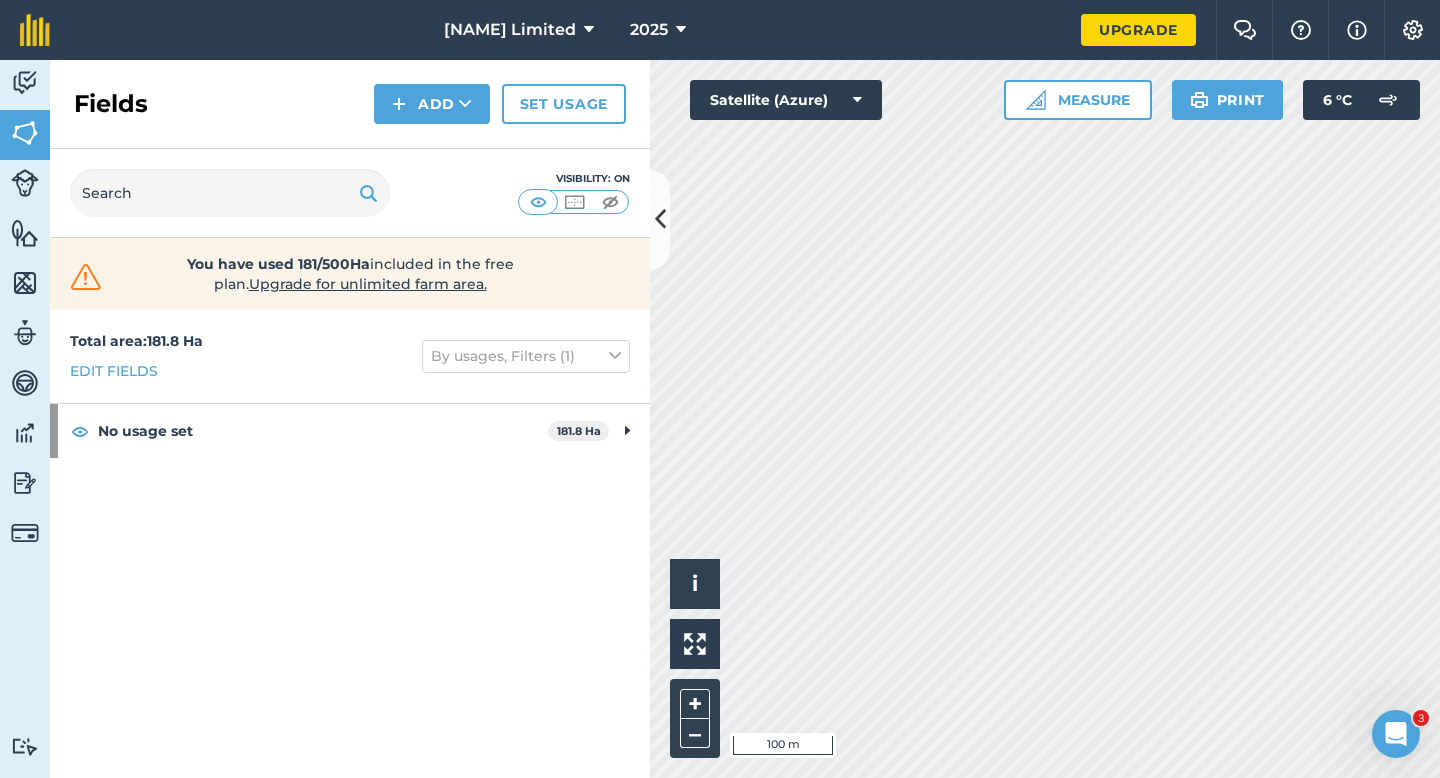 click on "Fields   Add   Set usage" at bounding box center (350, 104) 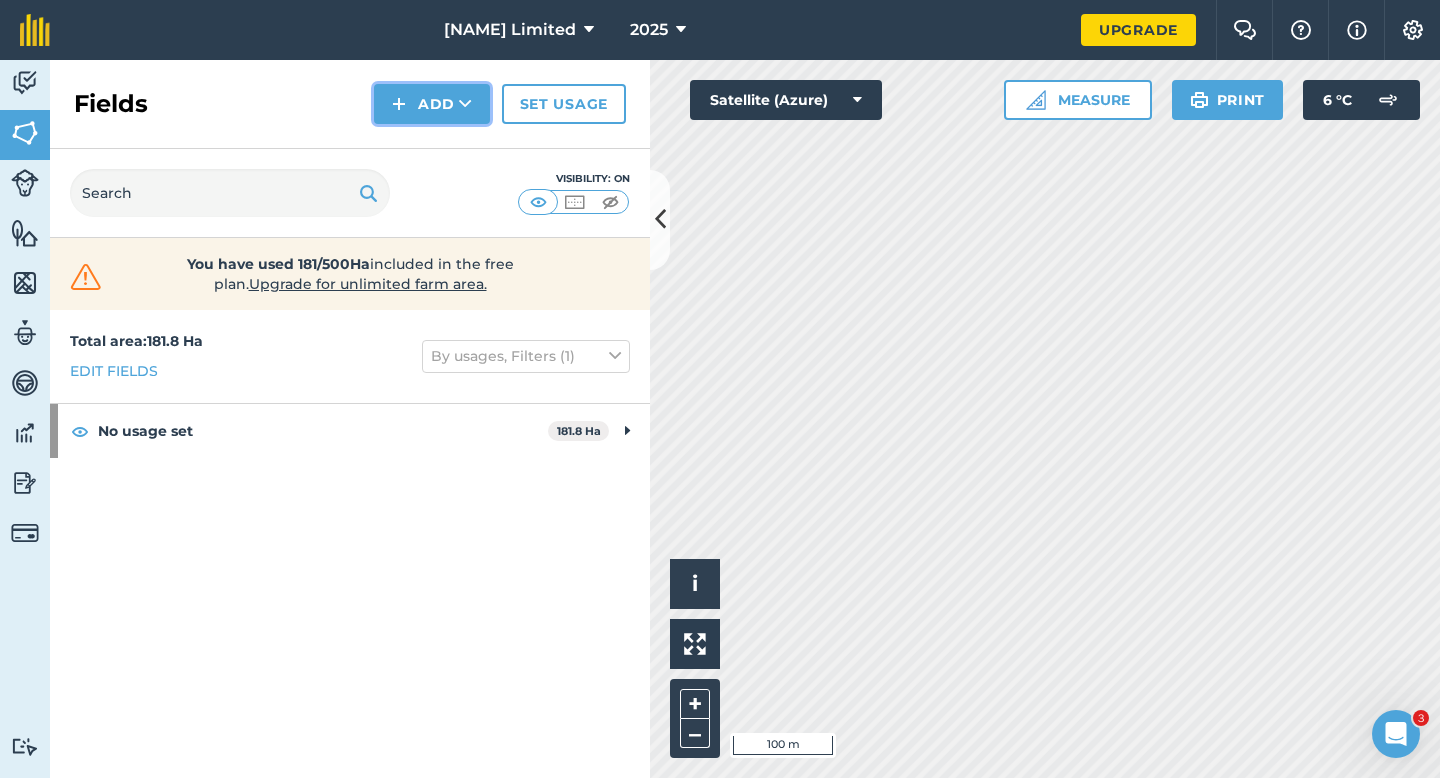 click on "Add" at bounding box center (432, 104) 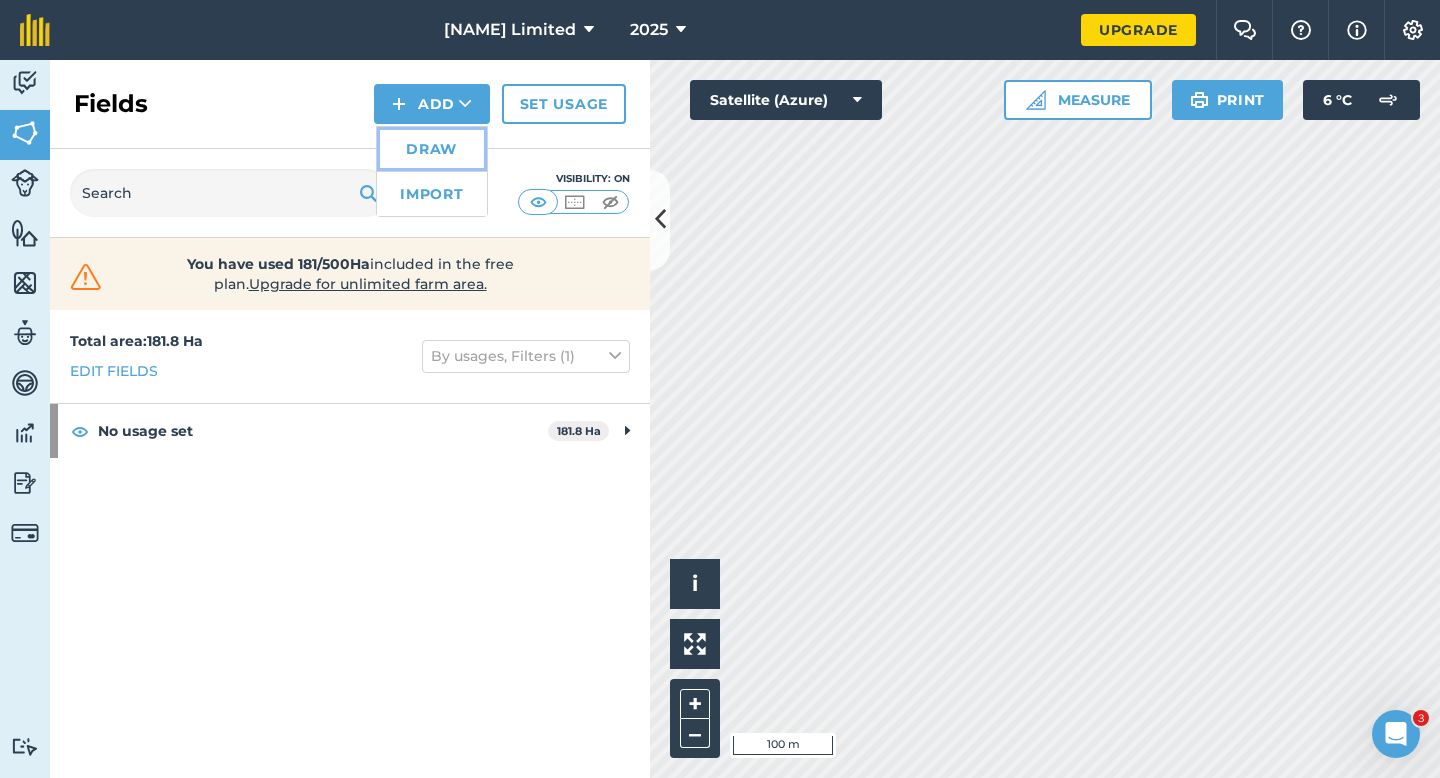 click on "Draw" at bounding box center (432, 149) 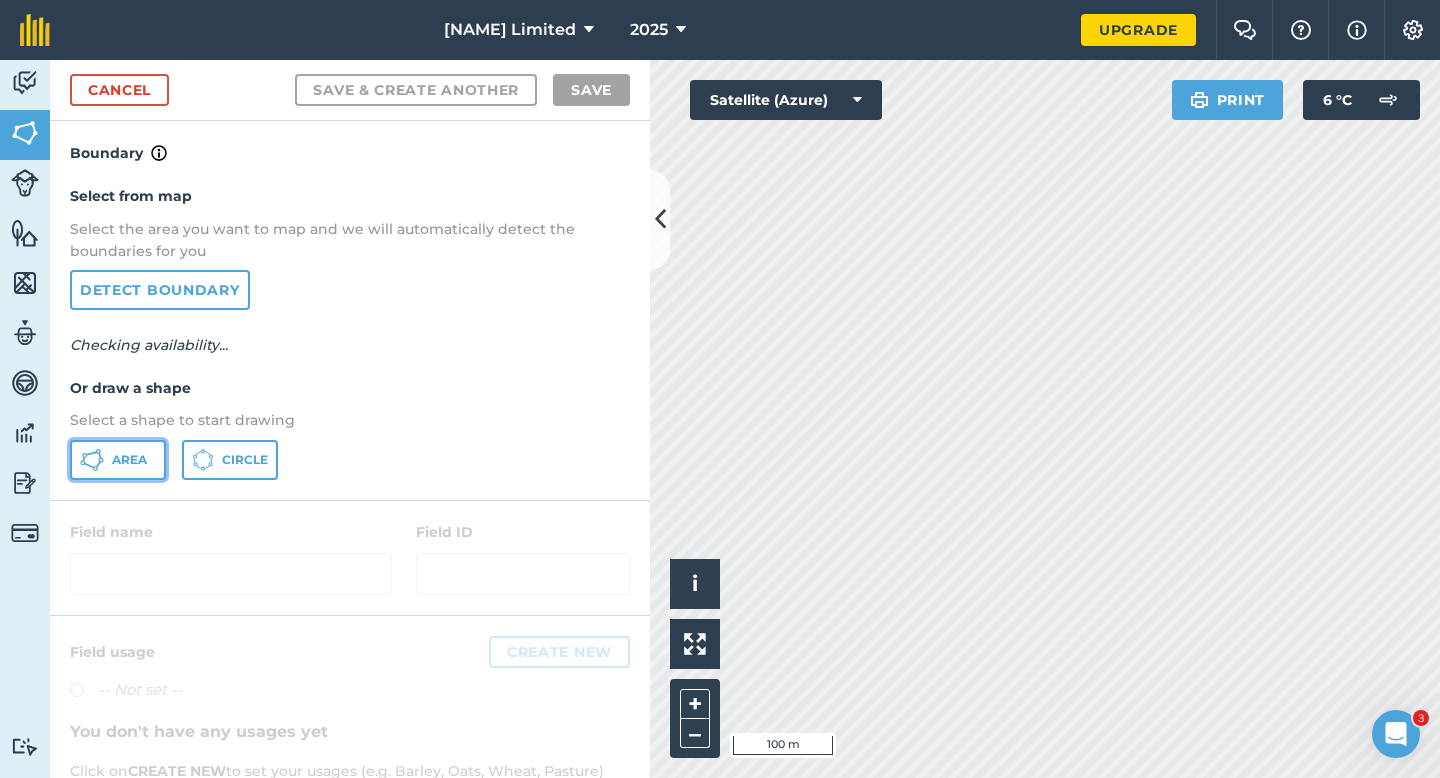 click on "Area" at bounding box center [118, 460] 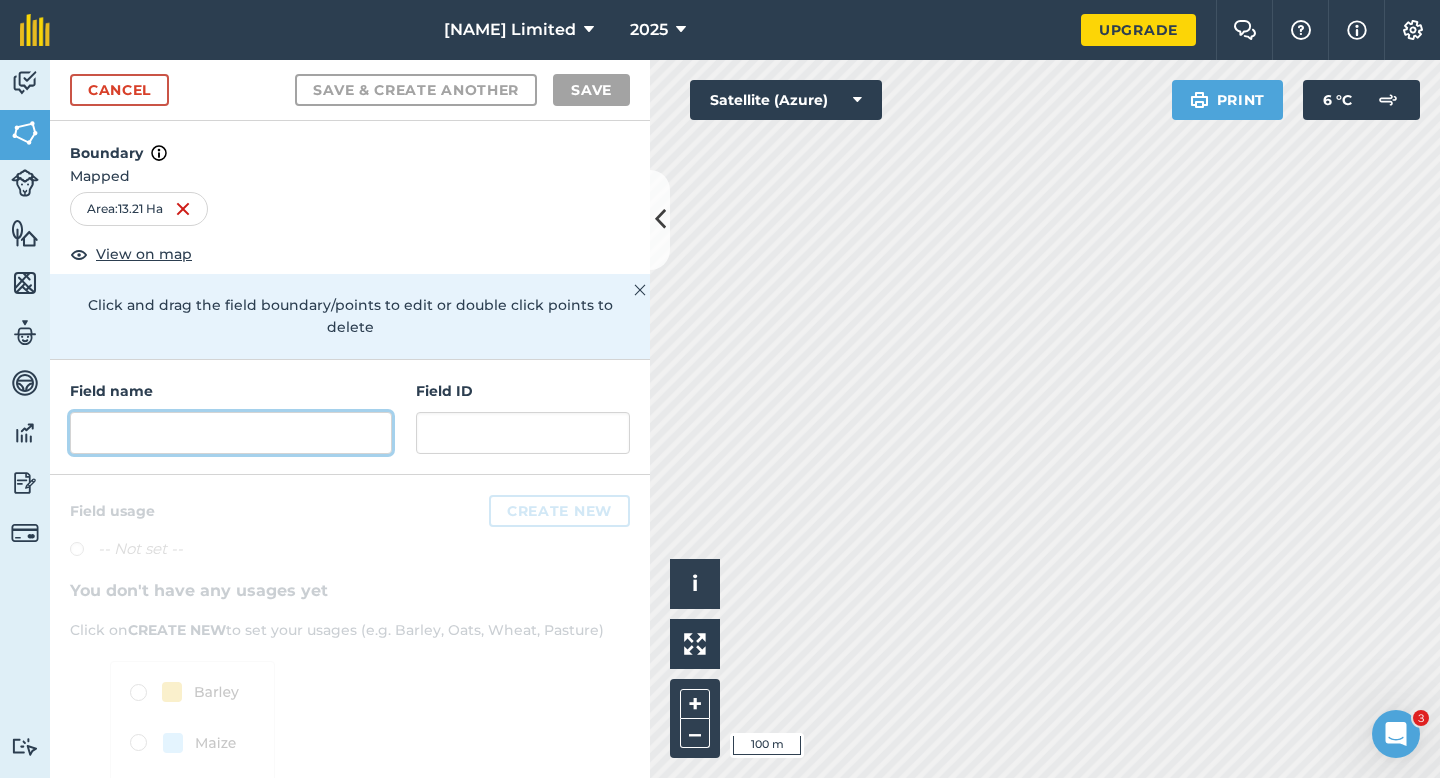 click at bounding box center [231, 433] 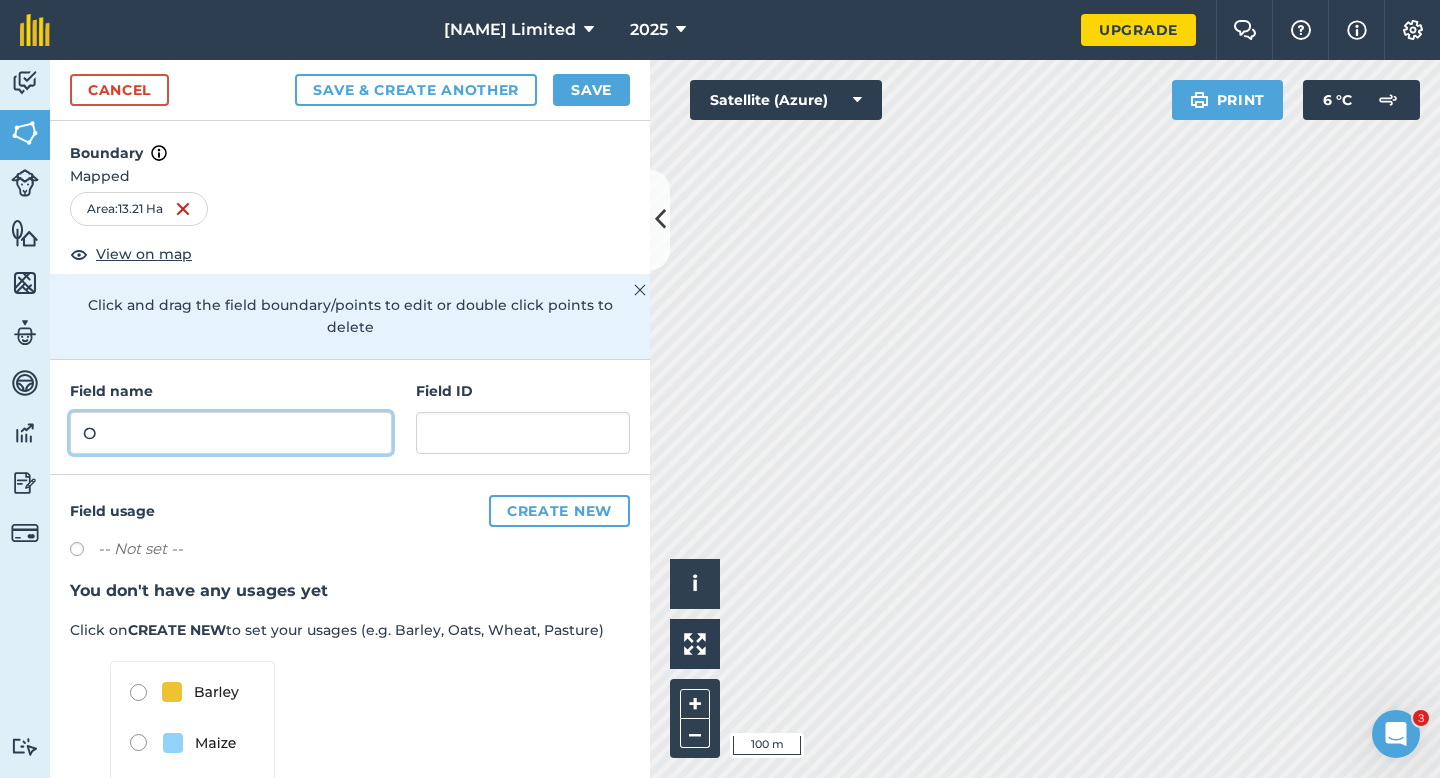 type on "O" 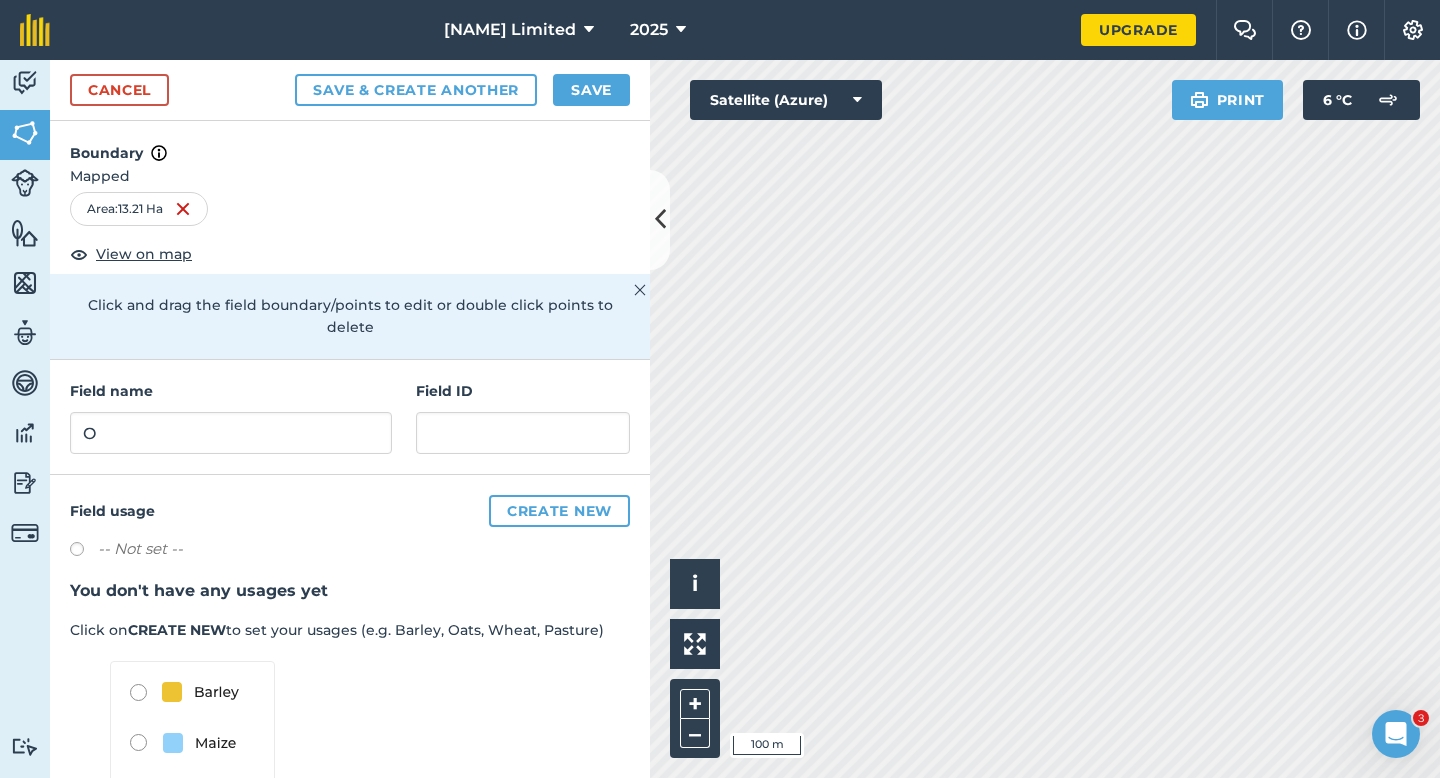click on "Cancel Save & Create Another Save" at bounding box center [350, 90] 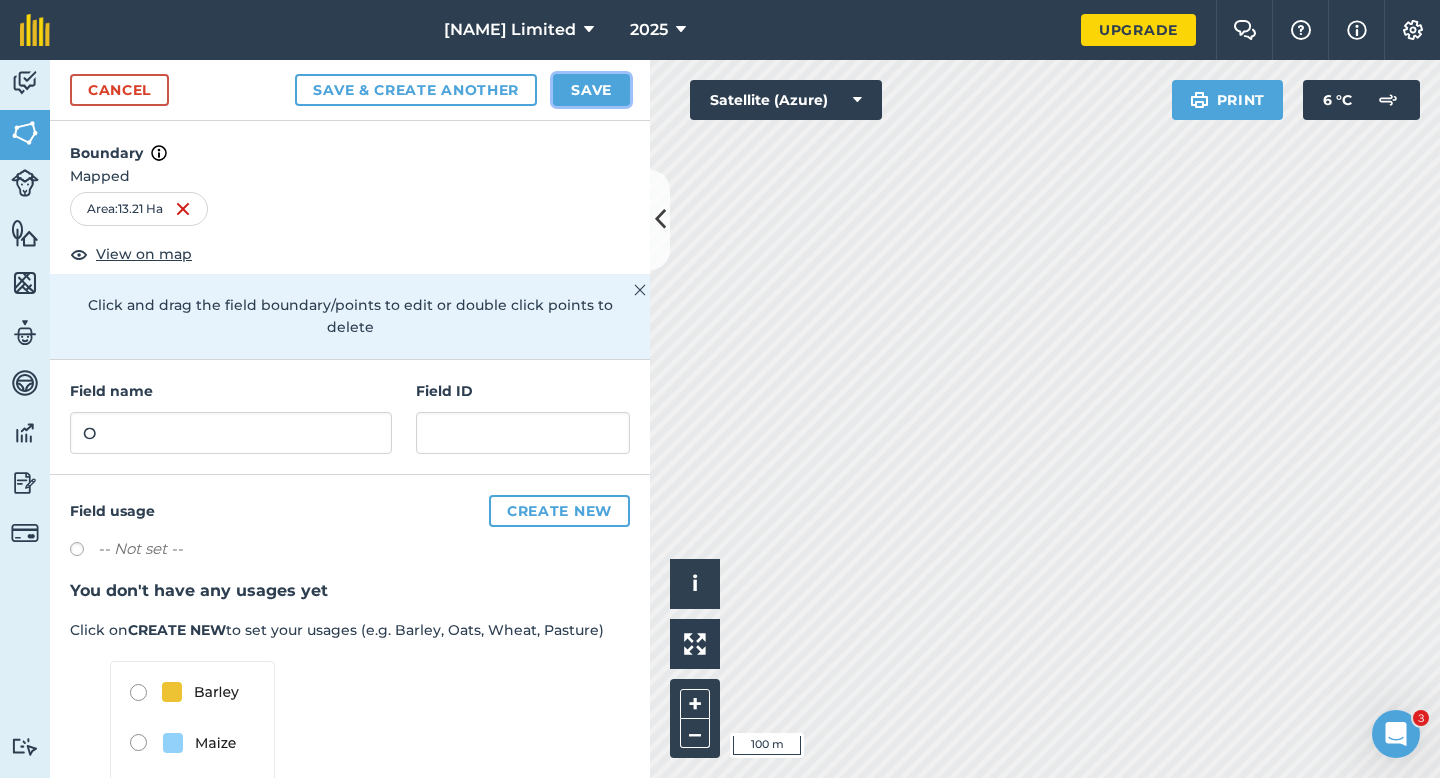 click on "Save" at bounding box center (591, 90) 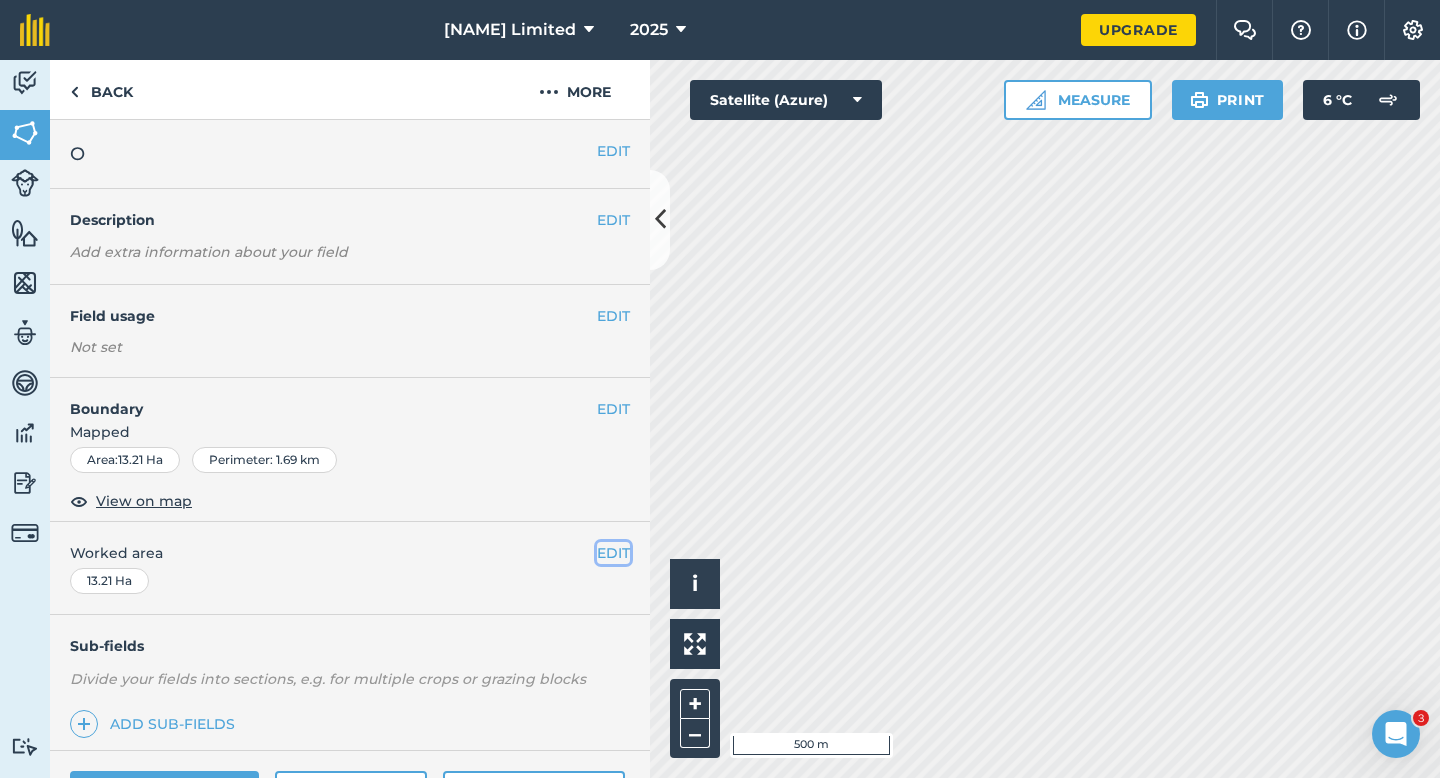 click on "EDIT" at bounding box center [613, 553] 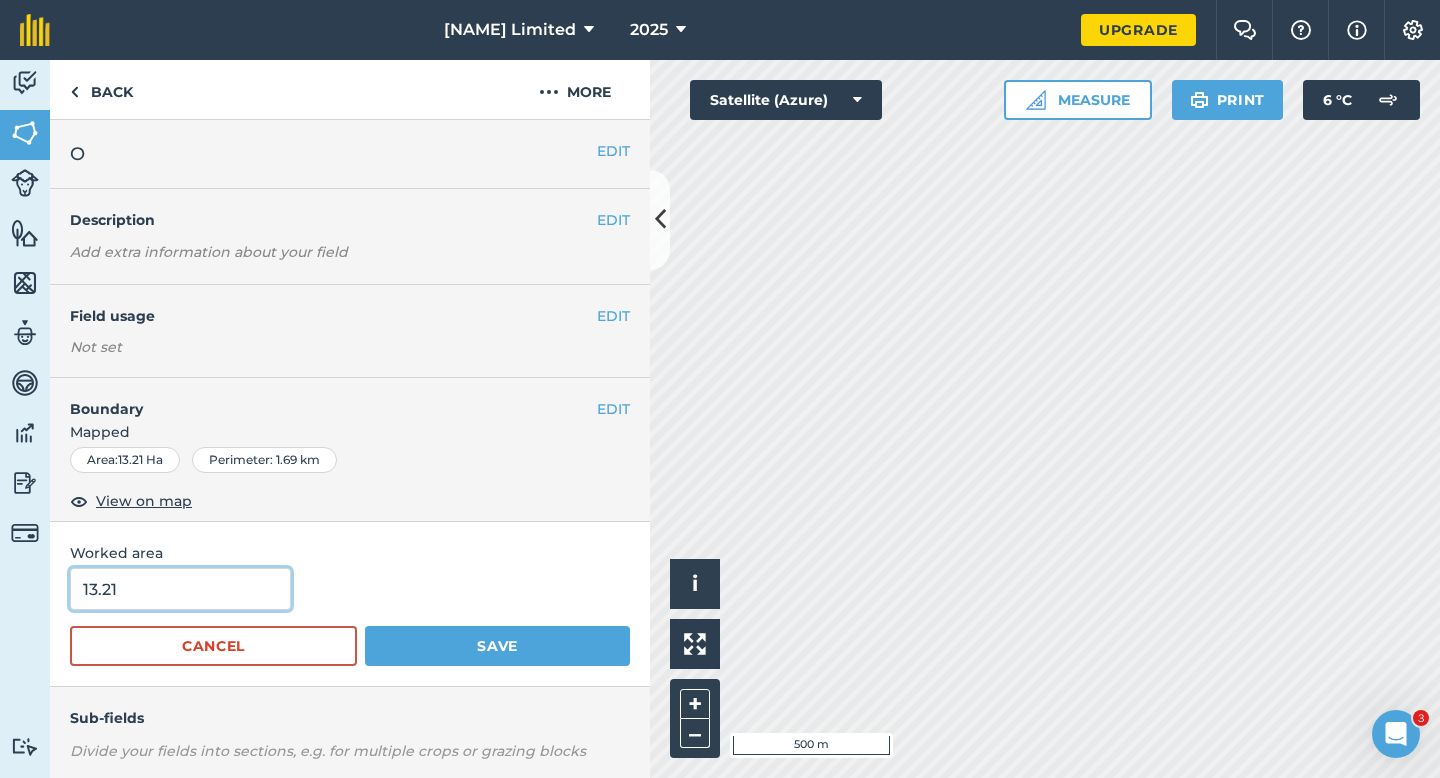 click on "13.21" at bounding box center [180, 589] 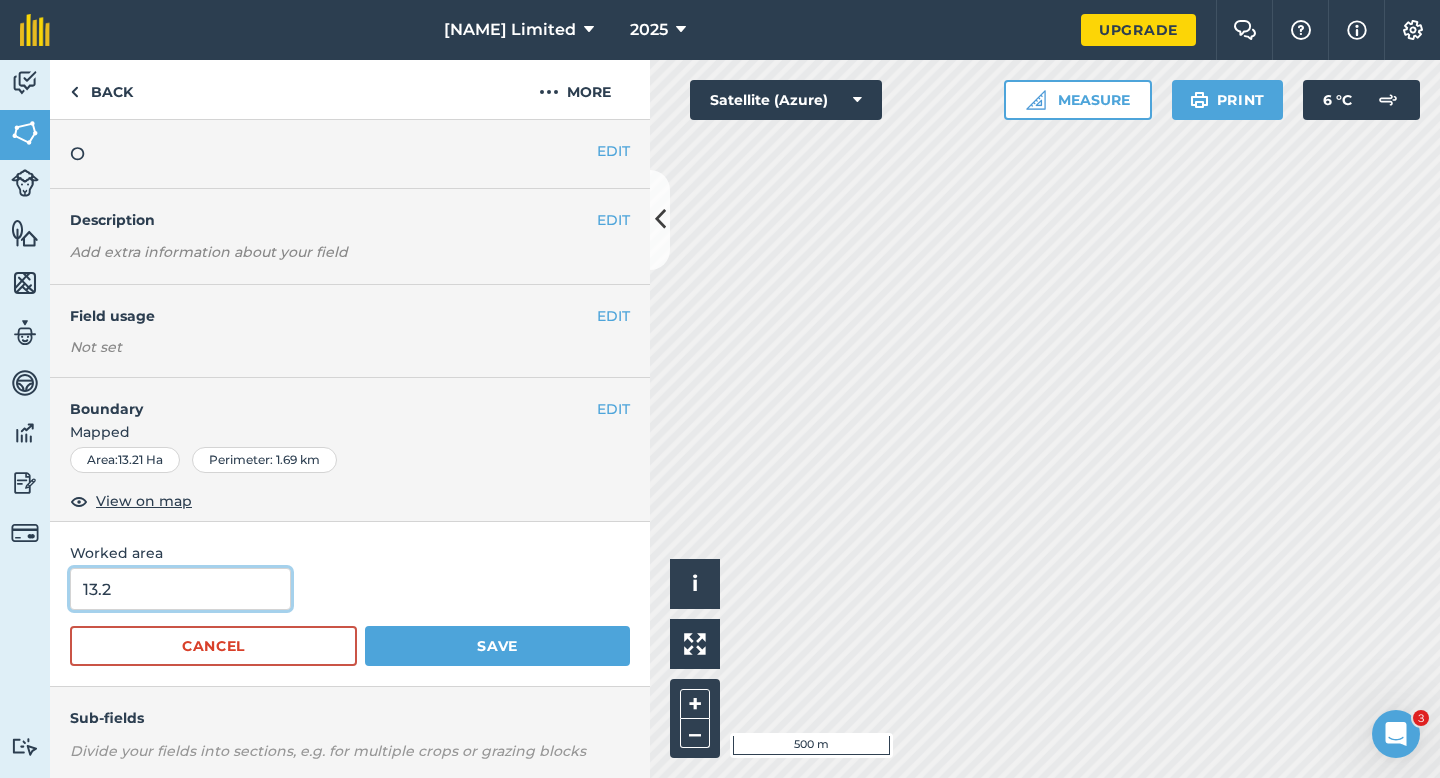 type on "13.2" 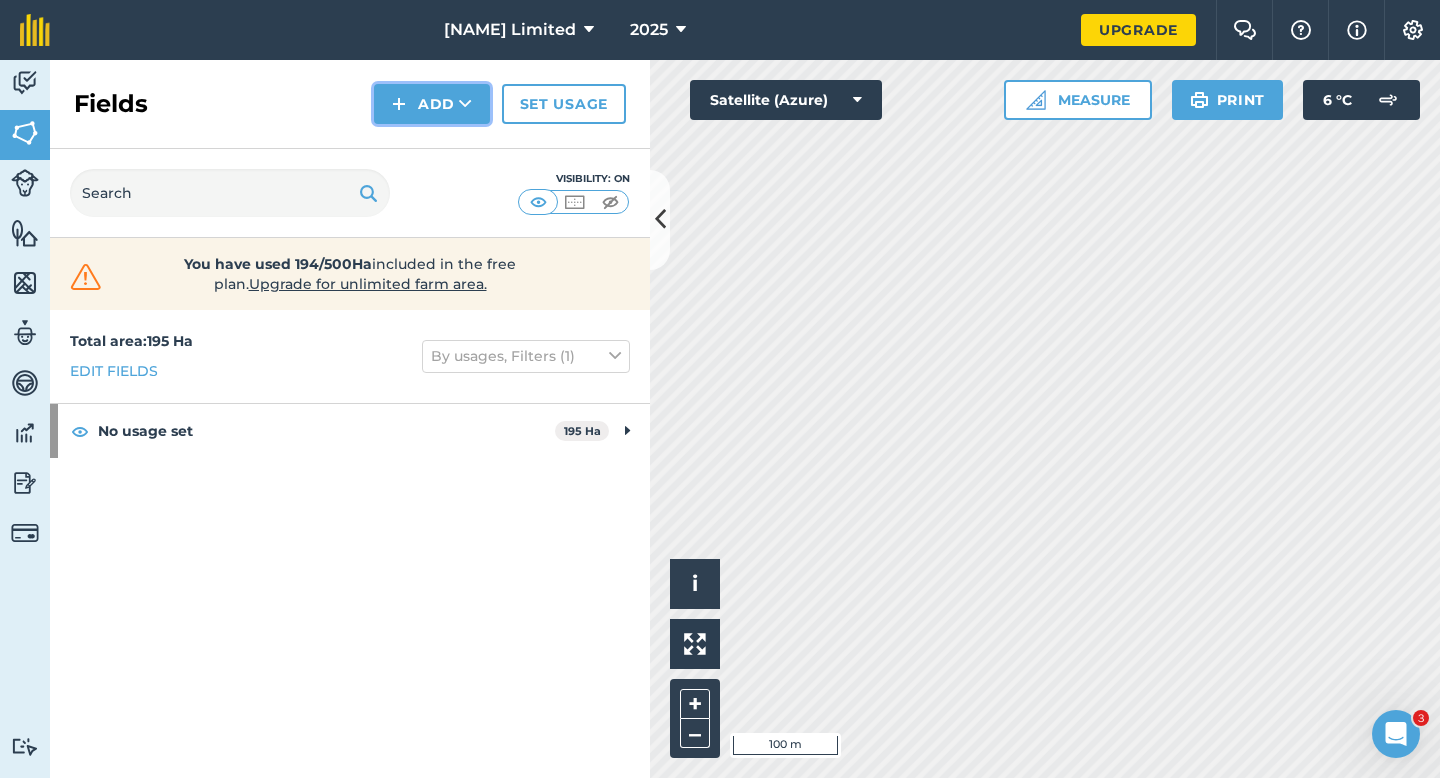 click on "Add" at bounding box center (432, 104) 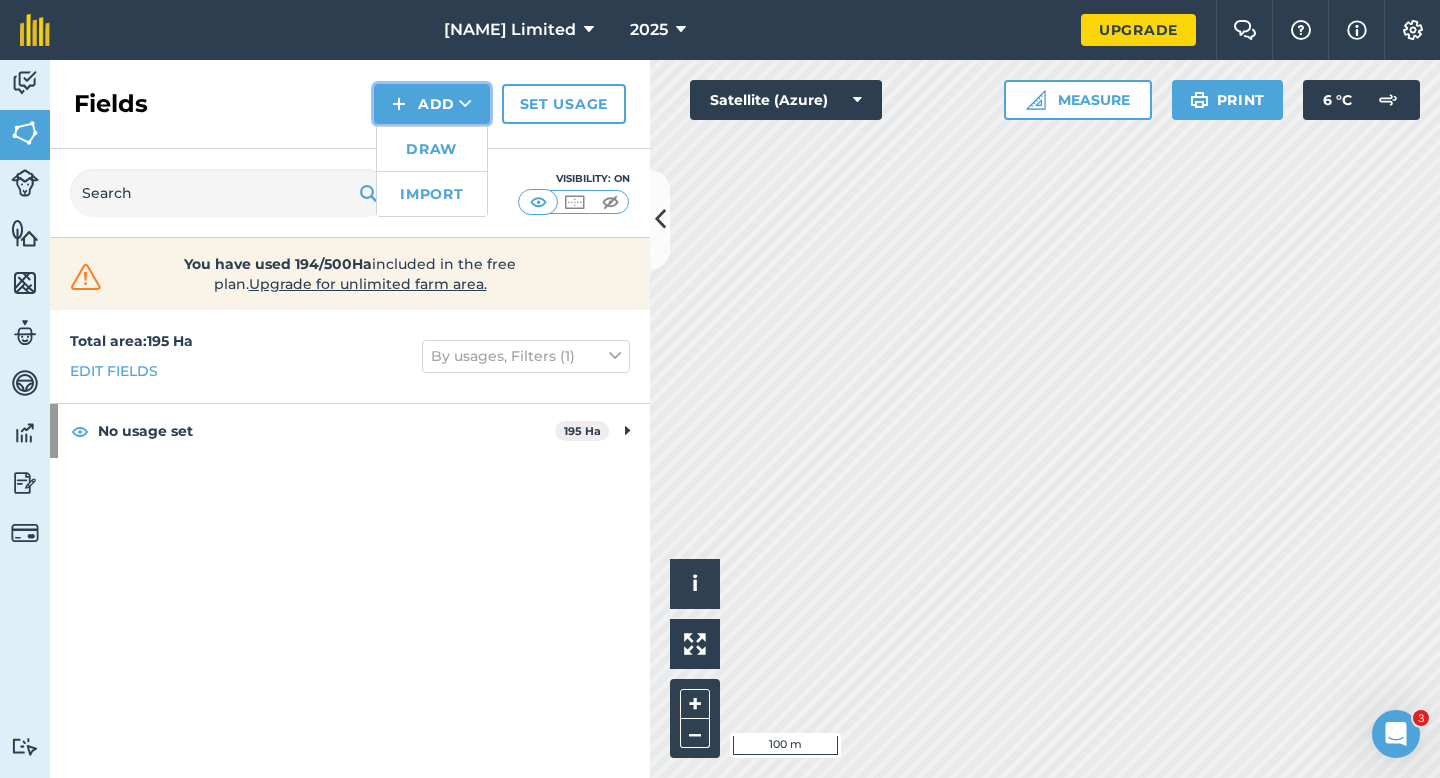 click at bounding box center (399, 104) 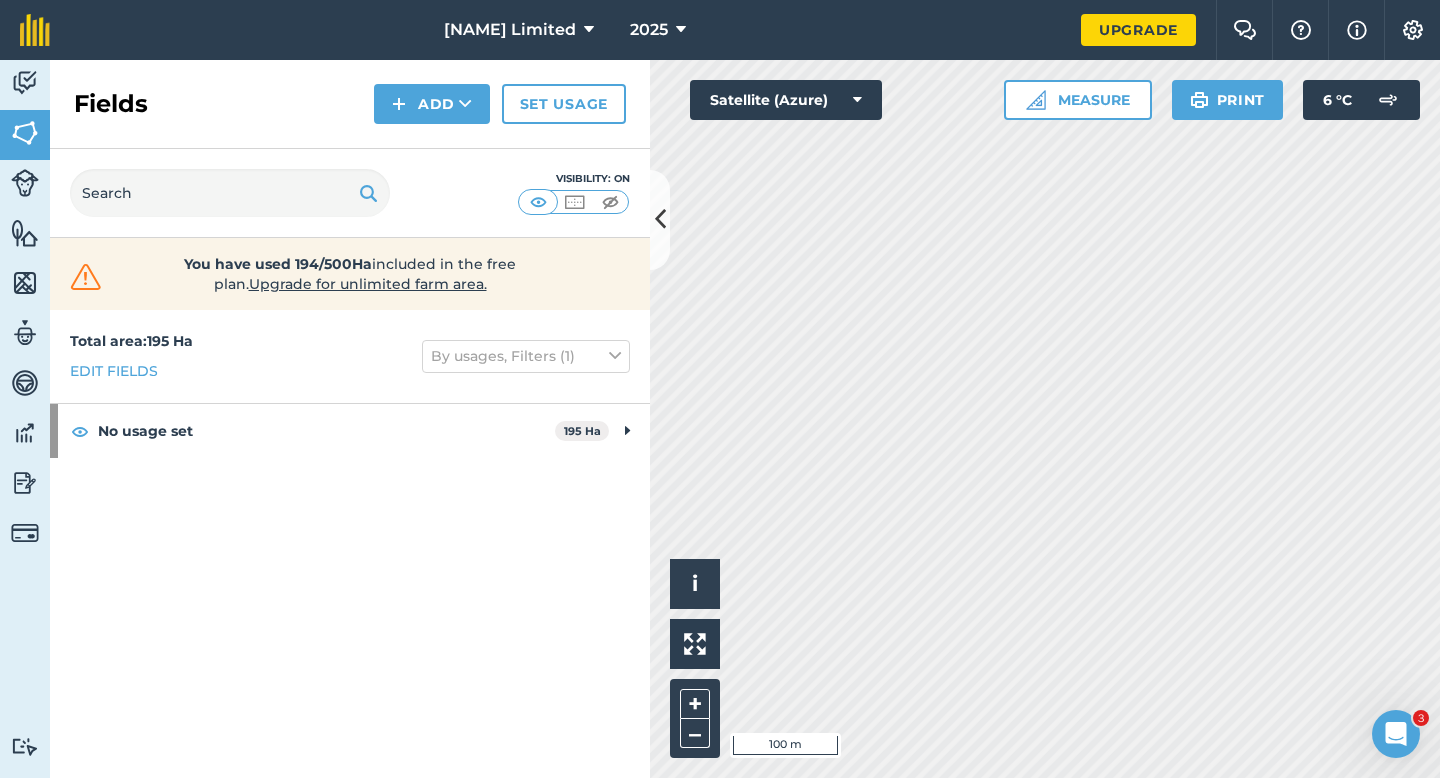 click on "Fields   Add   Set usage" at bounding box center [350, 104] 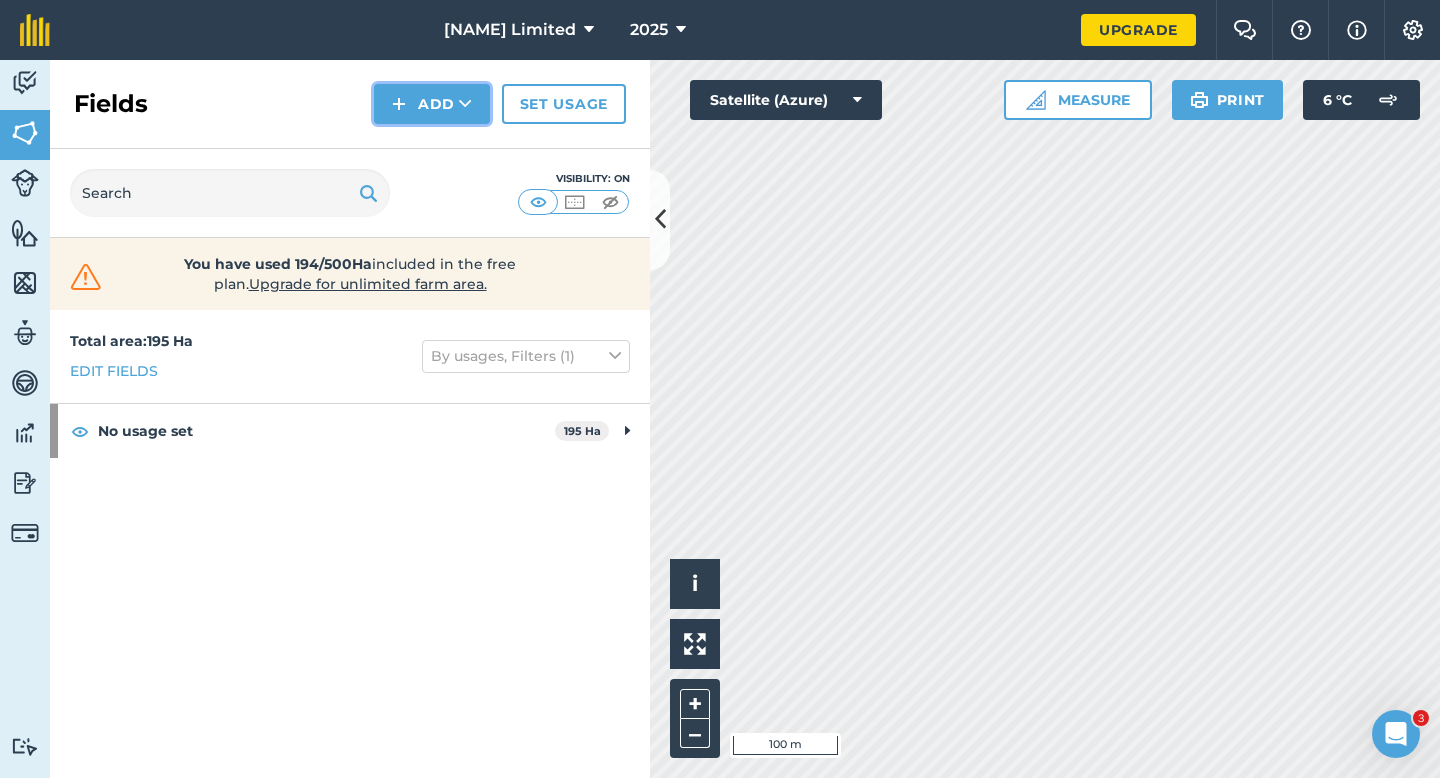 click on "Add" at bounding box center [432, 104] 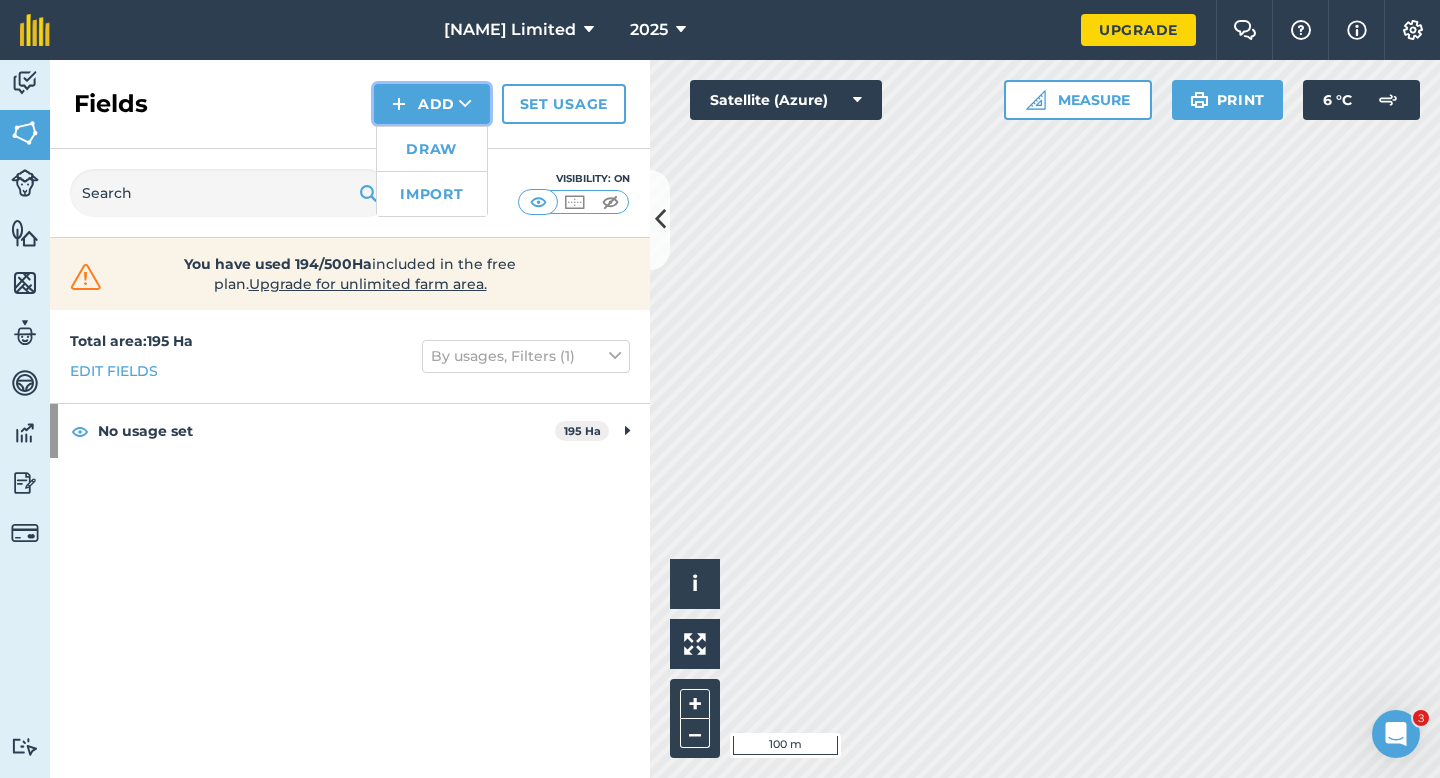 click on "Add   Draw Import" at bounding box center [432, 104] 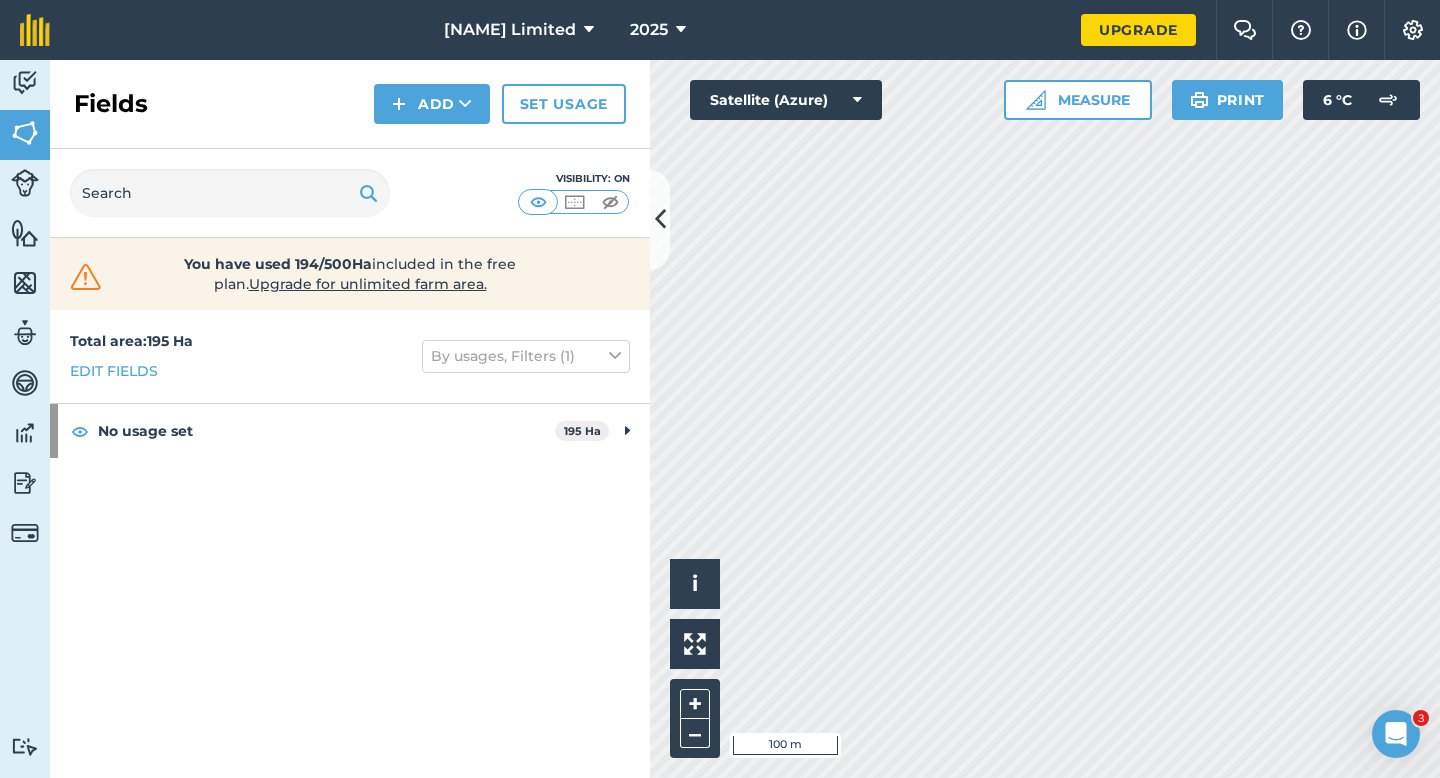 click on "Fields   Add   Set usage" at bounding box center (350, 104) 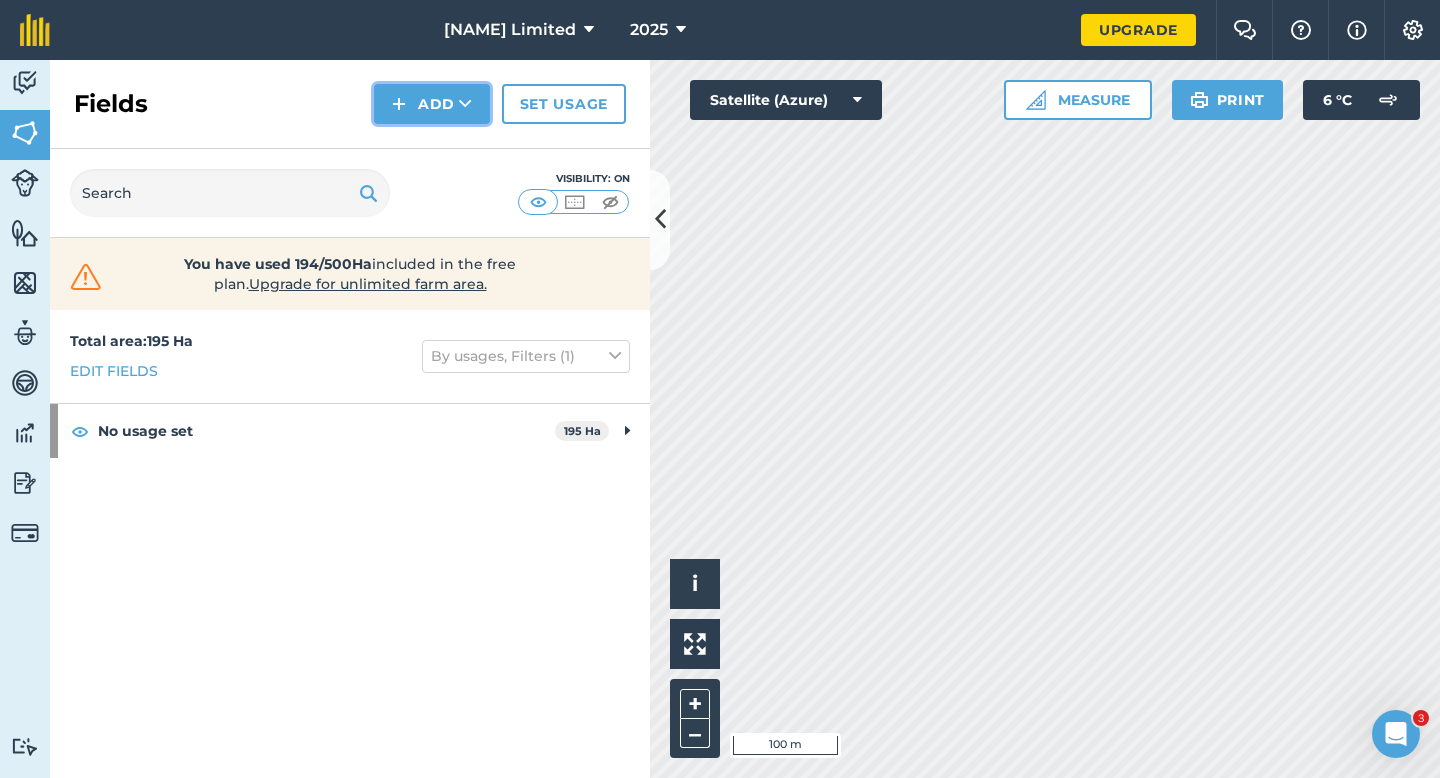 click on "Add" at bounding box center (432, 104) 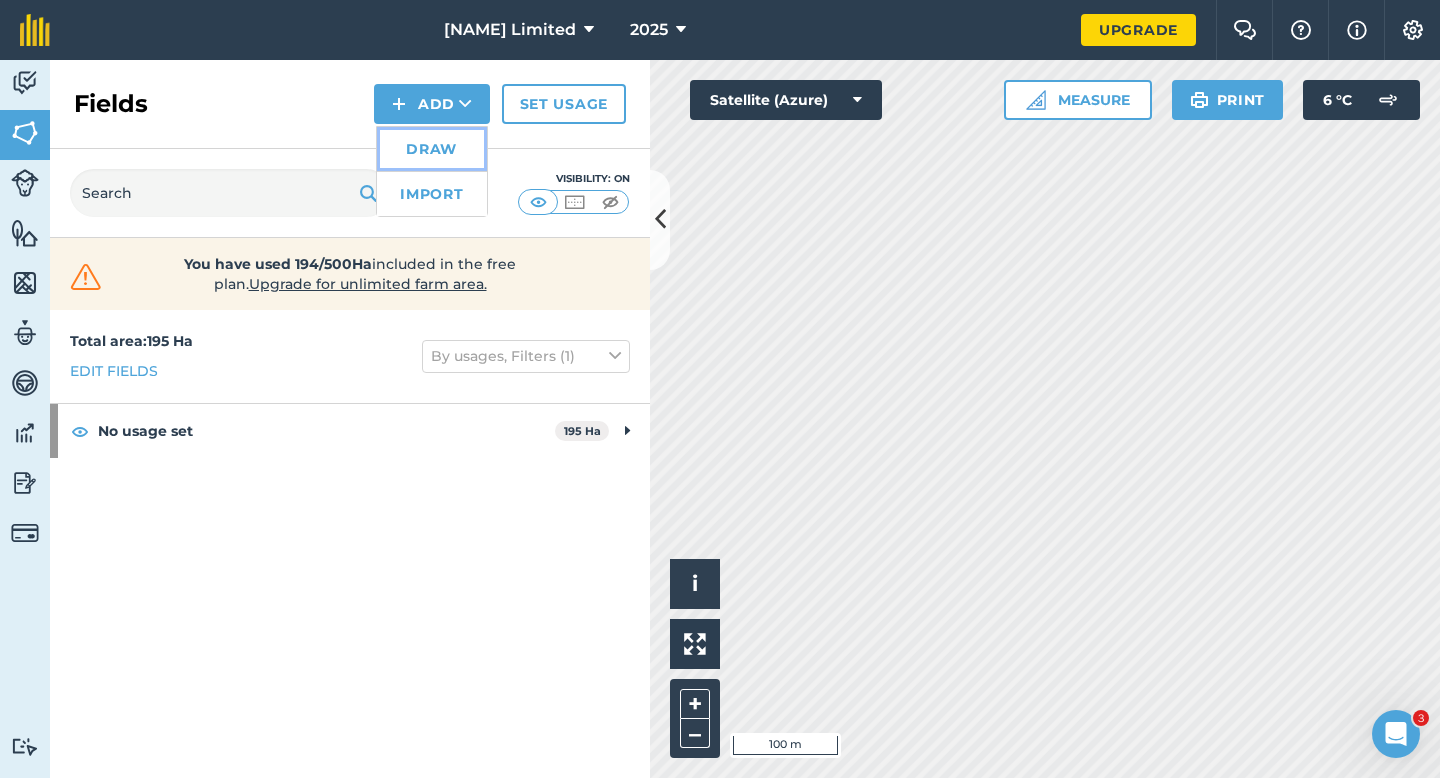 click on "Draw" at bounding box center [432, 149] 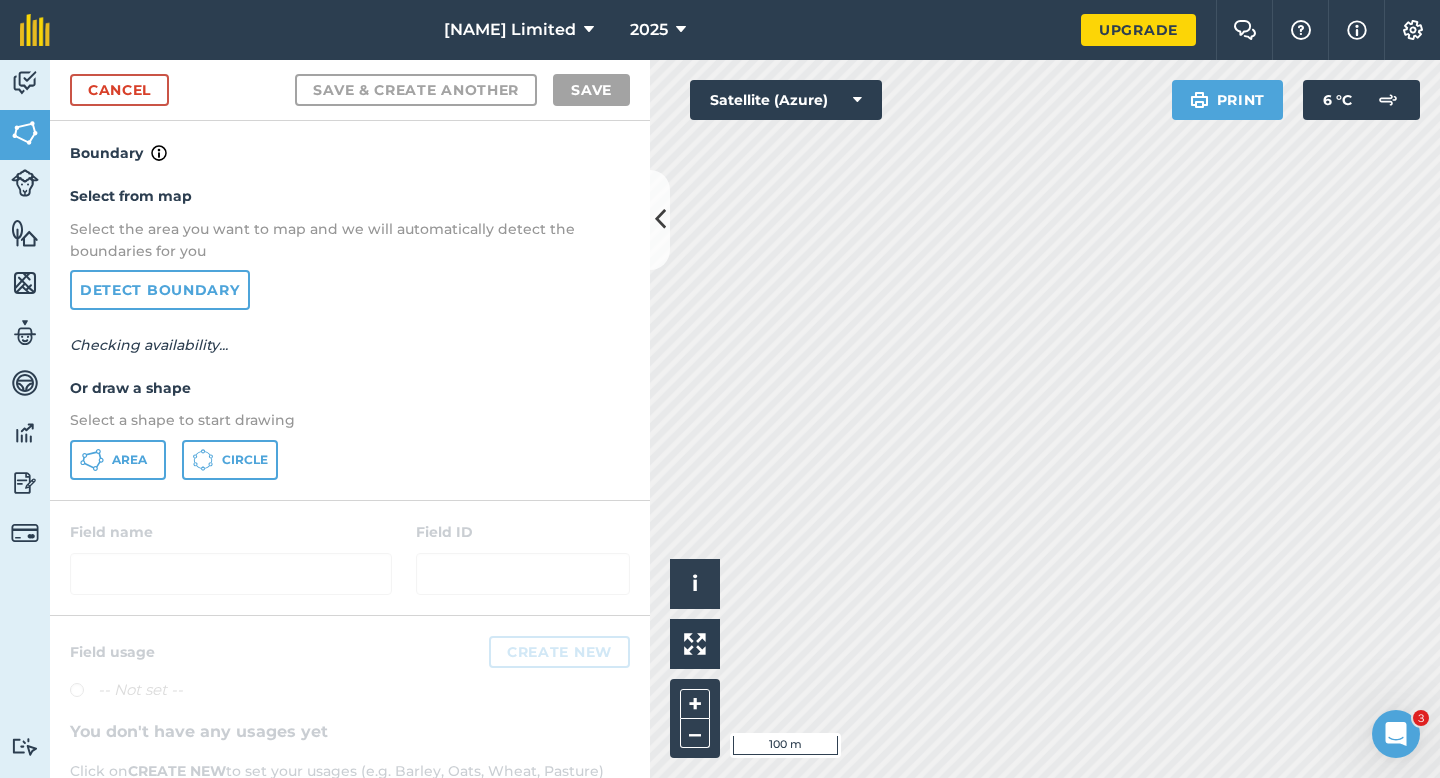 click on "Area Circle" at bounding box center [350, 460] 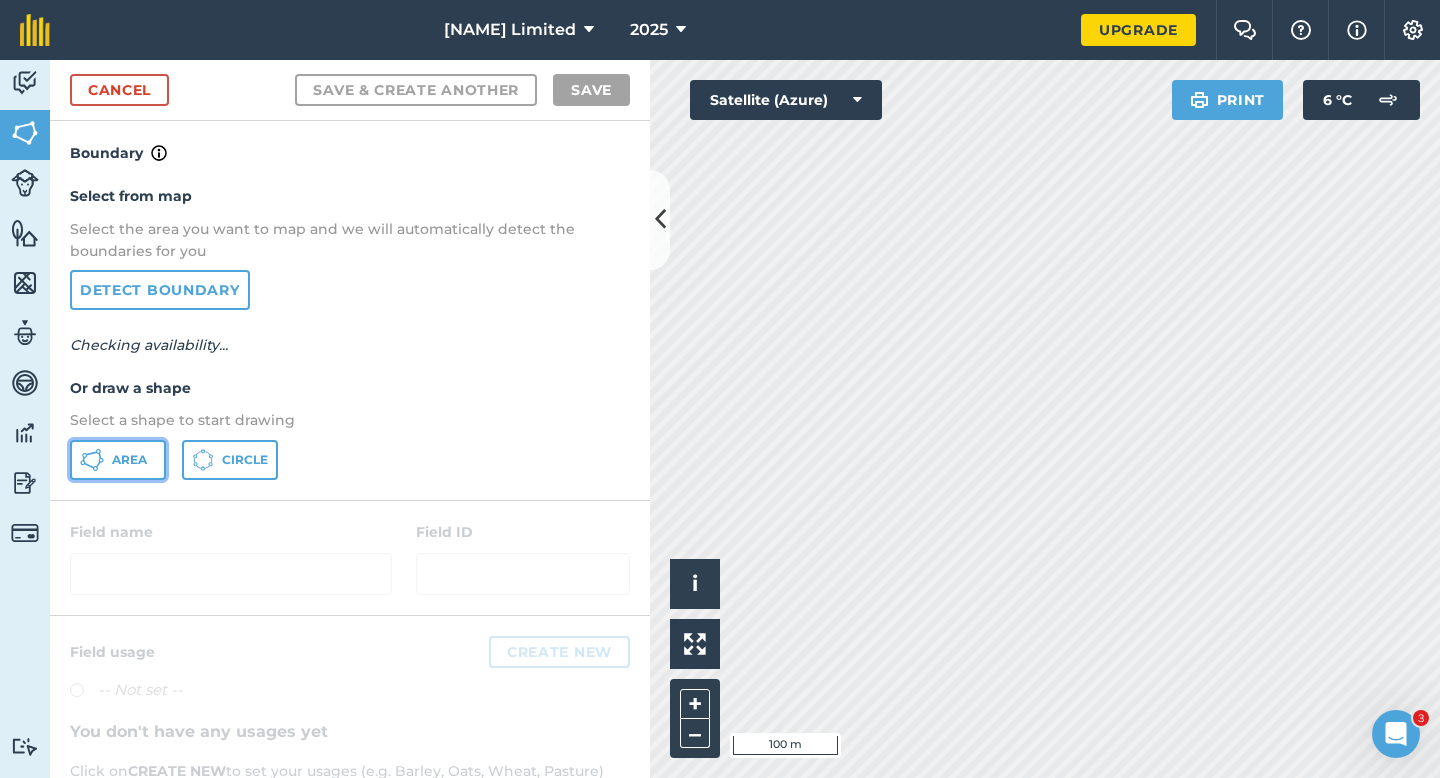 click on "Area" at bounding box center [129, 460] 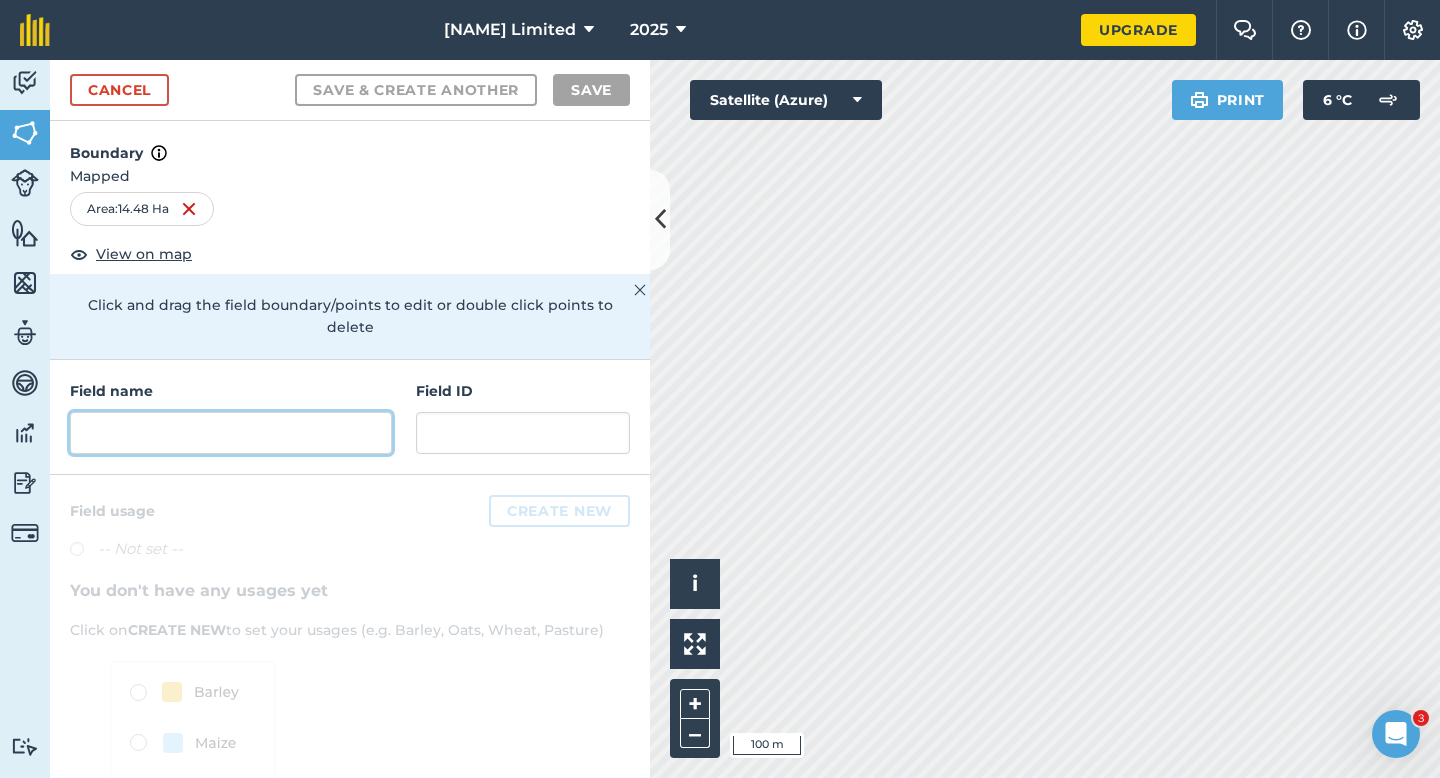 click at bounding box center [231, 433] 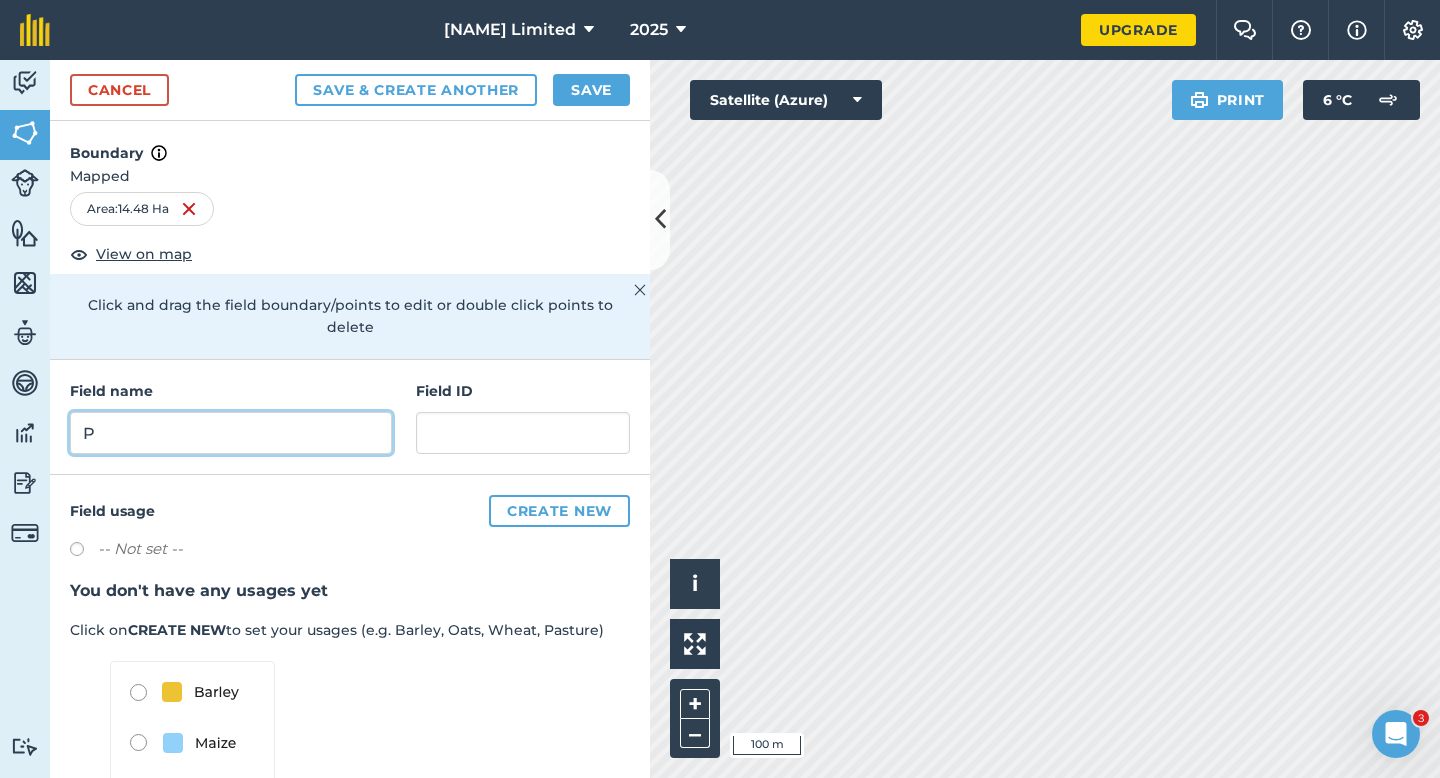 type on "P" 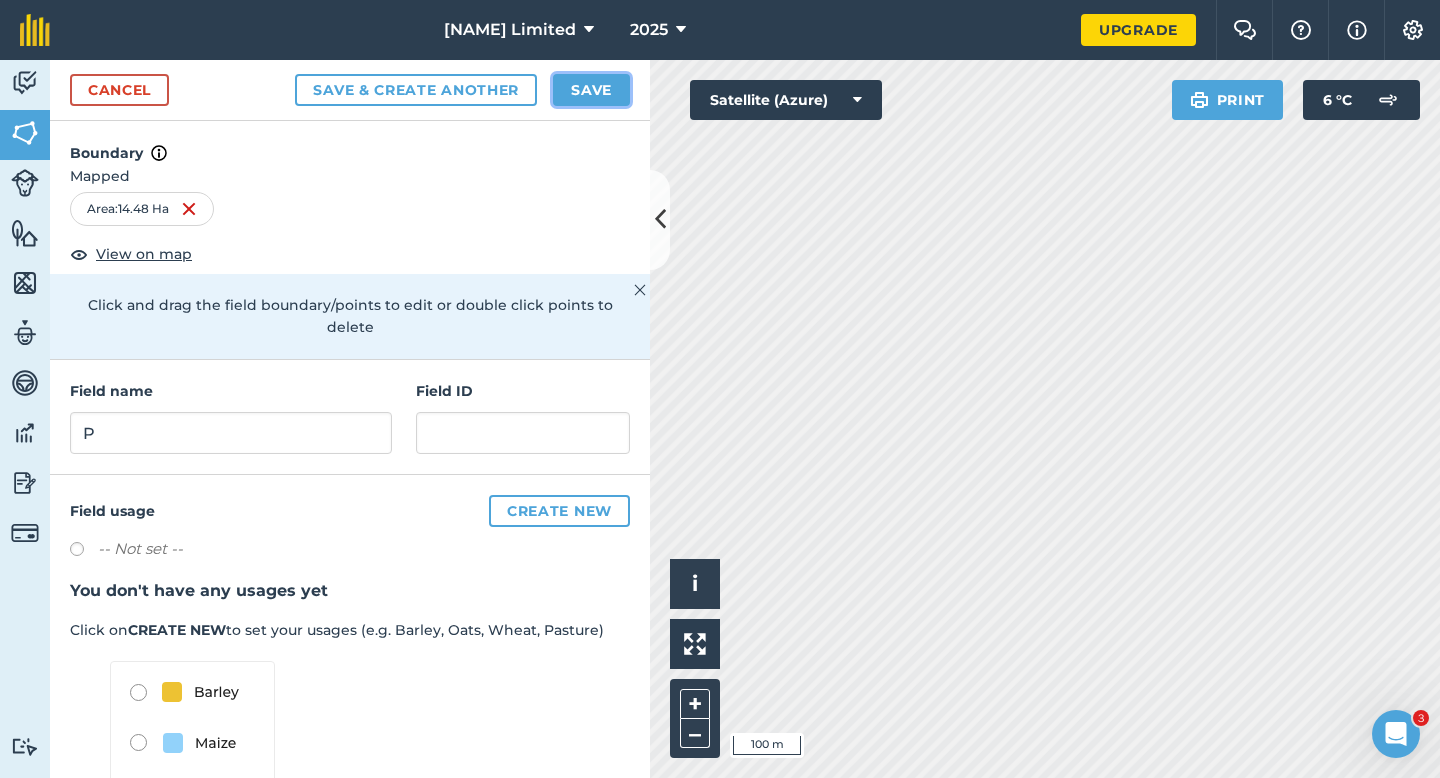 click on "Save" at bounding box center (591, 90) 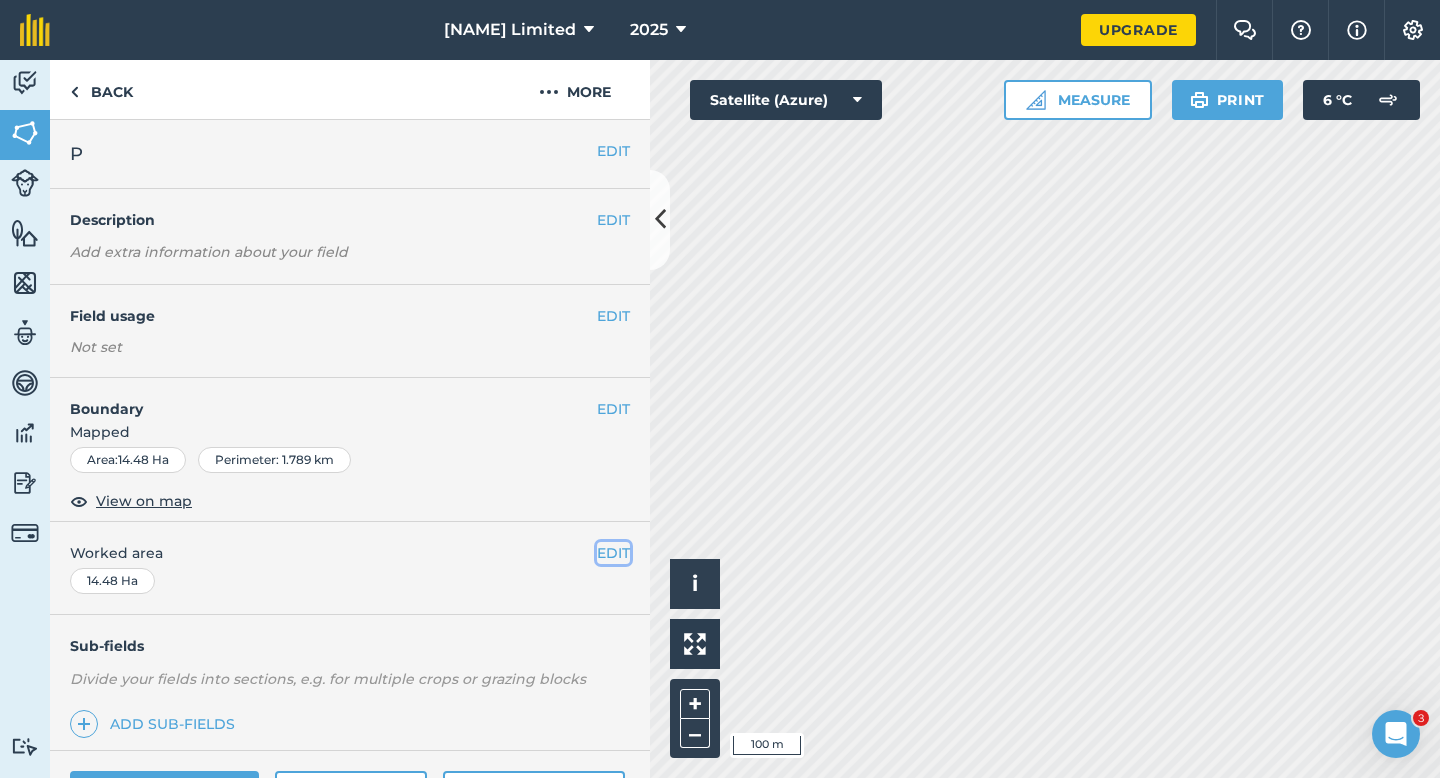 click on "EDIT" at bounding box center (613, 553) 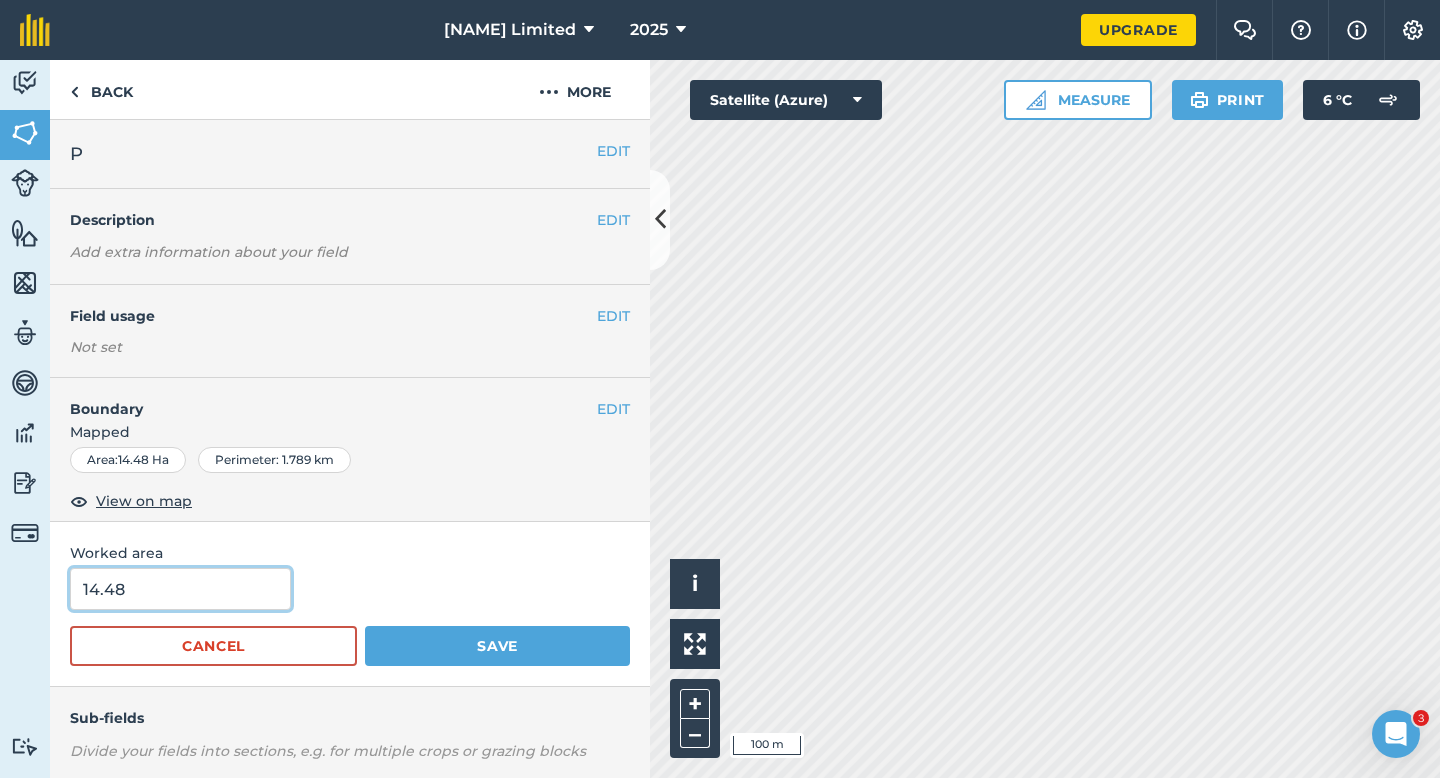 click on "14.48" at bounding box center (180, 589) 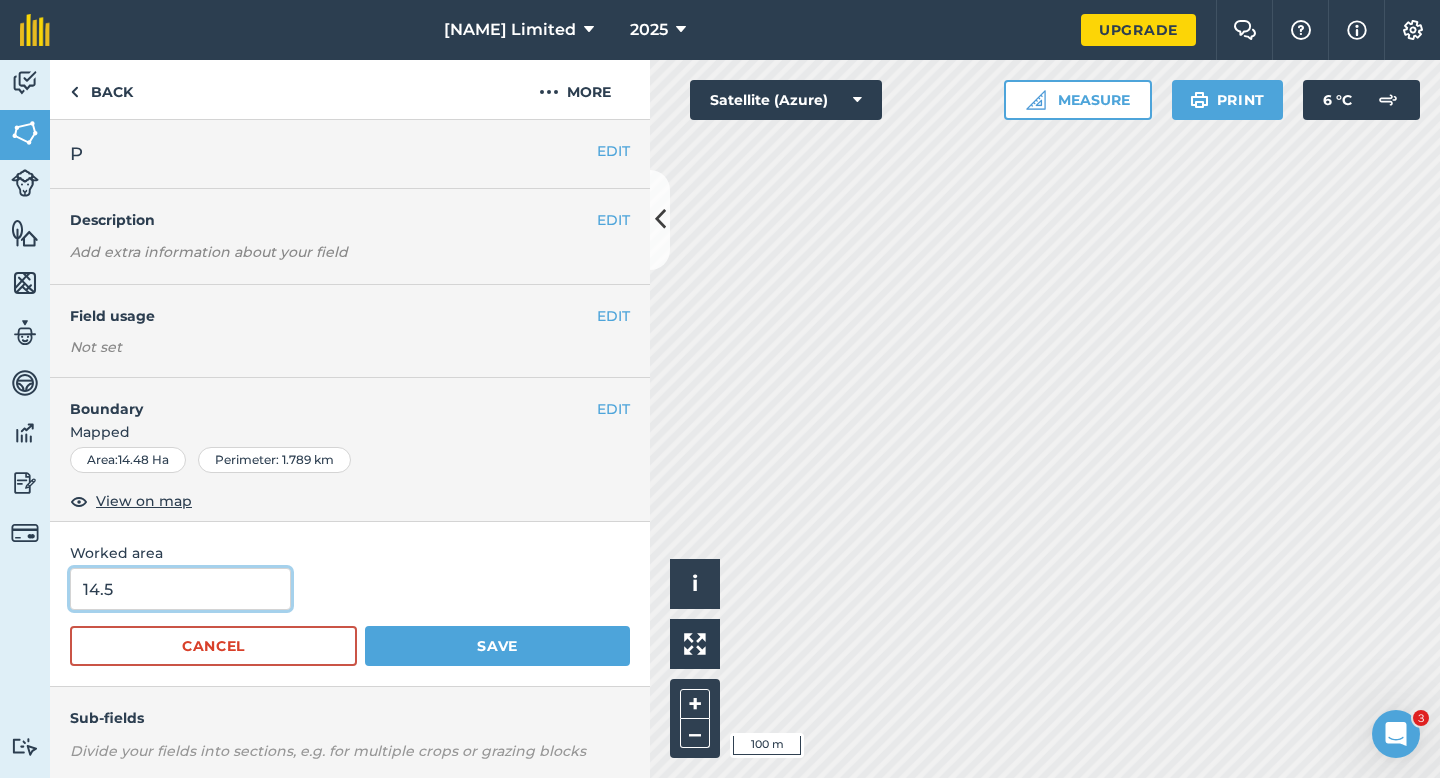 type on "14.5" 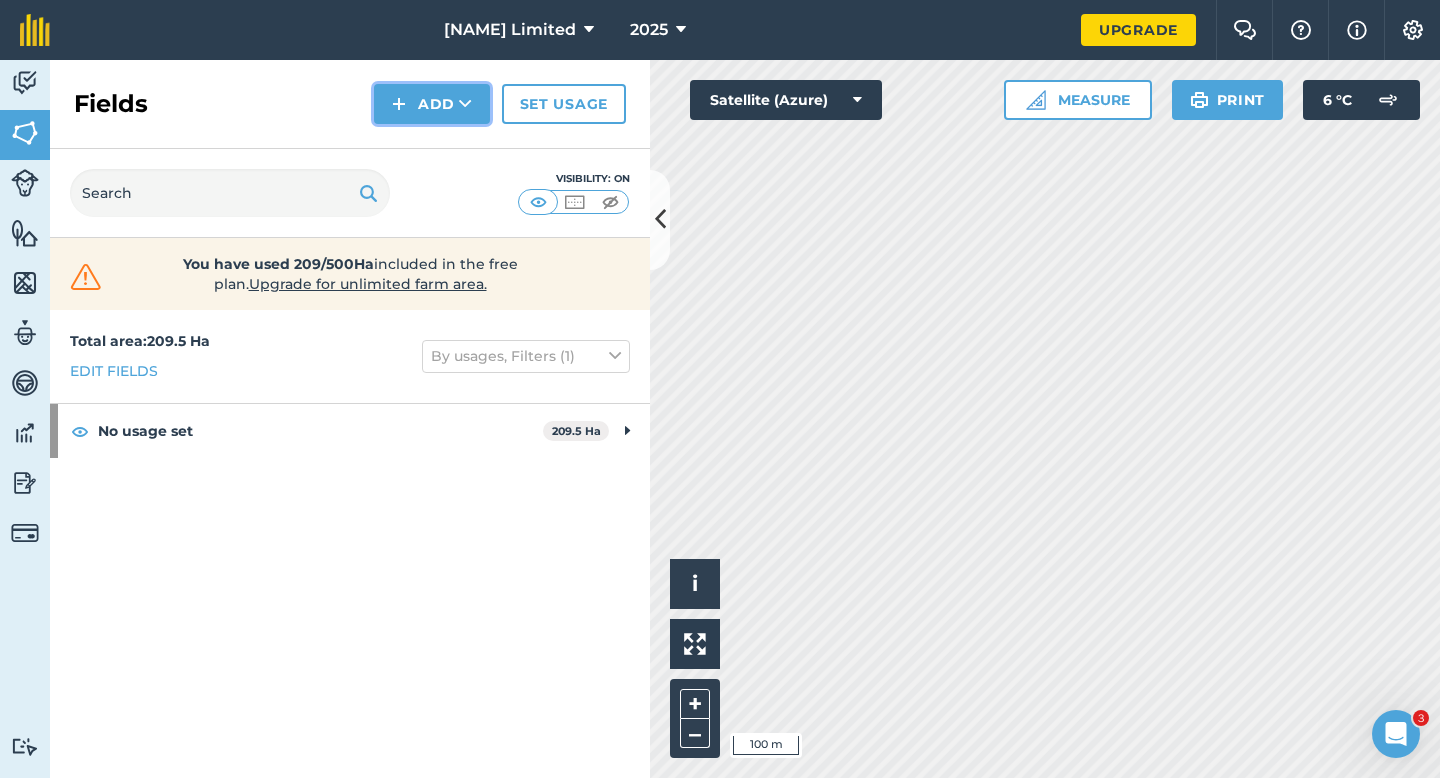 click on "Add" at bounding box center [432, 104] 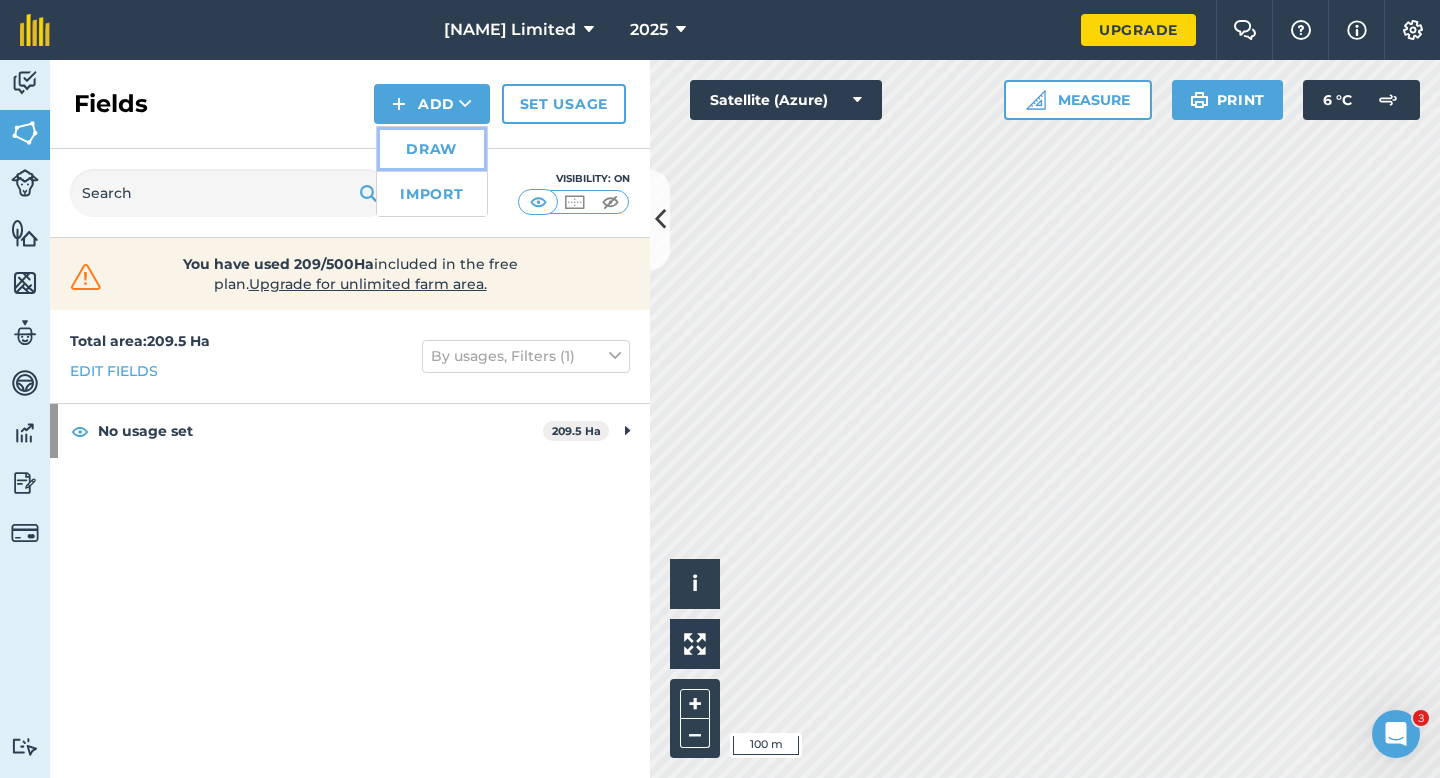 click on "Draw" at bounding box center [432, 149] 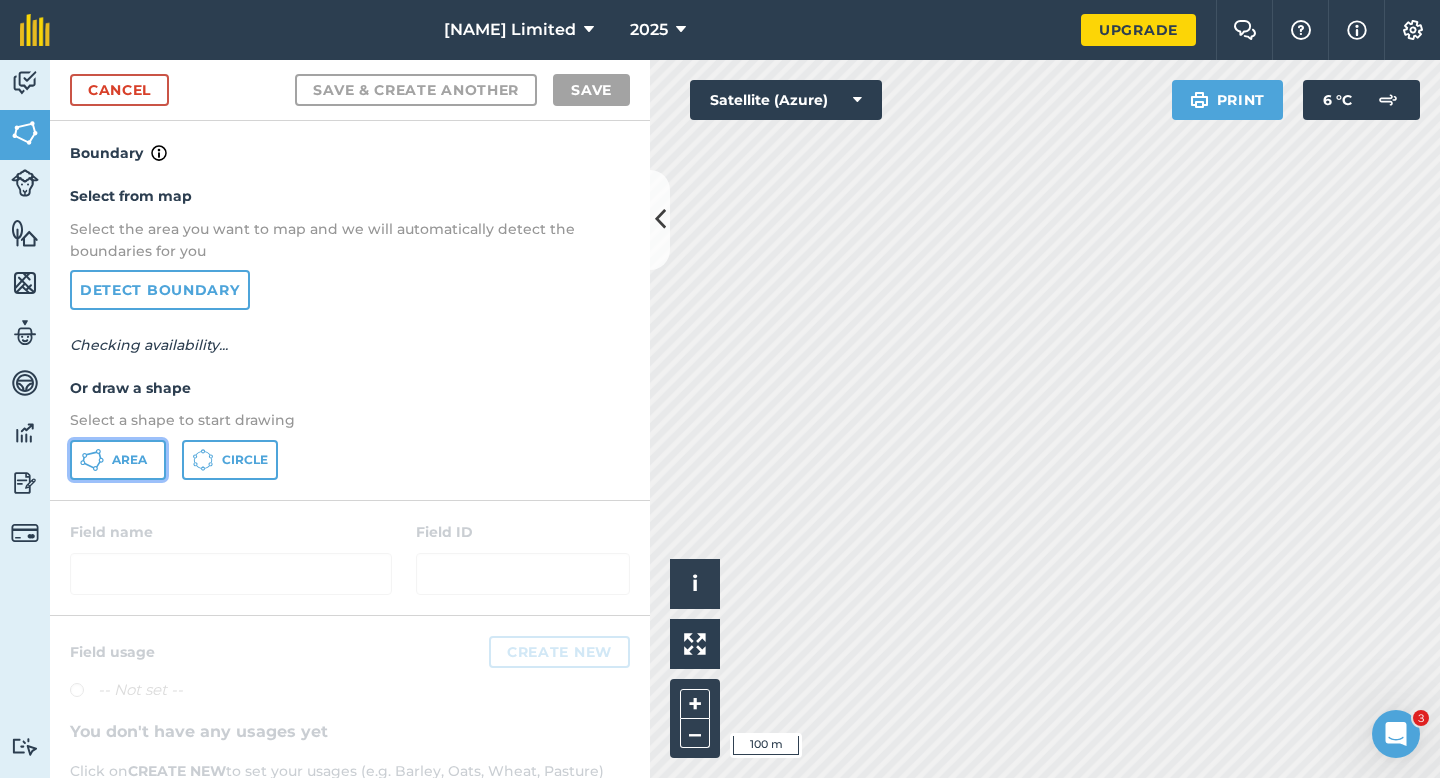 click on "Area" at bounding box center (118, 460) 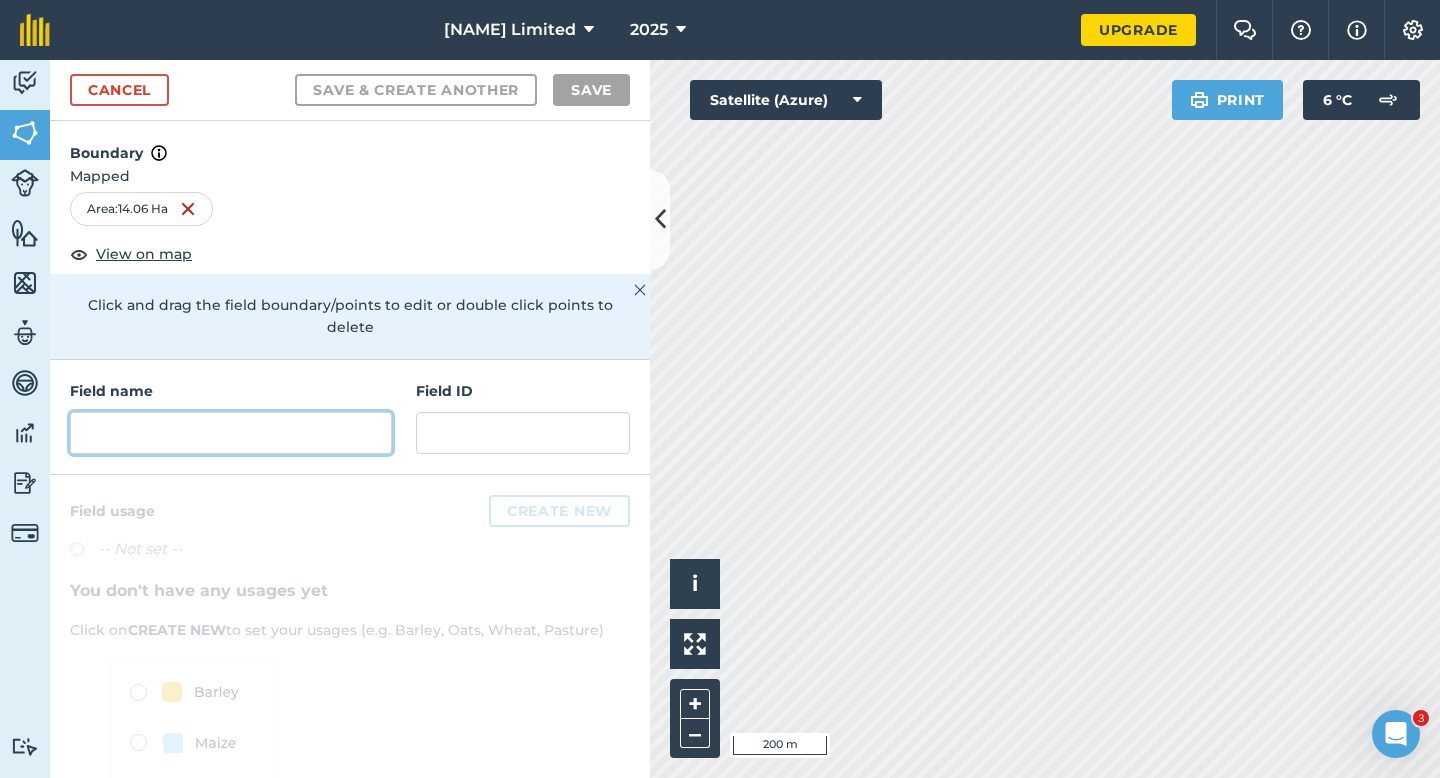 click at bounding box center (231, 433) 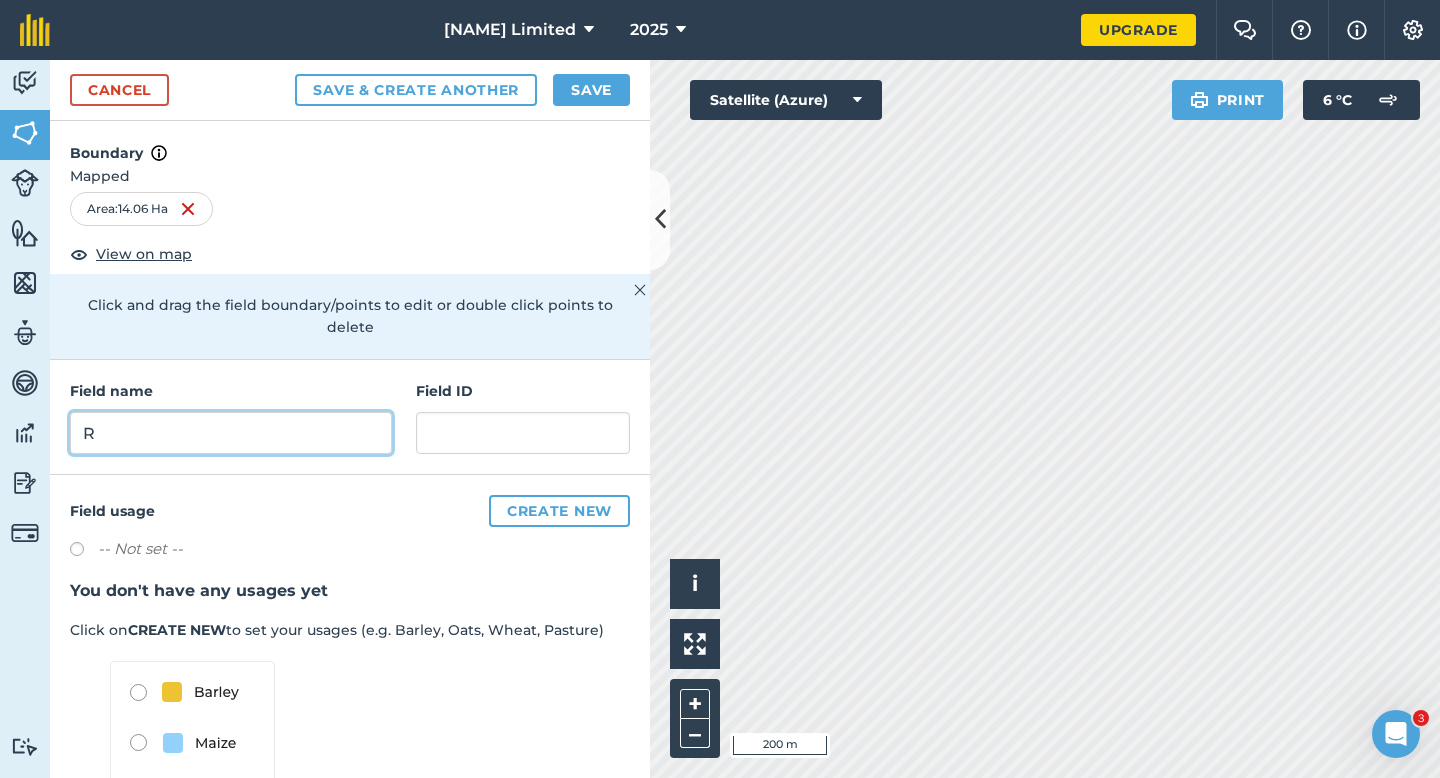 type on "R" 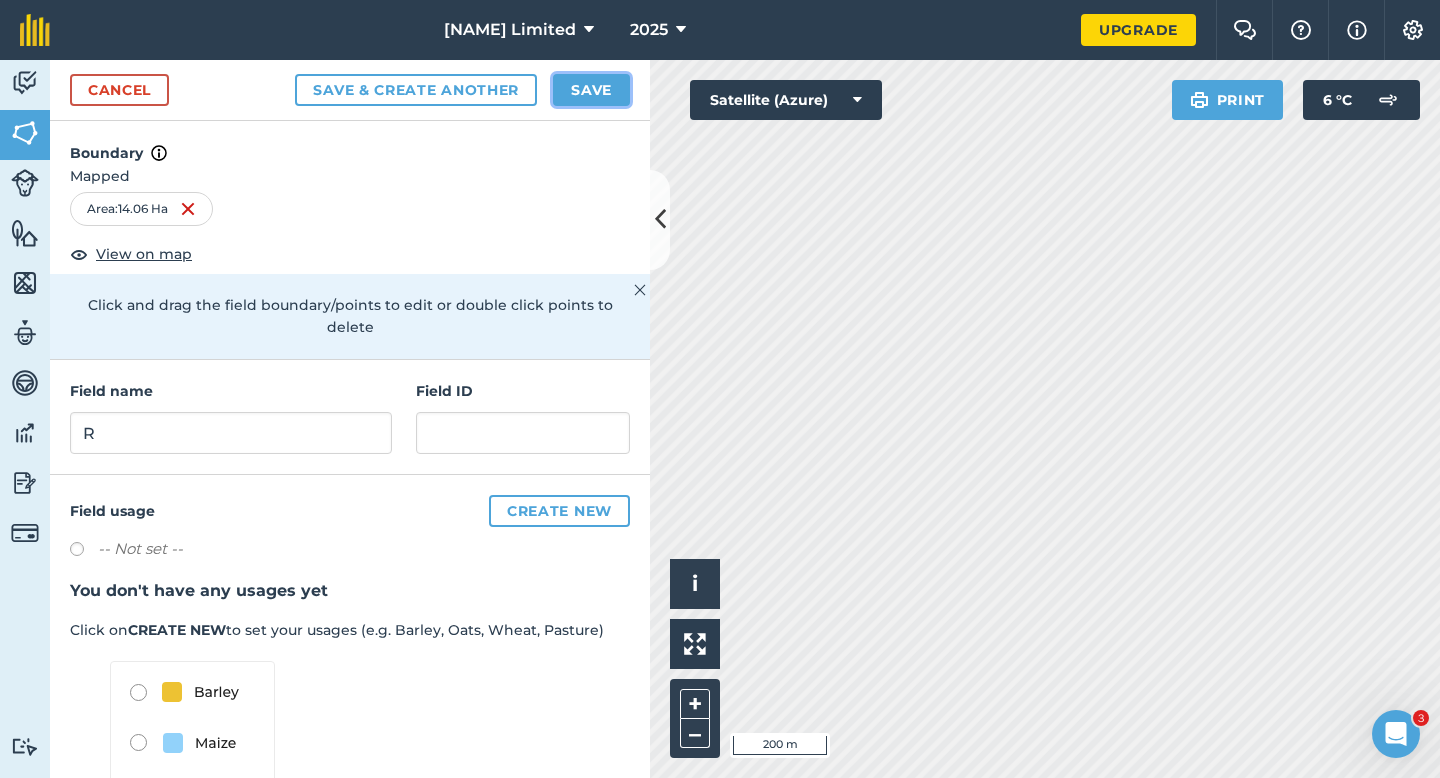 click on "Save" at bounding box center (591, 90) 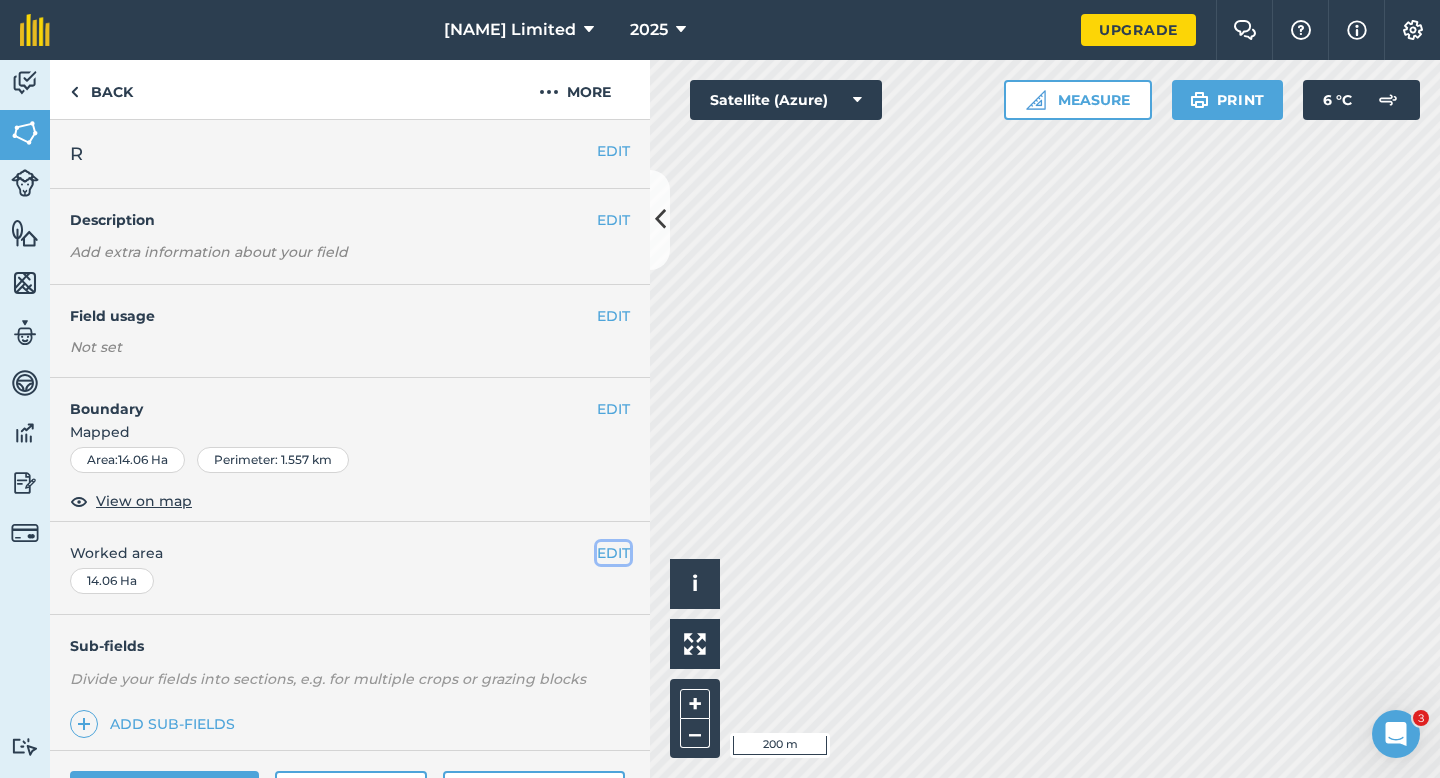 click on "EDIT" at bounding box center (613, 553) 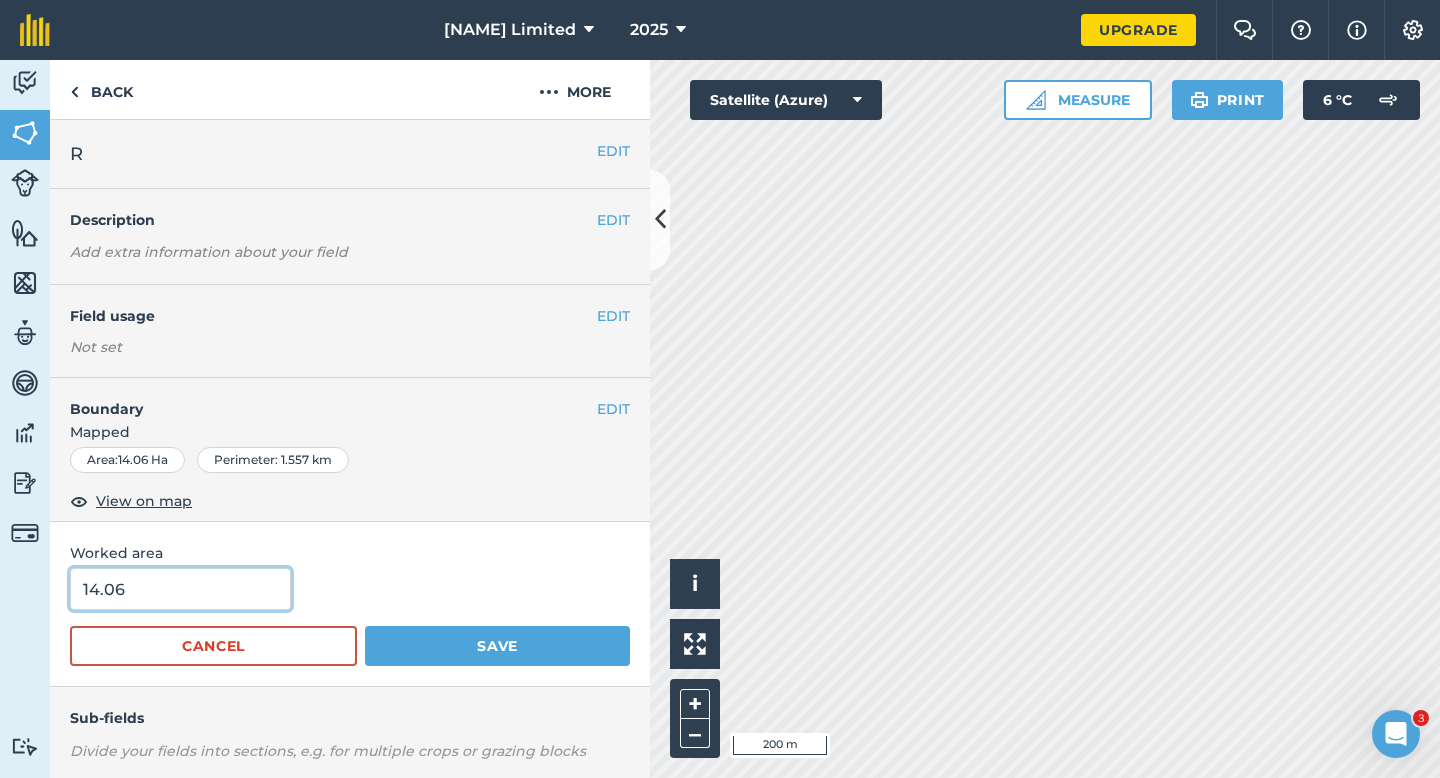 click on "14.06" at bounding box center [180, 589] 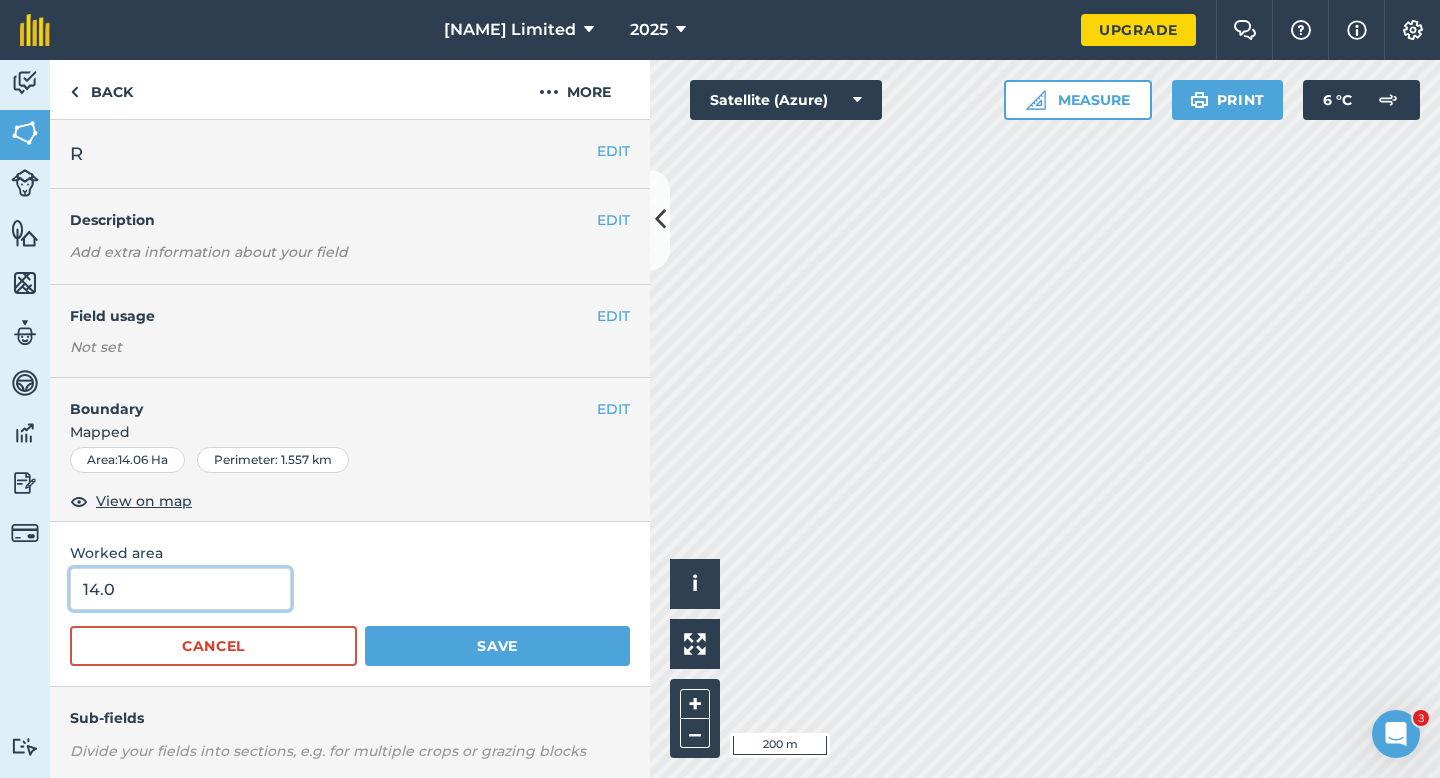 type on "14" 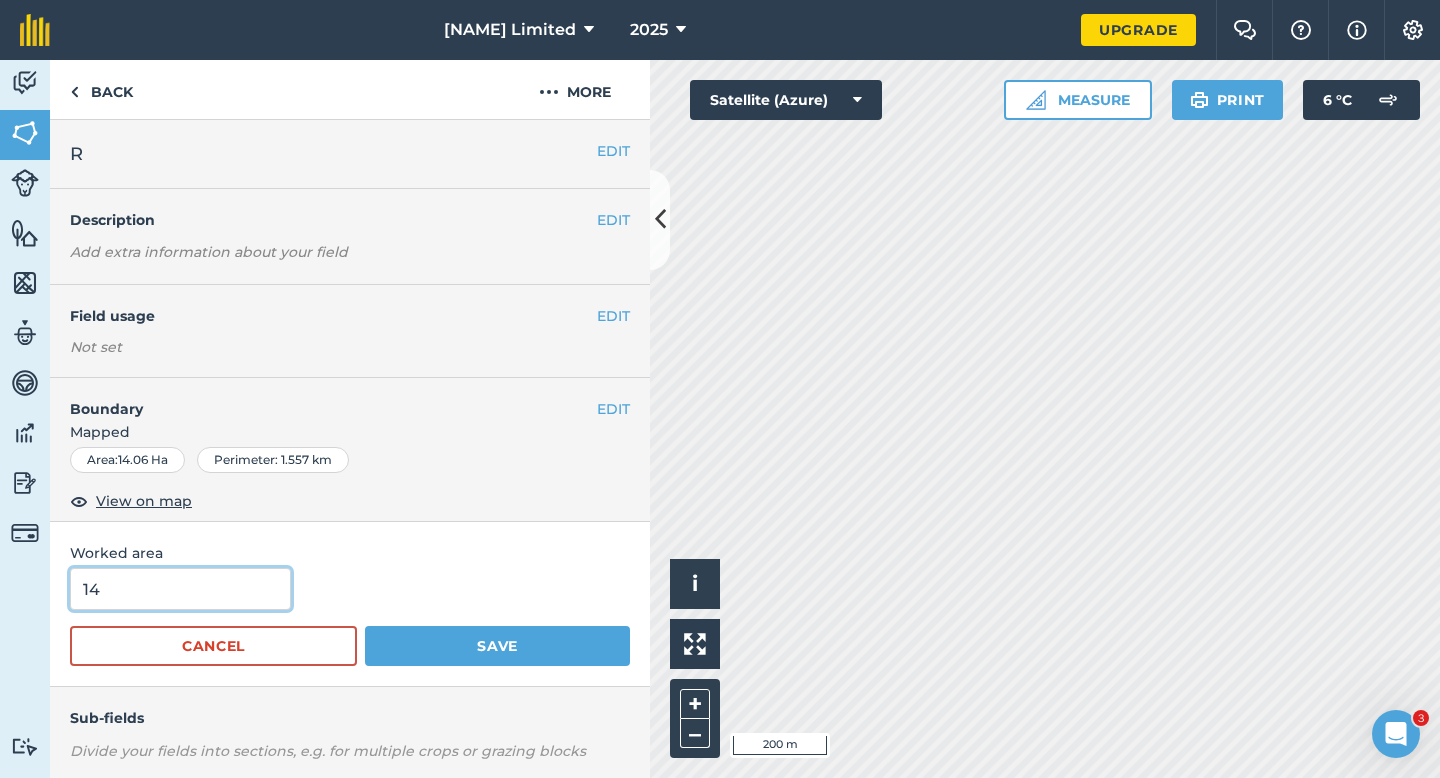click on "Save" at bounding box center (497, 646) 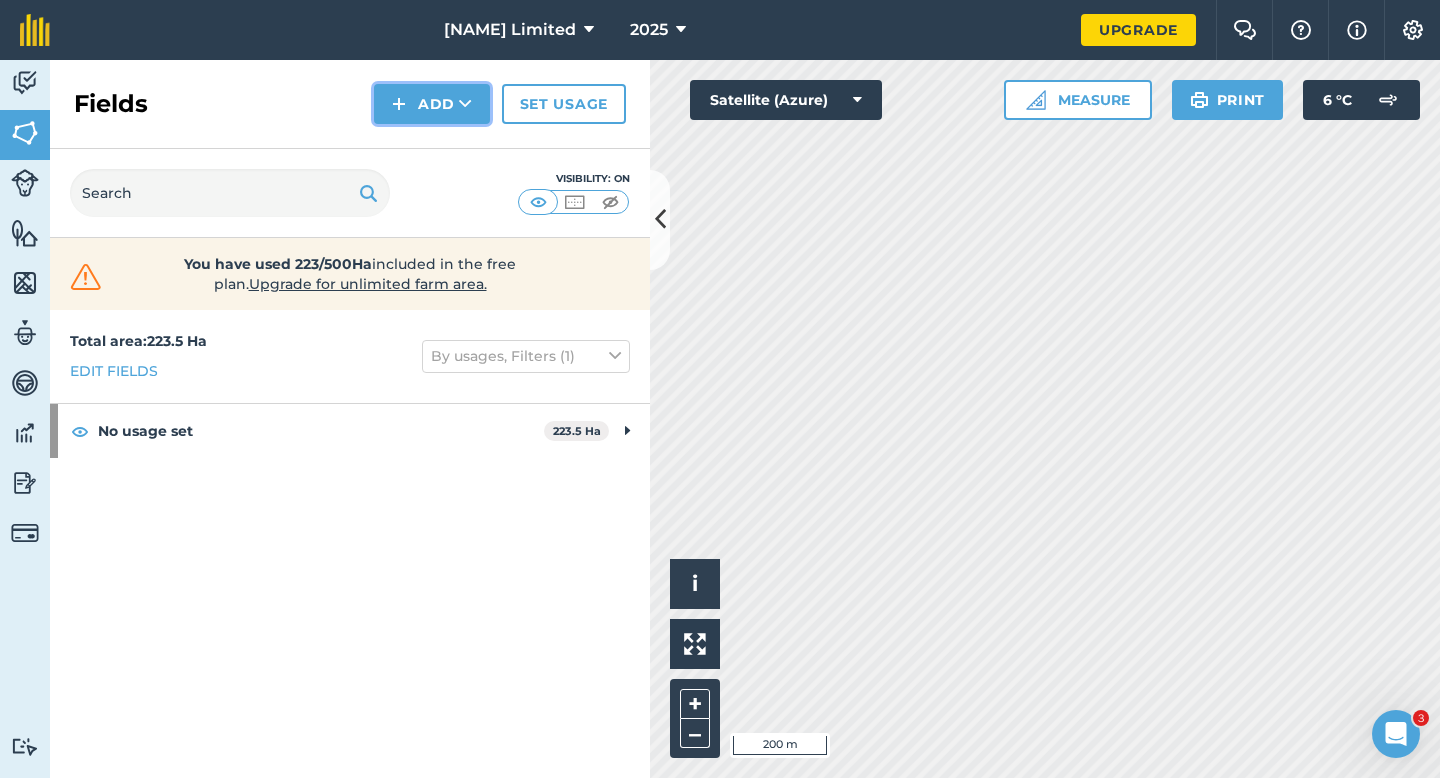 click on "Add" at bounding box center [432, 104] 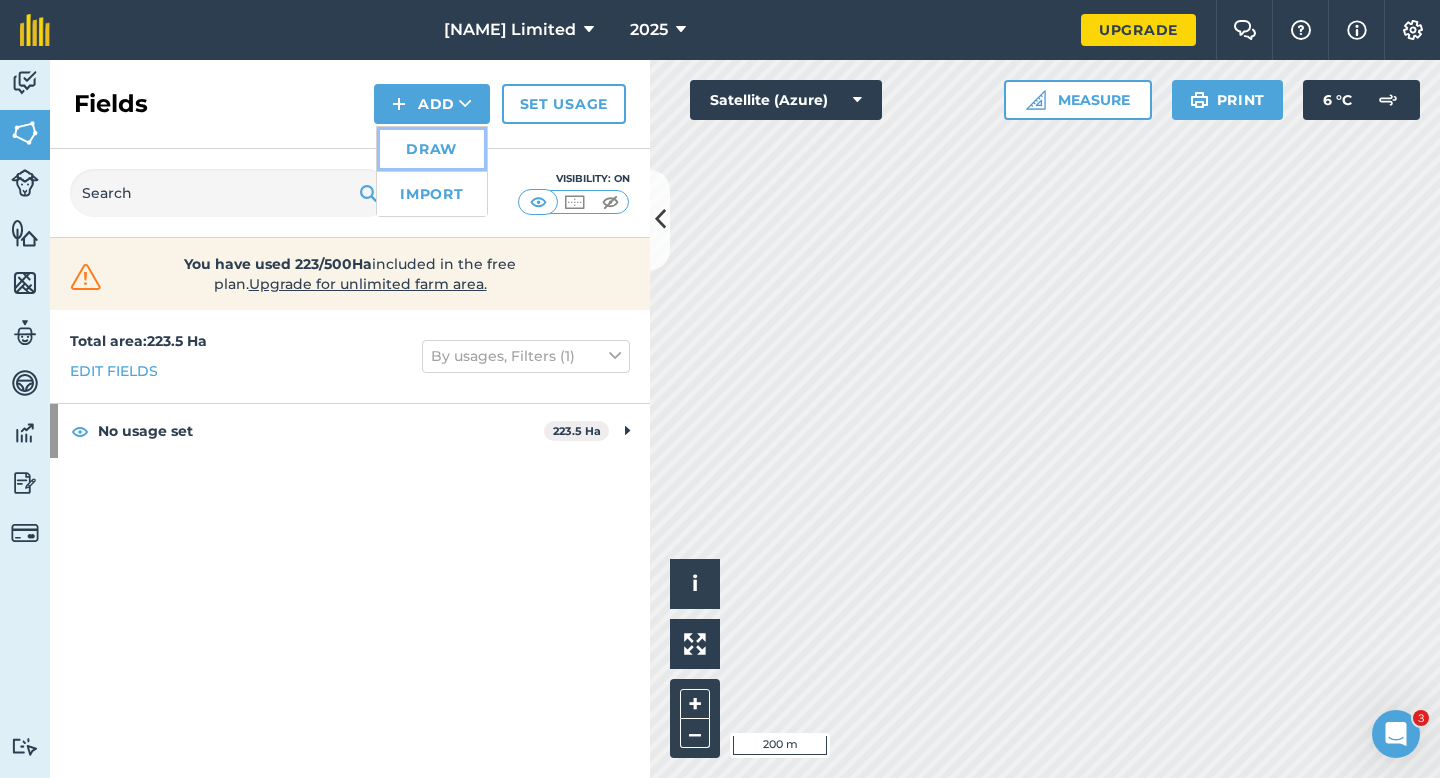 click on "Draw" at bounding box center (432, 149) 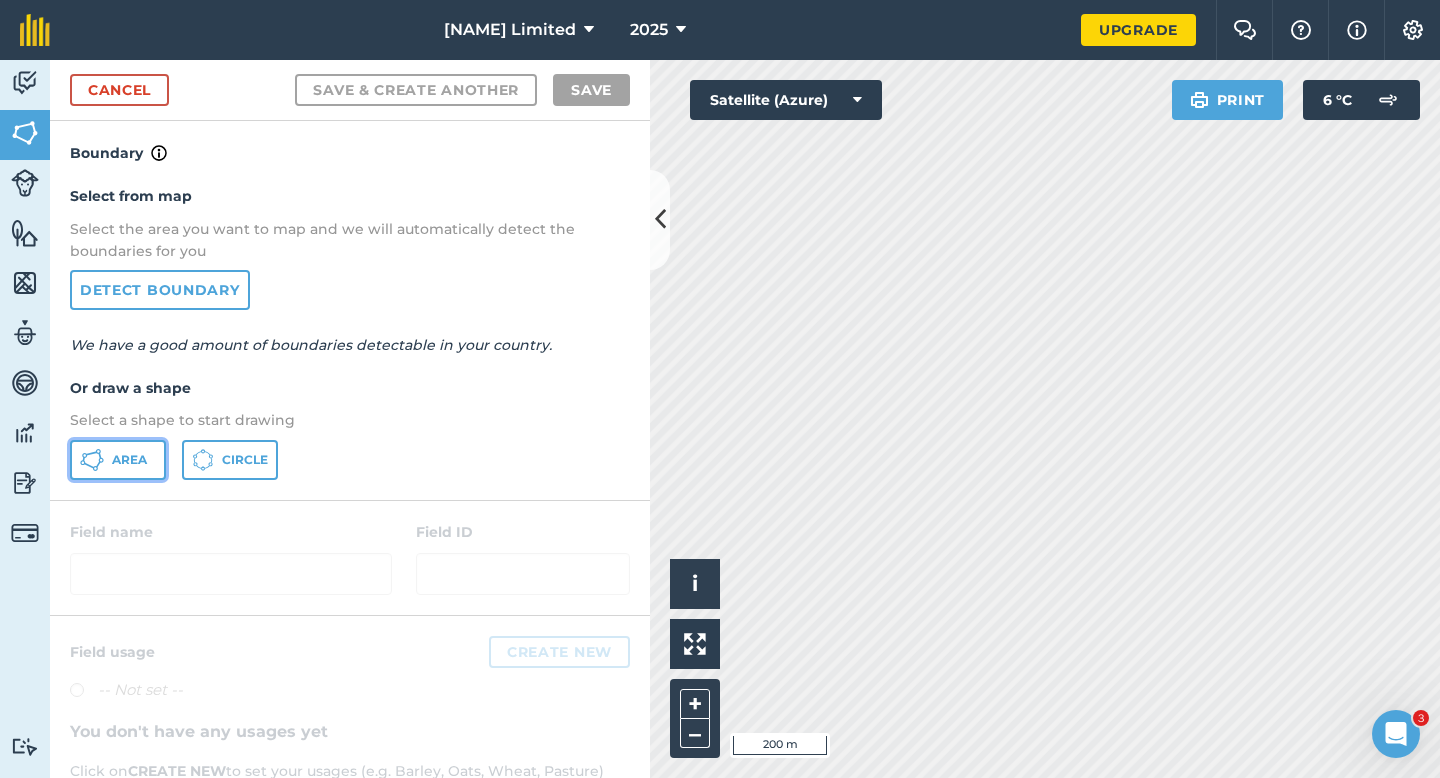 click 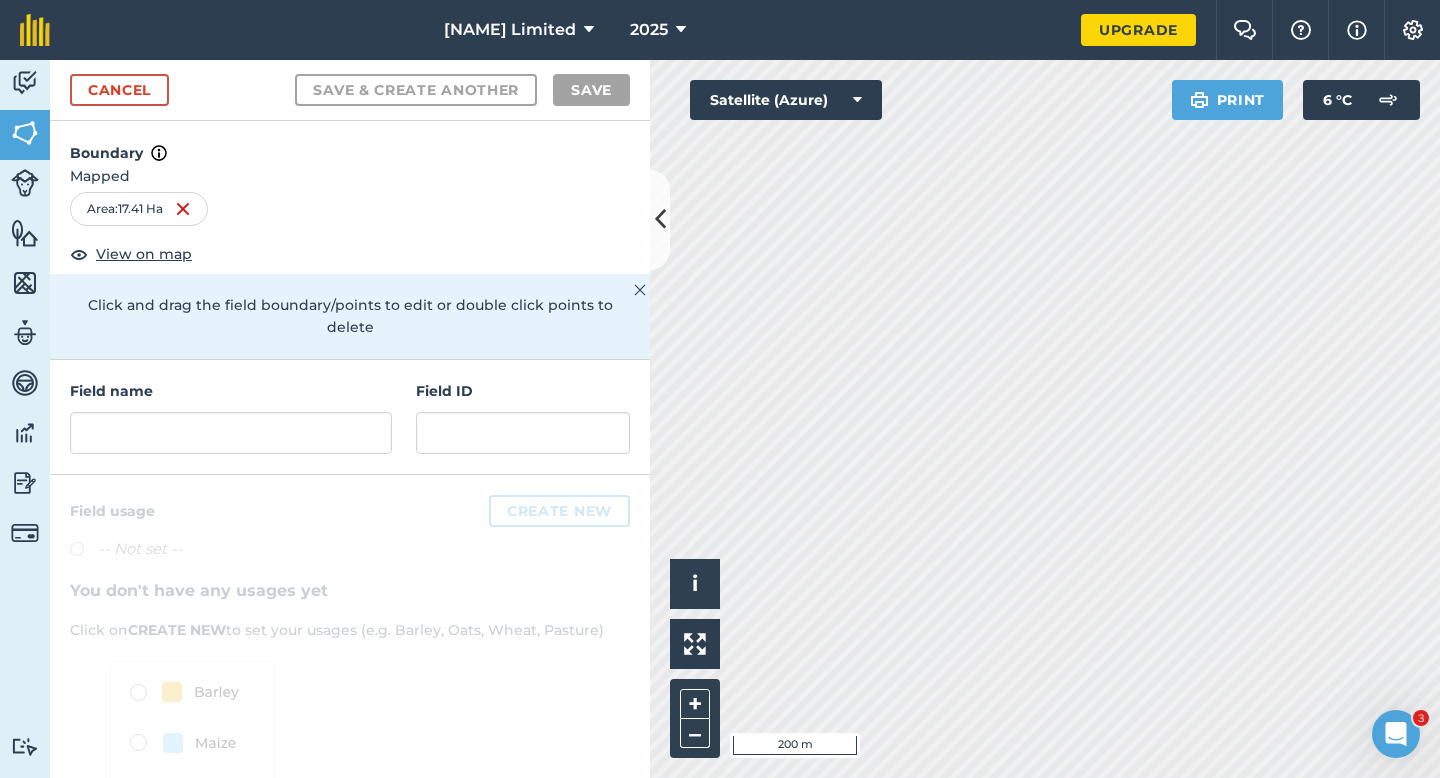 click on "Field name" at bounding box center [231, 391] 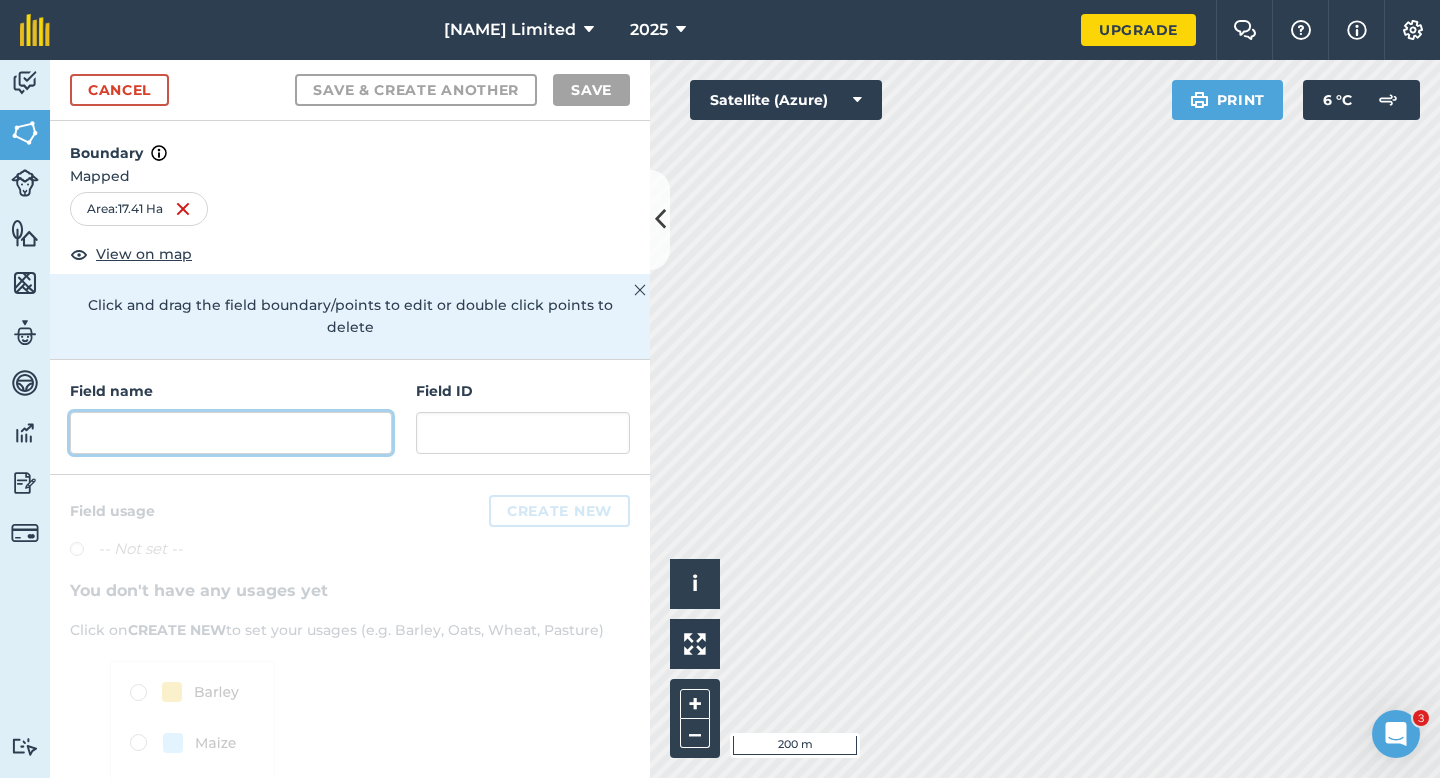 click at bounding box center (231, 433) 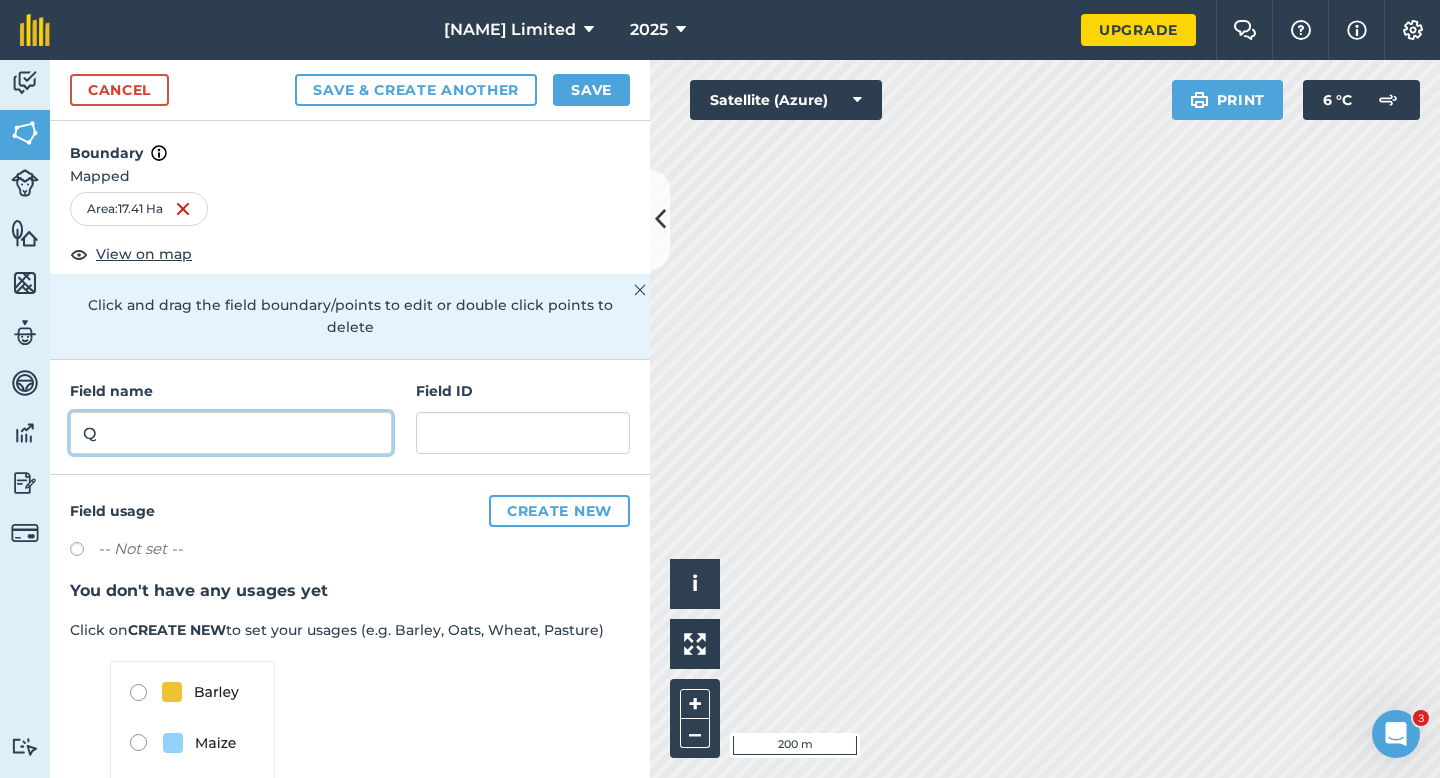type on "Q" 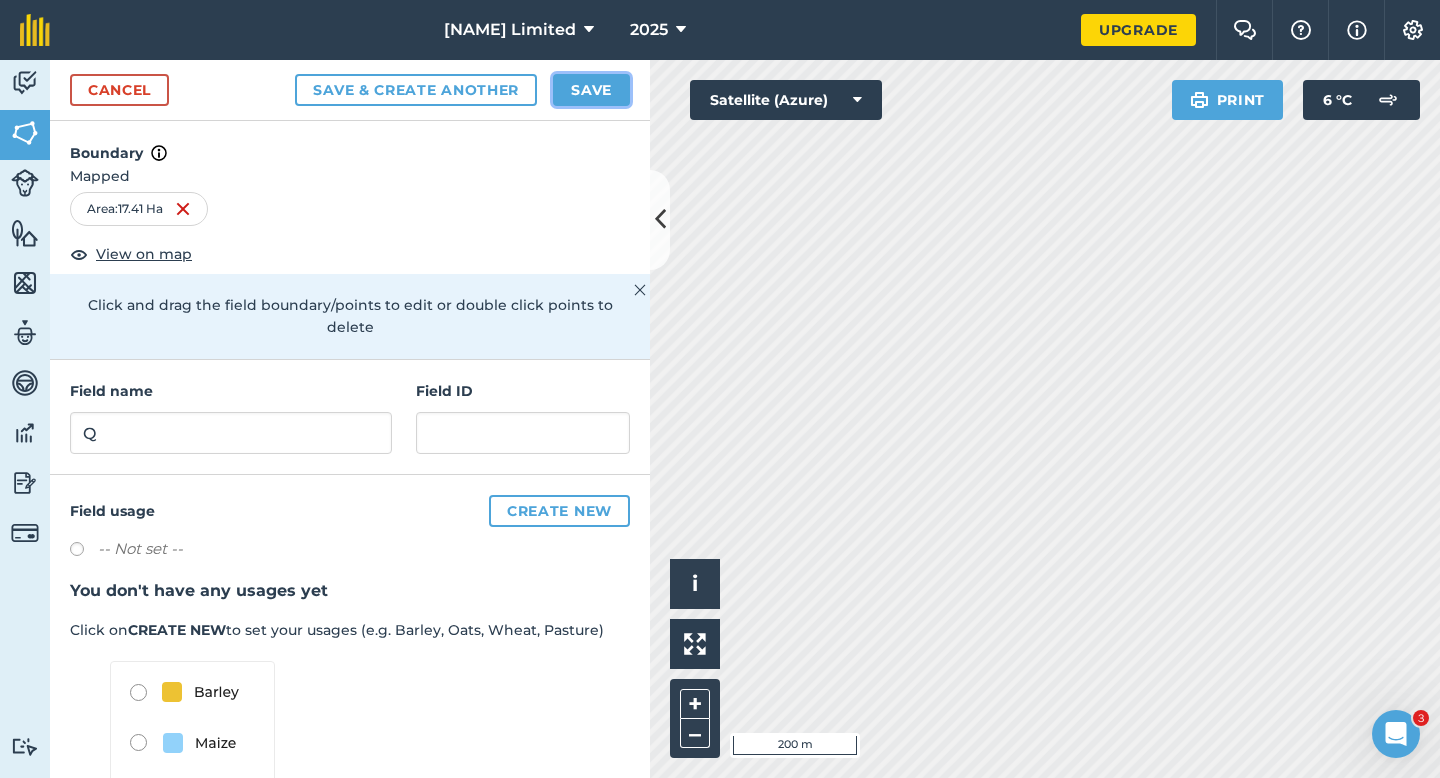 click on "Save" at bounding box center (591, 90) 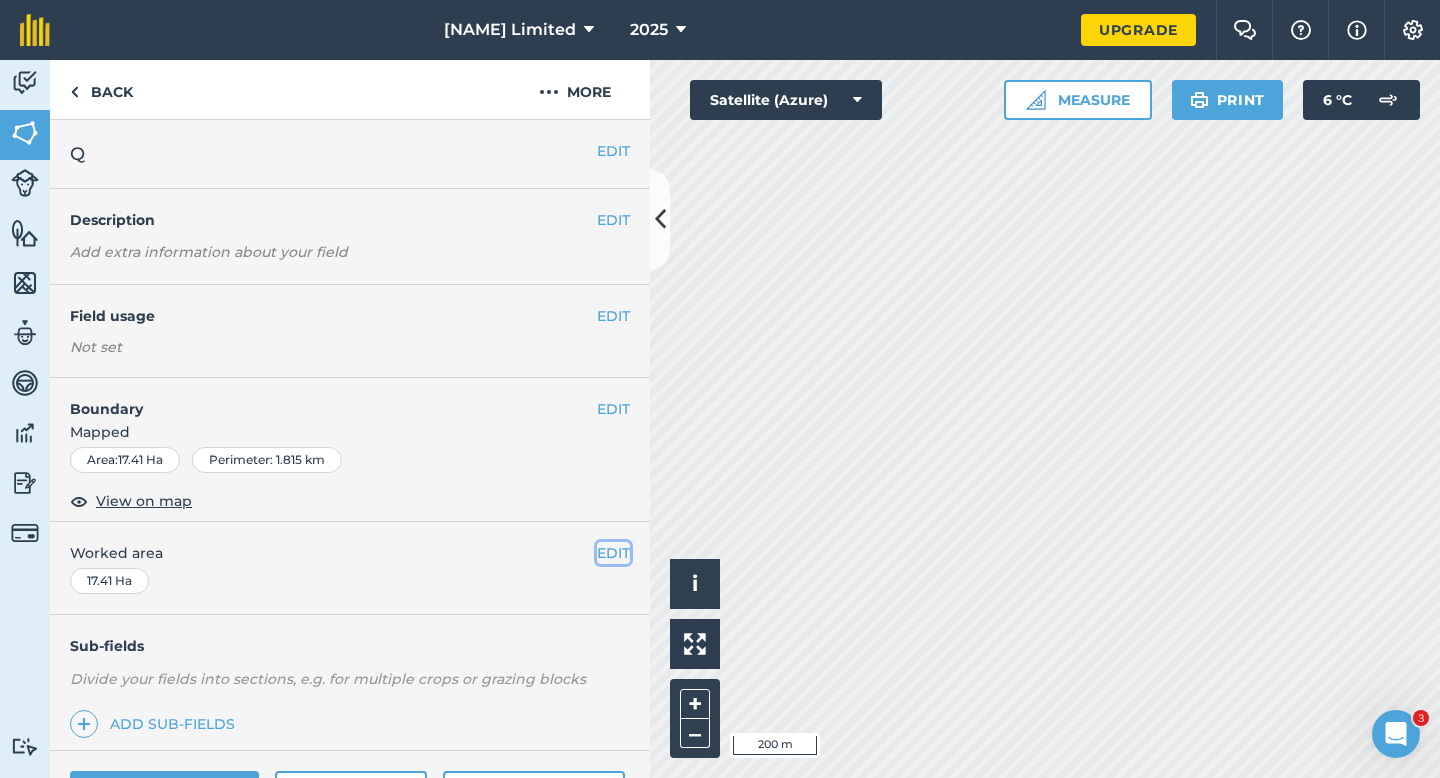 click on "EDIT" at bounding box center (613, 553) 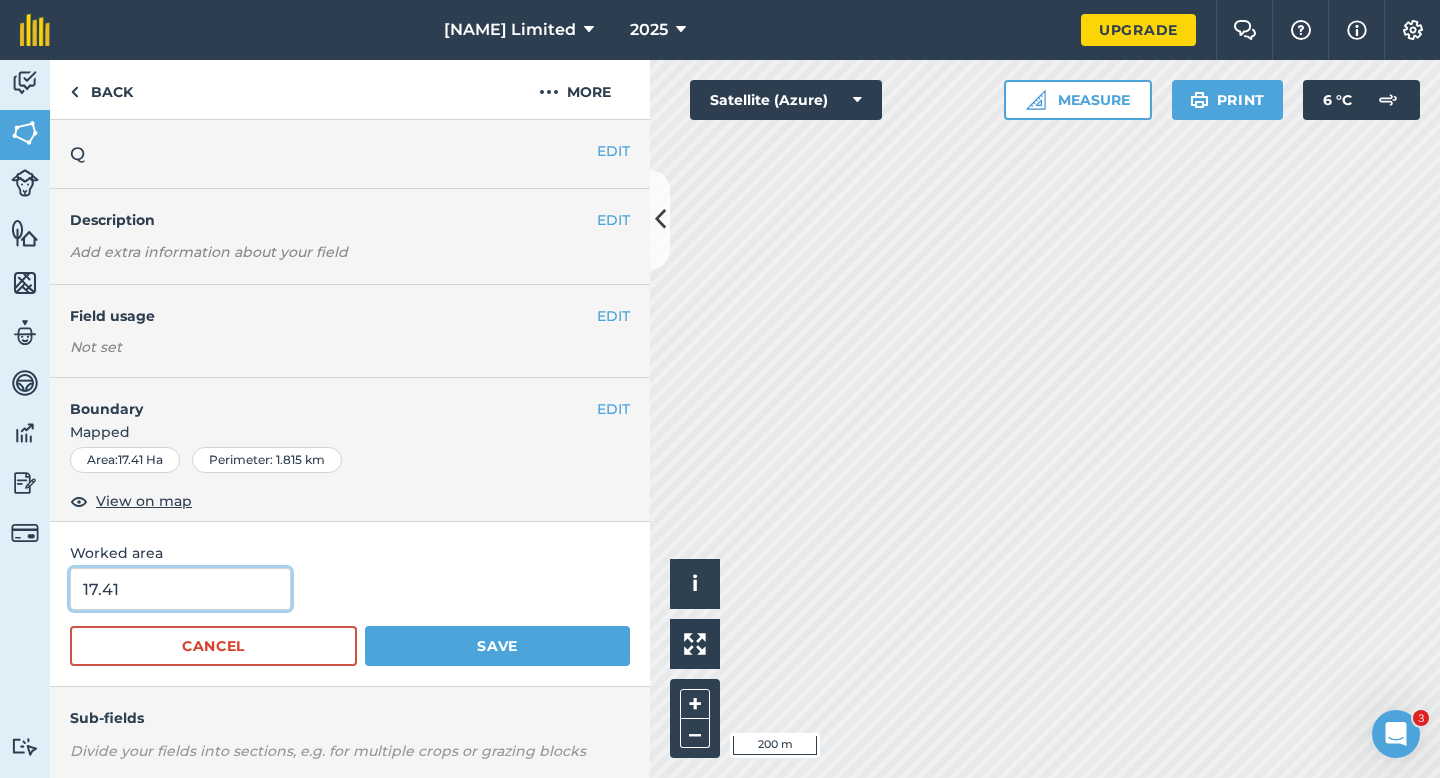 click on "17.41" at bounding box center (180, 589) 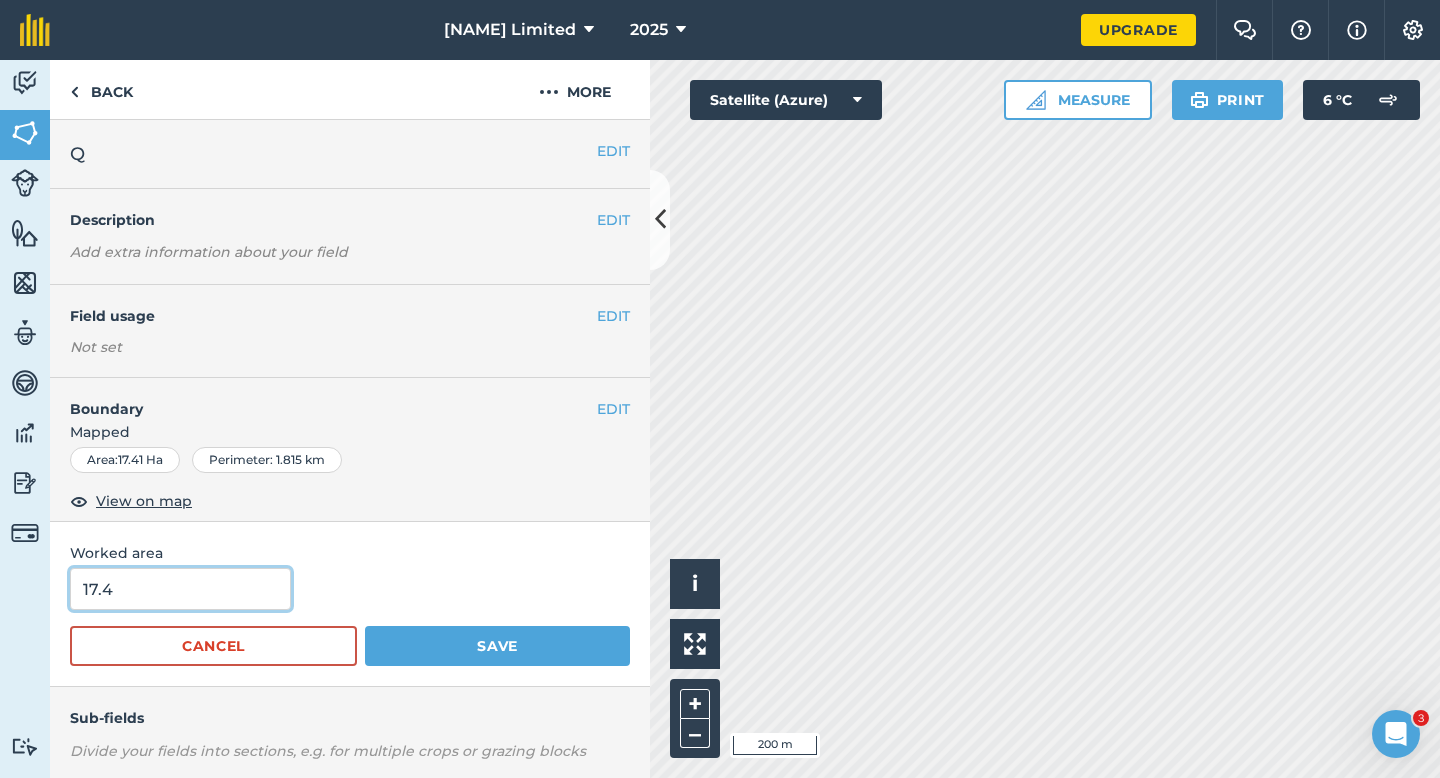 type on "17.4" 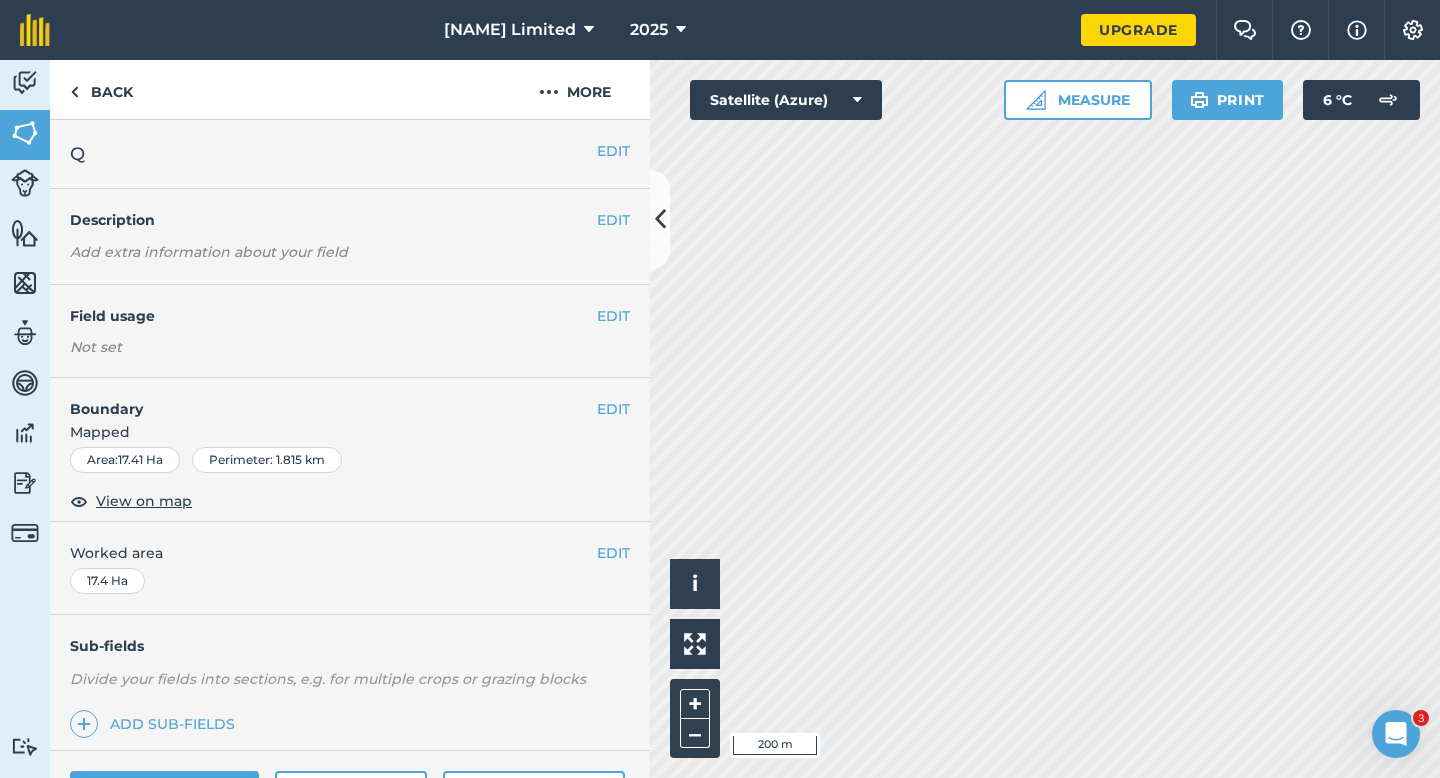 click on "EDIT Q" at bounding box center (350, 154) 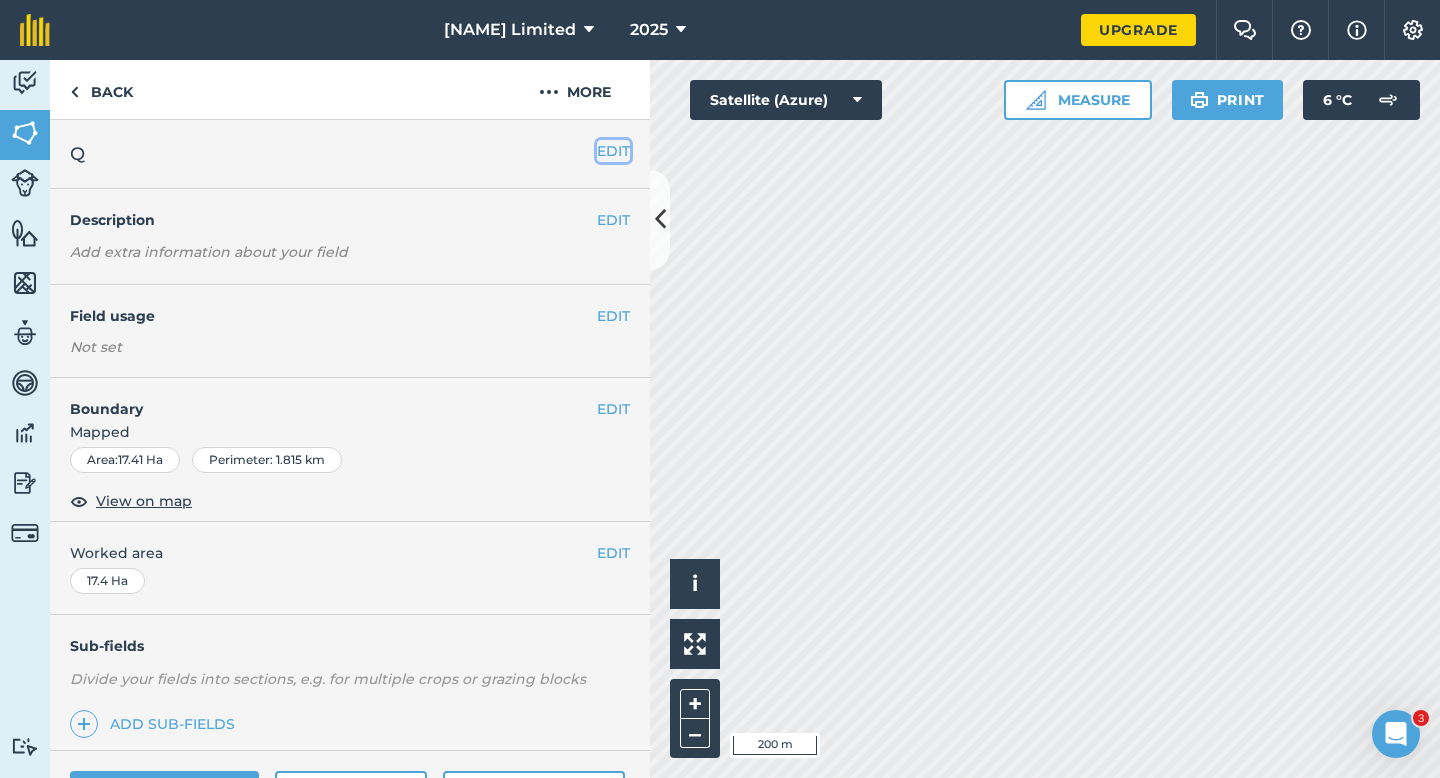 click on "EDIT" at bounding box center [613, 151] 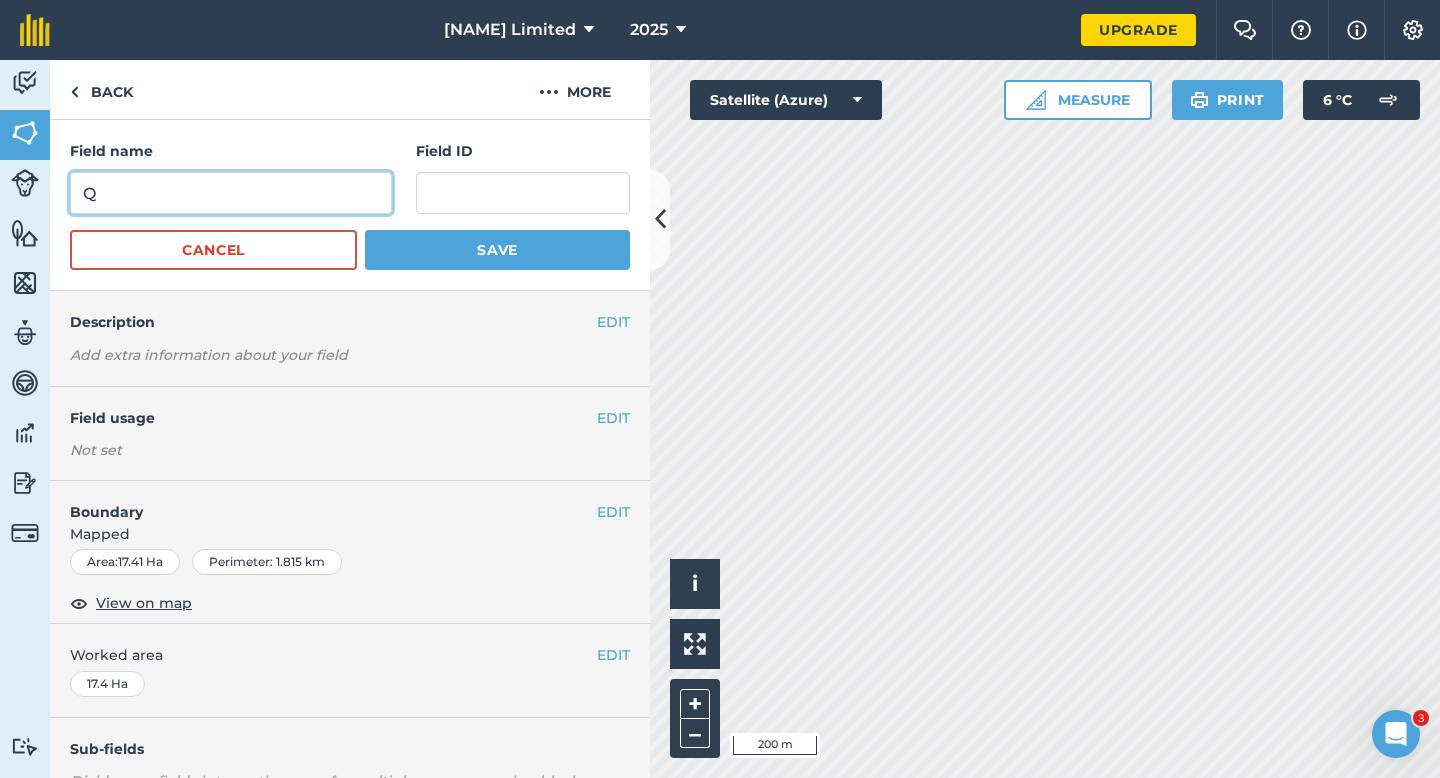 click on "Q" at bounding box center (231, 193) 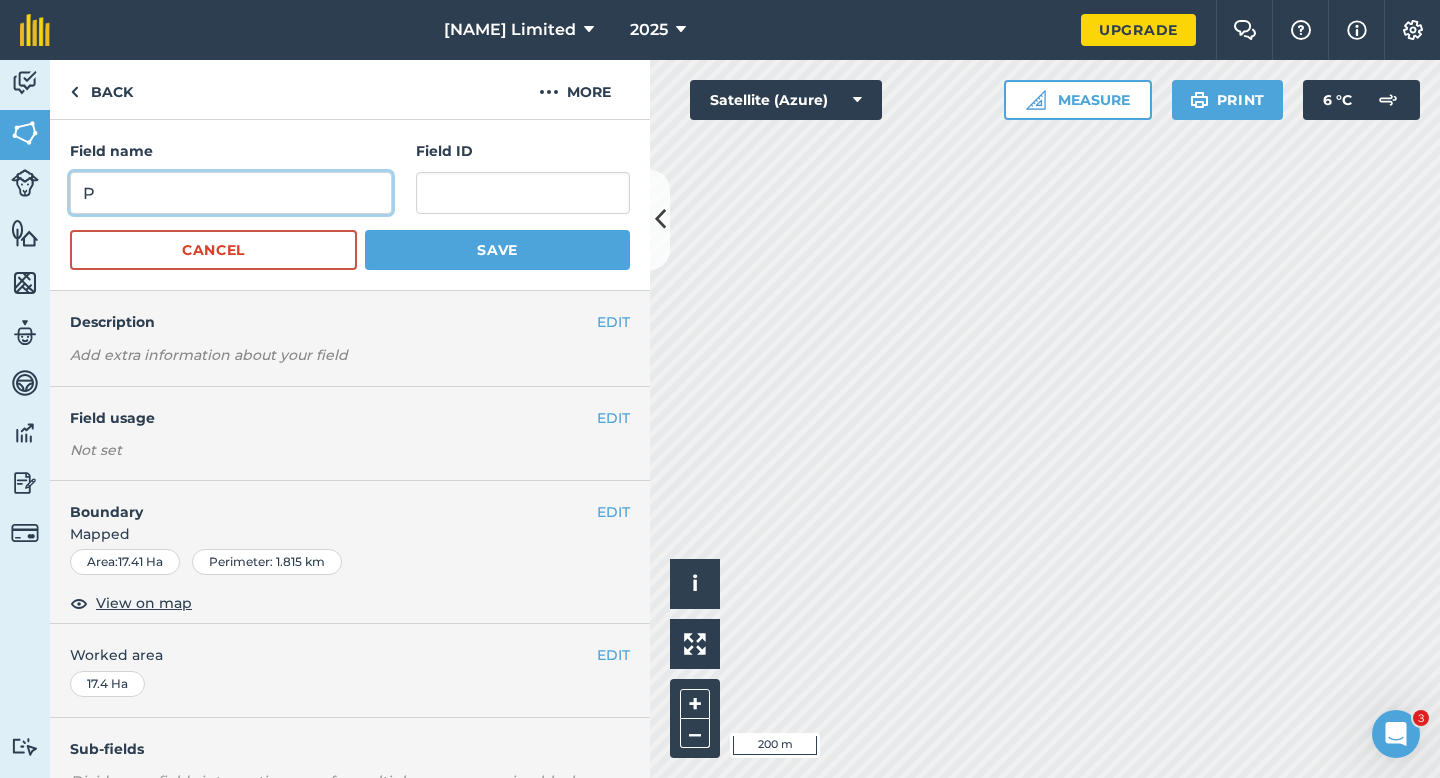 type on "P" 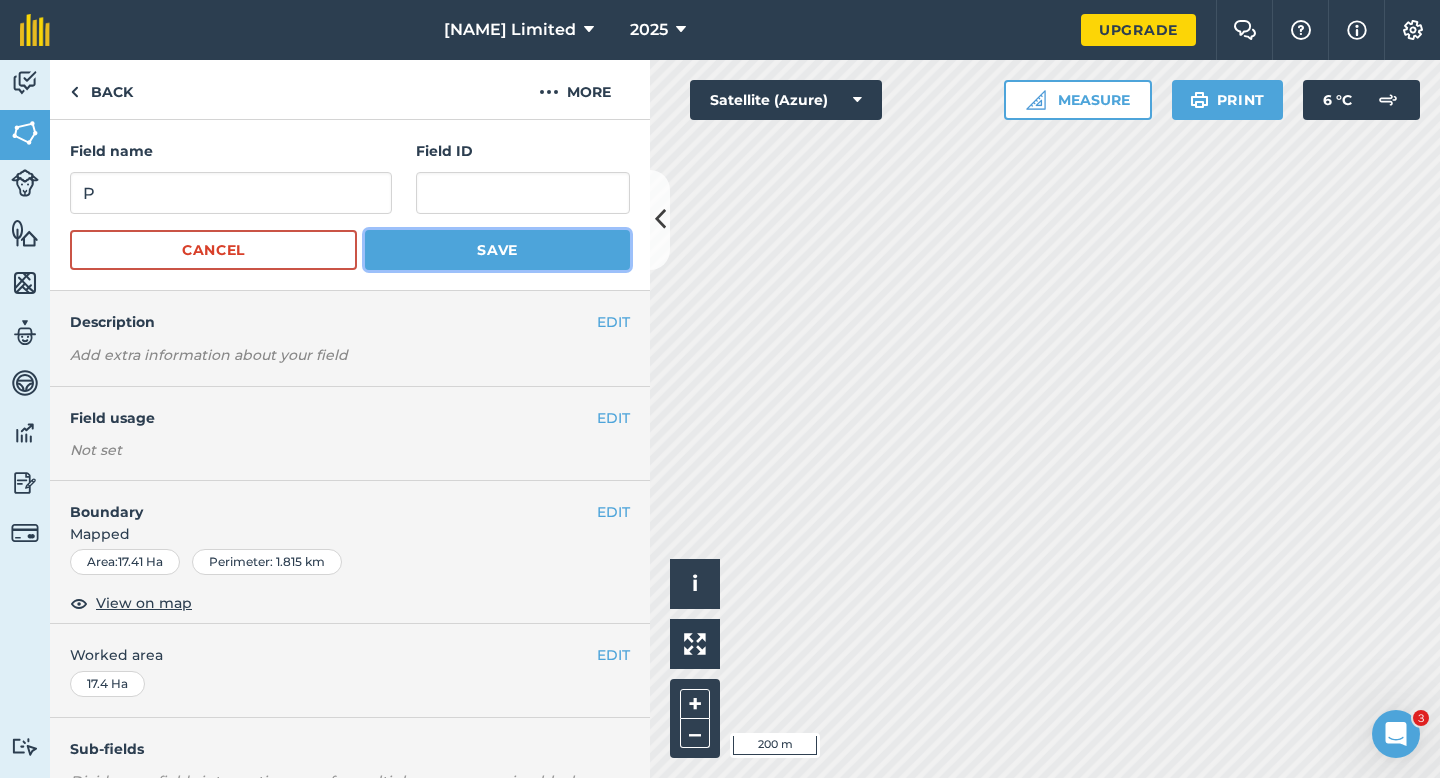 click on "Save" at bounding box center [497, 250] 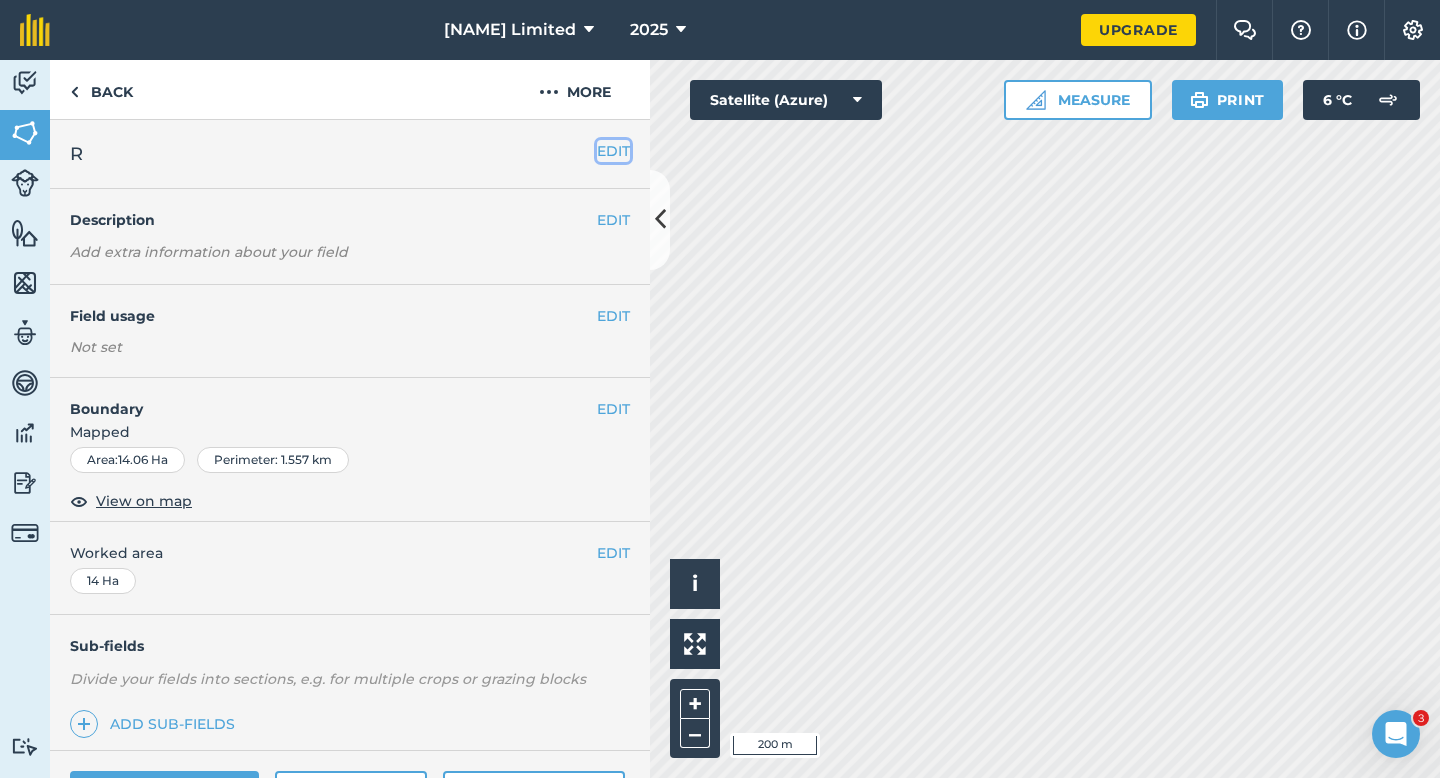 click on "EDIT" at bounding box center (613, 151) 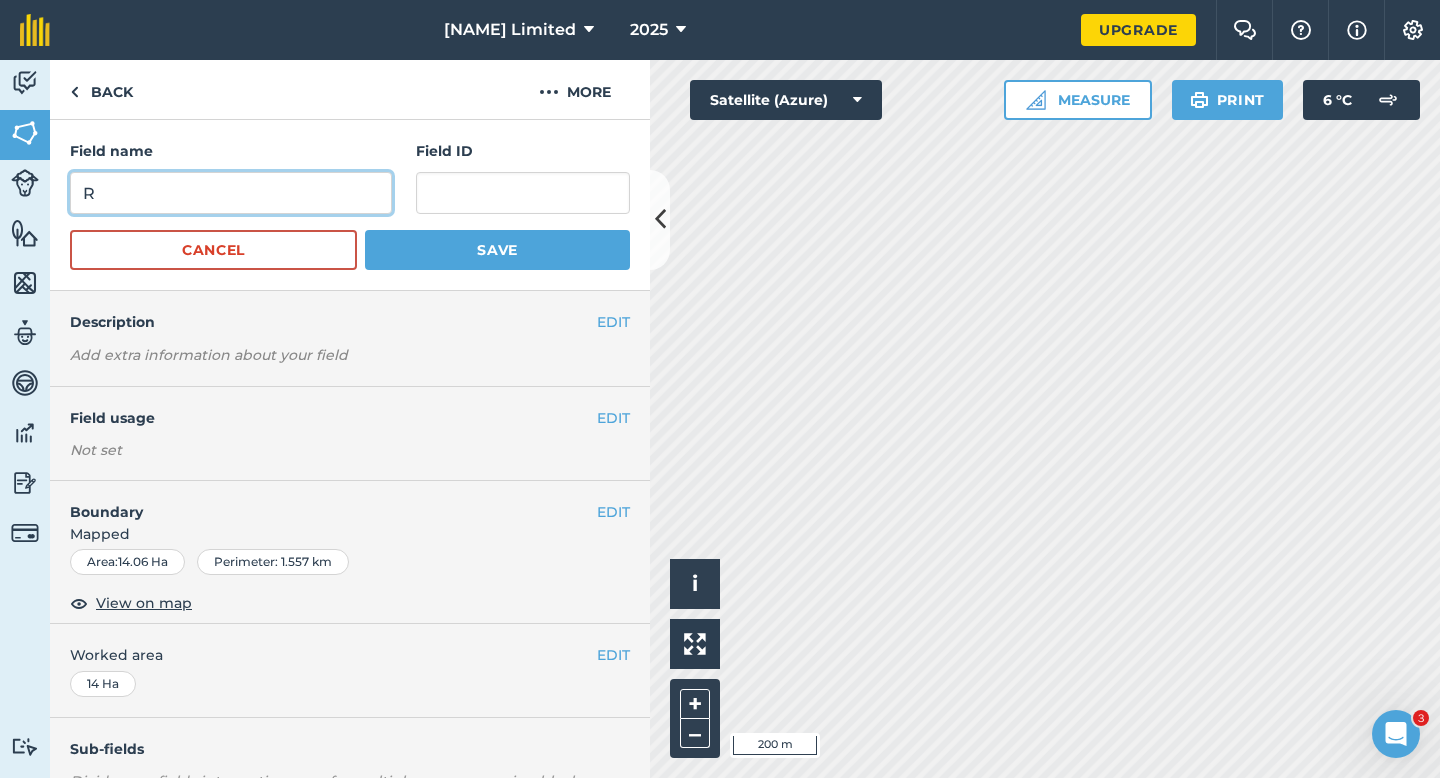 click on "R" at bounding box center [231, 193] 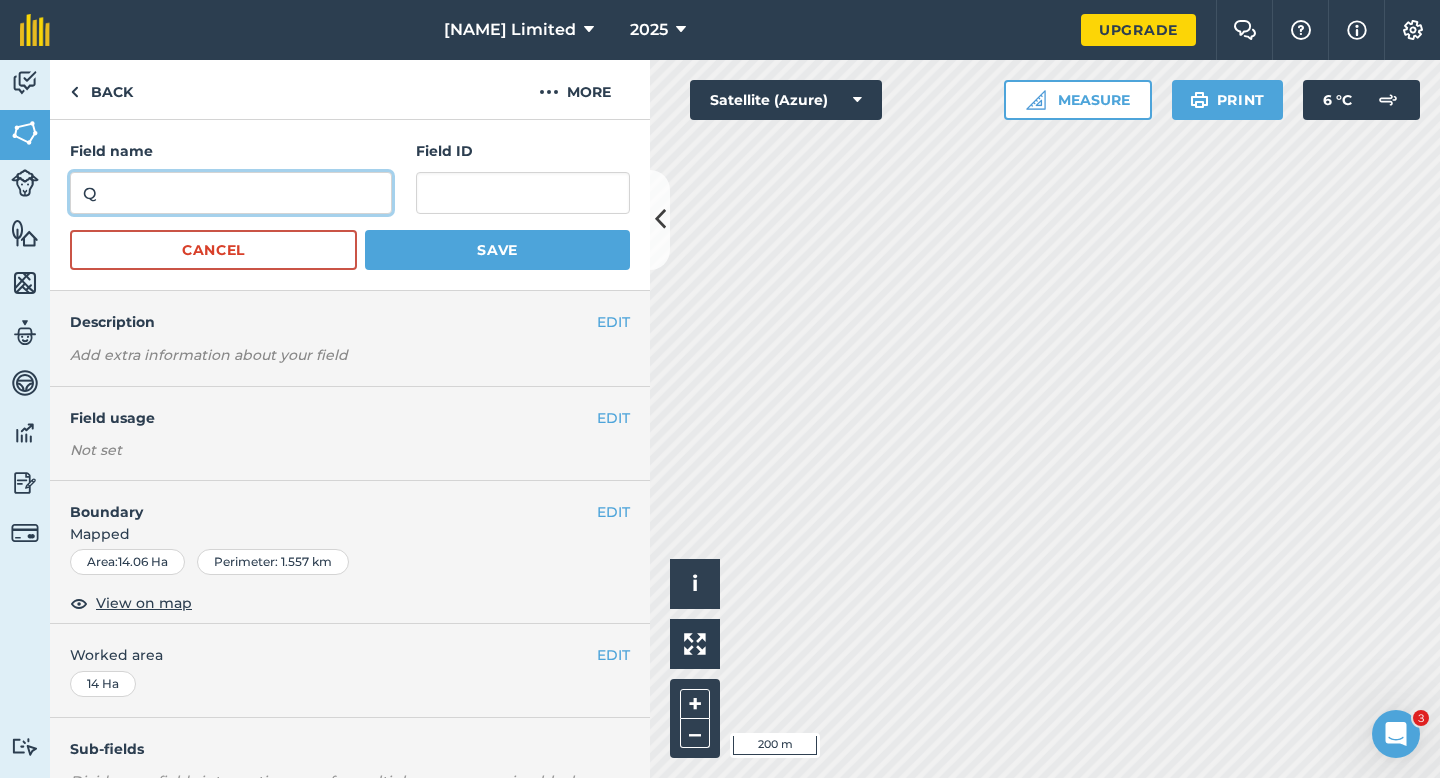 type on "Q" 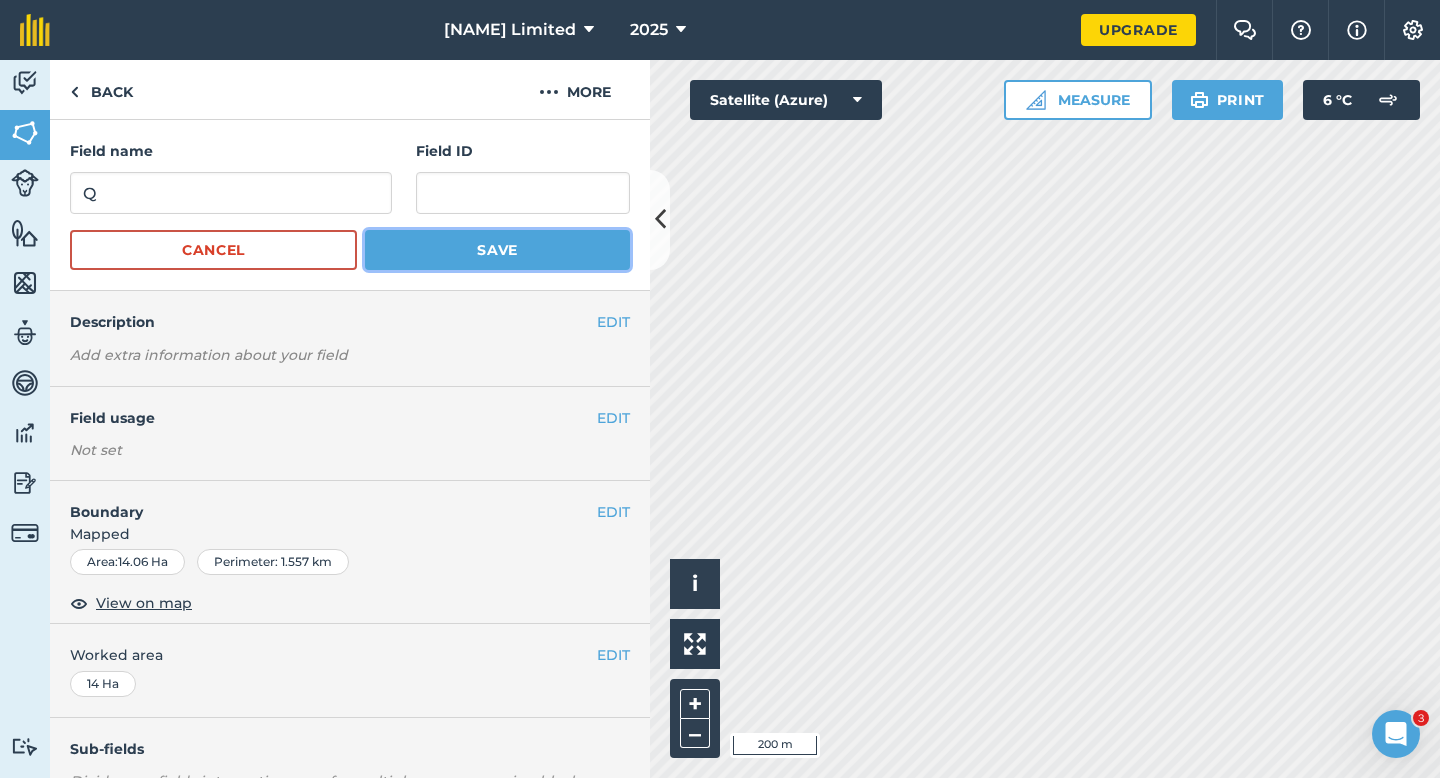 click on "Save" at bounding box center [497, 250] 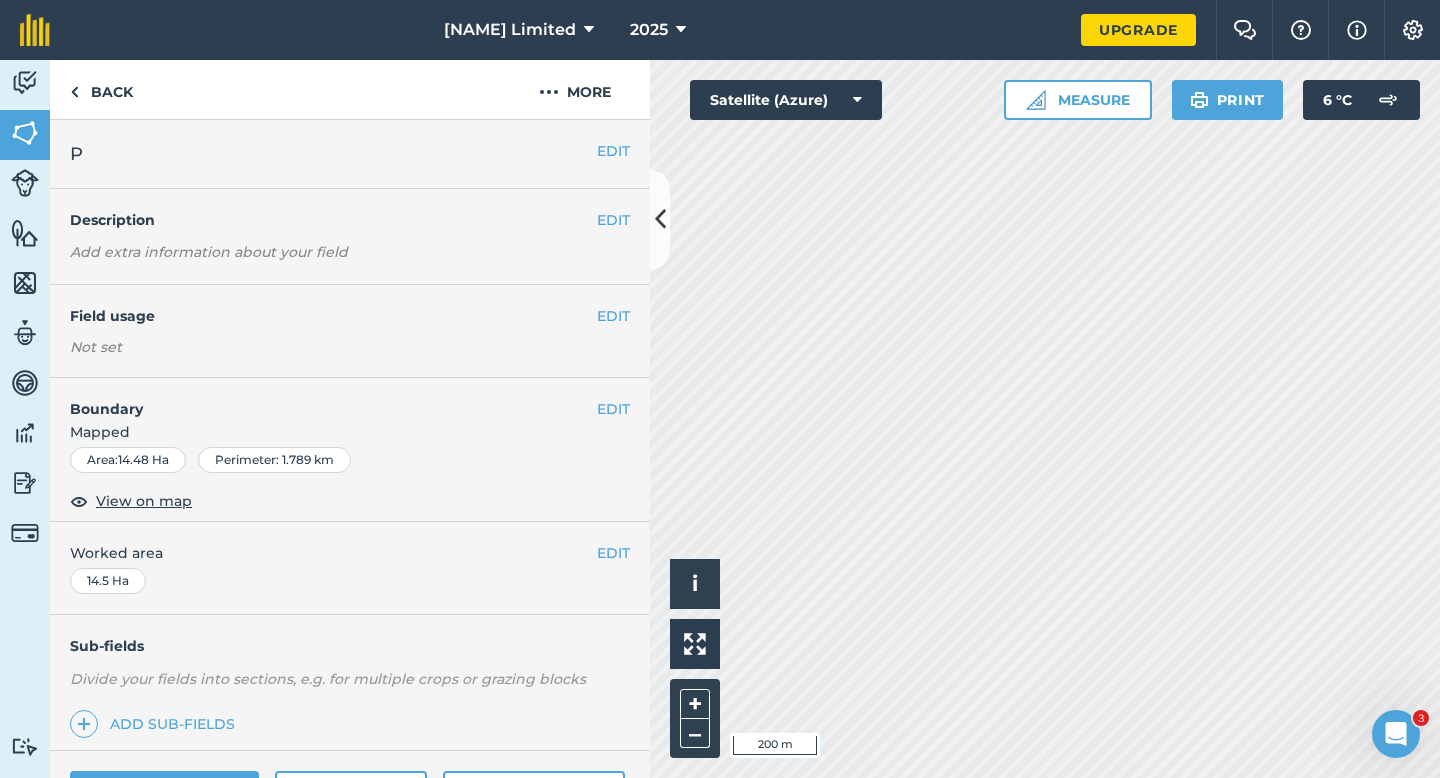 click on "EDIT [NAME]" at bounding box center (350, 154) 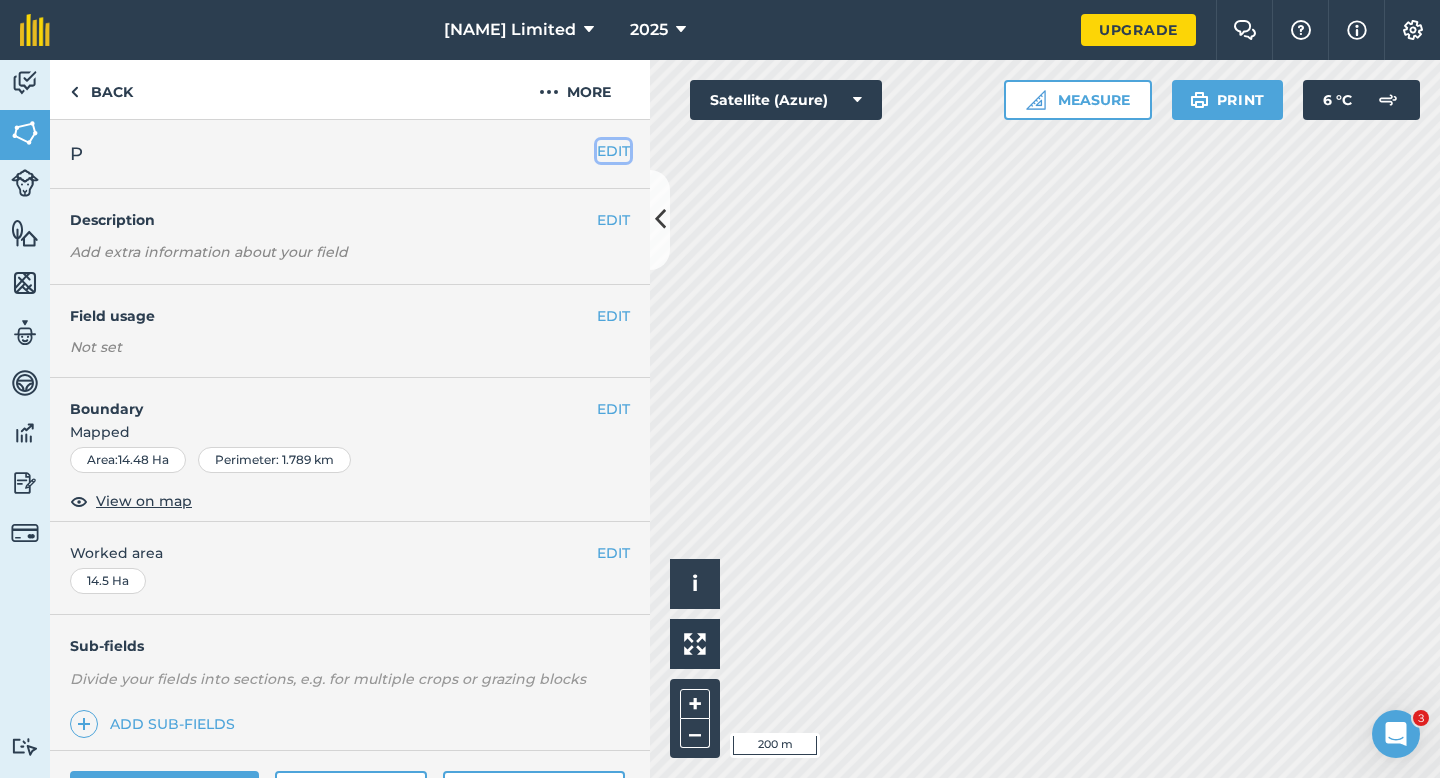 click on "EDIT" at bounding box center [613, 151] 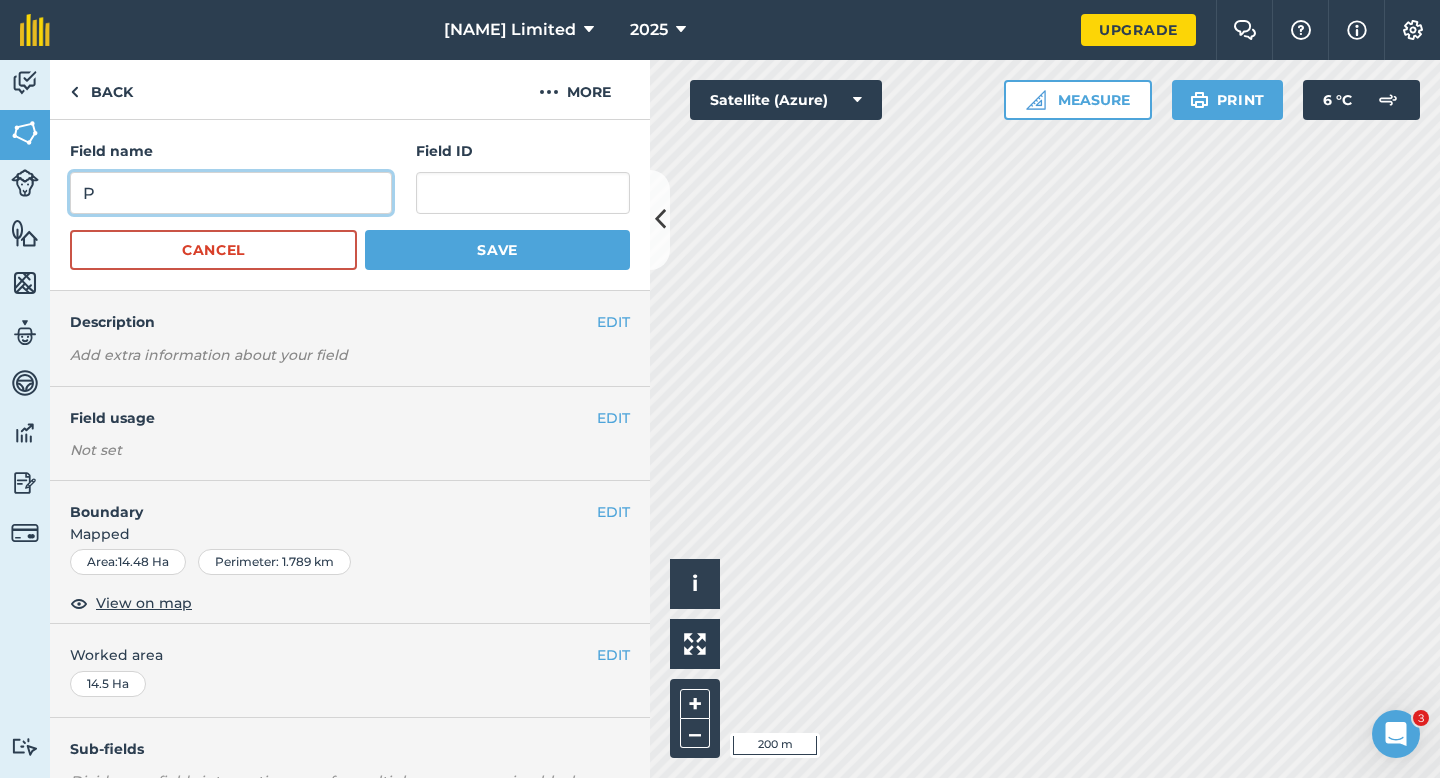 click on "P" at bounding box center [231, 193] 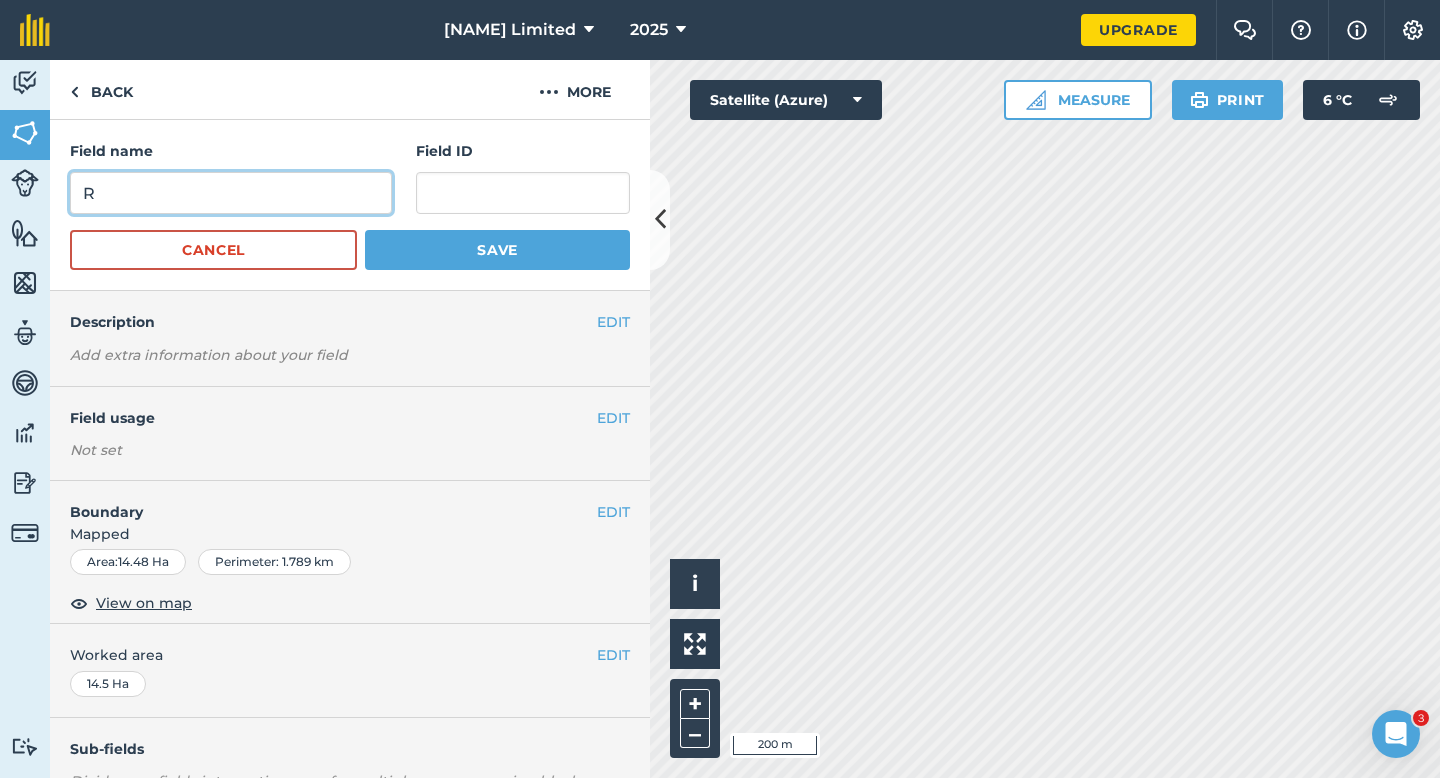type on "R" 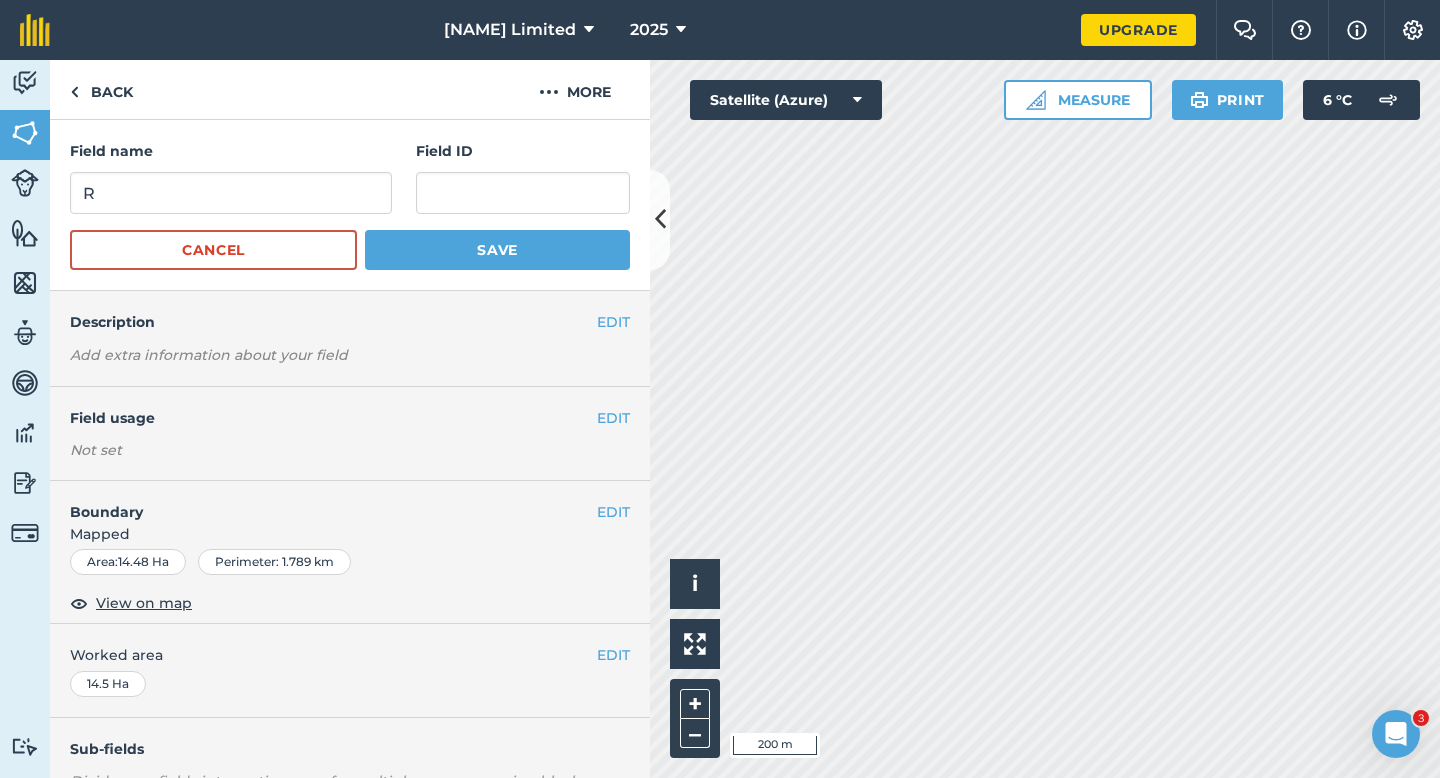 click on "Field name R Field ID Cancel Save" at bounding box center [350, 205] 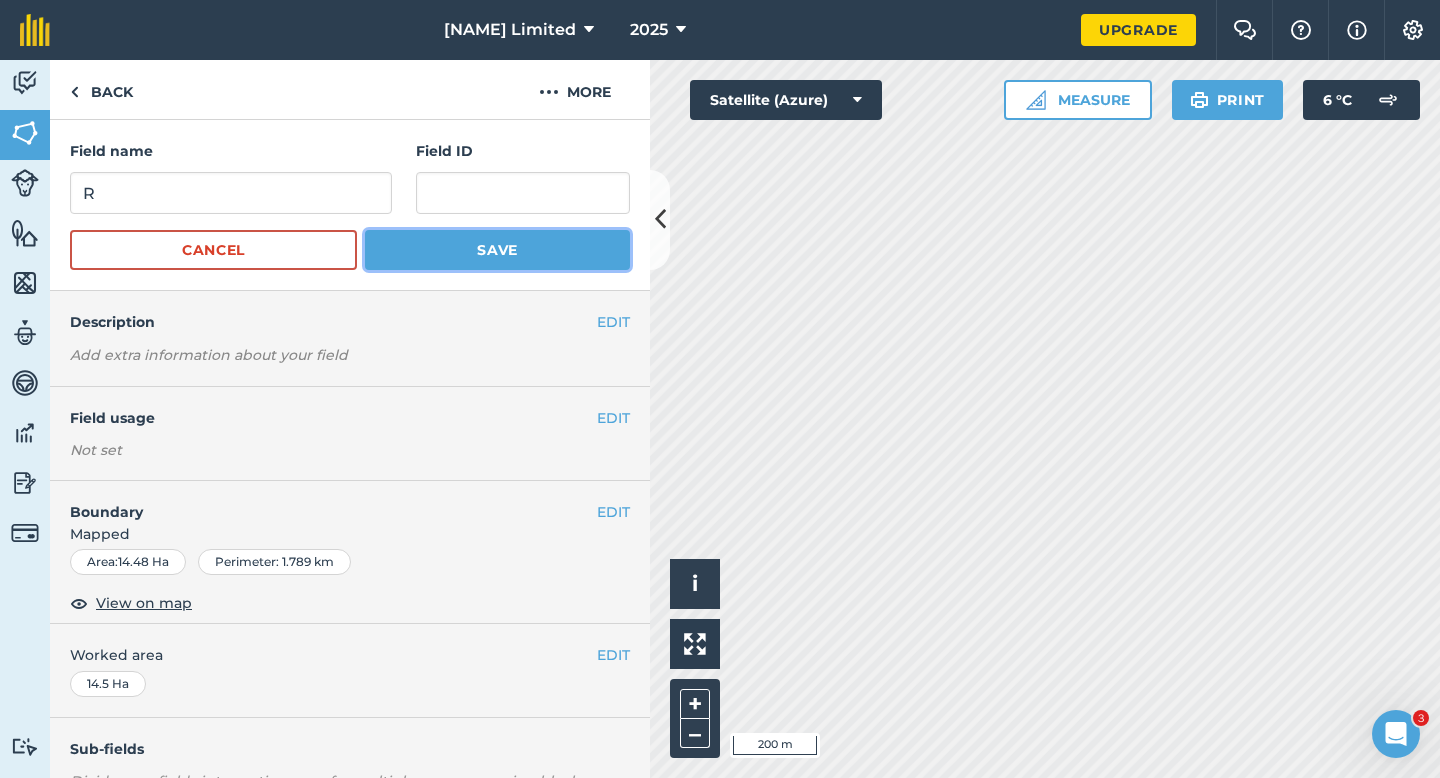 click on "Save" at bounding box center [497, 250] 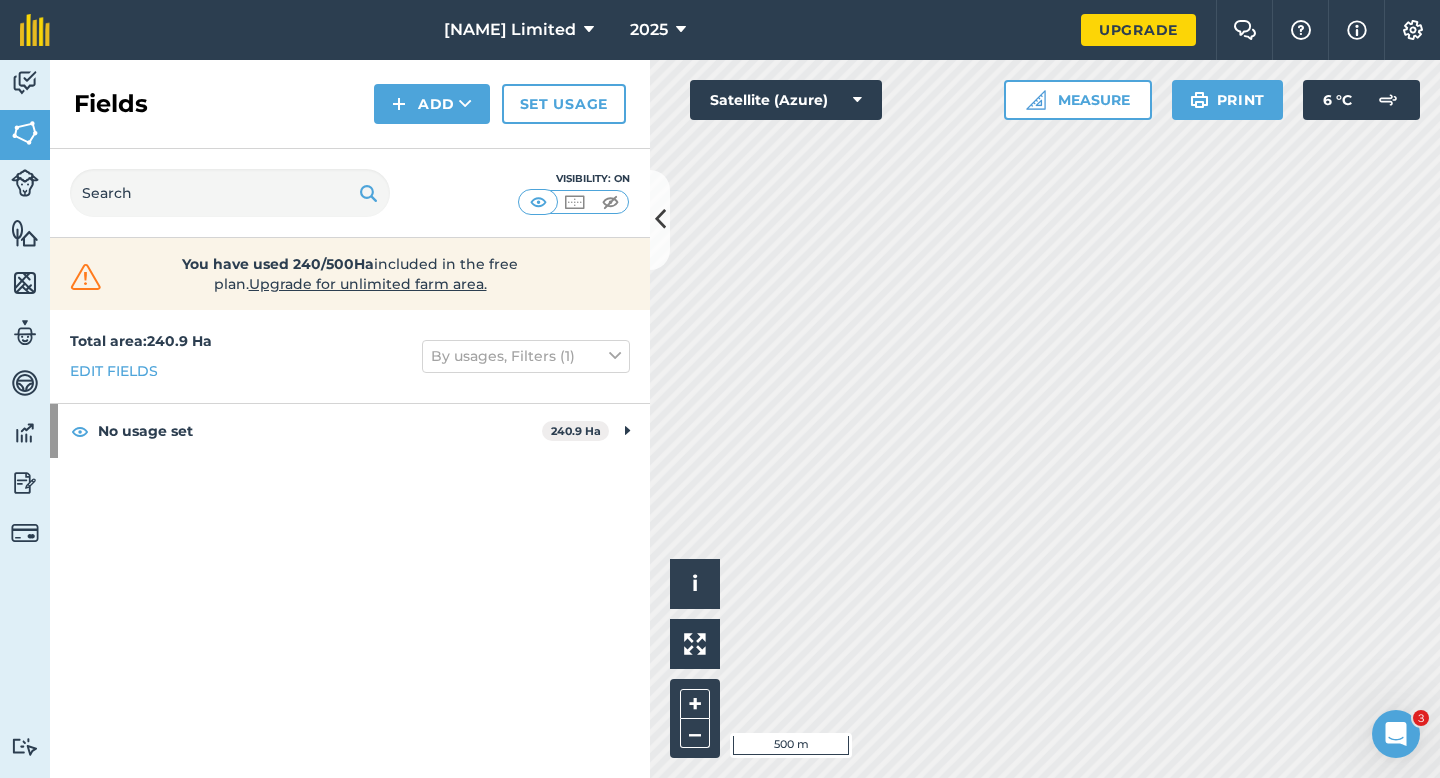 click on "[NAME] Limited 2025 Upgrade Farm Chat Help Info Settings Map printing is not available on our free plan Please upgrade to our Essentials, Plus or Pro plan to access this feature. Activity Fields Livestock Features Maps Team Vehicles Data Reporting Billing Tutorials Tutorials Fields   Add   Set usage Visibility: On You have used 240/500Ha  included in the free plan .  Upgrade for unlimited farm area. Total area :  240.9   Ha Edit fields By usages, Filters (1) No usage set 240.9   Ha A 10.5   Ha B 13.5   Ha C 13   Ha D 15   Ha E 10   Ha F 9.7   Ha F 11.8   Ha G 14   Ha G 11.8   Ha H 10   Ha I 6.3   Ha J 7   Ha K 12.2   Ha L 9   Ha M 13   Ha N 15   Ha O 13.2   Ha P 17.4   Ha Q 14   Ha R 14.5   Ha Click to start drawing i © 2025 TomTom, Microsoft 500 m + – Satellite (Azure) Measure Print 6   ° C" at bounding box center [720, 389] 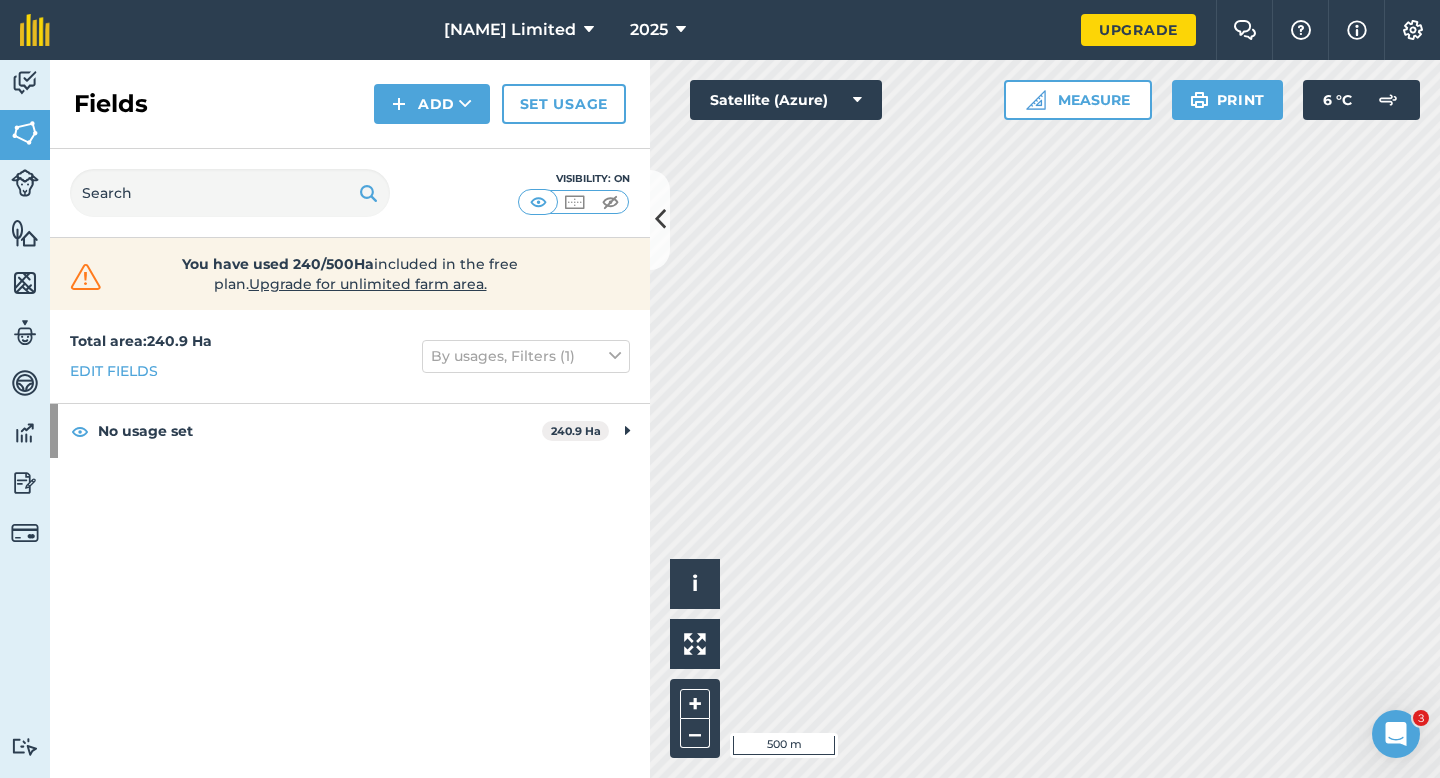 click on "Click to start drawing i © 2025 TomTom, Microsoft 500 m + – Satellite (Azure) Measure Print 6   ° C" at bounding box center (1045, 419) 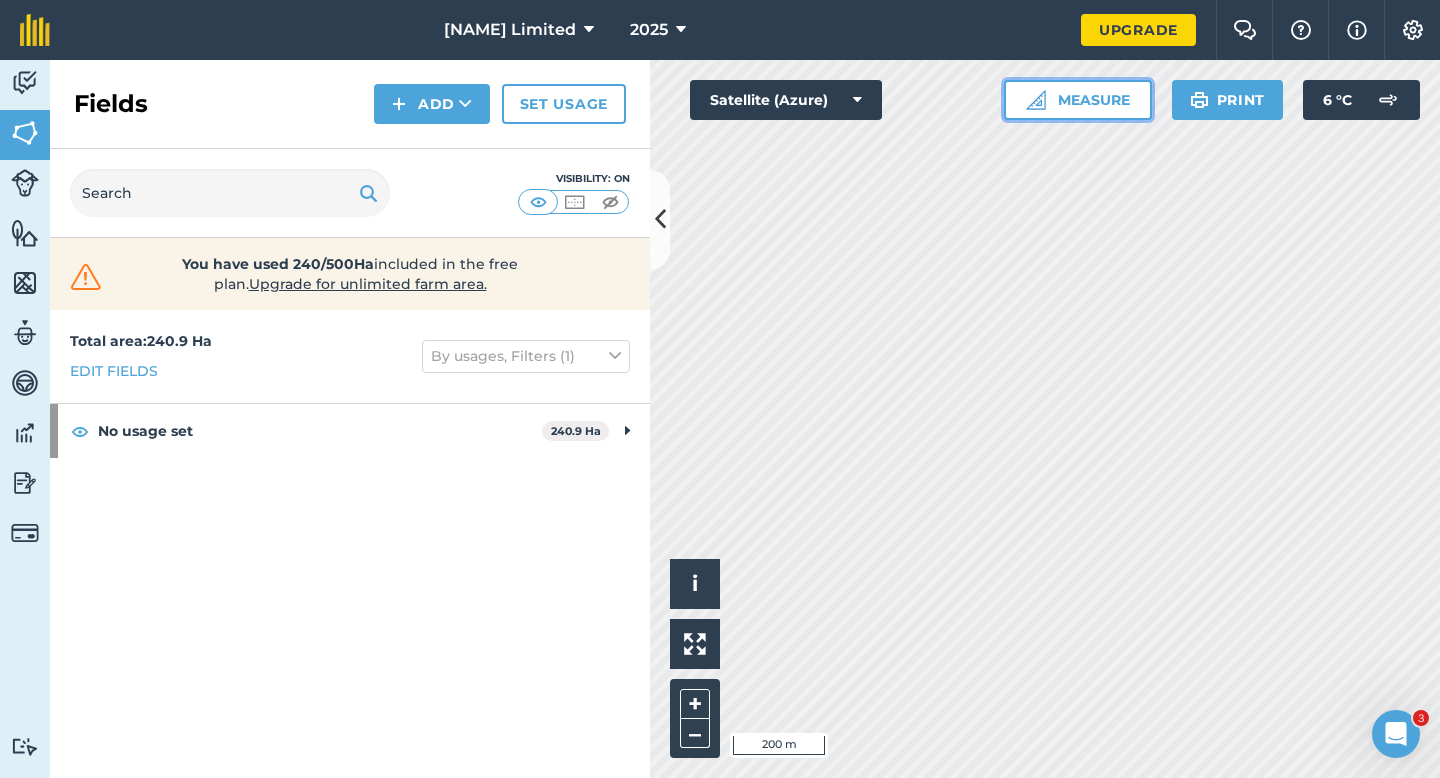 click on "Measure" at bounding box center [1078, 100] 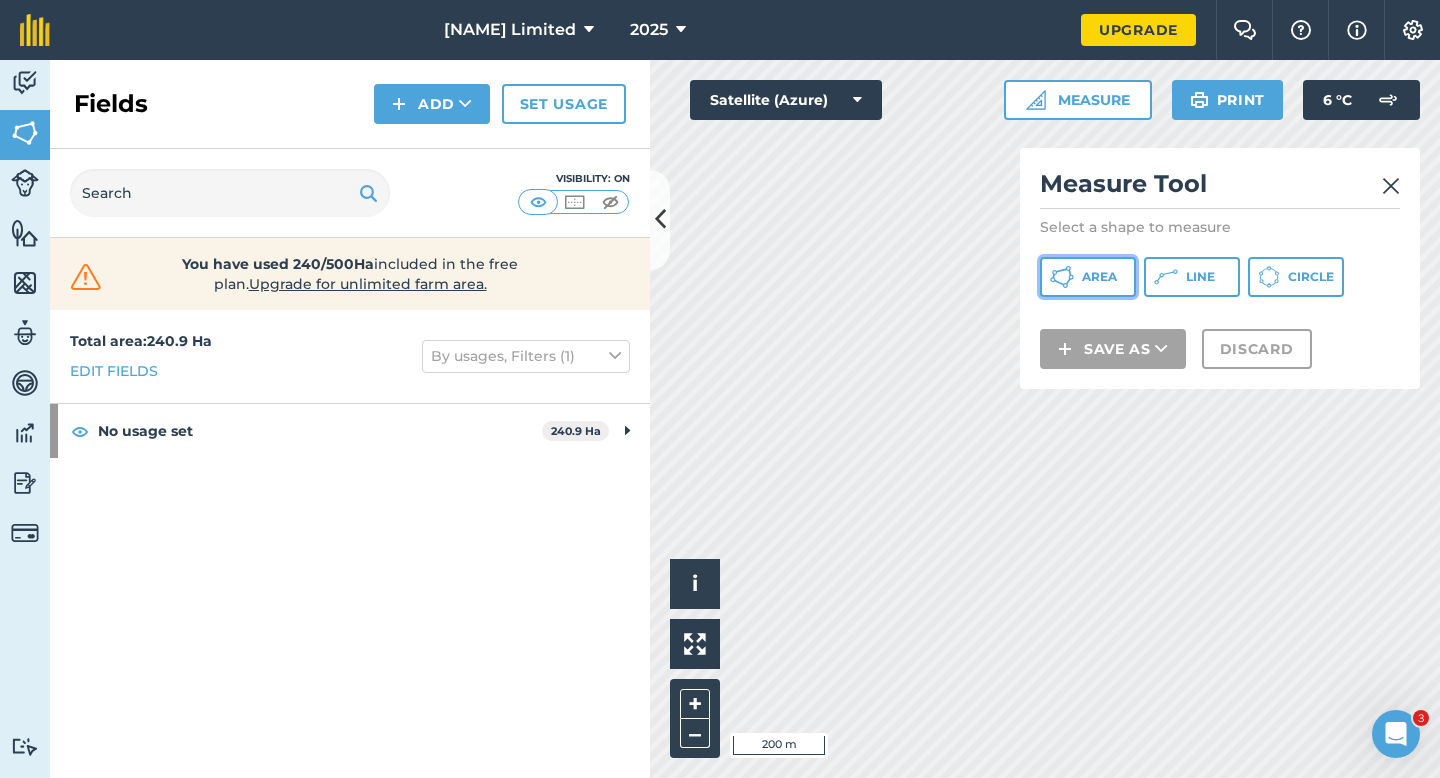 click on "Area" at bounding box center (1088, 277) 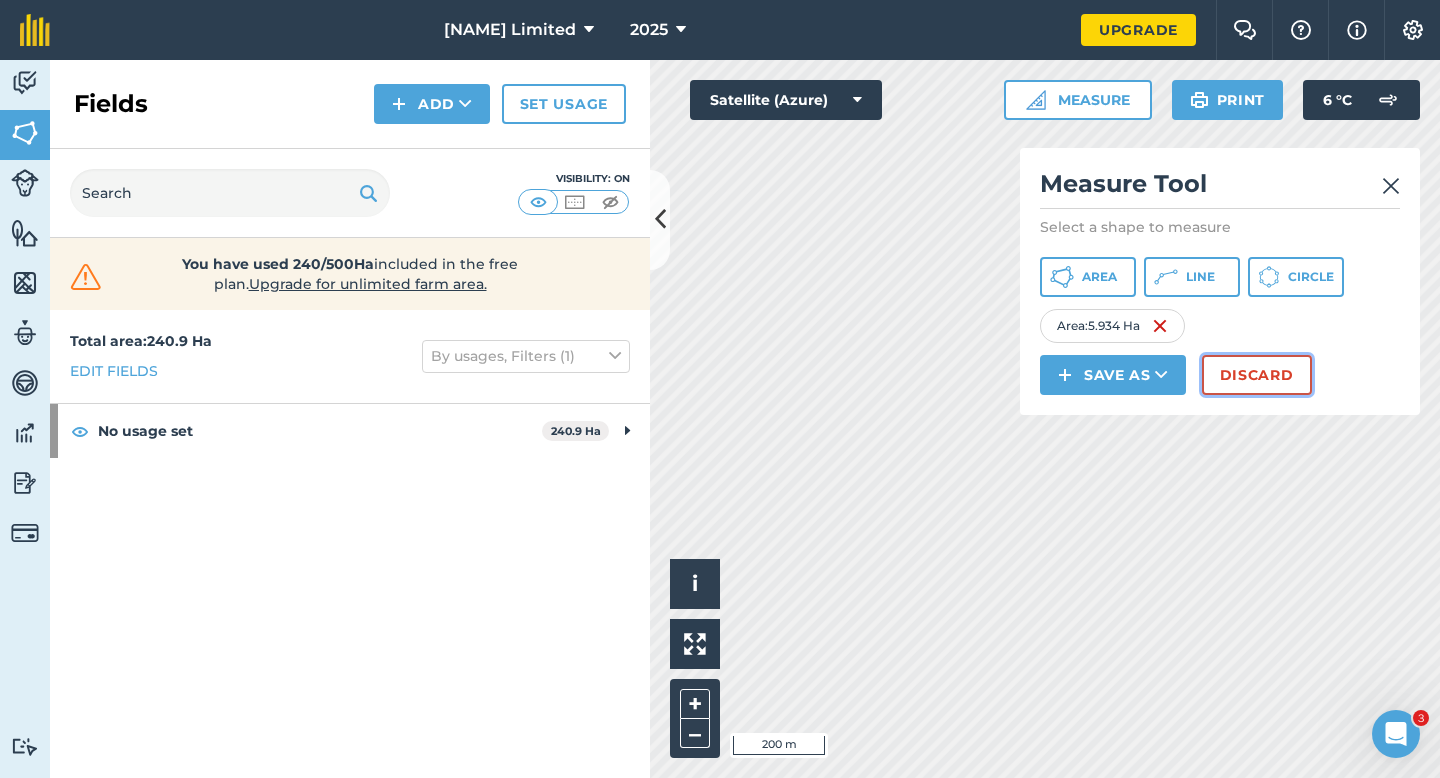 click on "Discard" at bounding box center (1257, 375) 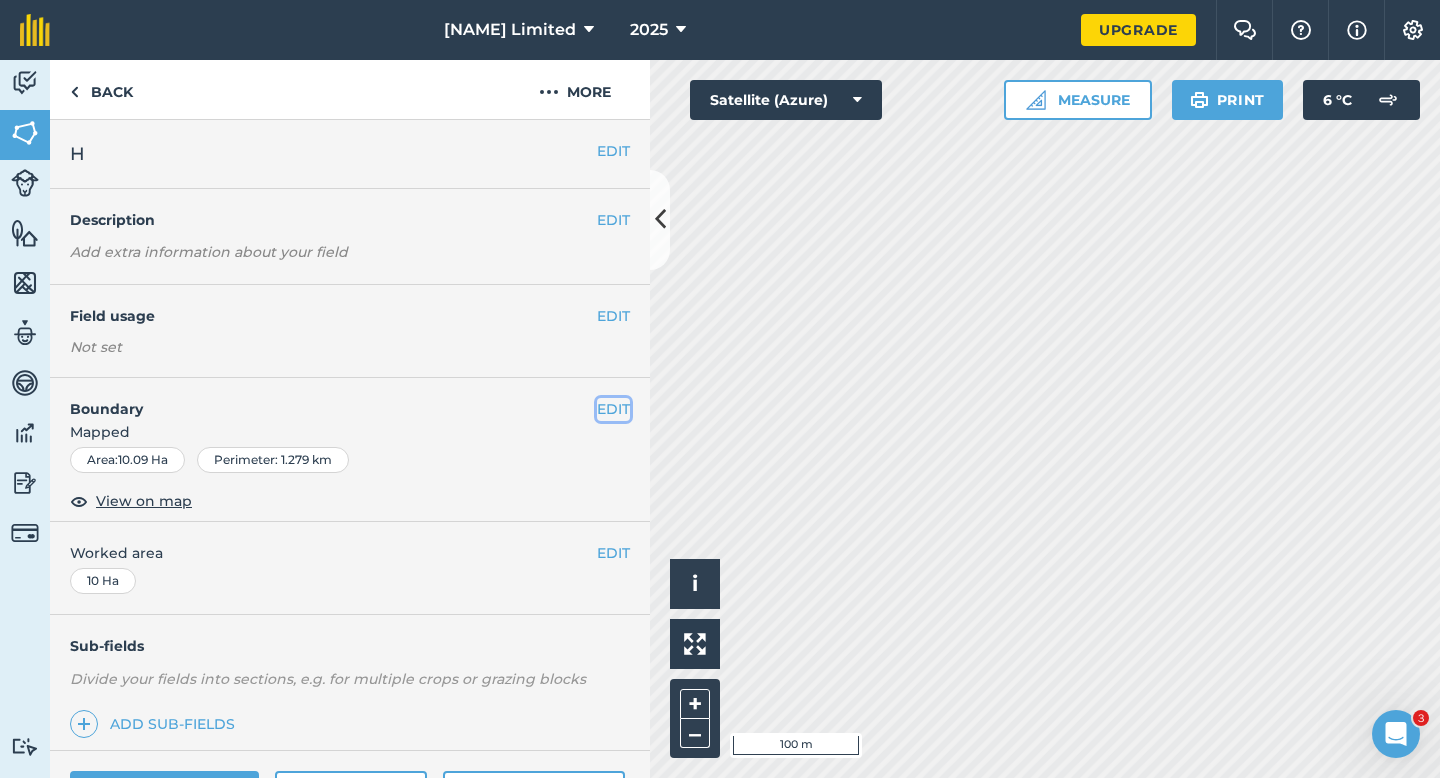 click on "EDIT" at bounding box center (613, 409) 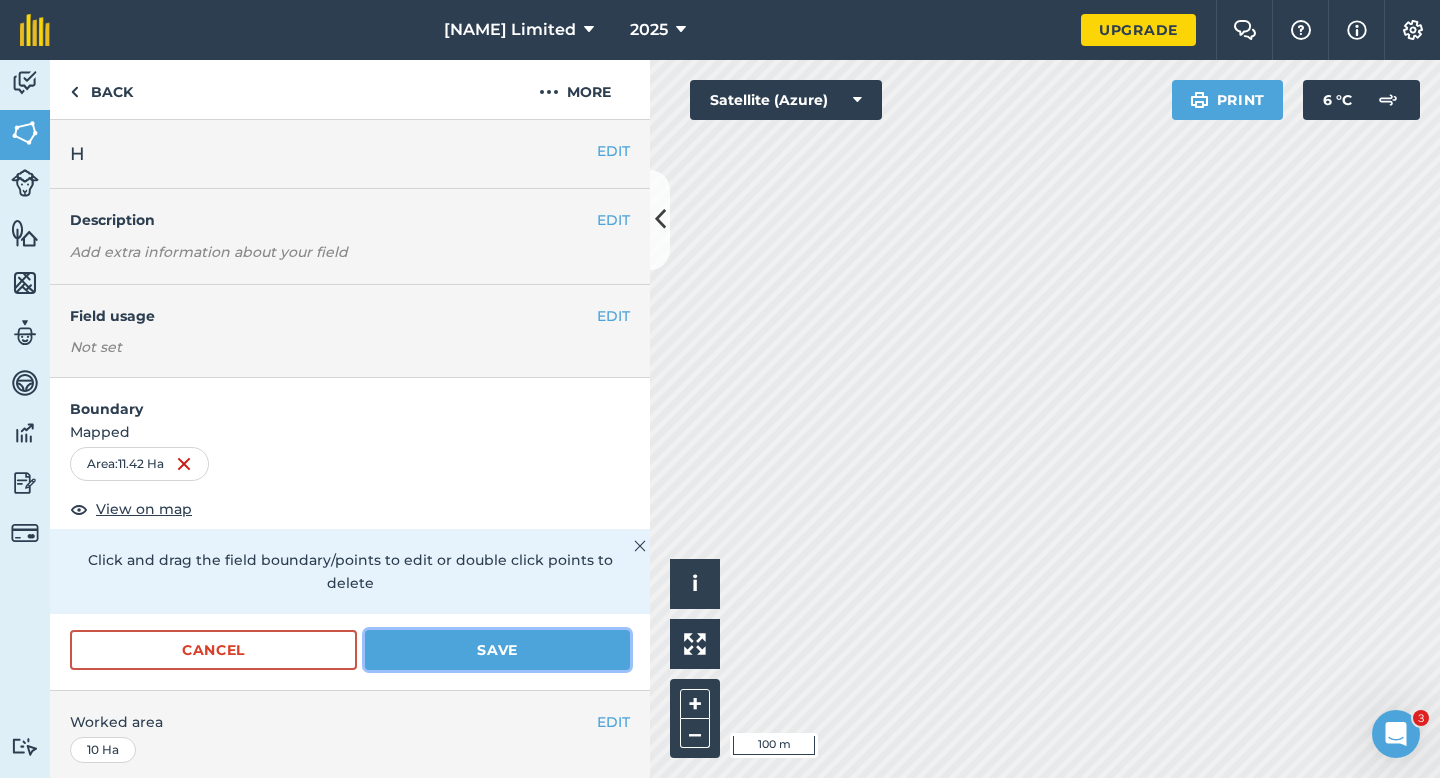 click on "Save" at bounding box center (497, 650) 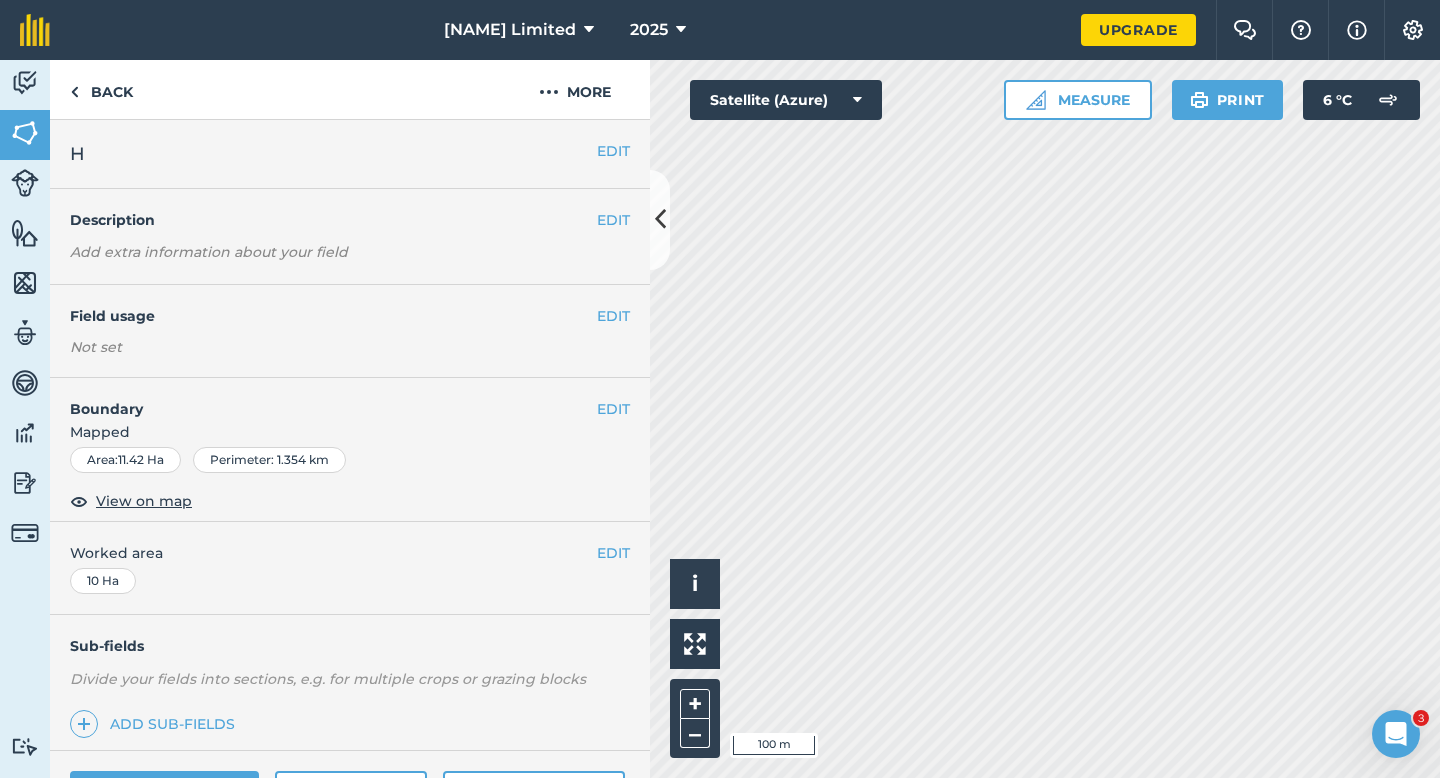 click on "EDIT Worked area 10   Ha" at bounding box center (350, 568) 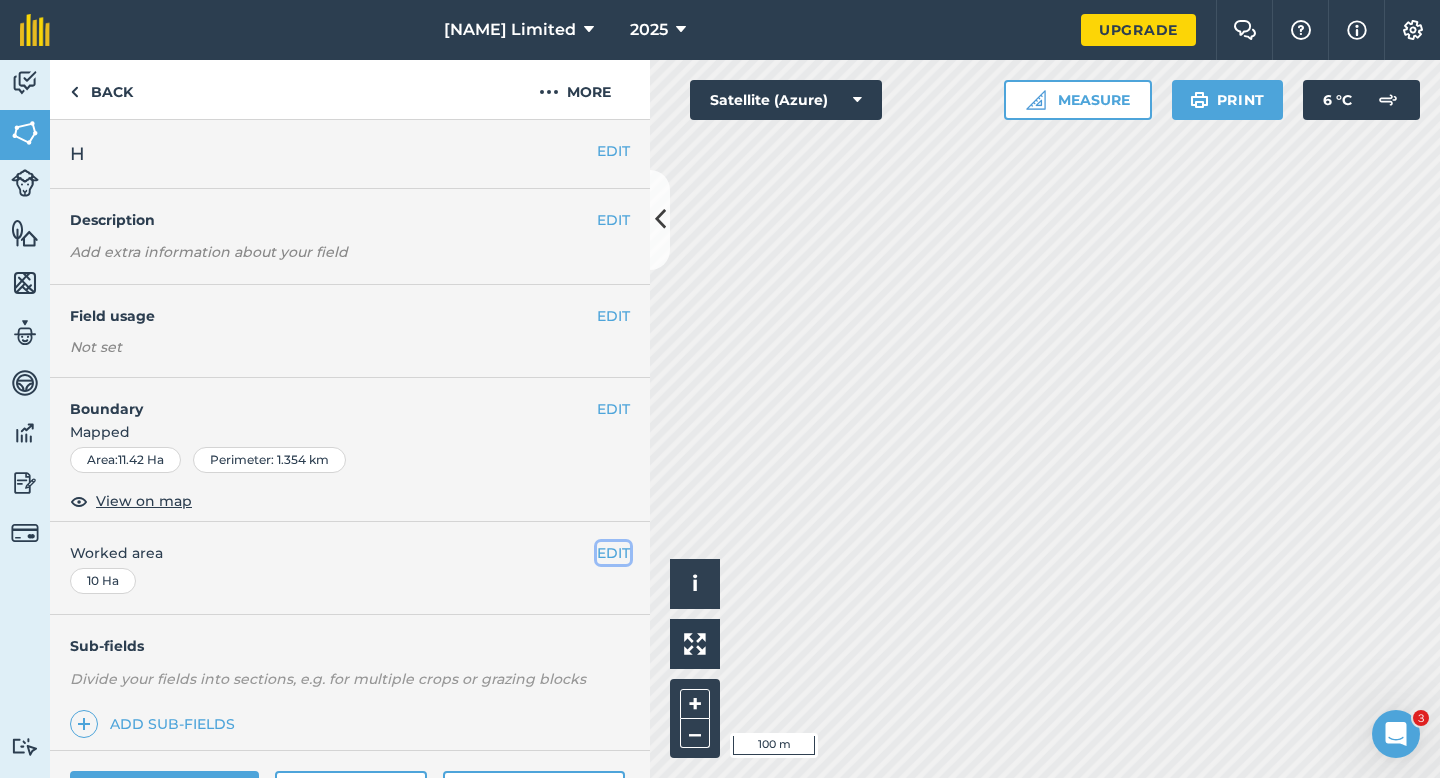 click on "EDIT" at bounding box center [613, 553] 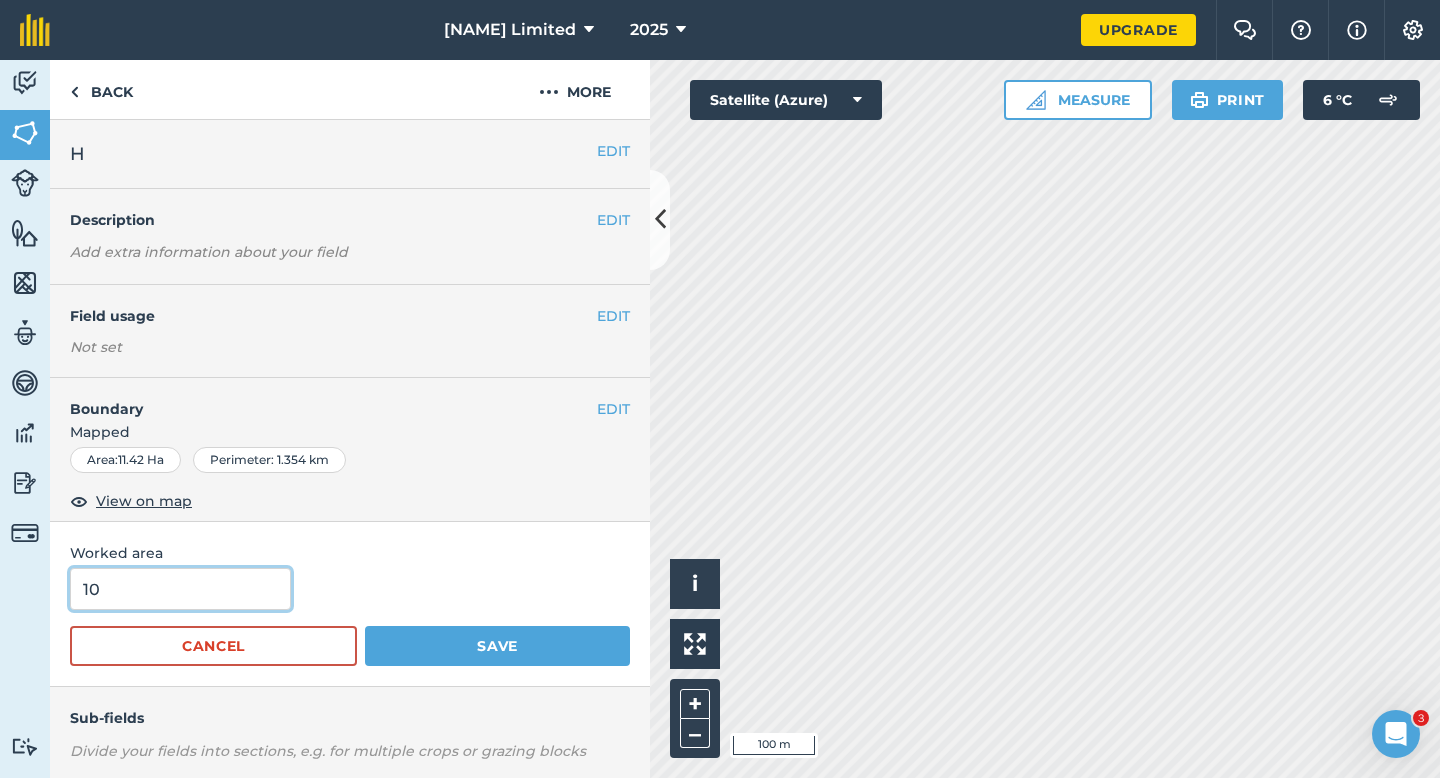 click on "10" at bounding box center [180, 589] 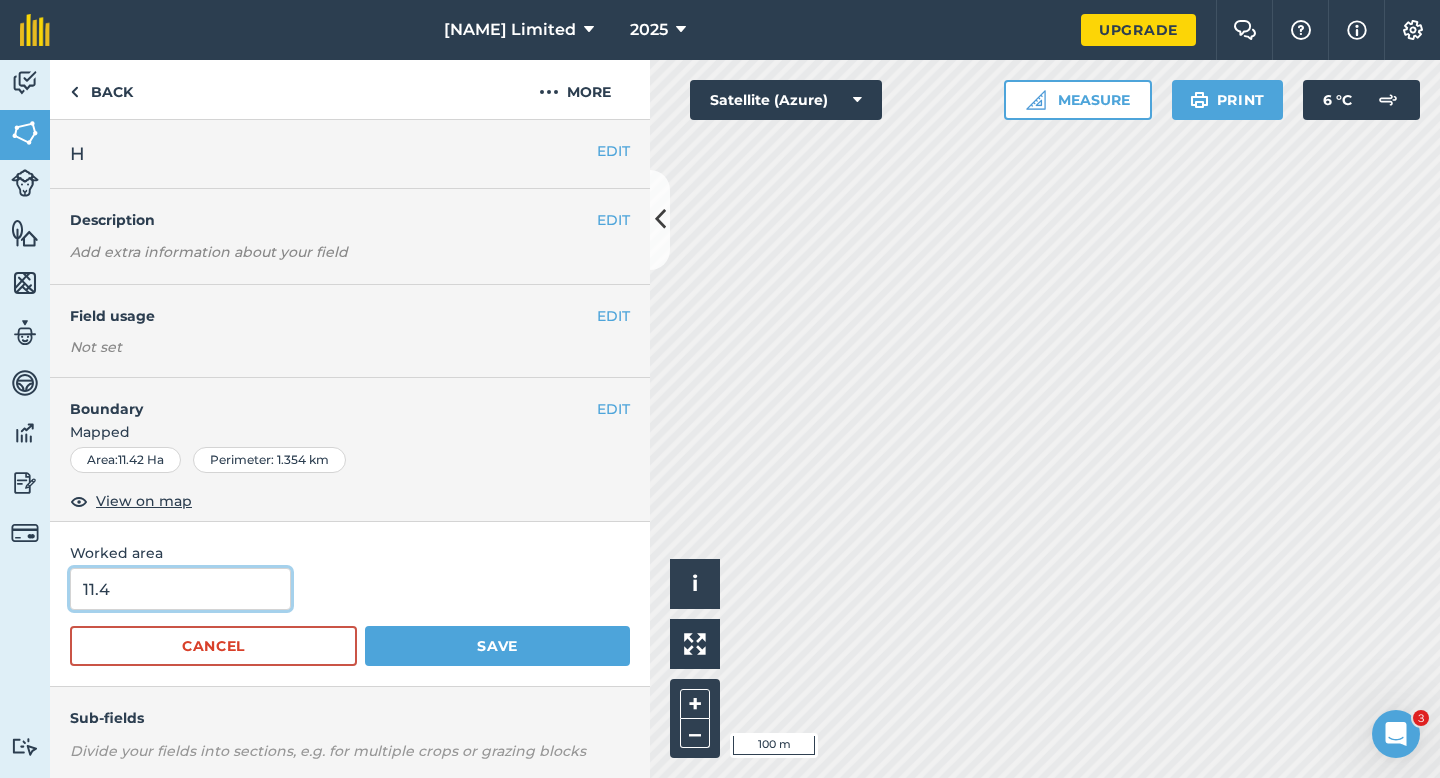 type on "11.4" 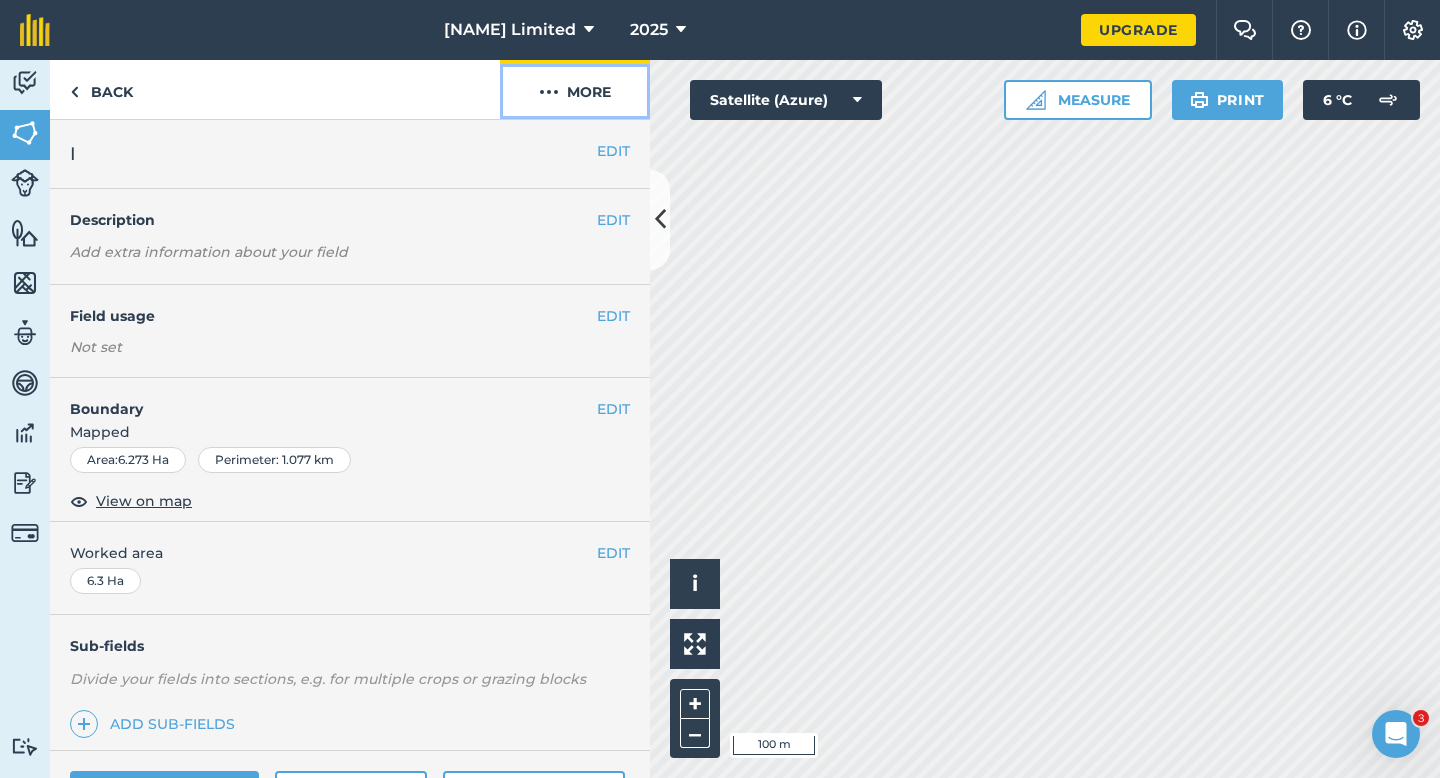 click on "More" at bounding box center [575, 89] 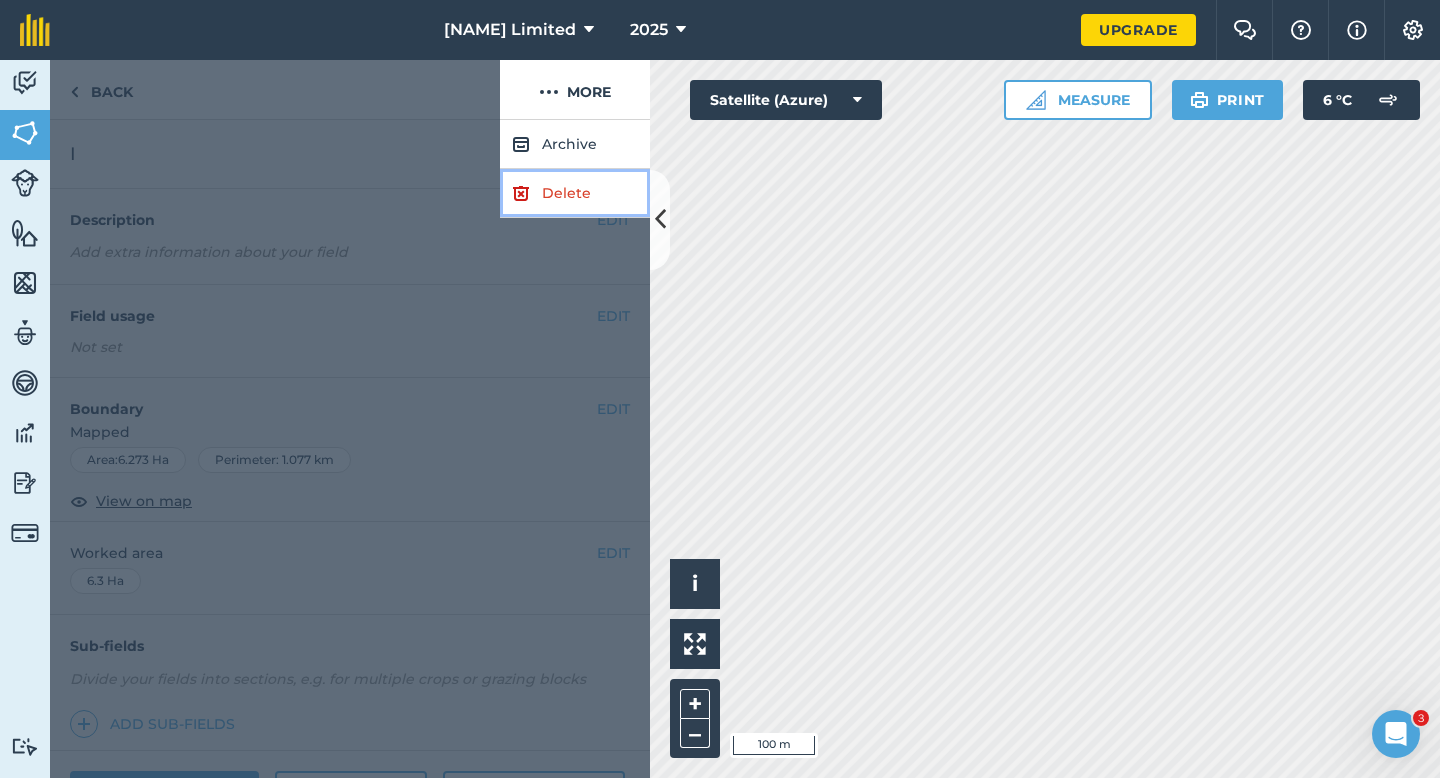 click on "Delete" at bounding box center [575, 193] 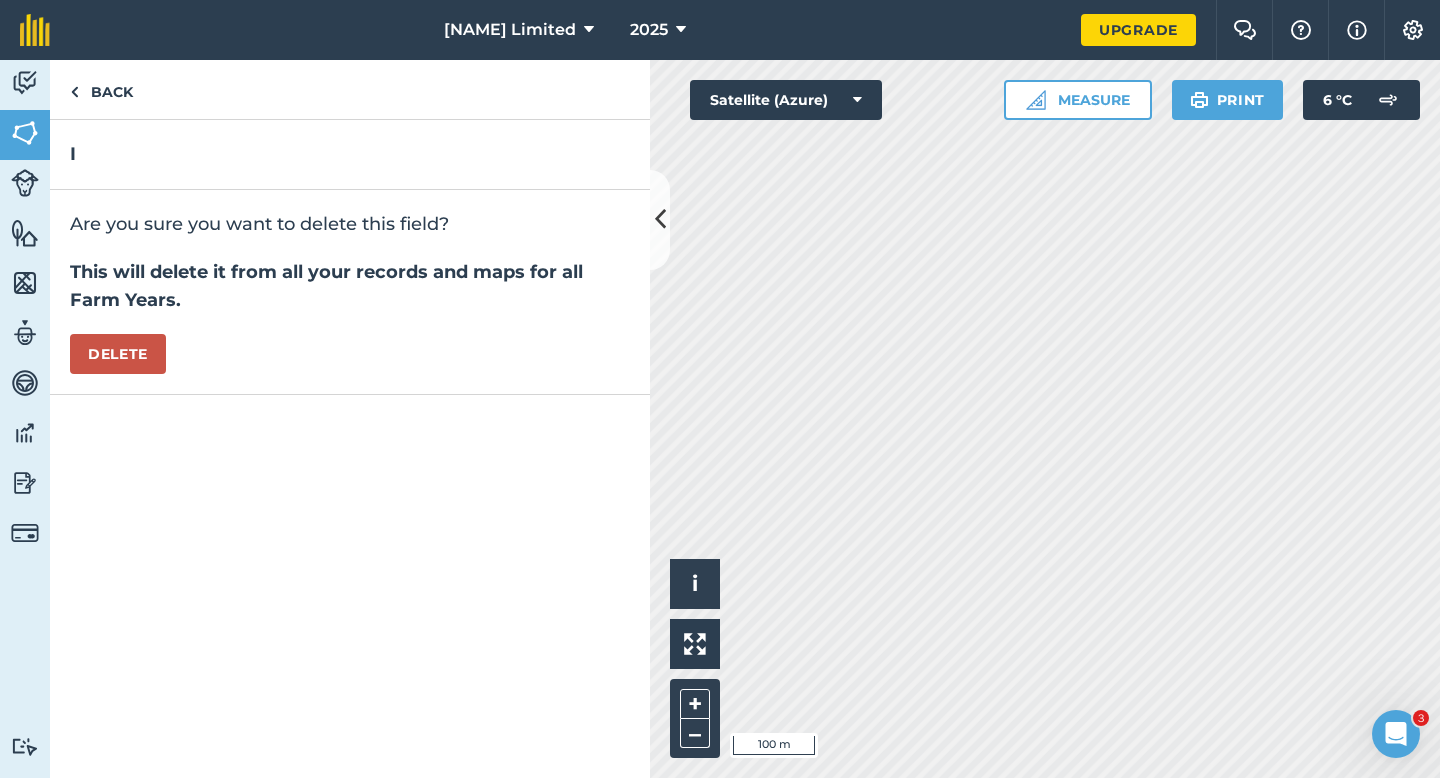 click on "Are you sure you want to delete this field? This will delete it from all your records and maps for all Farm Years. Delete" at bounding box center [350, 292] 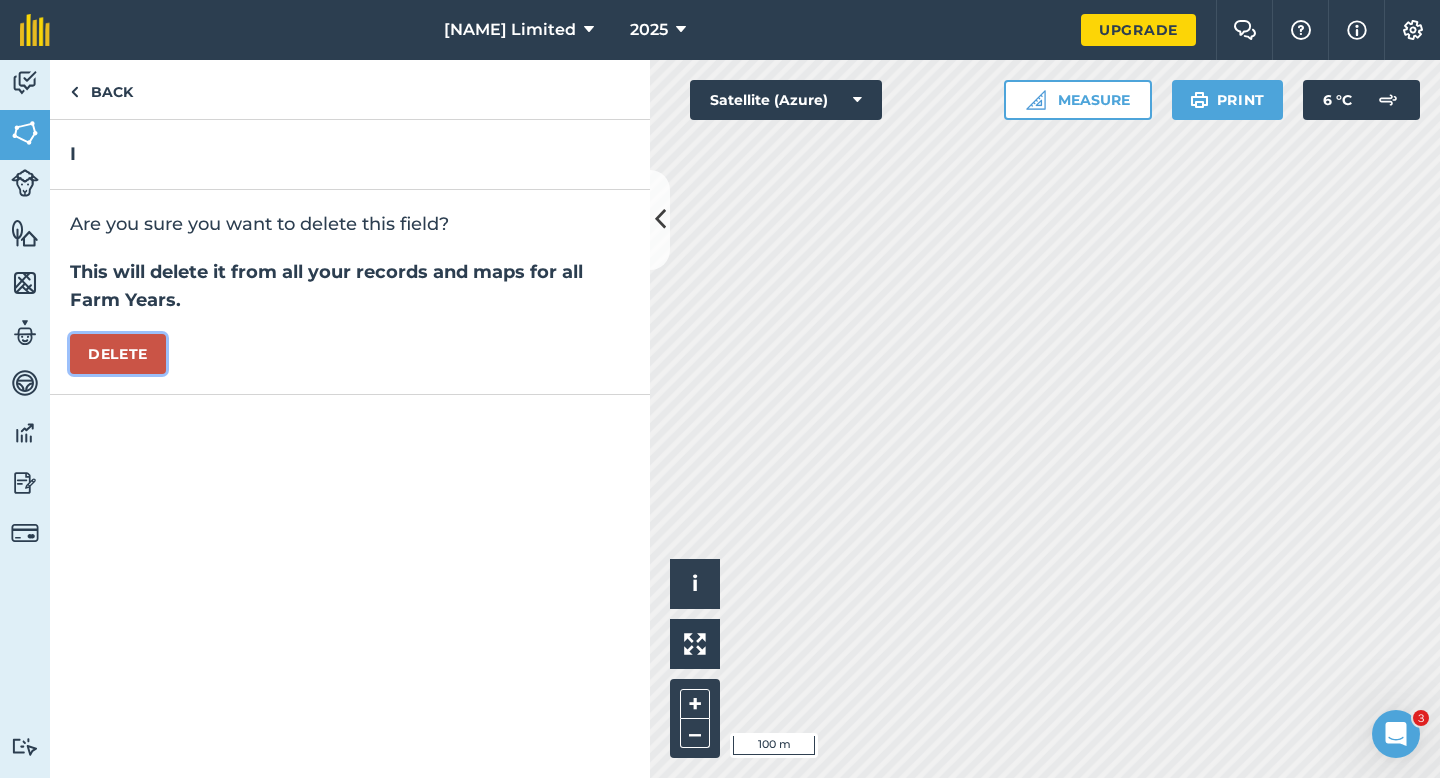 click on "Delete" at bounding box center [118, 354] 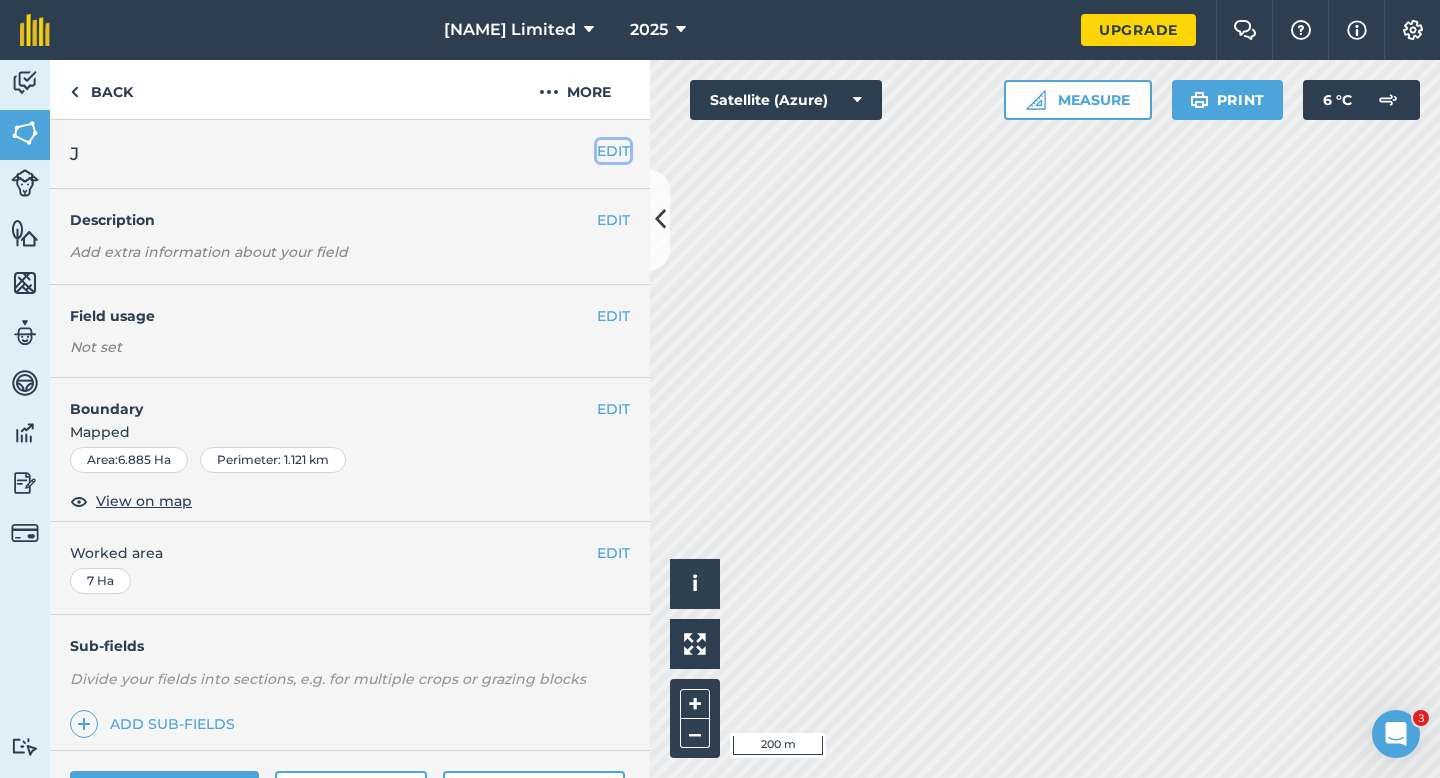 click on "EDIT" at bounding box center (613, 151) 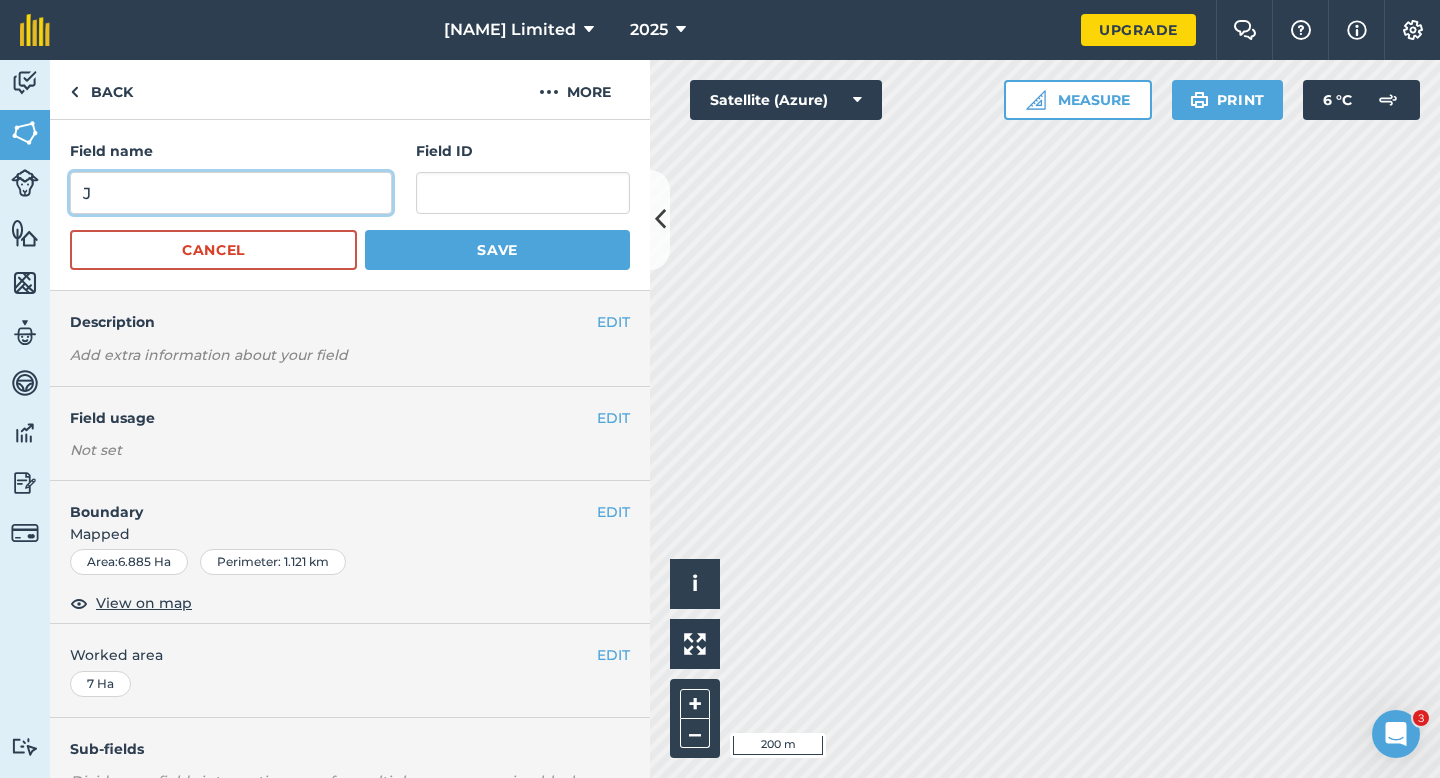 click on "J" at bounding box center (231, 193) 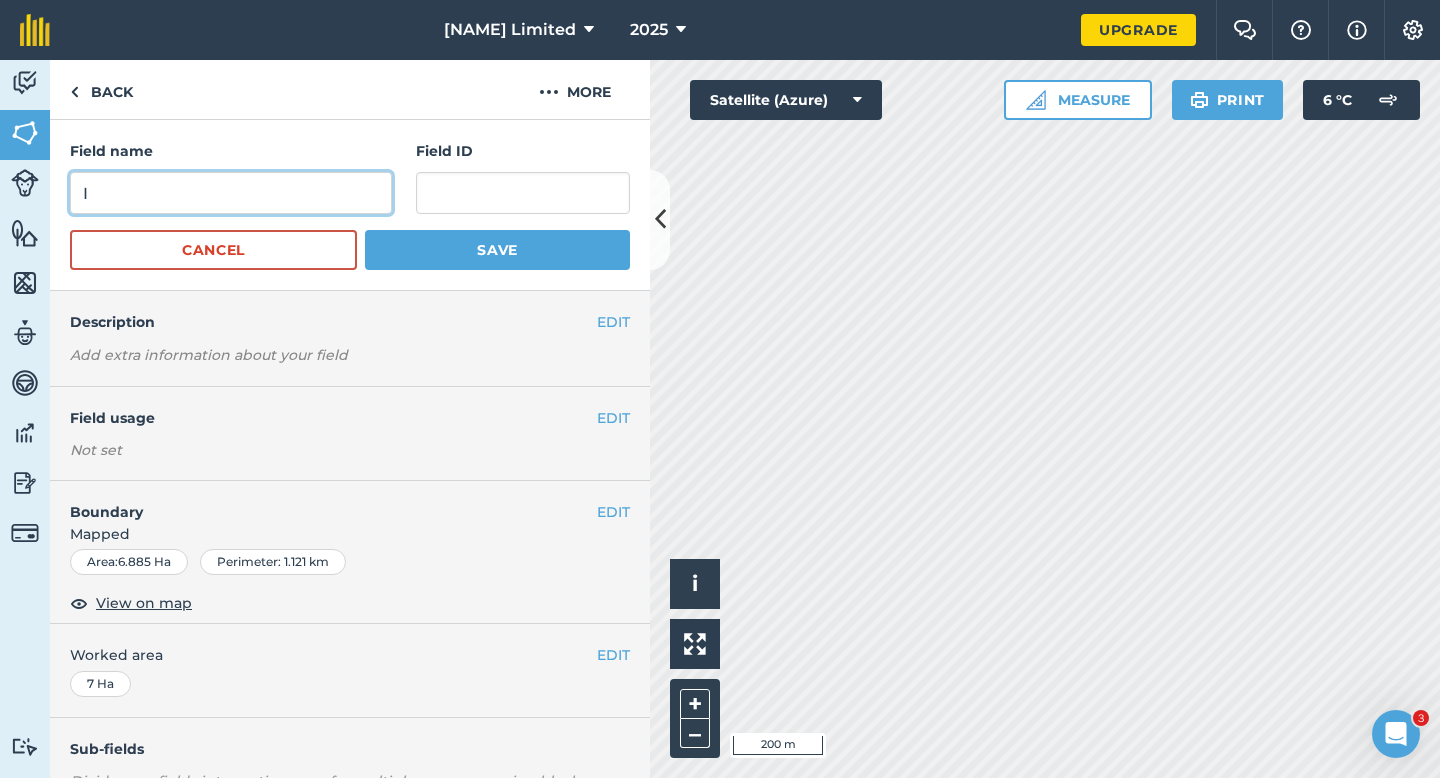 type on "I" 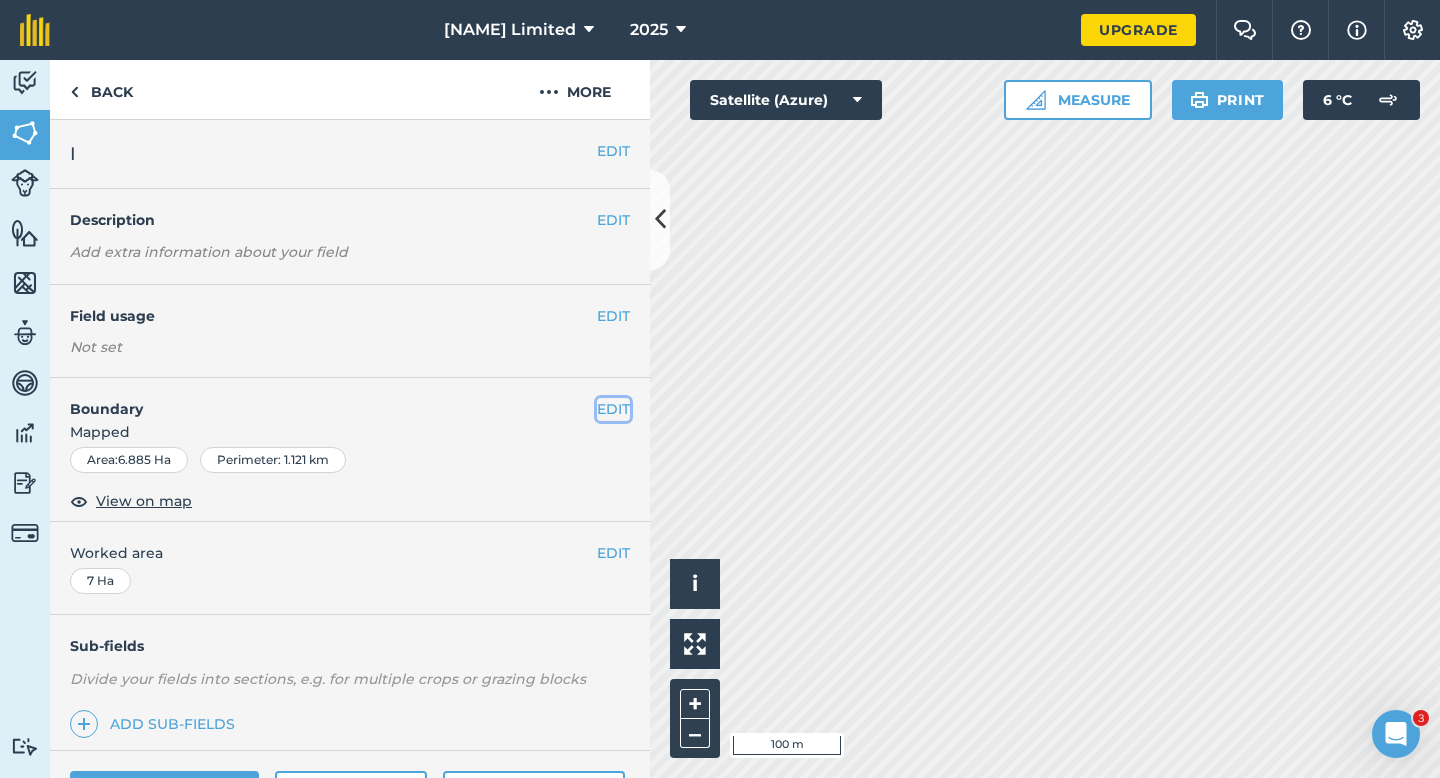 click on "EDIT" at bounding box center [613, 409] 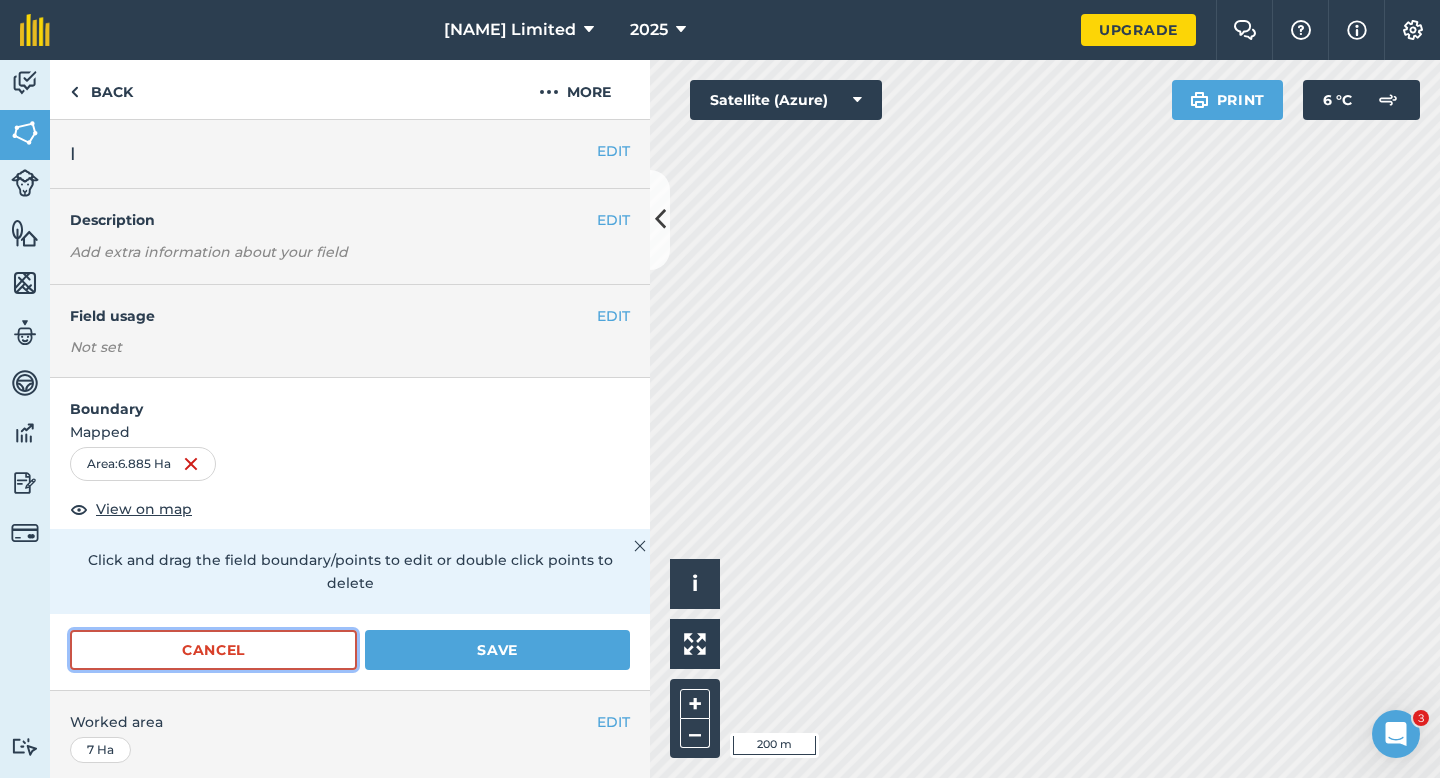 click on "Cancel" at bounding box center [213, 650] 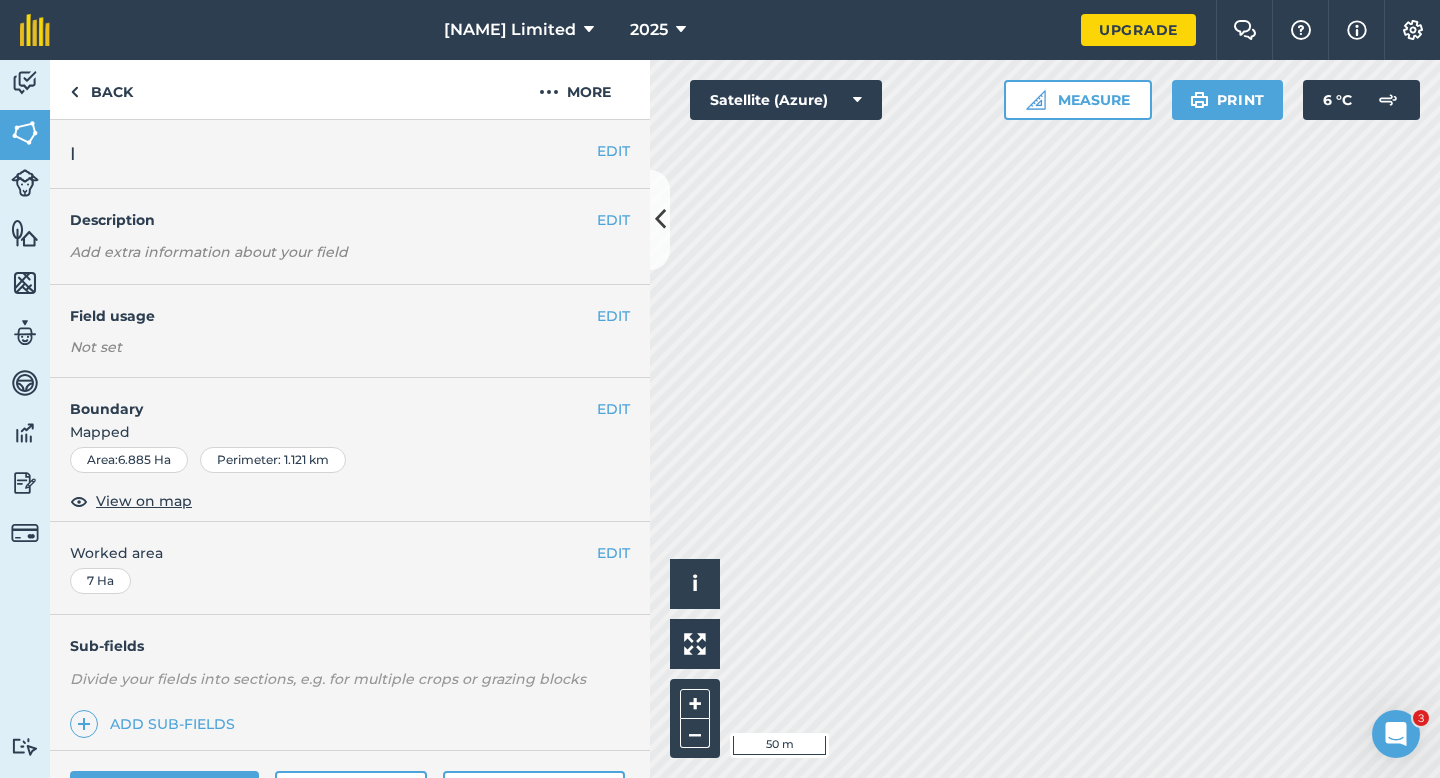 click on "Boundary" at bounding box center [323, 399] 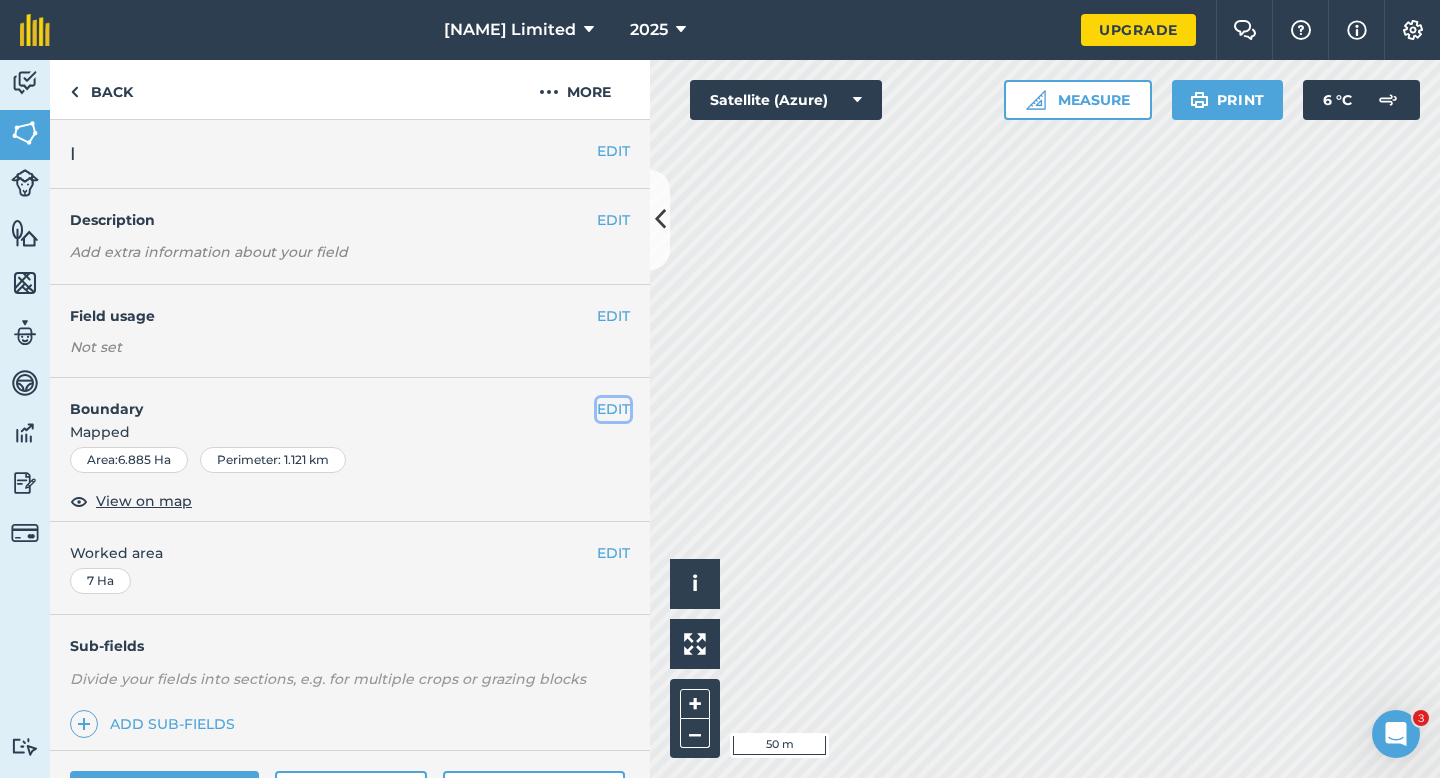 click on "EDIT" at bounding box center [613, 409] 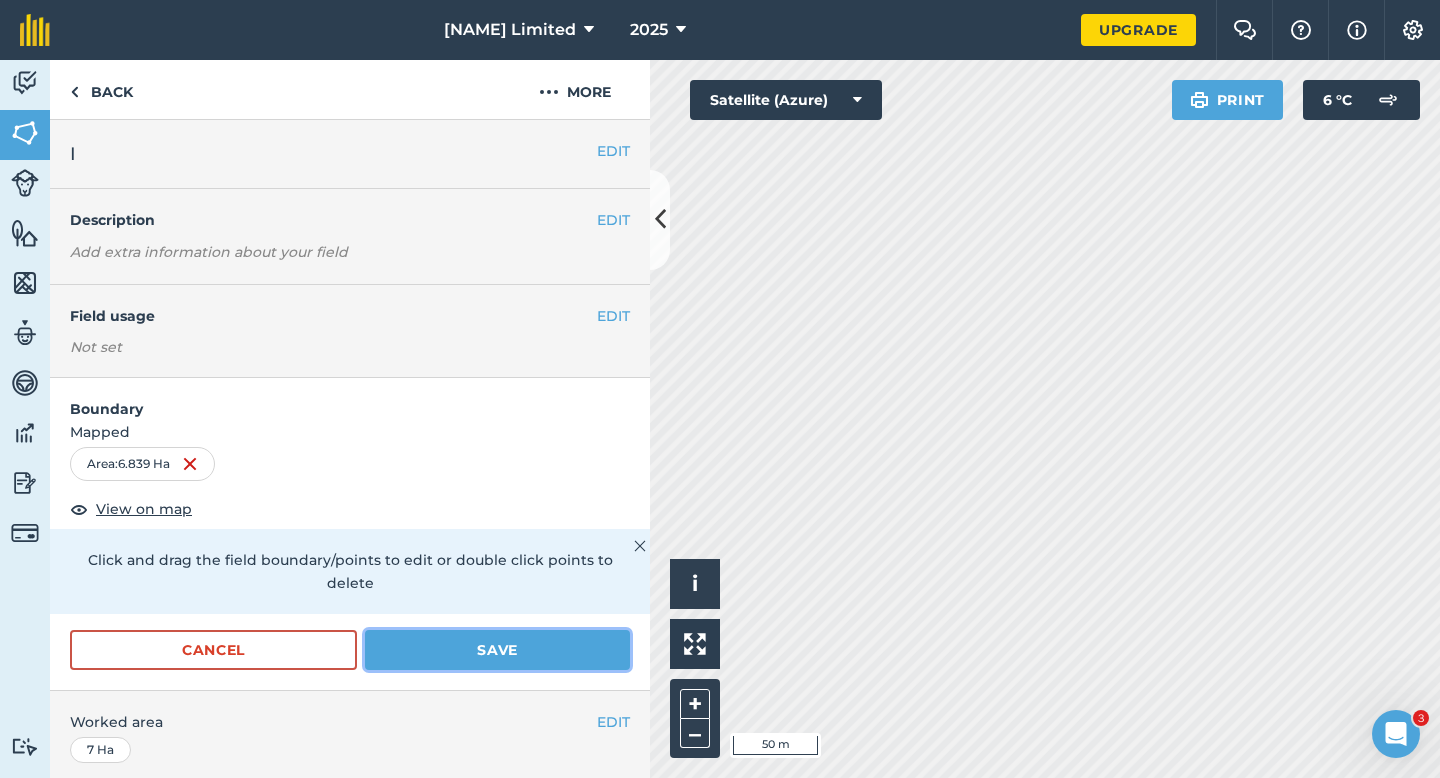 click on "Save" at bounding box center [497, 650] 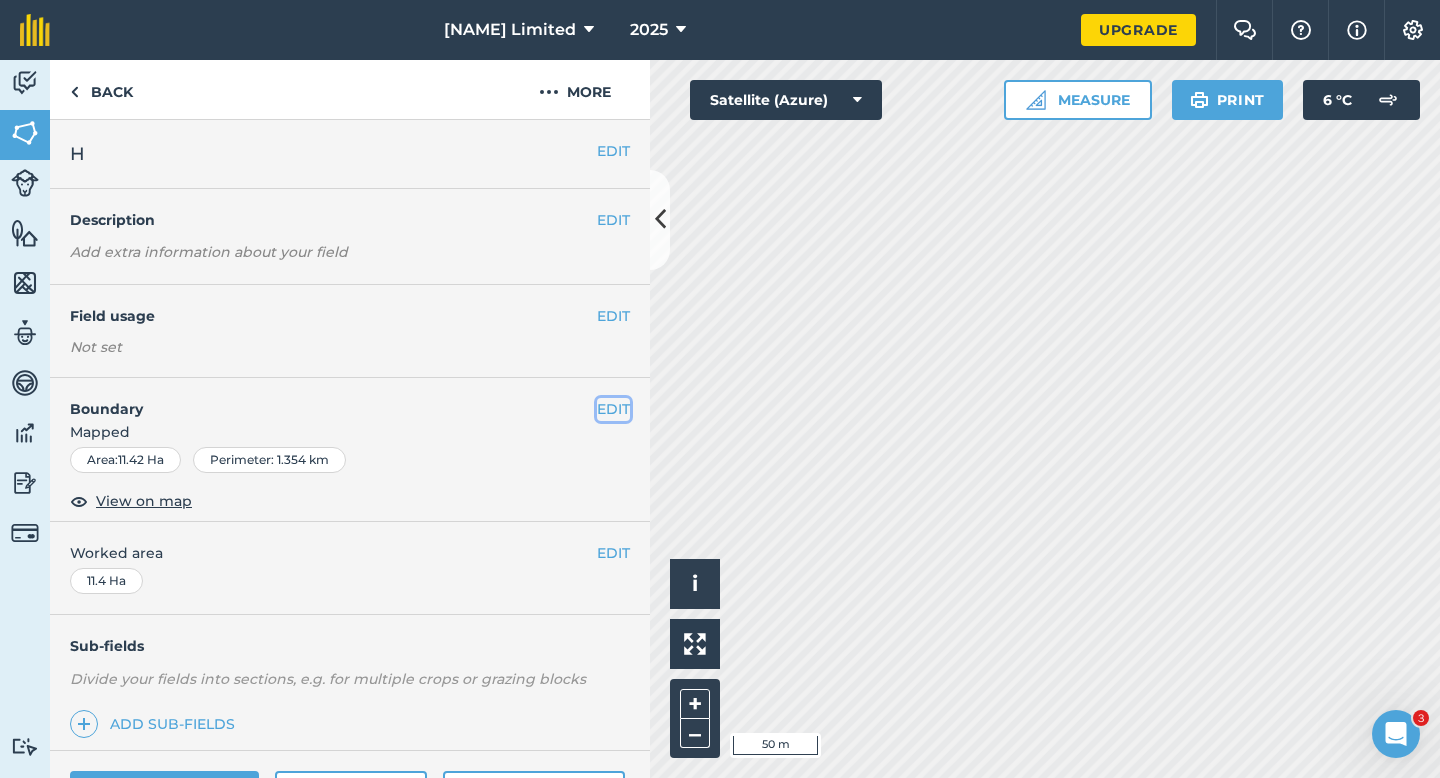 click on "EDIT" at bounding box center [613, 409] 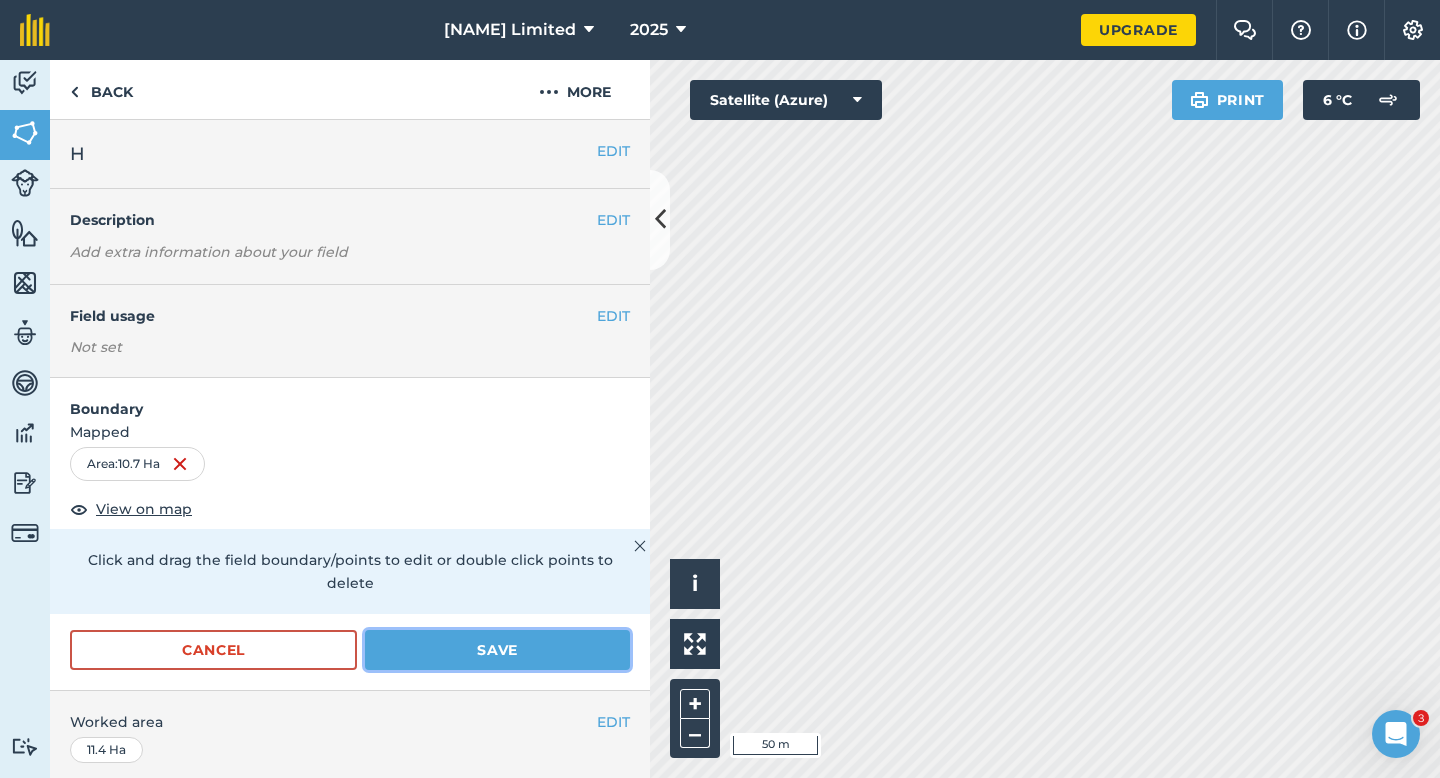 click on "Save" at bounding box center (497, 650) 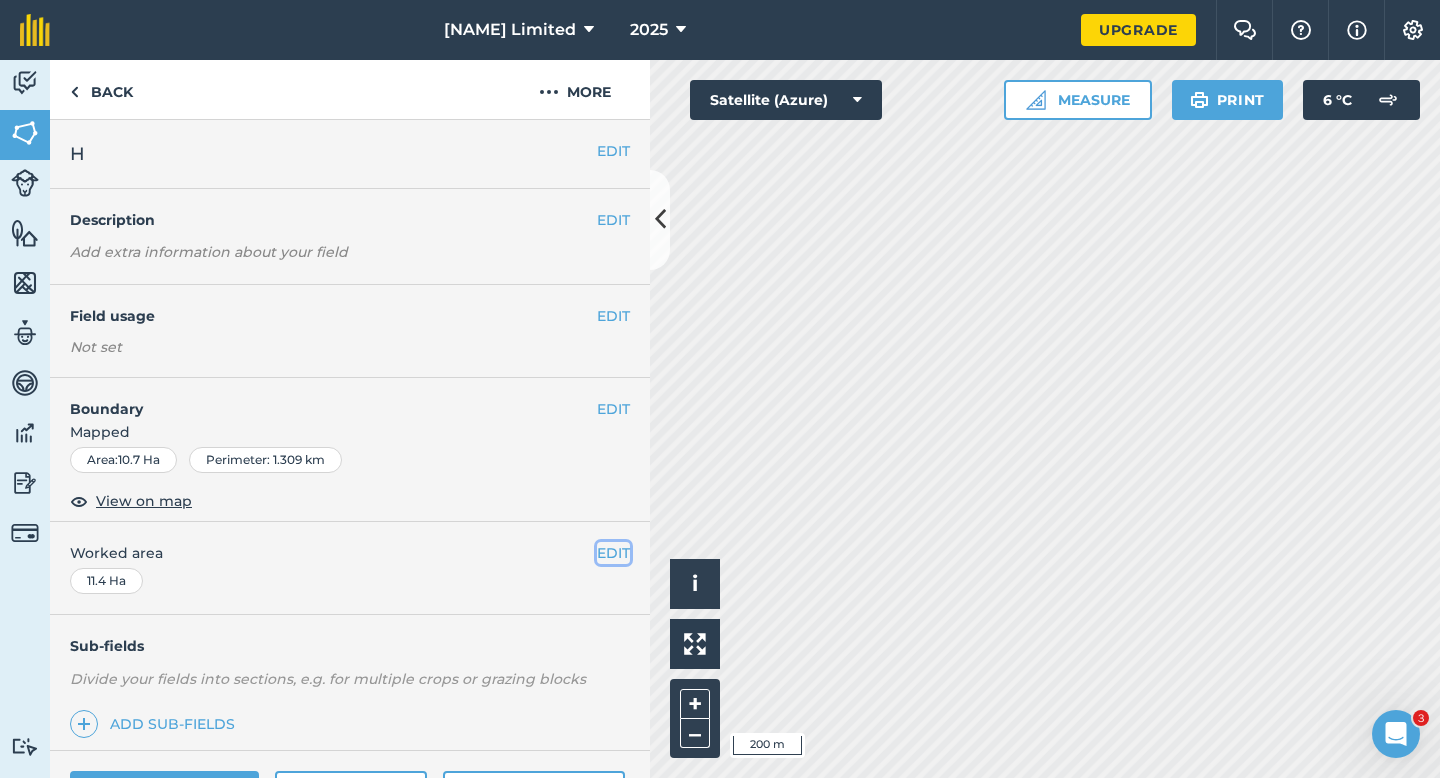 click on "EDIT" at bounding box center [613, 553] 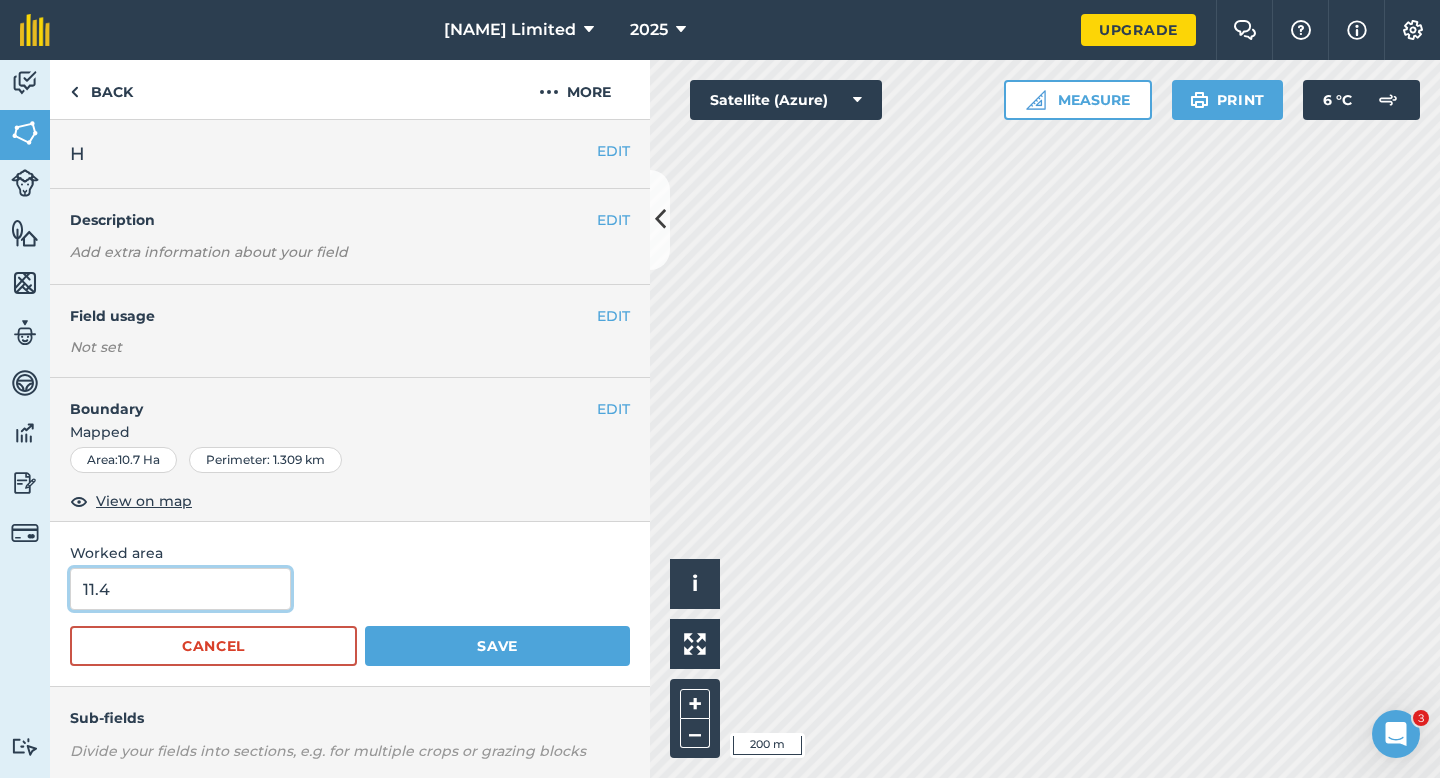 click on "11.4" at bounding box center (180, 589) 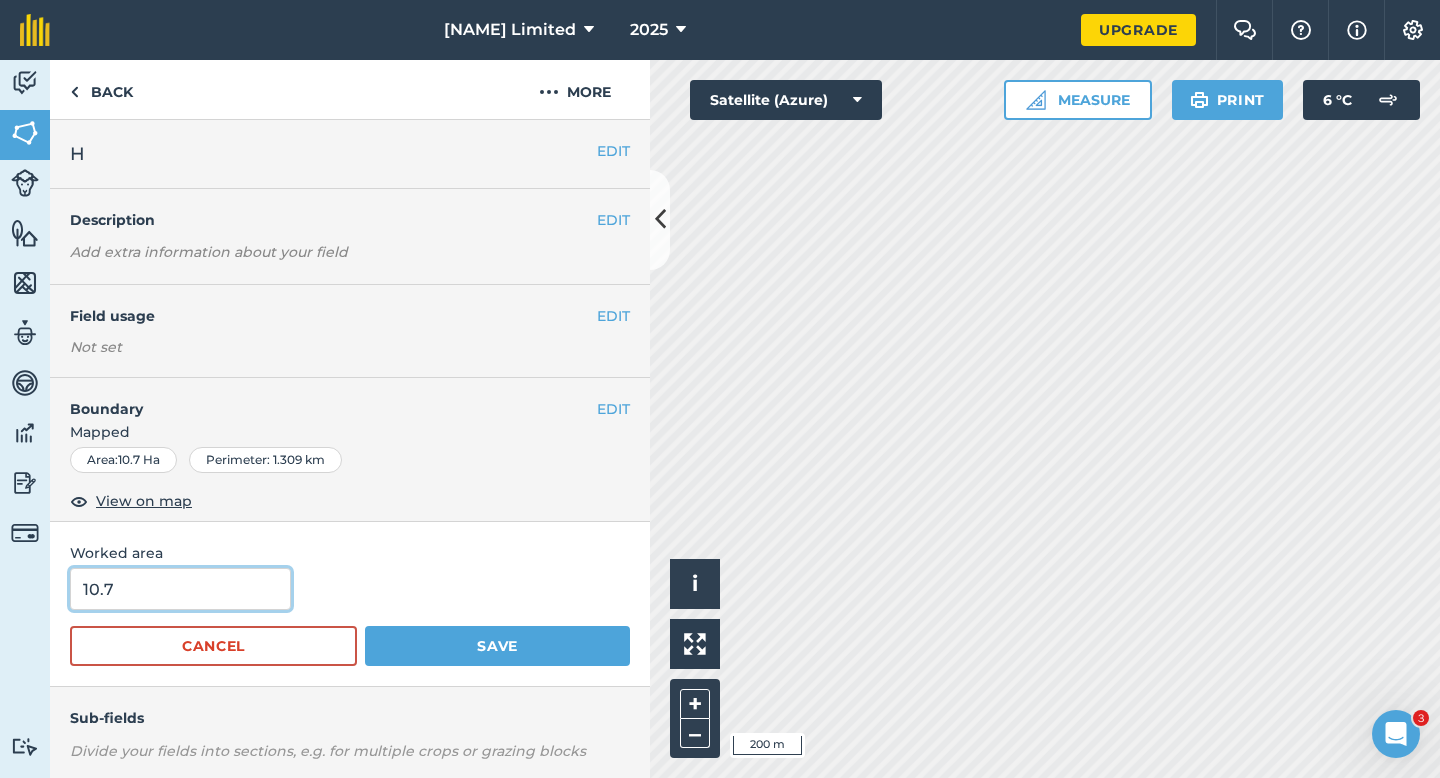type on "10.7" 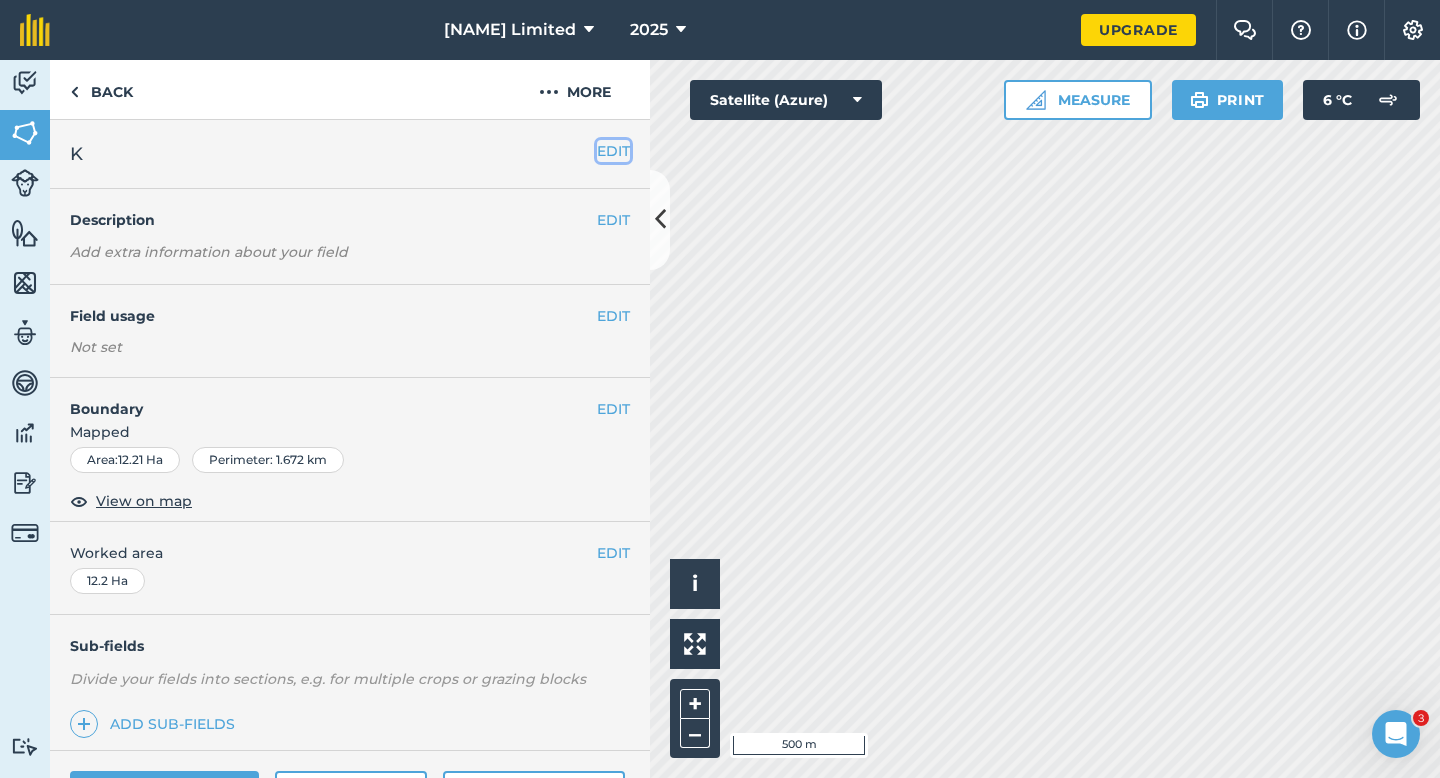 click on "EDIT" at bounding box center [613, 151] 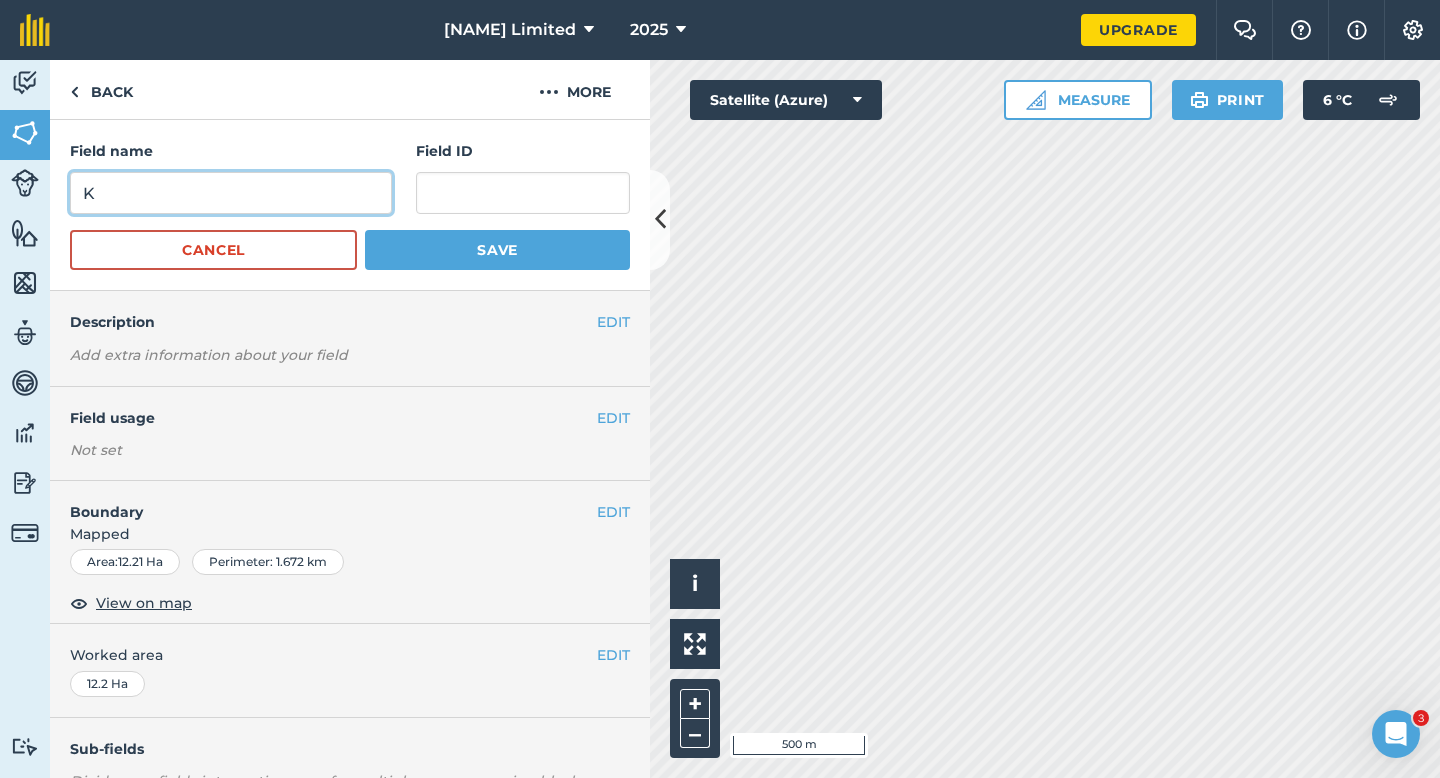 click on "K" at bounding box center [231, 193] 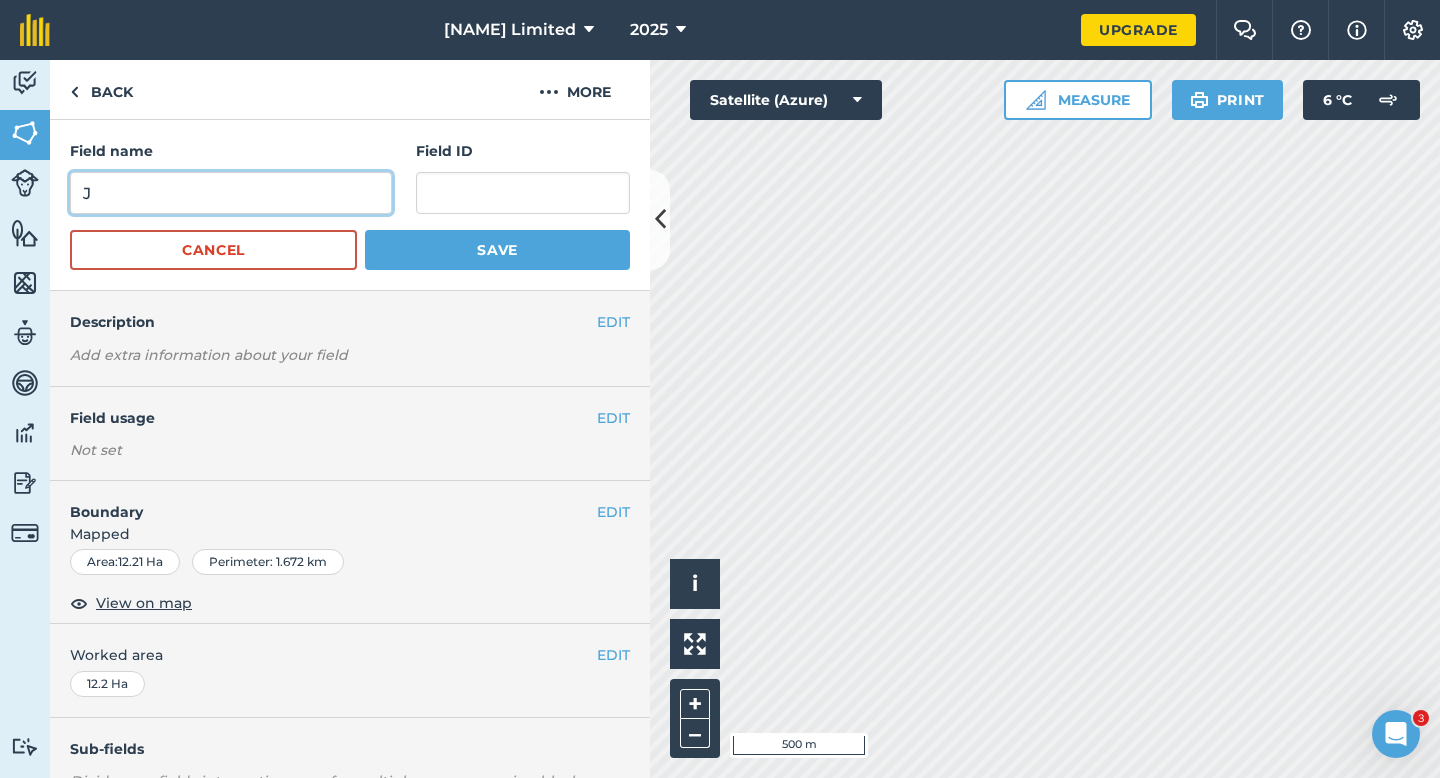 click on "J" at bounding box center [231, 193] 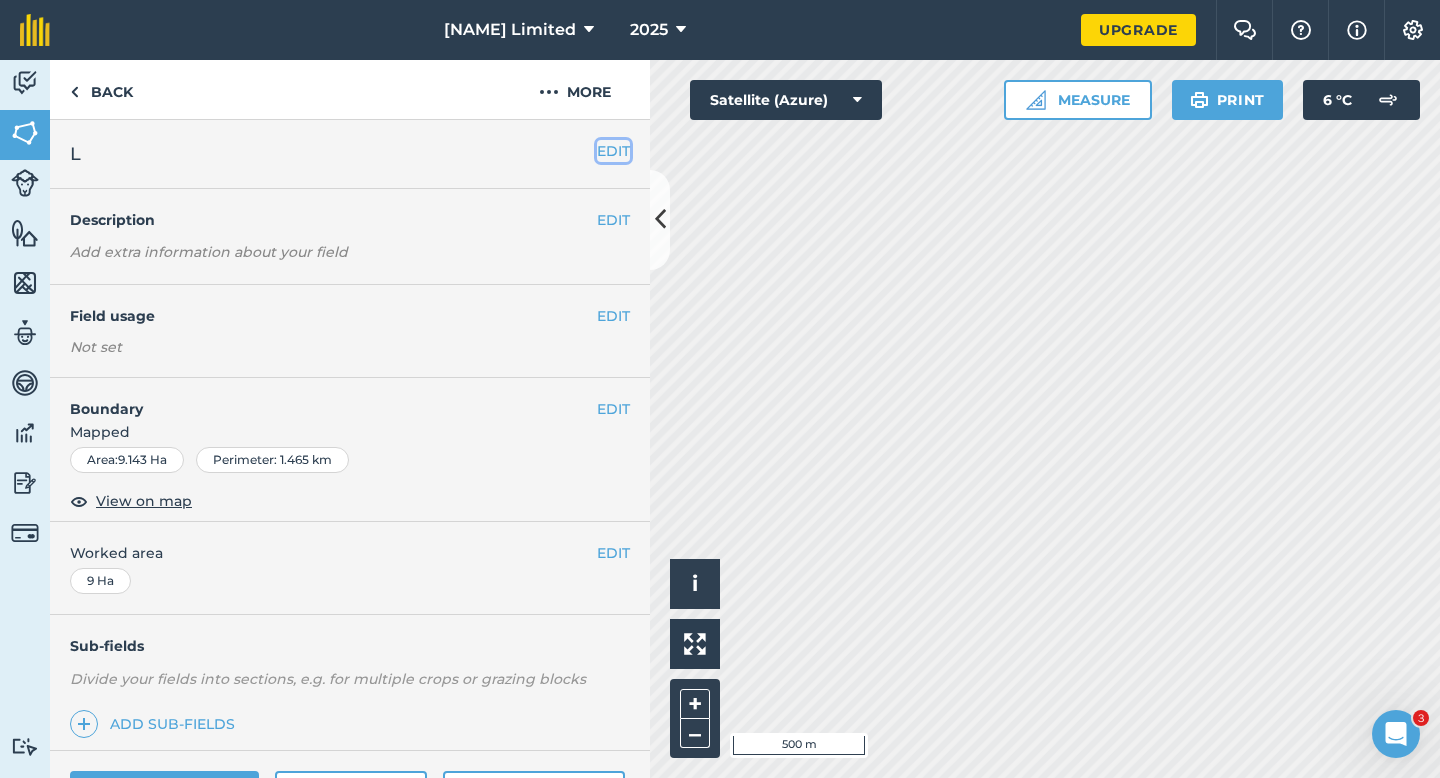 click on "EDIT" at bounding box center (613, 151) 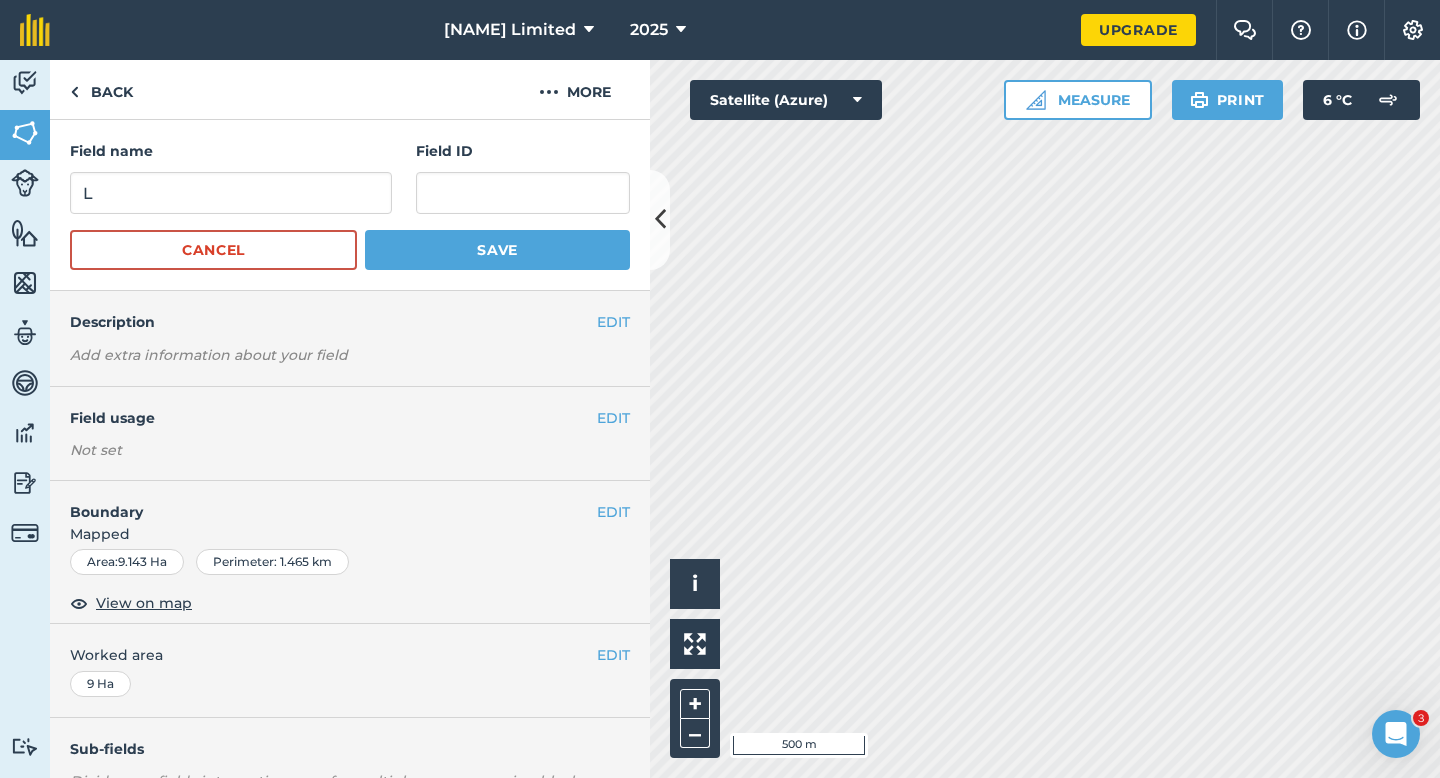 click on "Field name L" at bounding box center [231, 177] 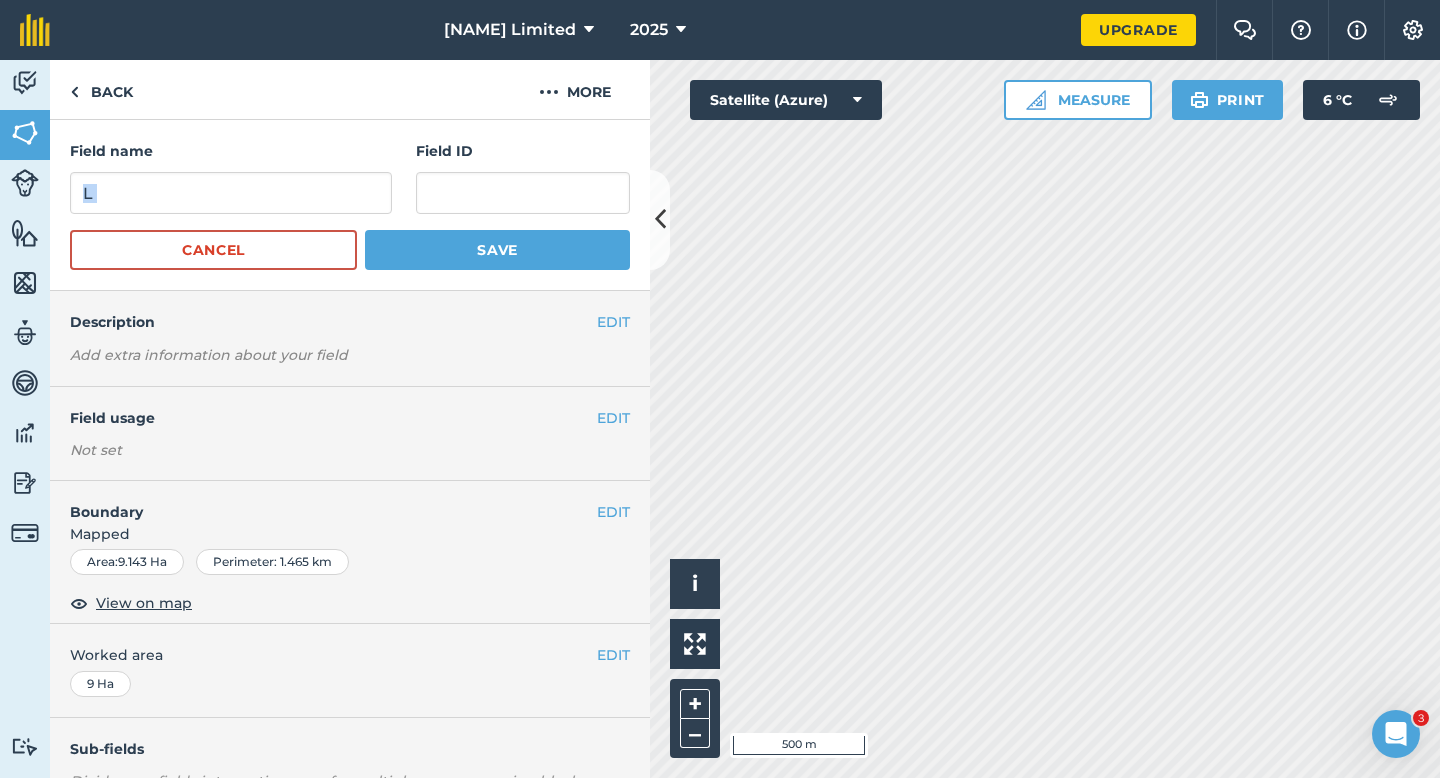 click on "Field name L" at bounding box center [231, 177] 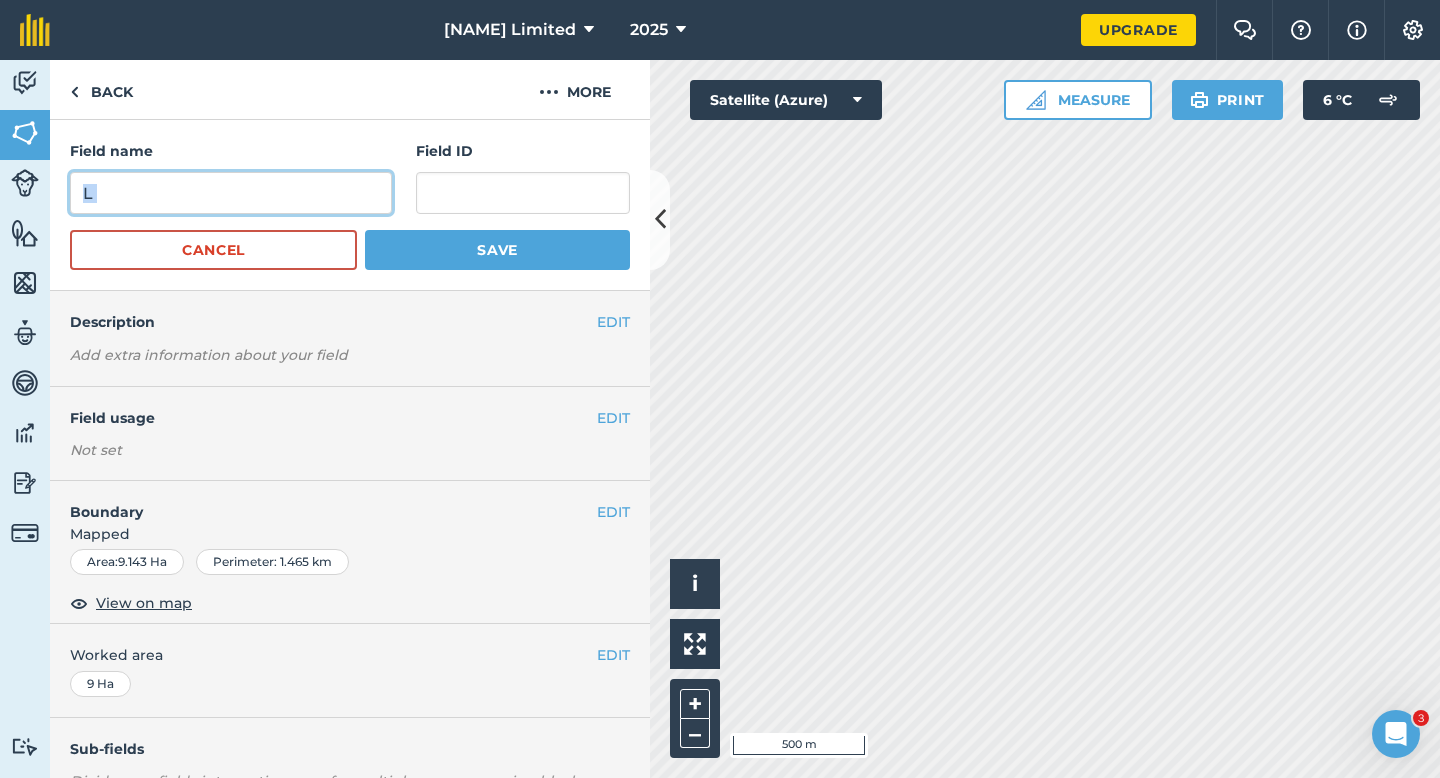 click on "L" at bounding box center [231, 193] 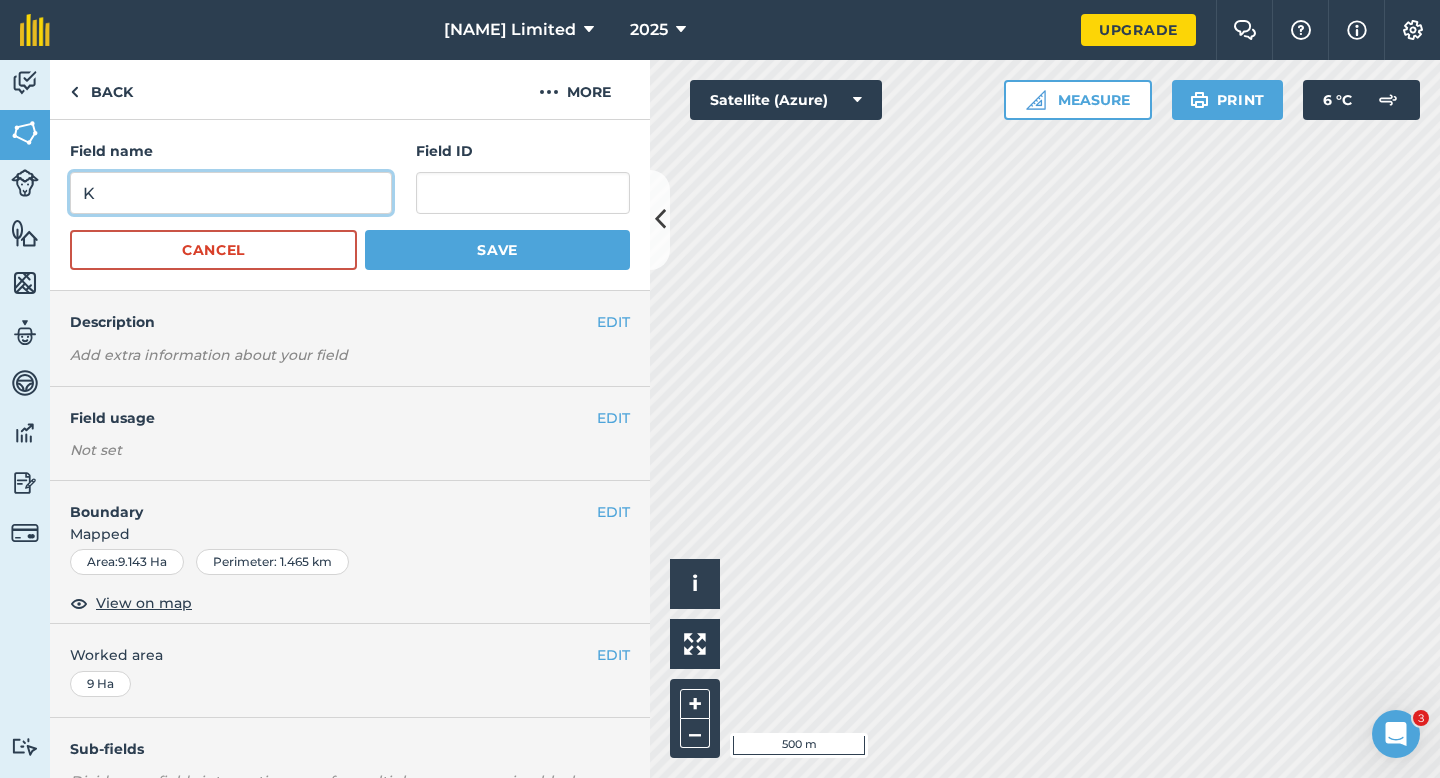 click on "K" at bounding box center [231, 193] 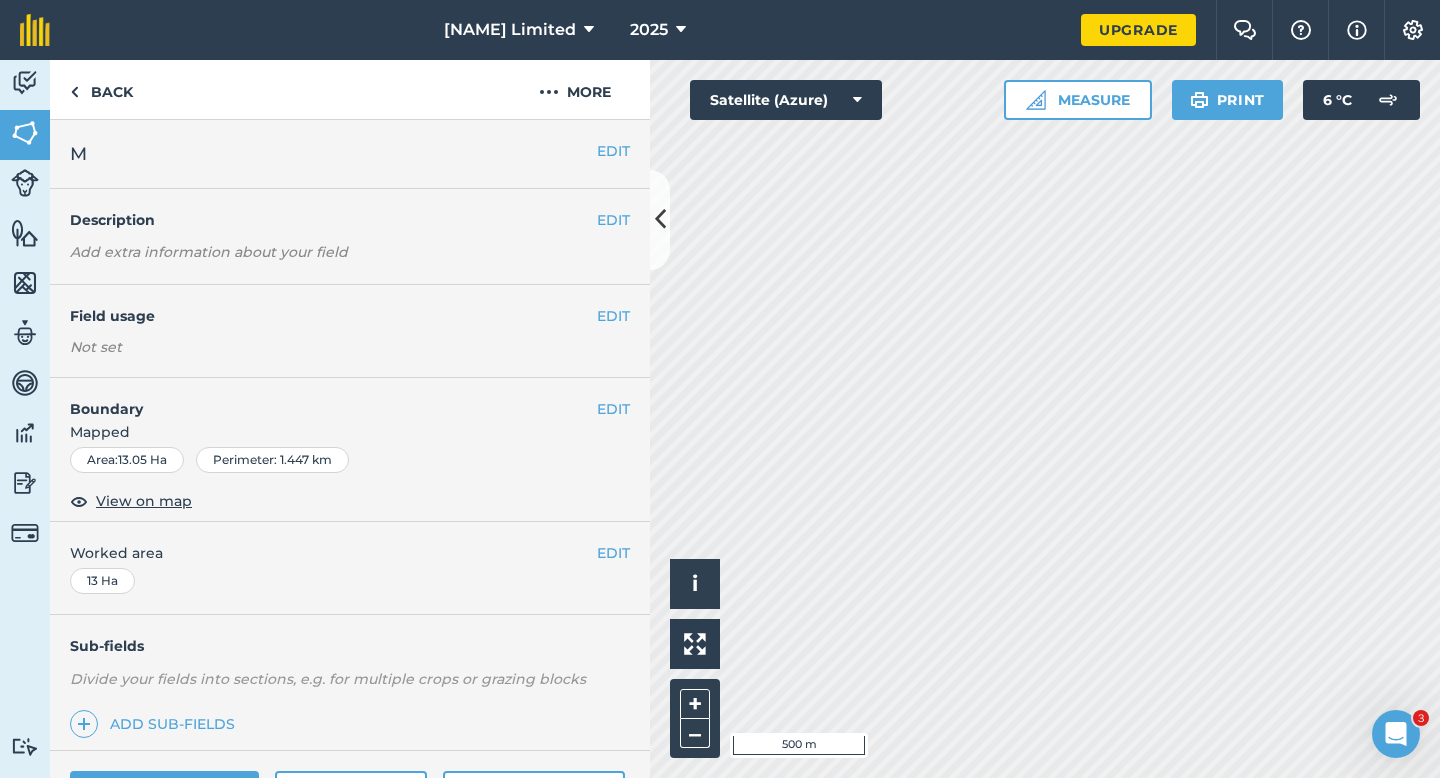 click on "EDIT M" at bounding box center (350, 154) 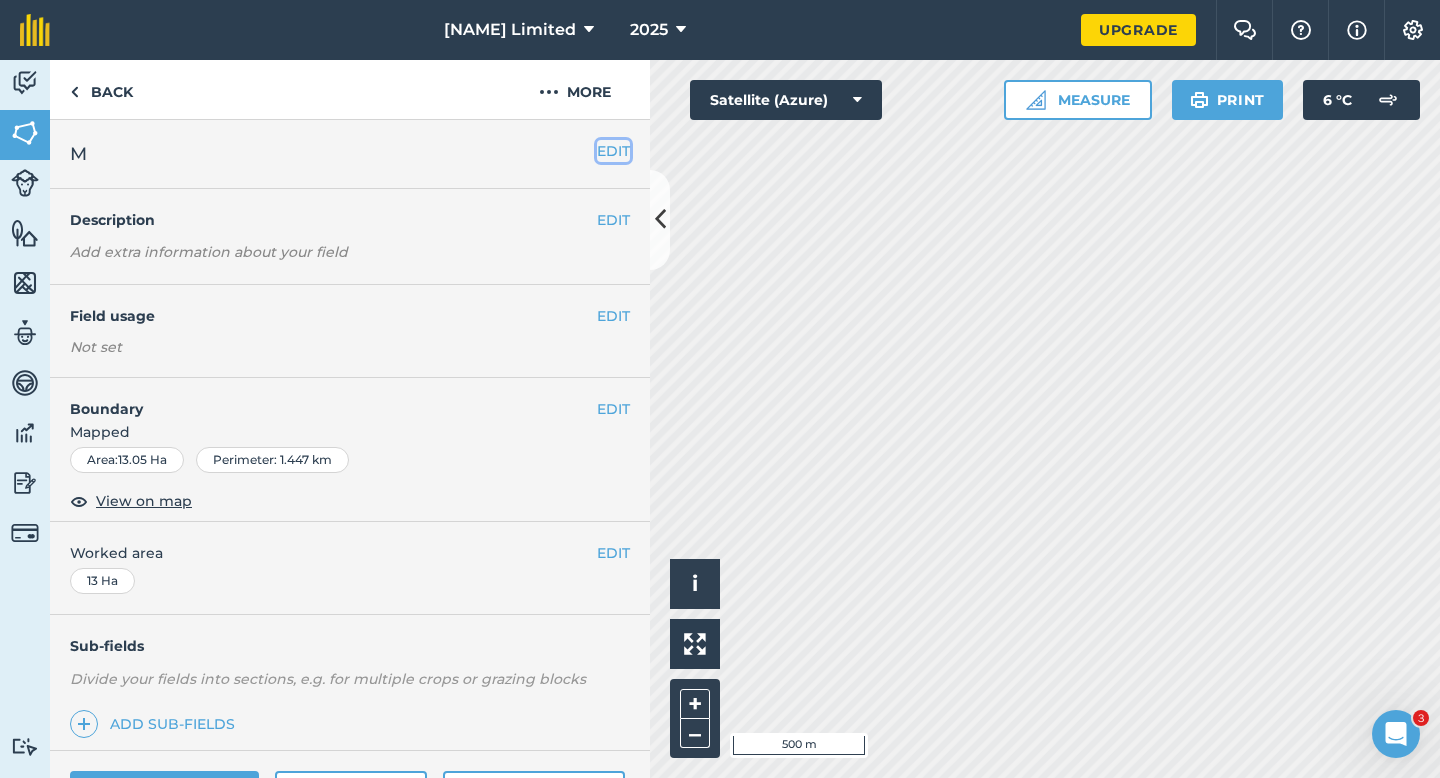 click on "EDIT" at bounding box center (613, 151) 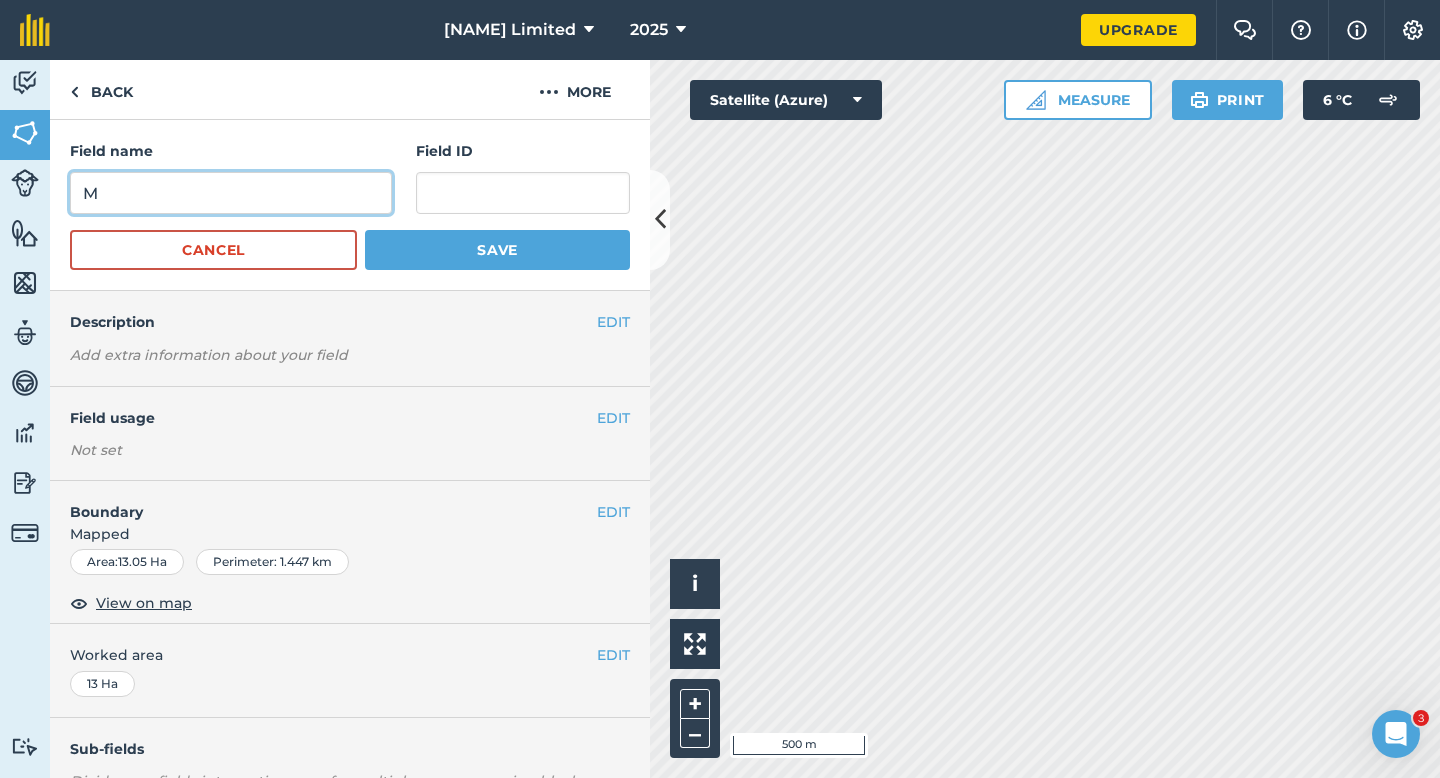 click on "M" at bounding box center [231, 193] 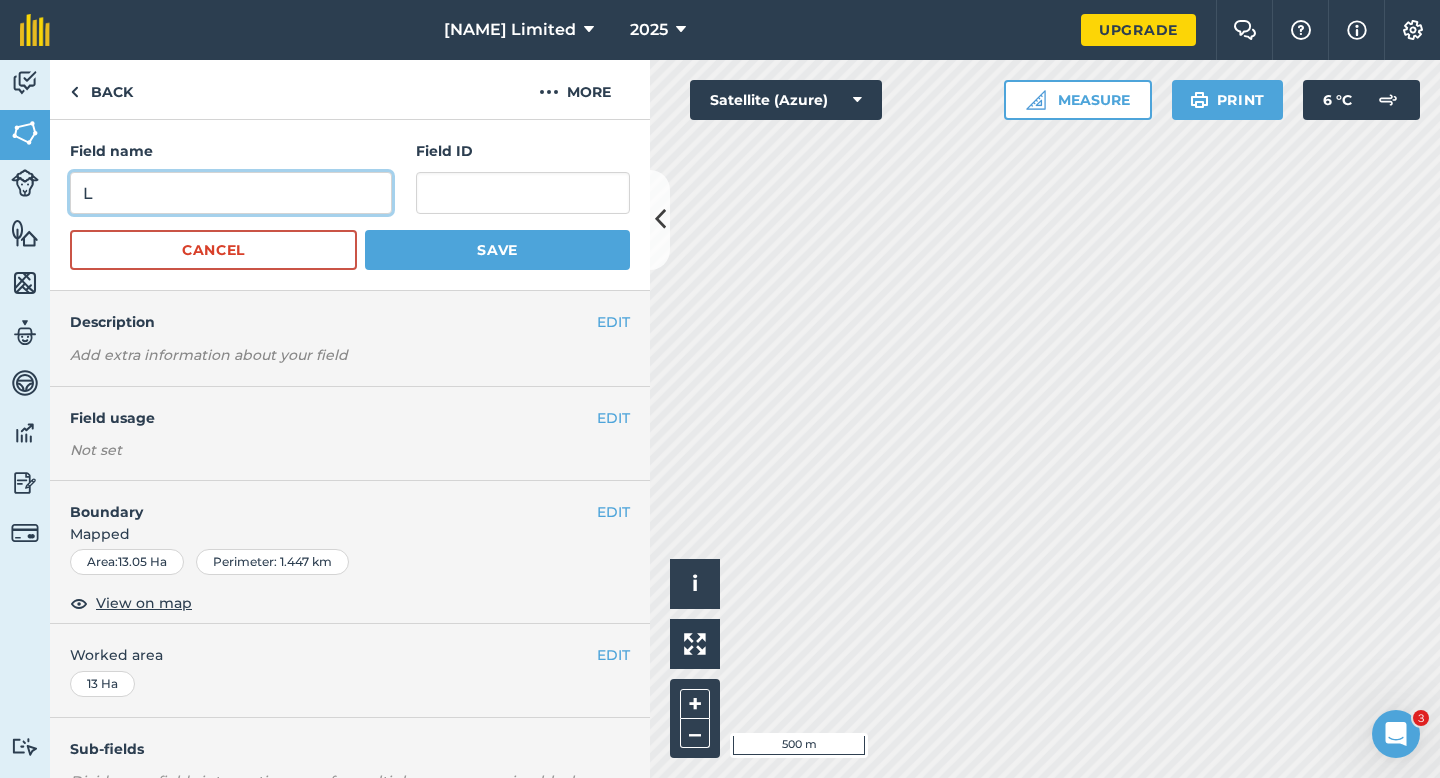 click on "L" at bounding box center [231, 193] 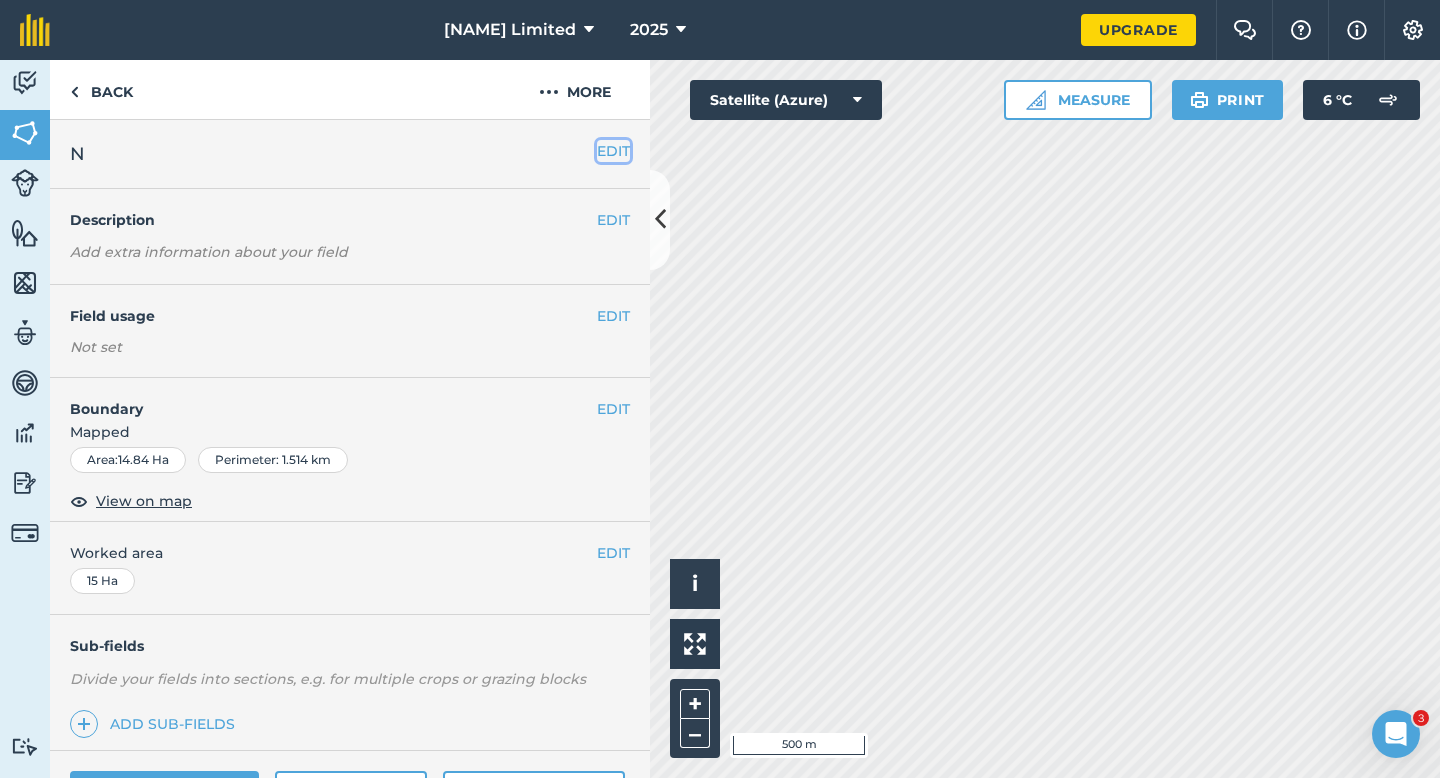 click on "EDIT" at bounding box center (613, 151) 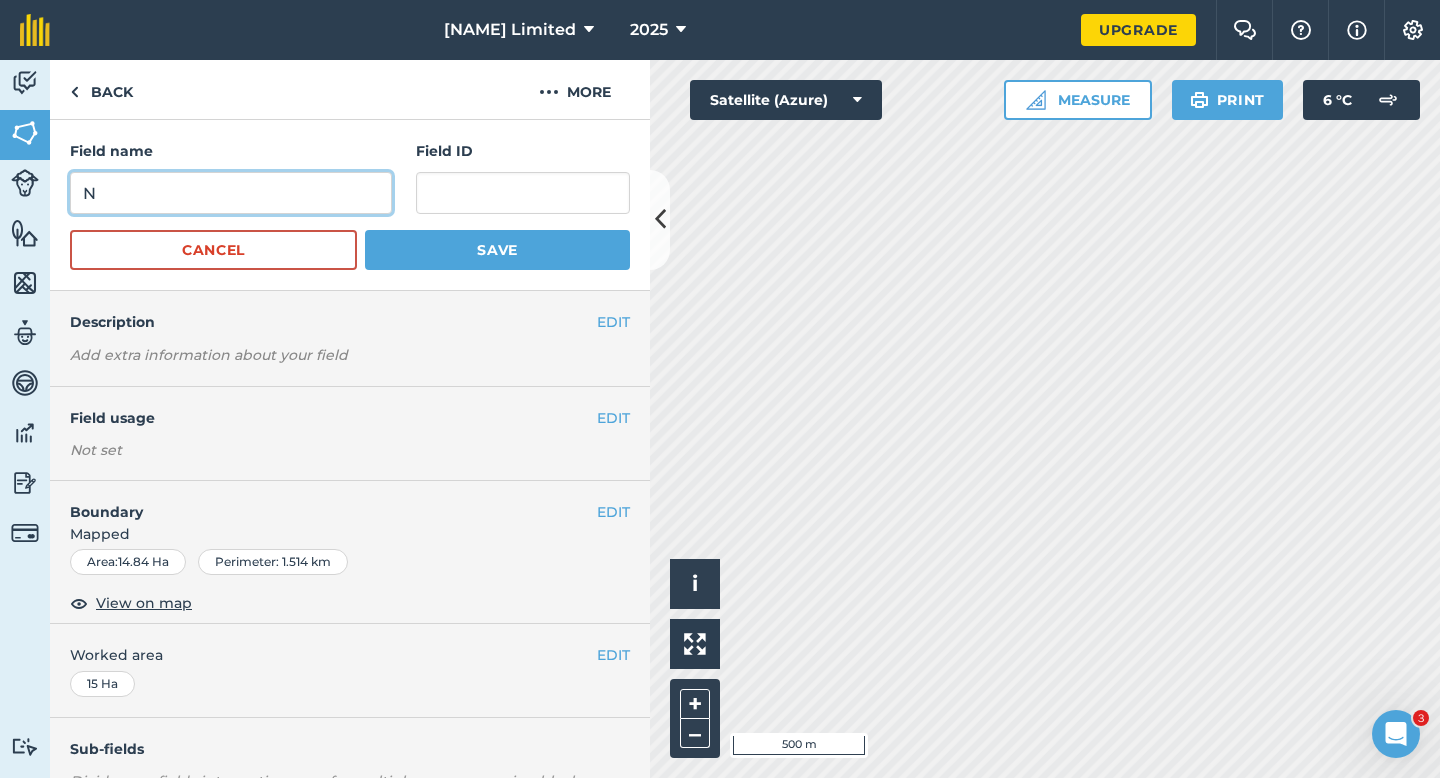 click on "N" at bounding box center (231, 193) 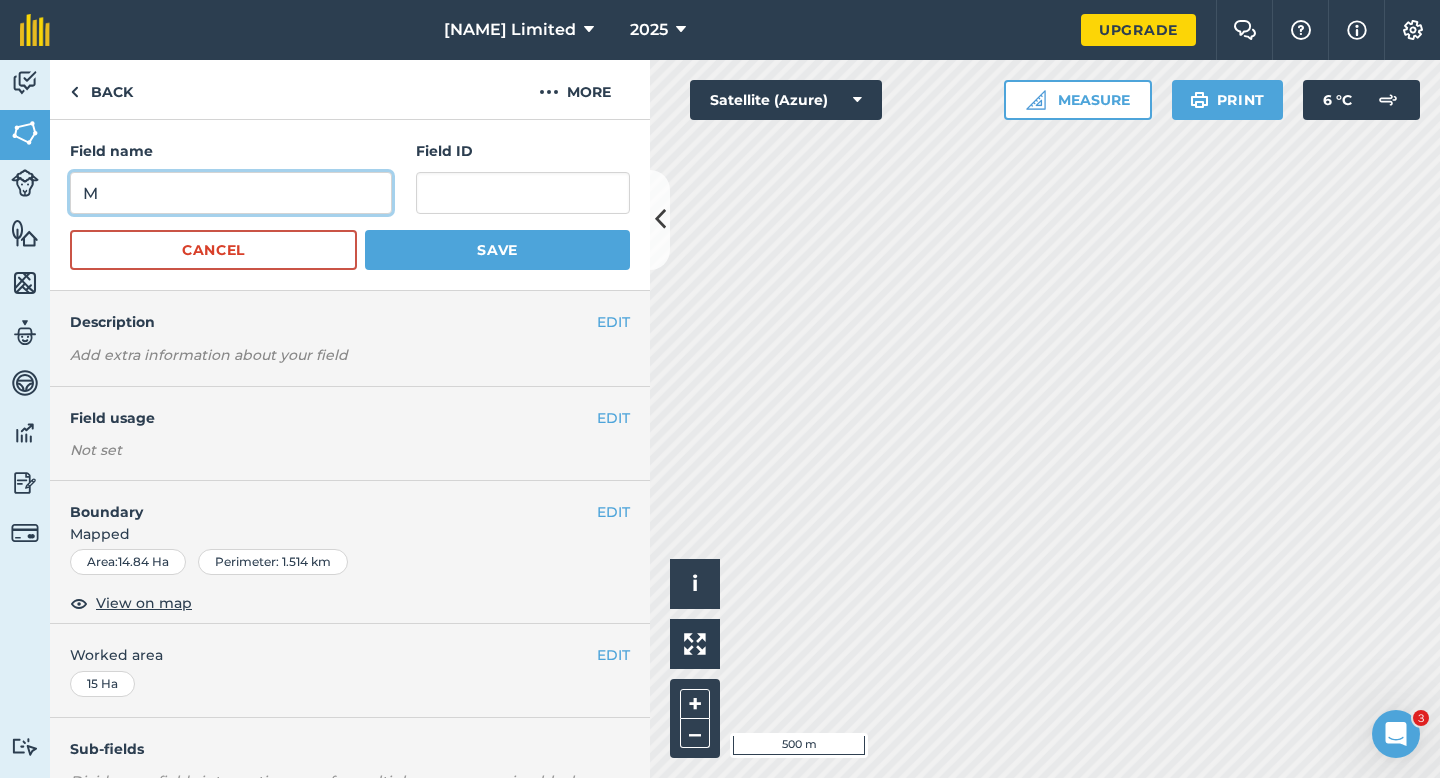 type on "M" 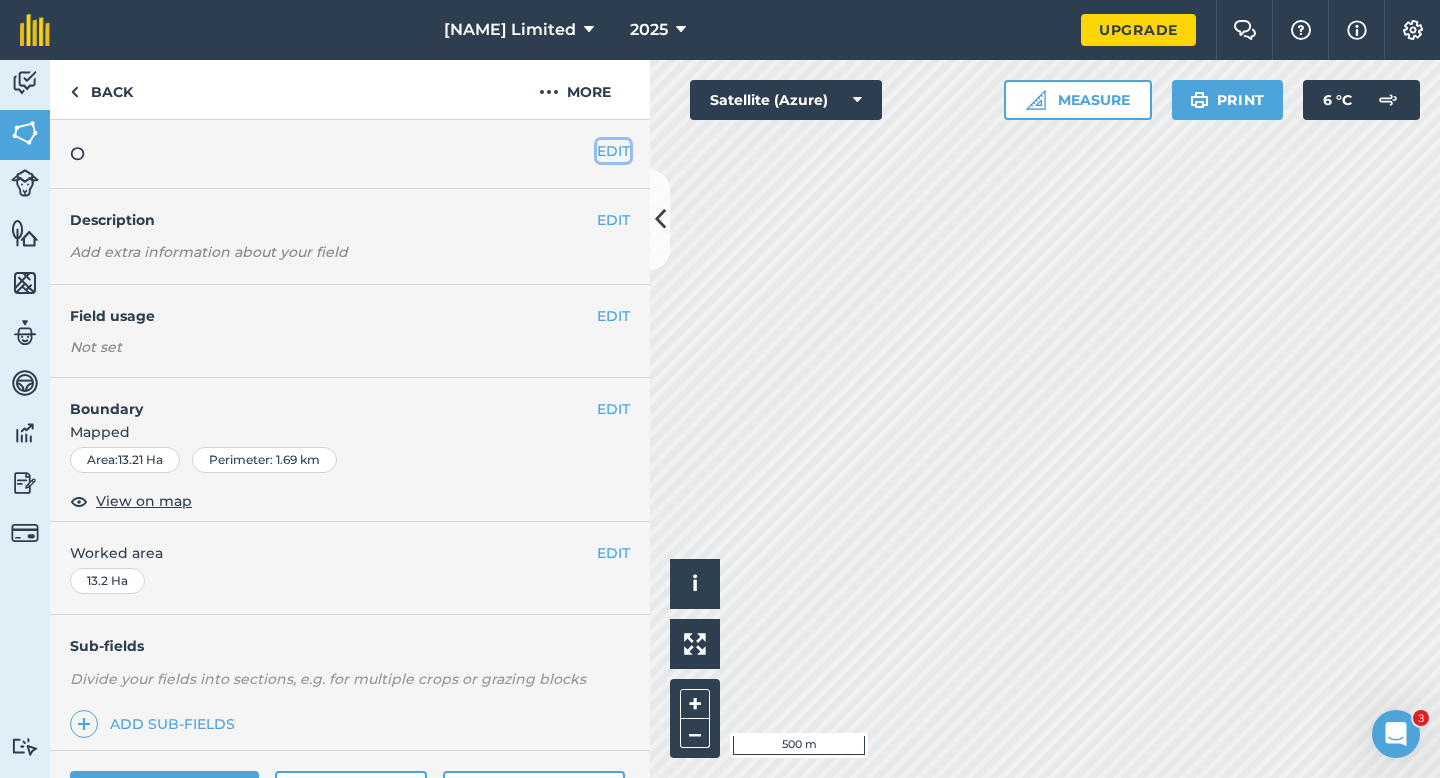 click on "EDIT" at bounding box center [613, 151] 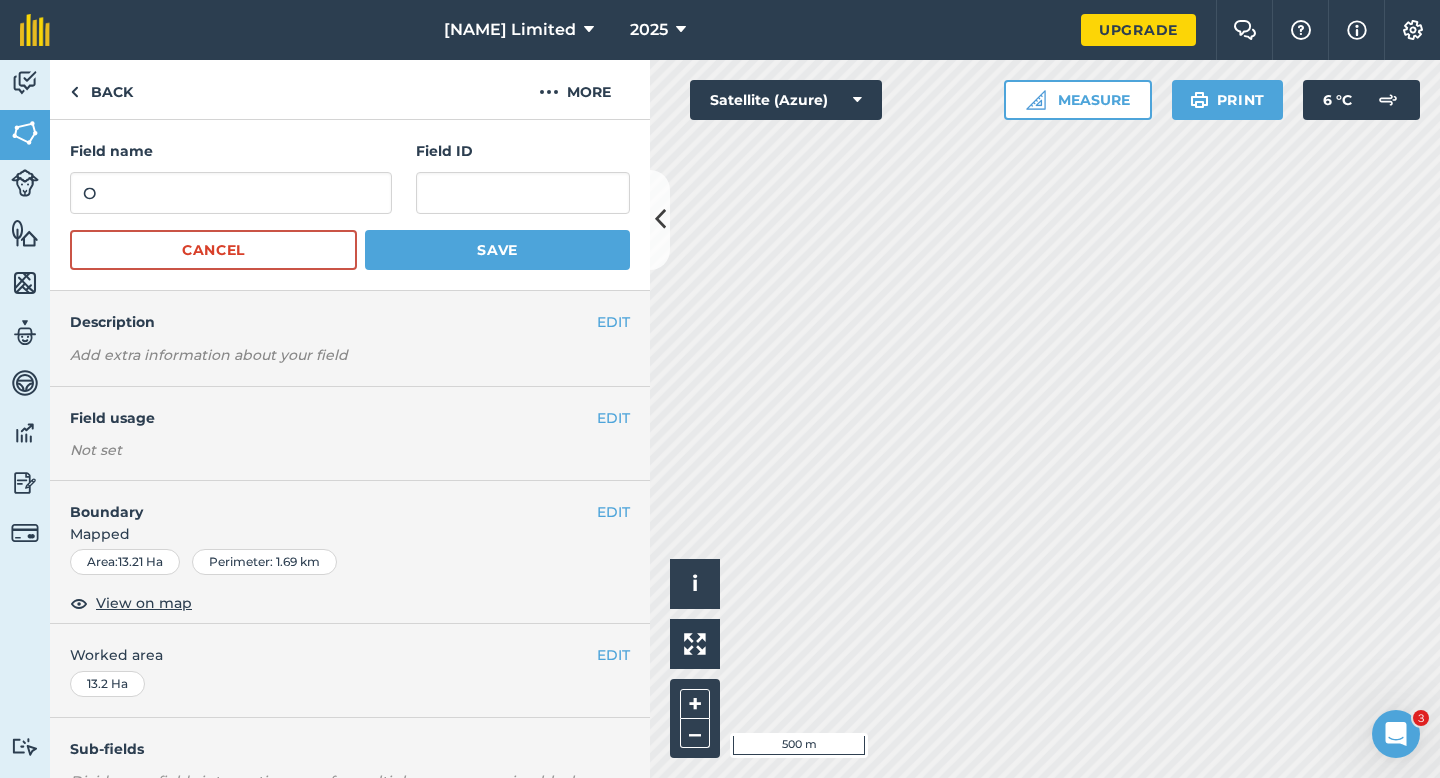 click on "Field name O" at bounding box center [231, 177] 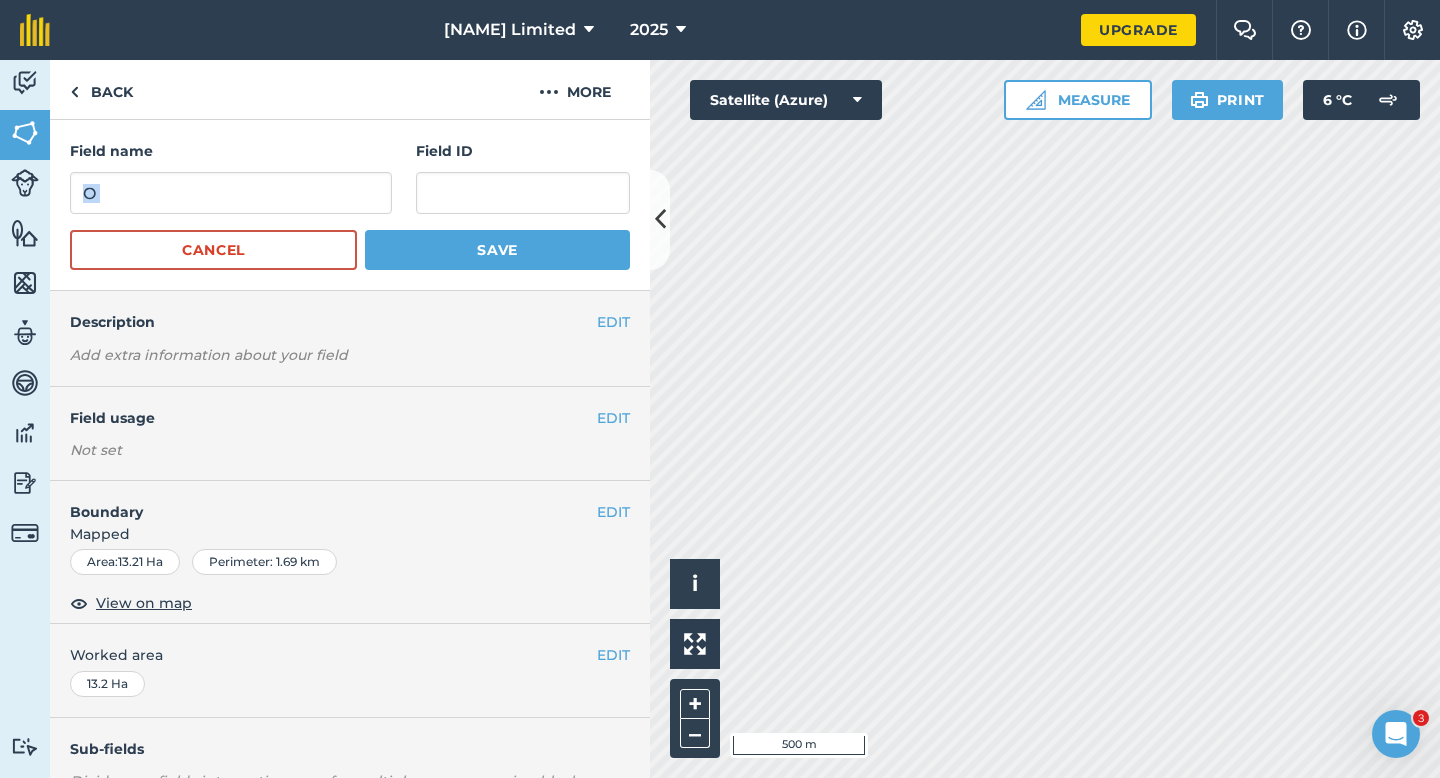 click on "Field name O" at bounding box center [231, 177] 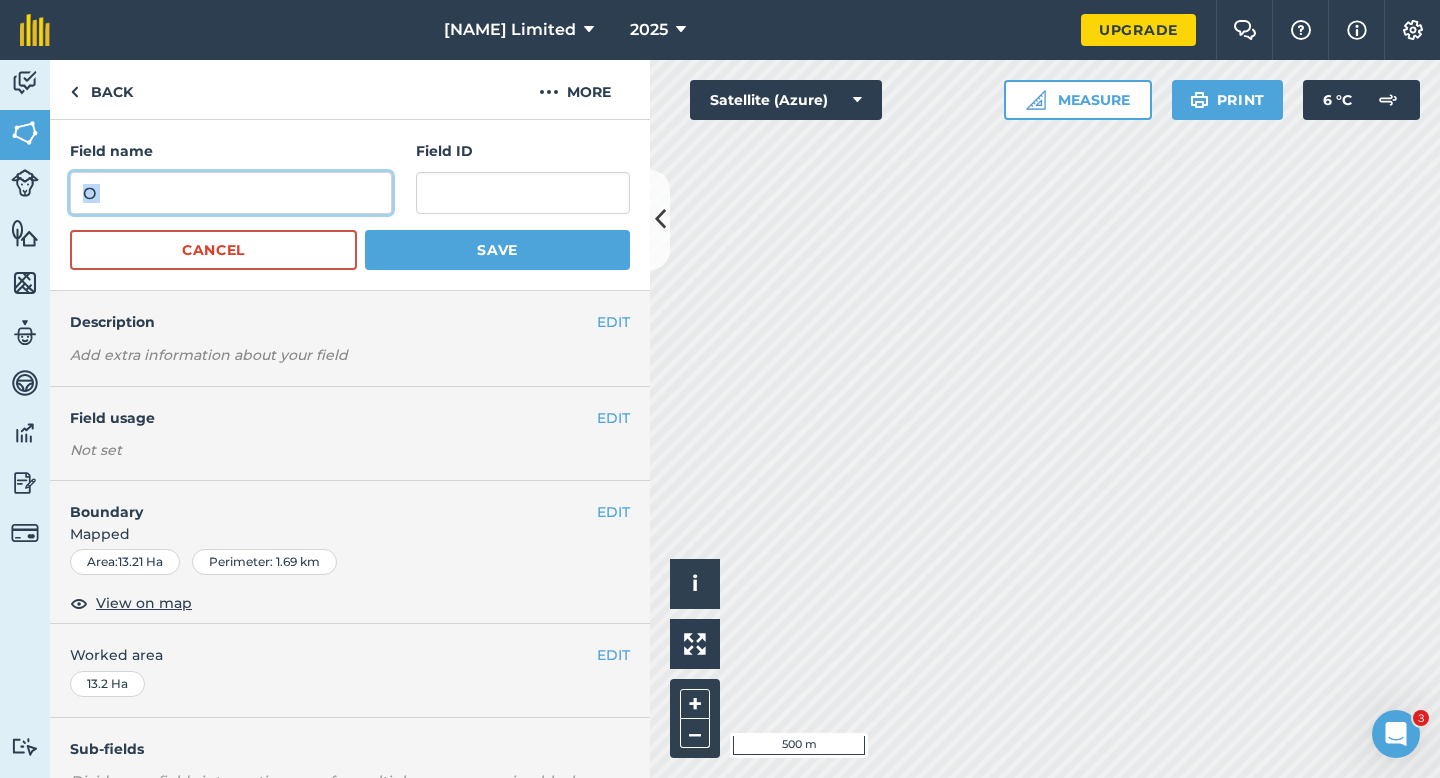 click on "O" at bounding box center [231, 193] 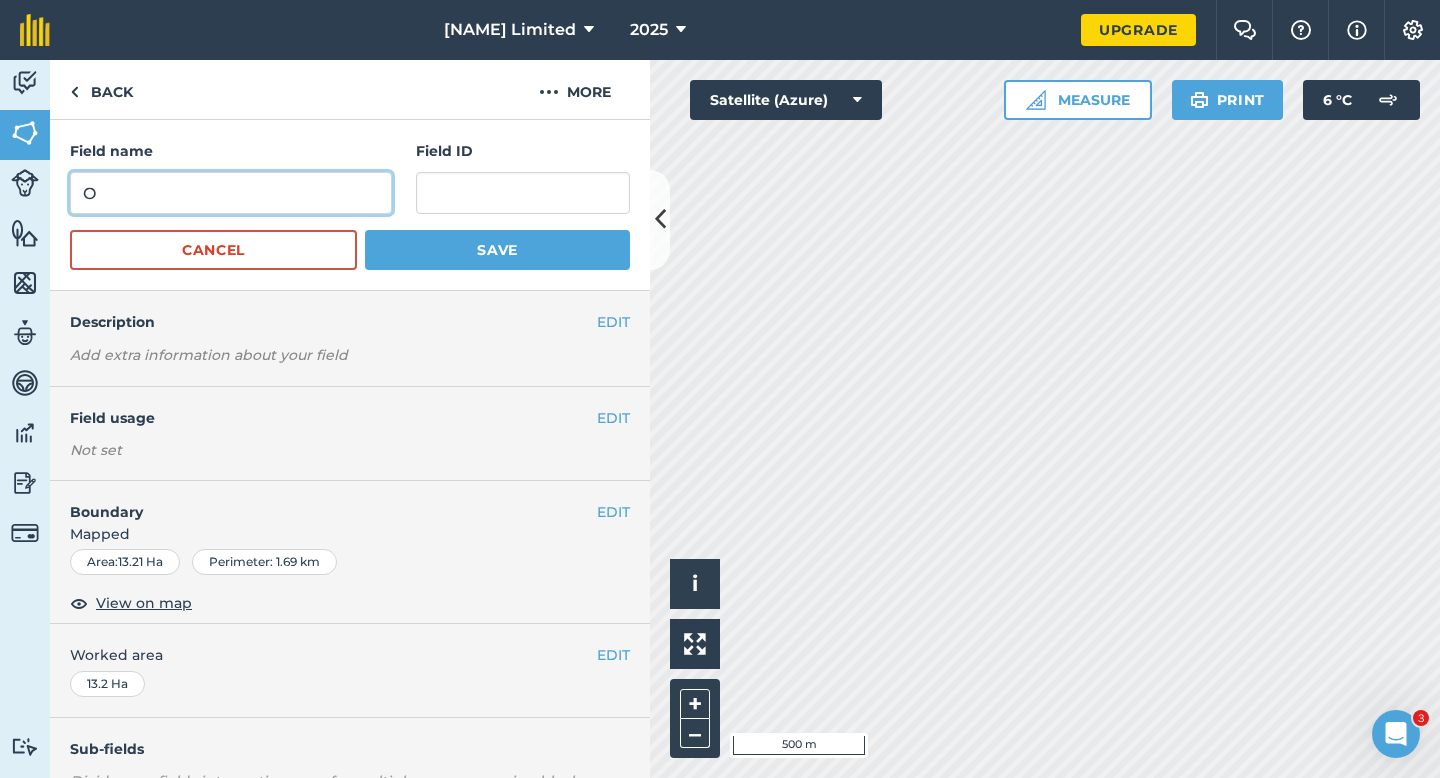 click on "O" at bounding box center [231, 193] 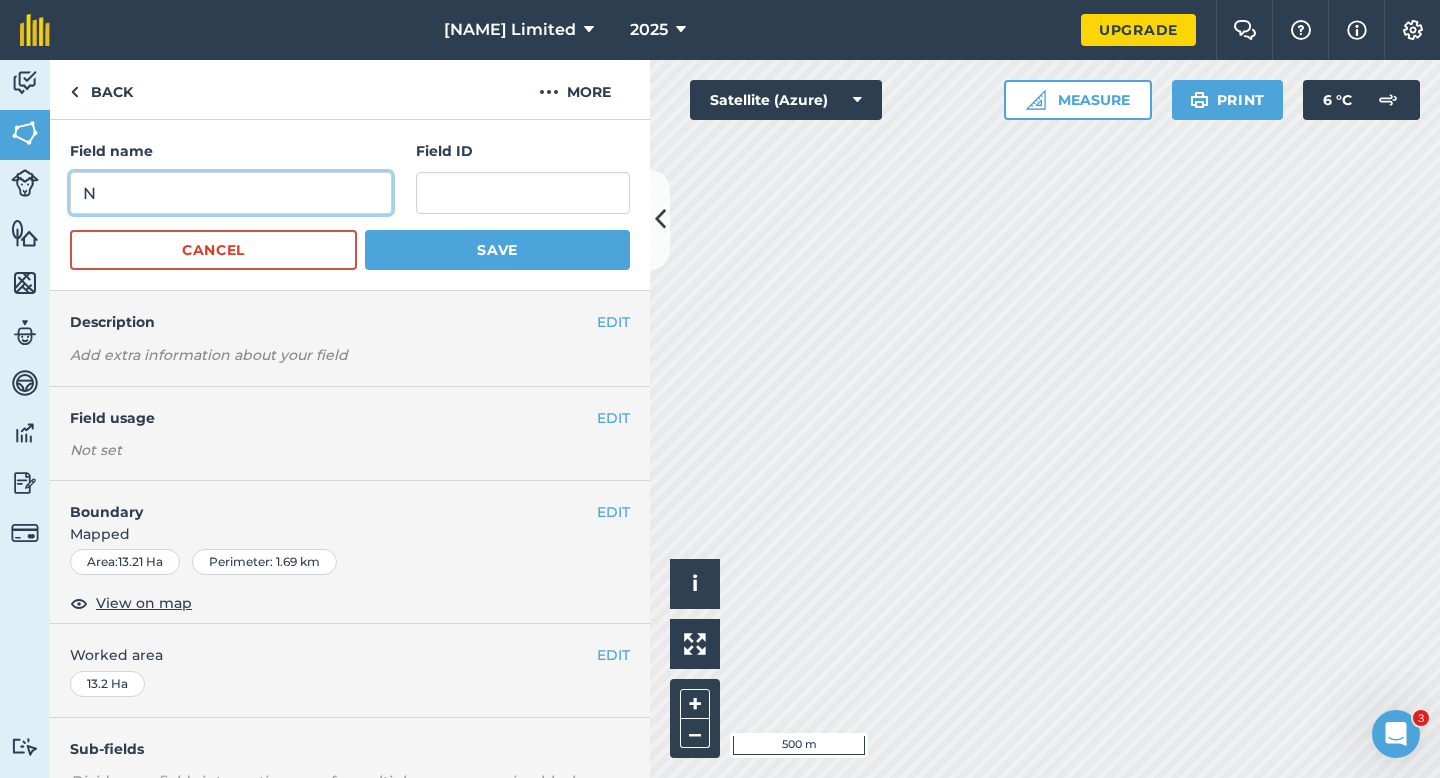 type on "N" 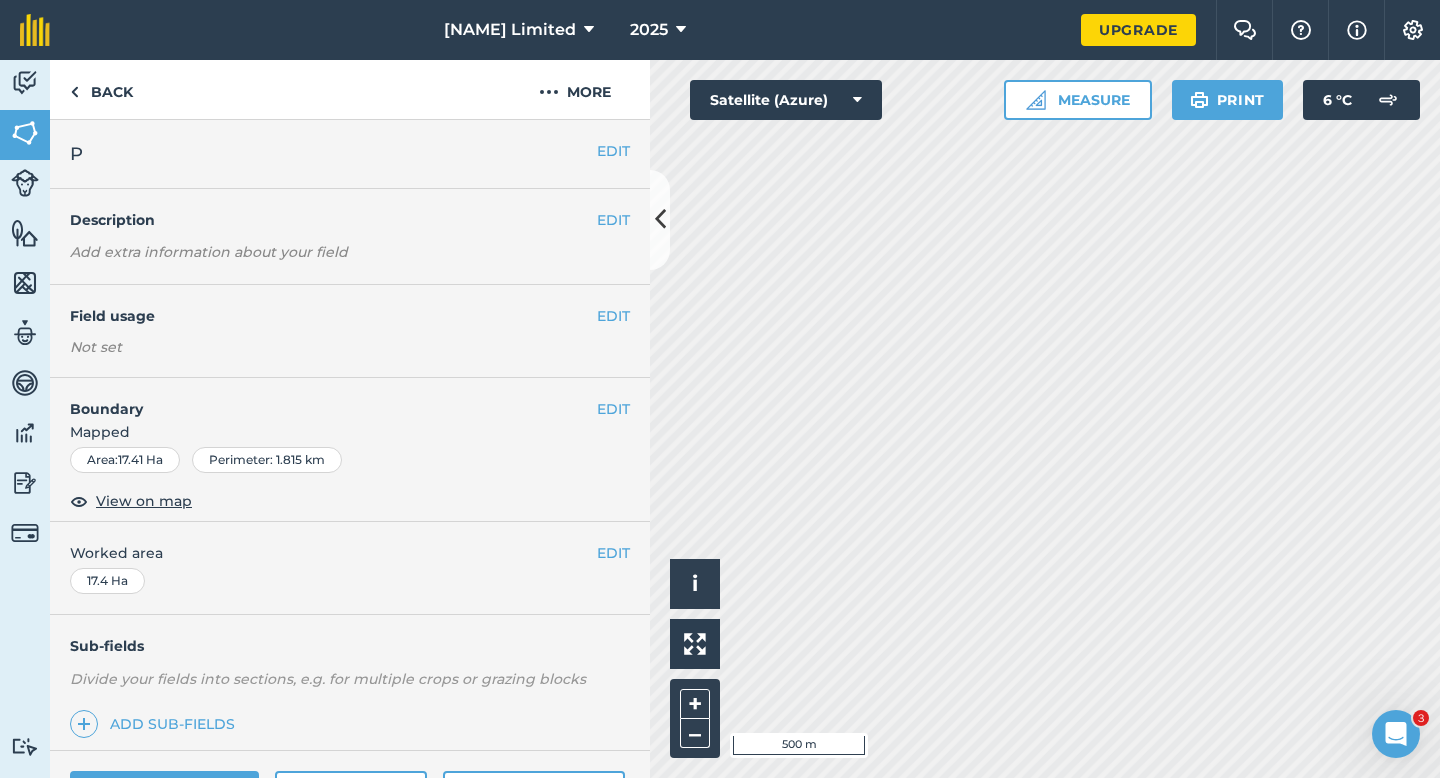 click on "EDIT [NAME]" at bounding box center (350, 154) 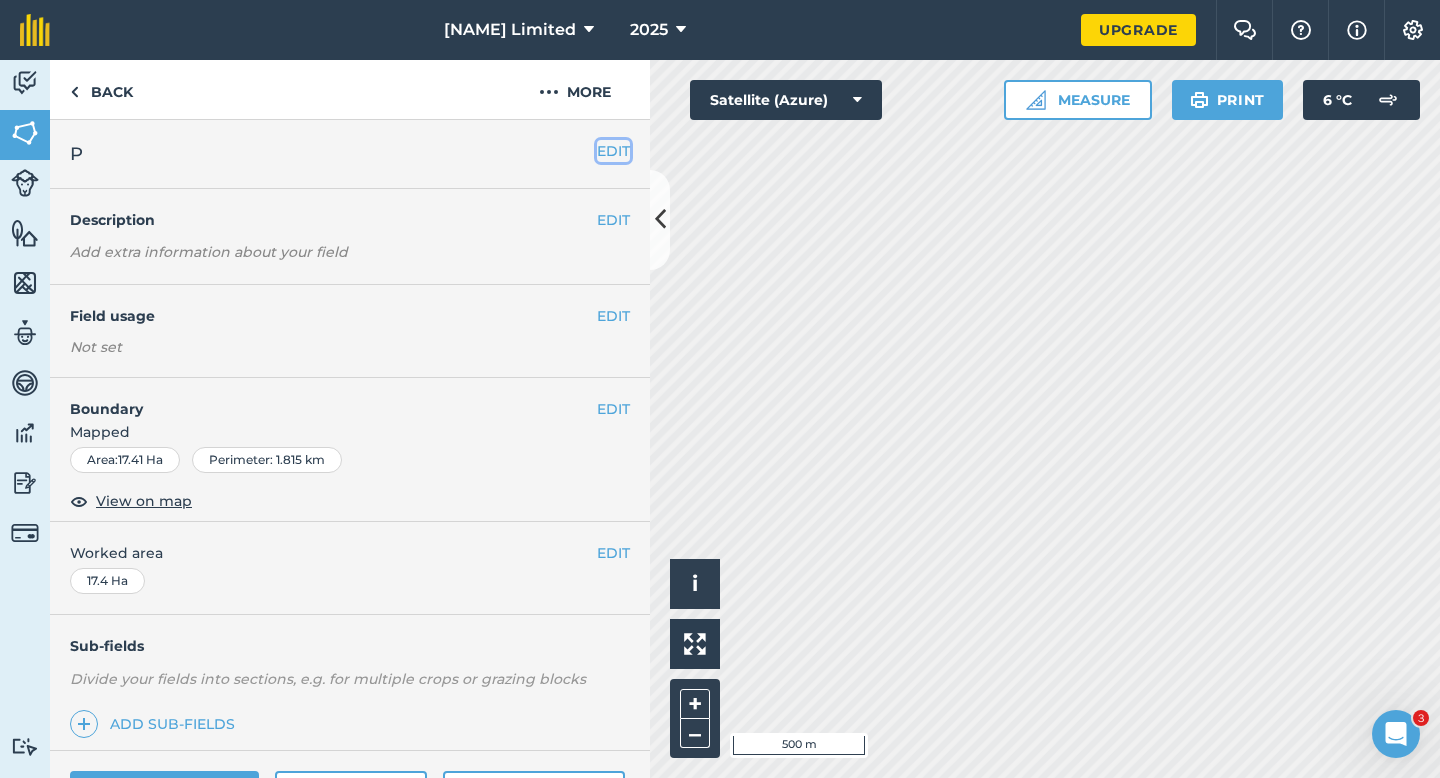 click on "EDIT" at bounding box center (613, 151) 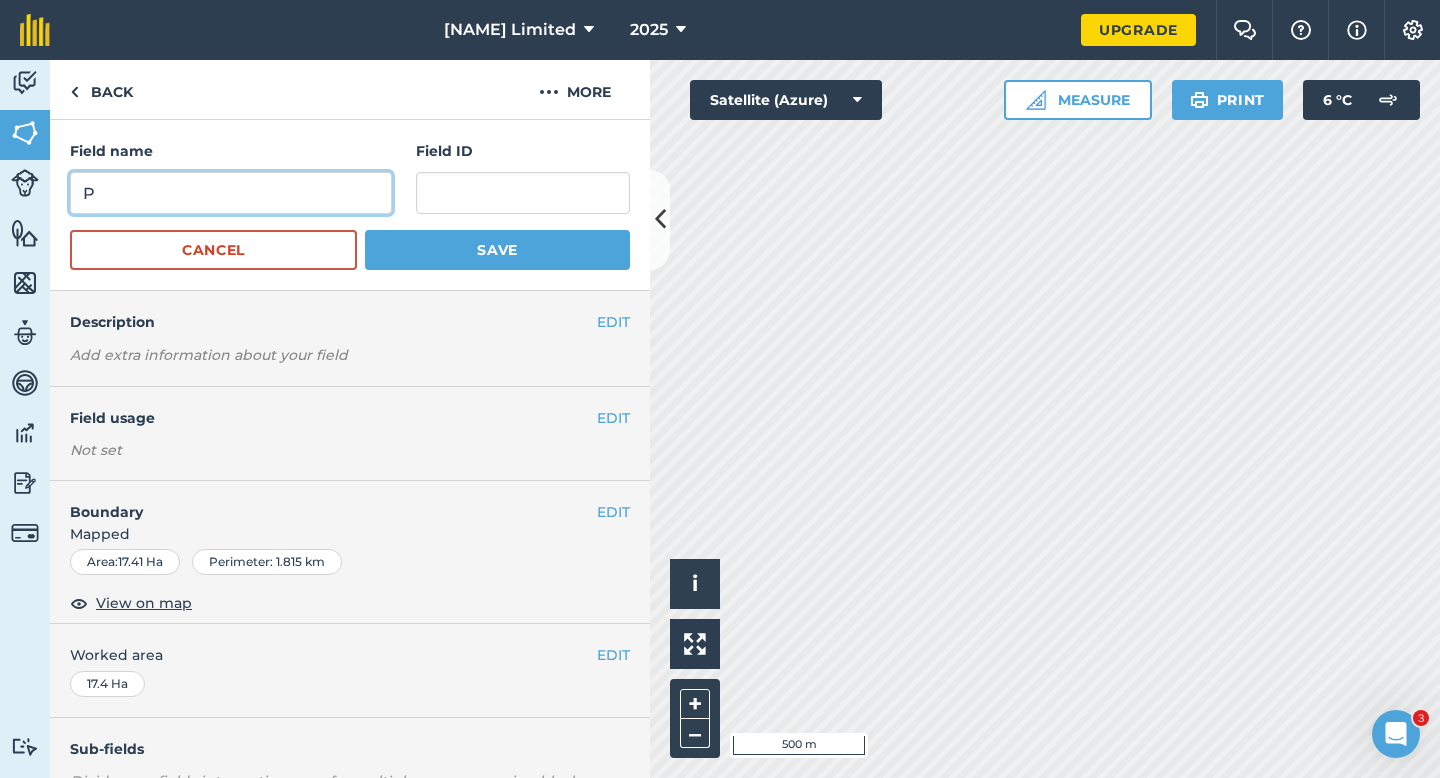 click on "P" at bounding box center (231, 193) 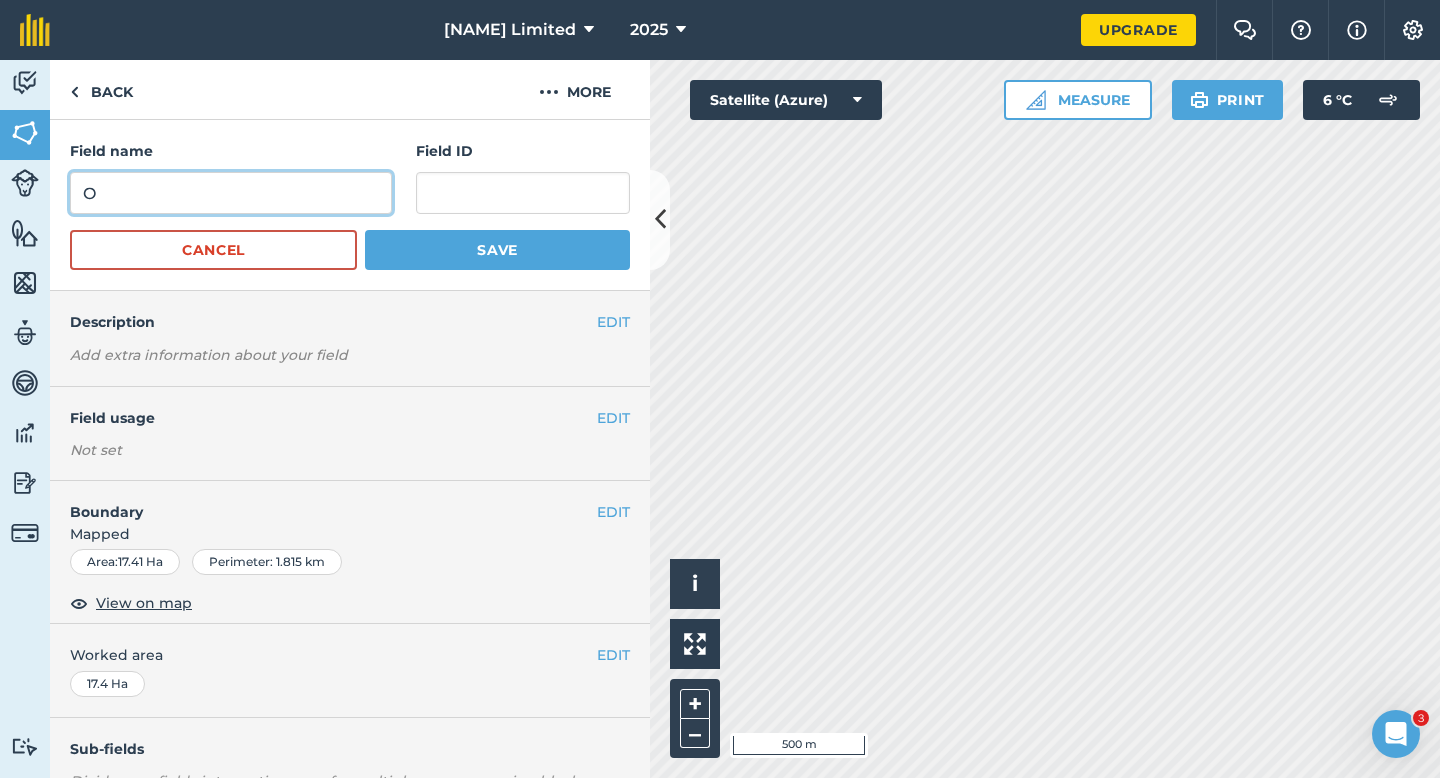 type on "O" 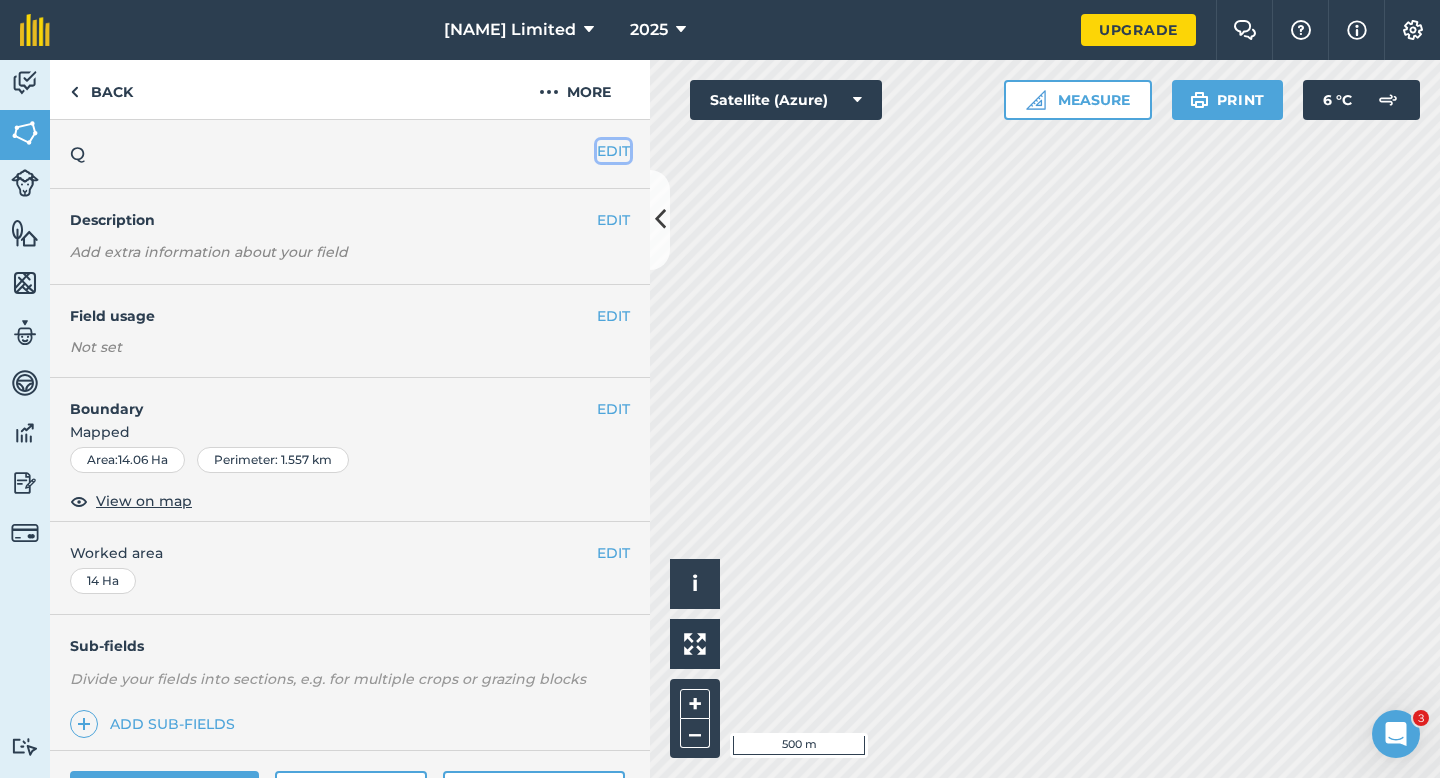 click on "EDIT" at bounding box center (613, 151) 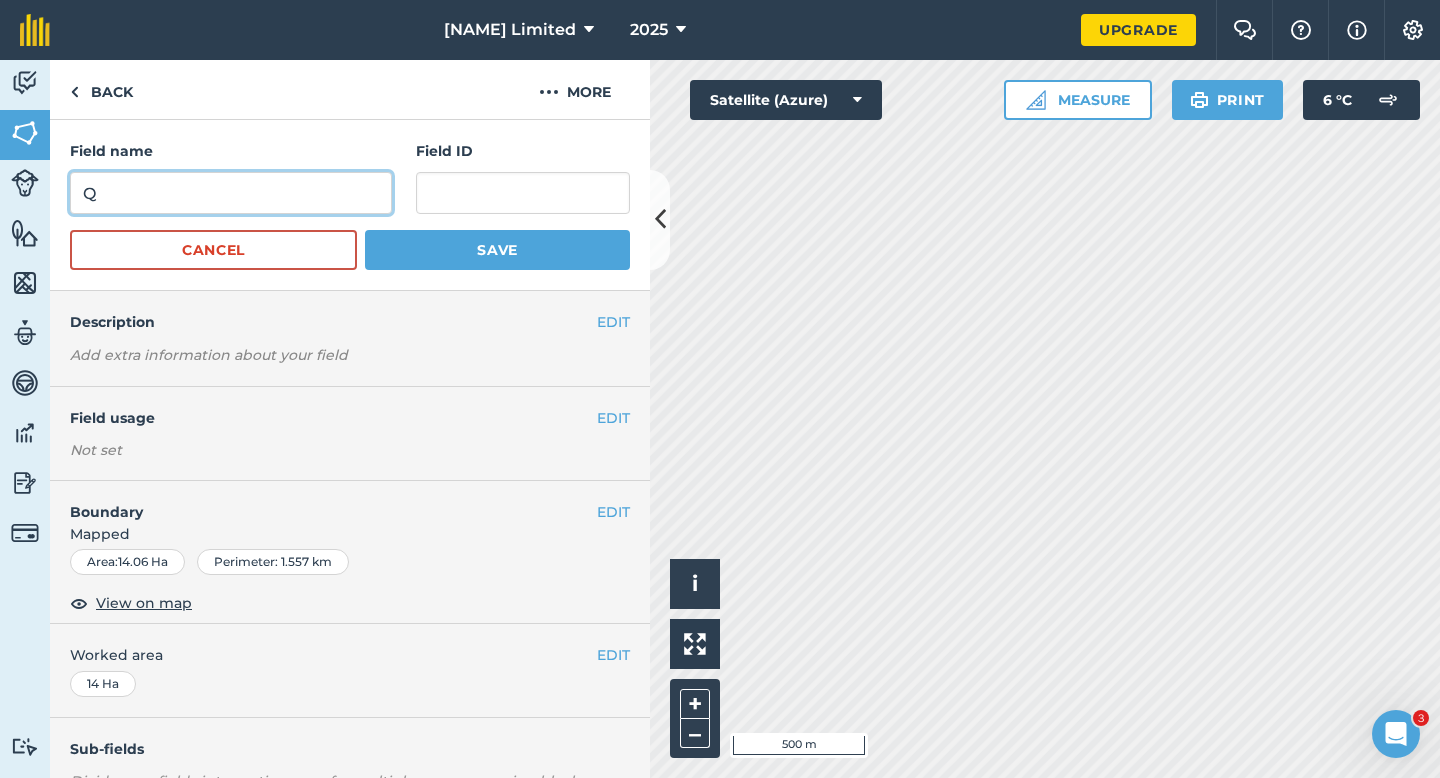 click on "Q" at bounding box center [231, 193] 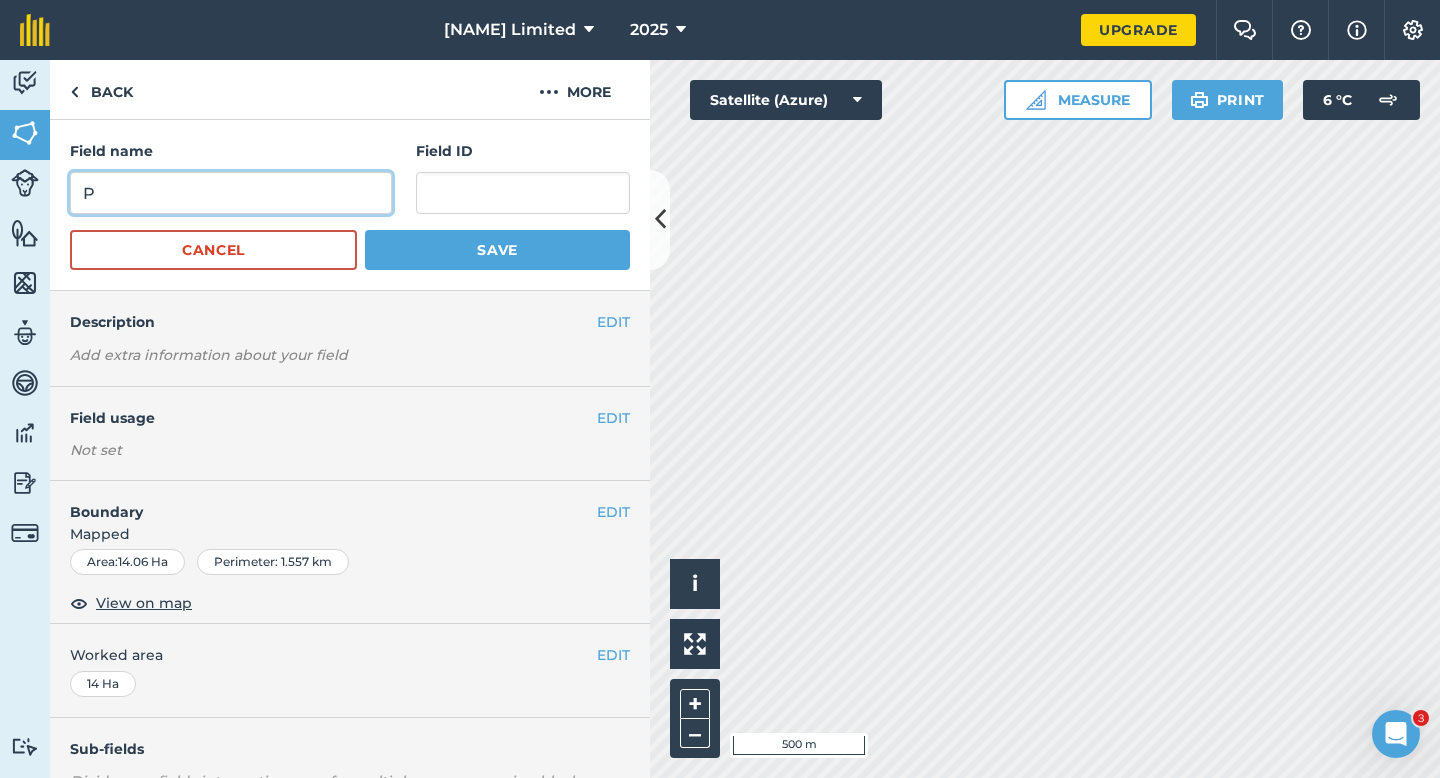type on "P" 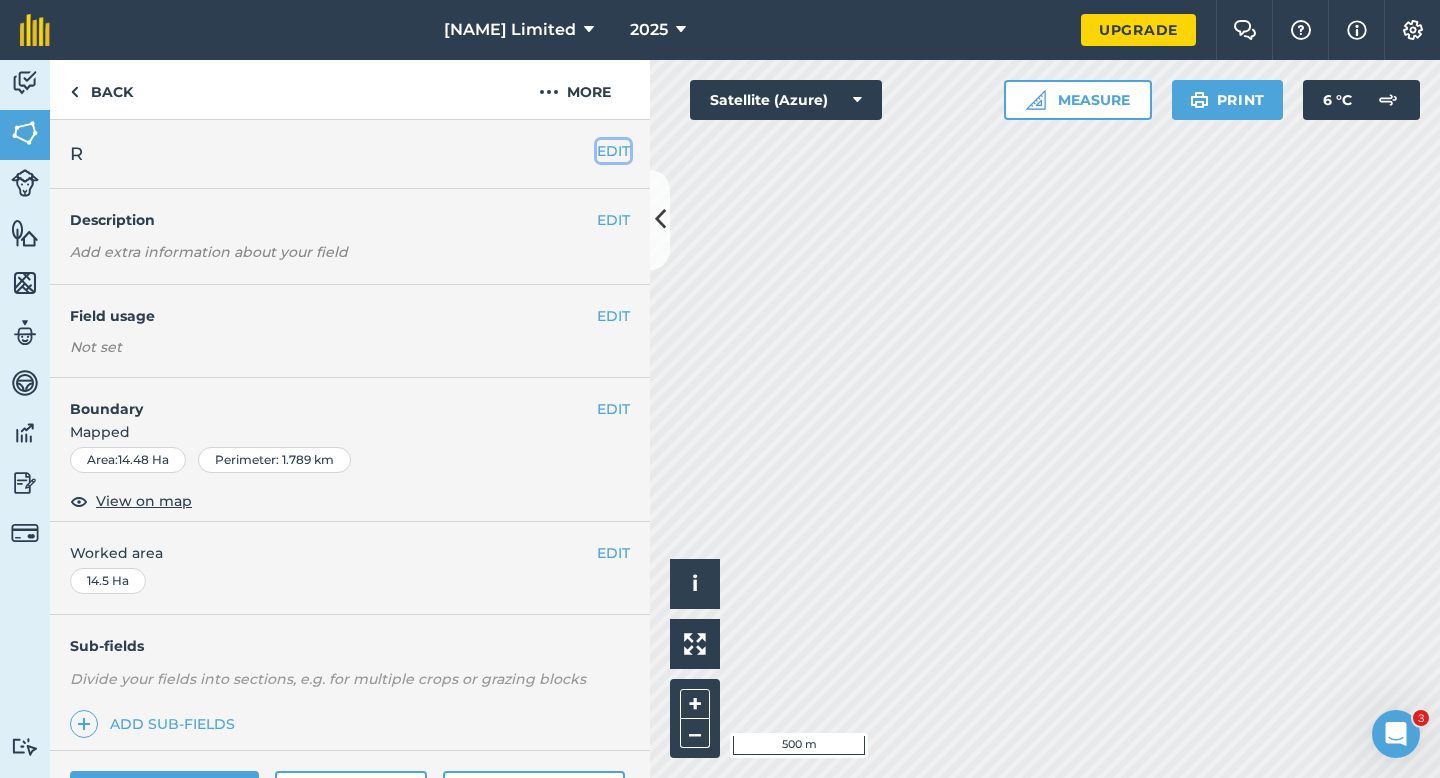 click on "EDIT" at bounding box center (613, 151) 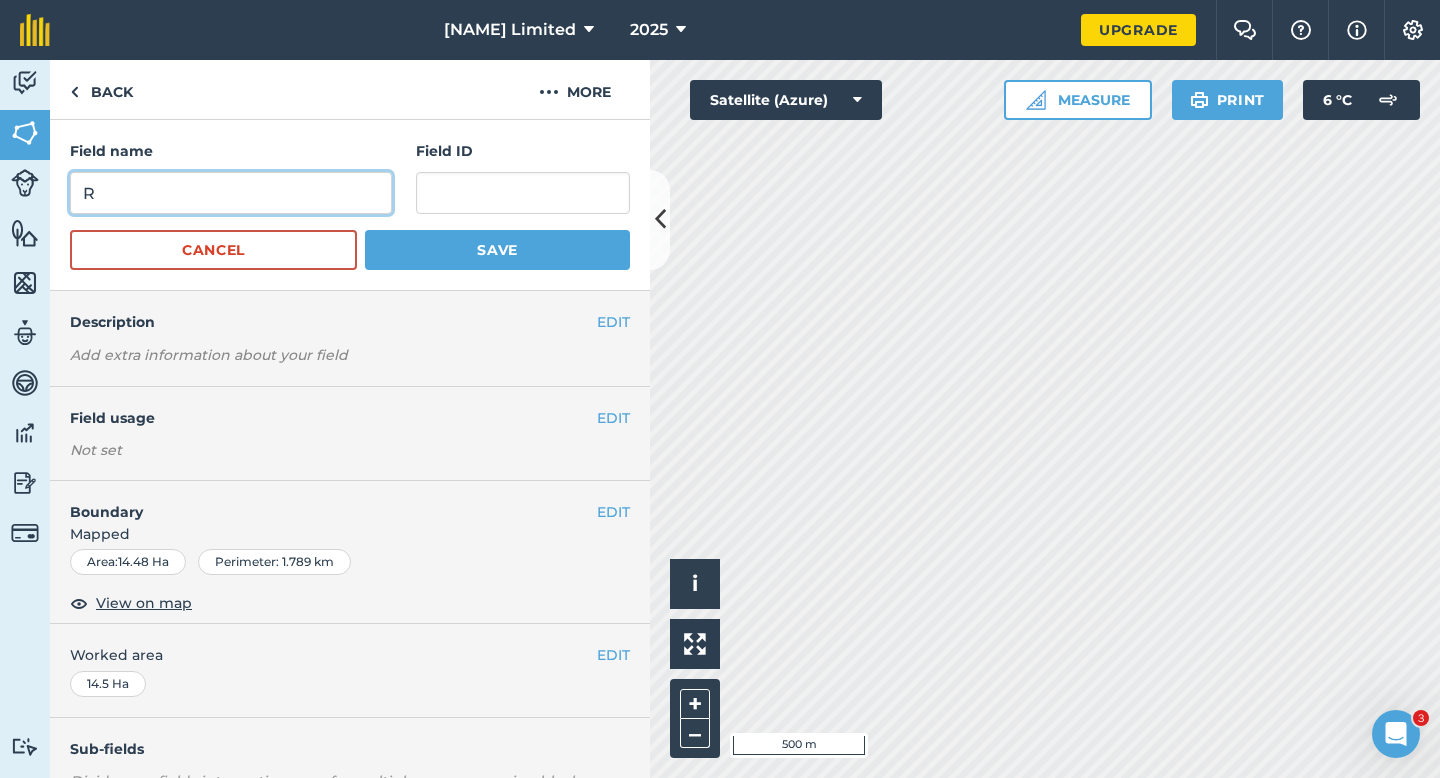 click on "R" at bounding box center (231, 193) 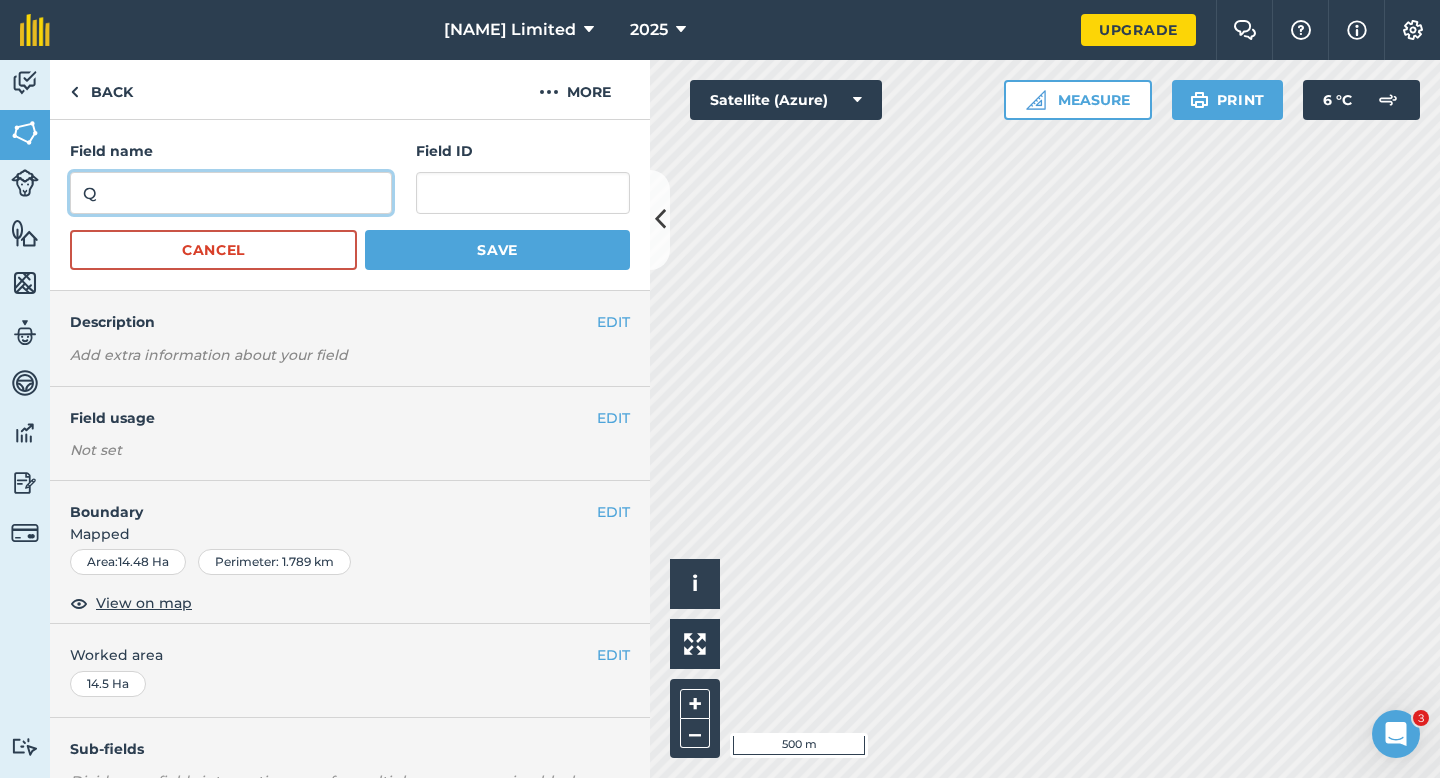 type on "Q" 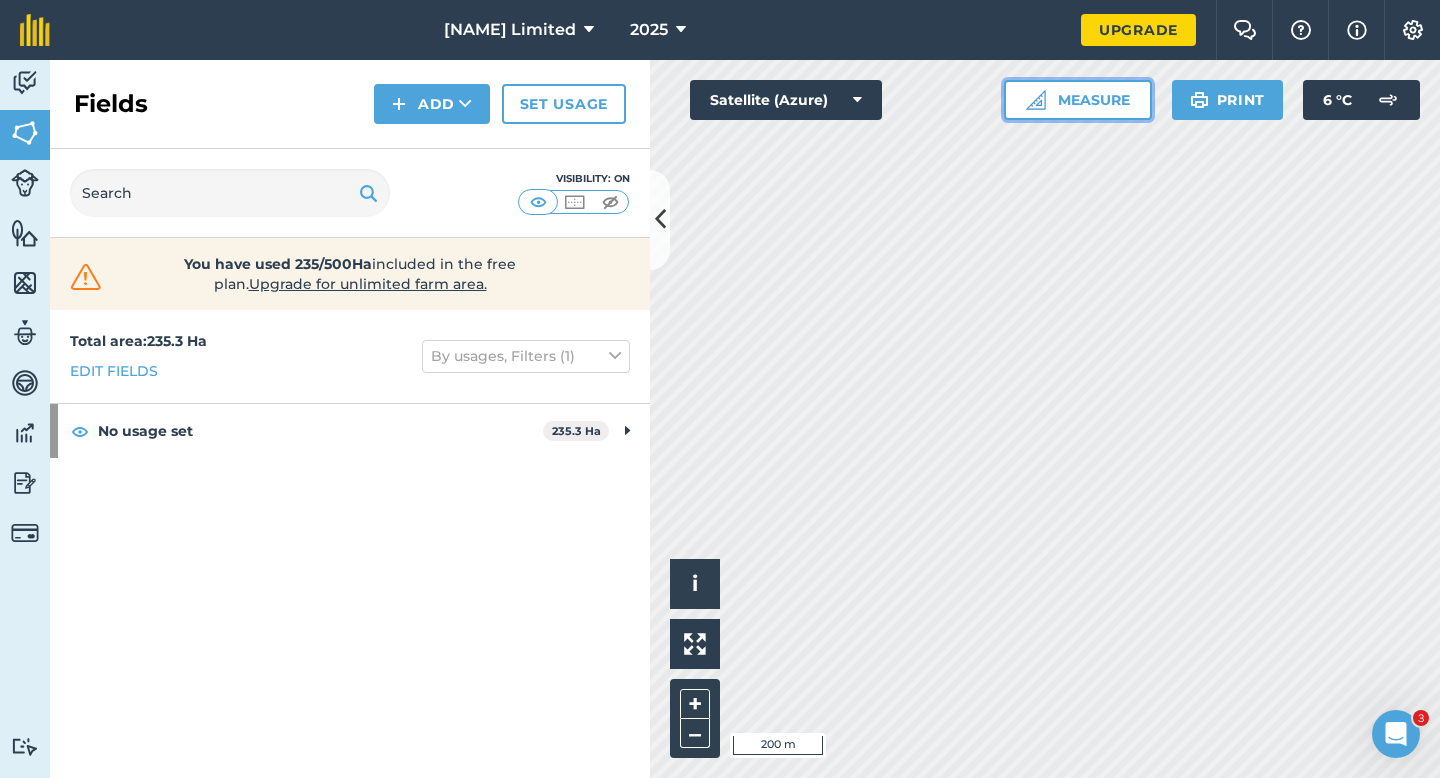 click on "Measure" at bounding box center (1078, 100) 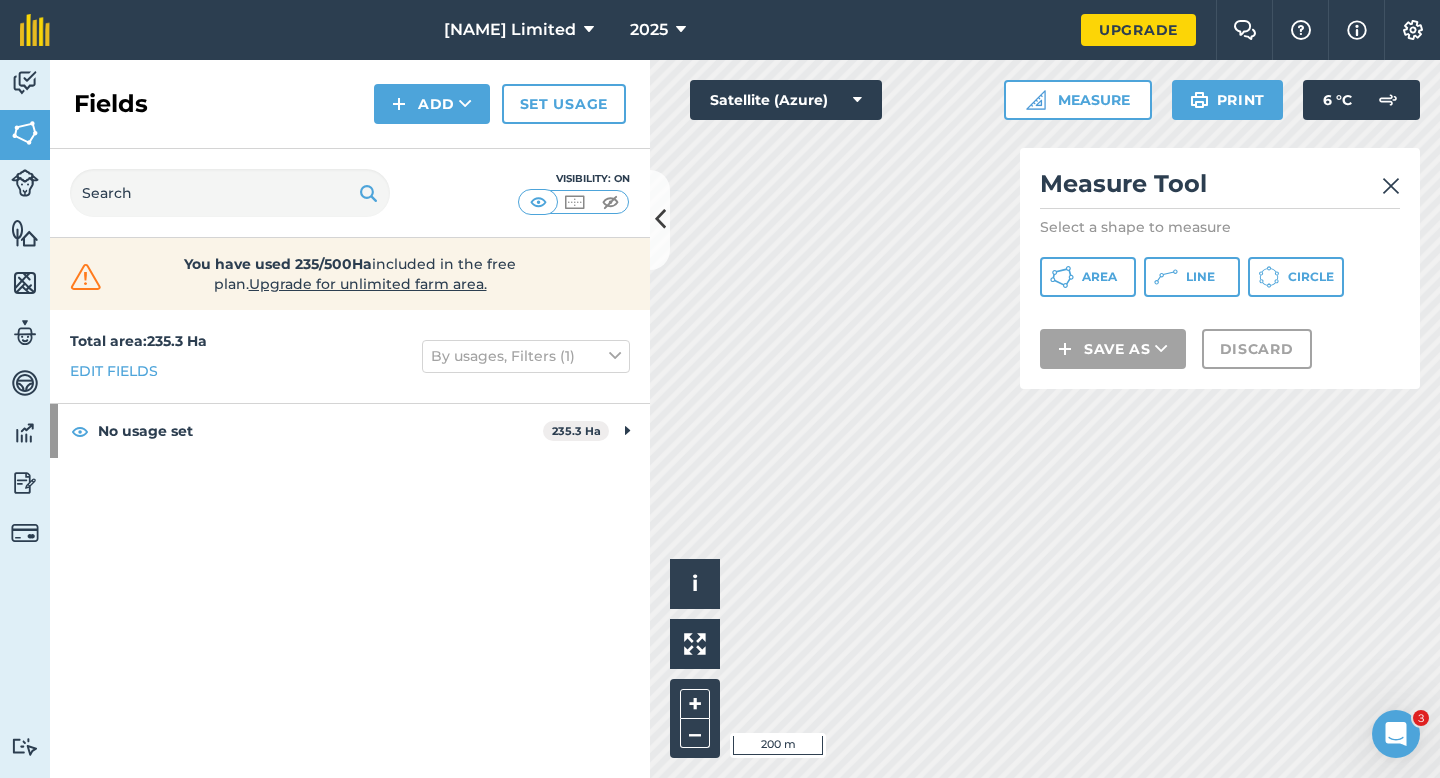 click on "Measure Tool Select a shape to measure Area Line Circle   Save as   Discard" at bounding box center (1220, 268) 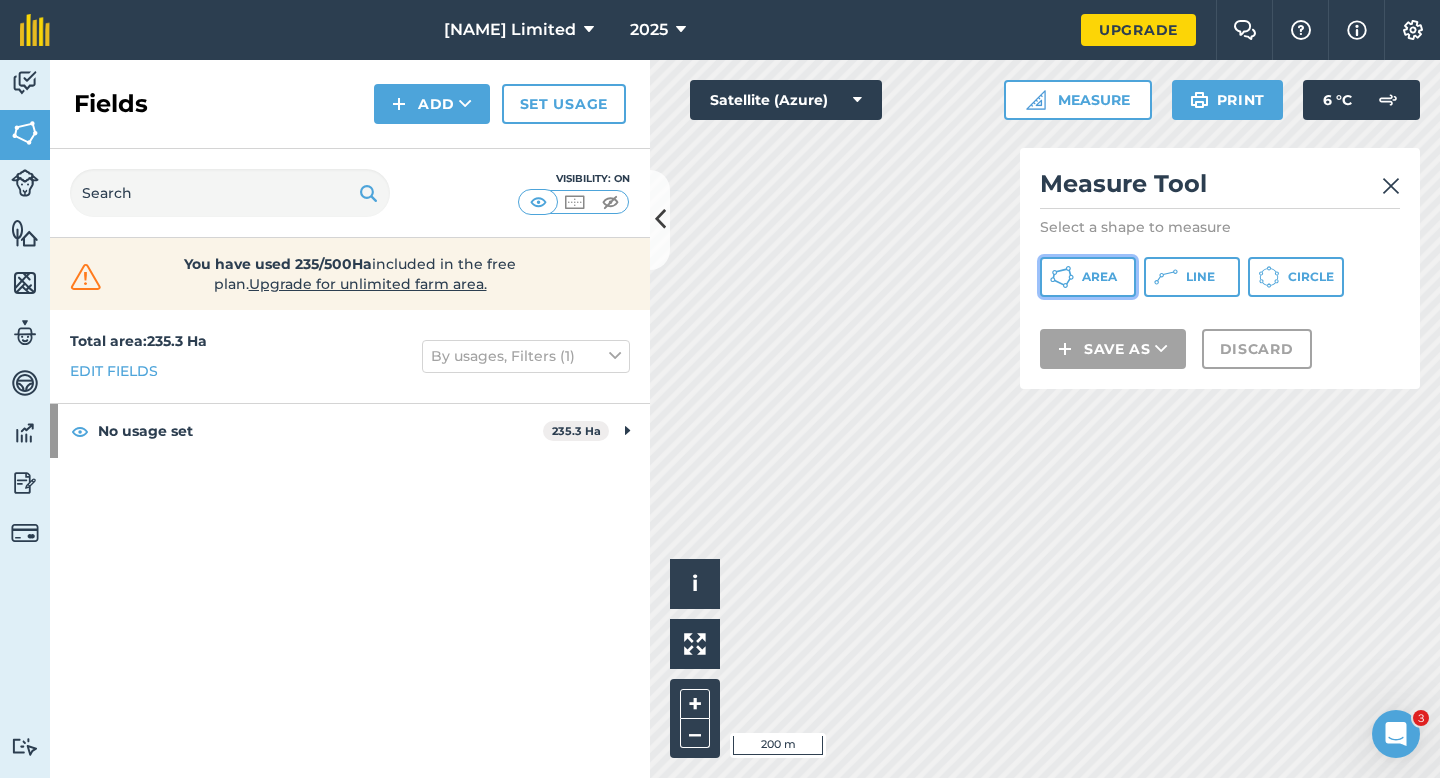 click on "Area" at bounding box center (1088, 277) 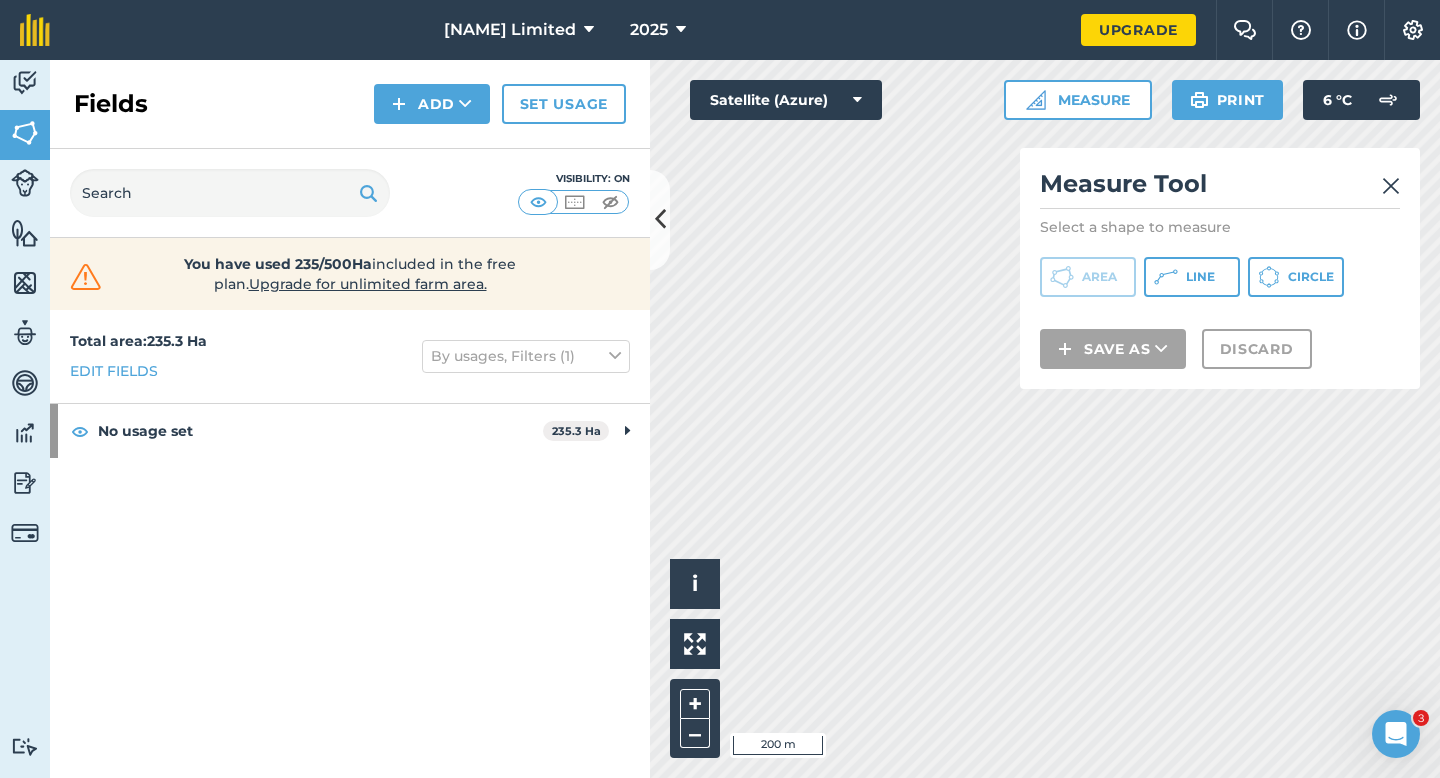 click on "Activity Fields Livestock Features Maps Team Vehicles Data Reporting Billing Tutorials Tutorials Fields   Add   Set usage Visibility: On You have used 235/500Ha  included in the free plan .  Upgrade for unlimited farm area. Total area :  235.3   Ha Edit fields By usages, Filters (1) No usage set 235.3   Ha A 10.5   Ha B 13.5   Ha C 13   Ha D 15   Ha E 10   Ha F 9.7   Ha F 11.8   Ha G 14   Ha G 11.8   Ha H 10.7   Ha I 7   Ha J 12.2   Ha K 9   Ha L 13   Ha M 15   Ha N 13.2   Ha O 17.4   Ha P 14   Ha Q 14.5   Ha Click to start drawing i © 2025 TomTom, Microsoft 200 m + – Satellite (Azure) Measure Measure Tool Select a shape to measure Area Line Circle   Save as   Discard Print 6   ° C" at bounding box center (720, 419) 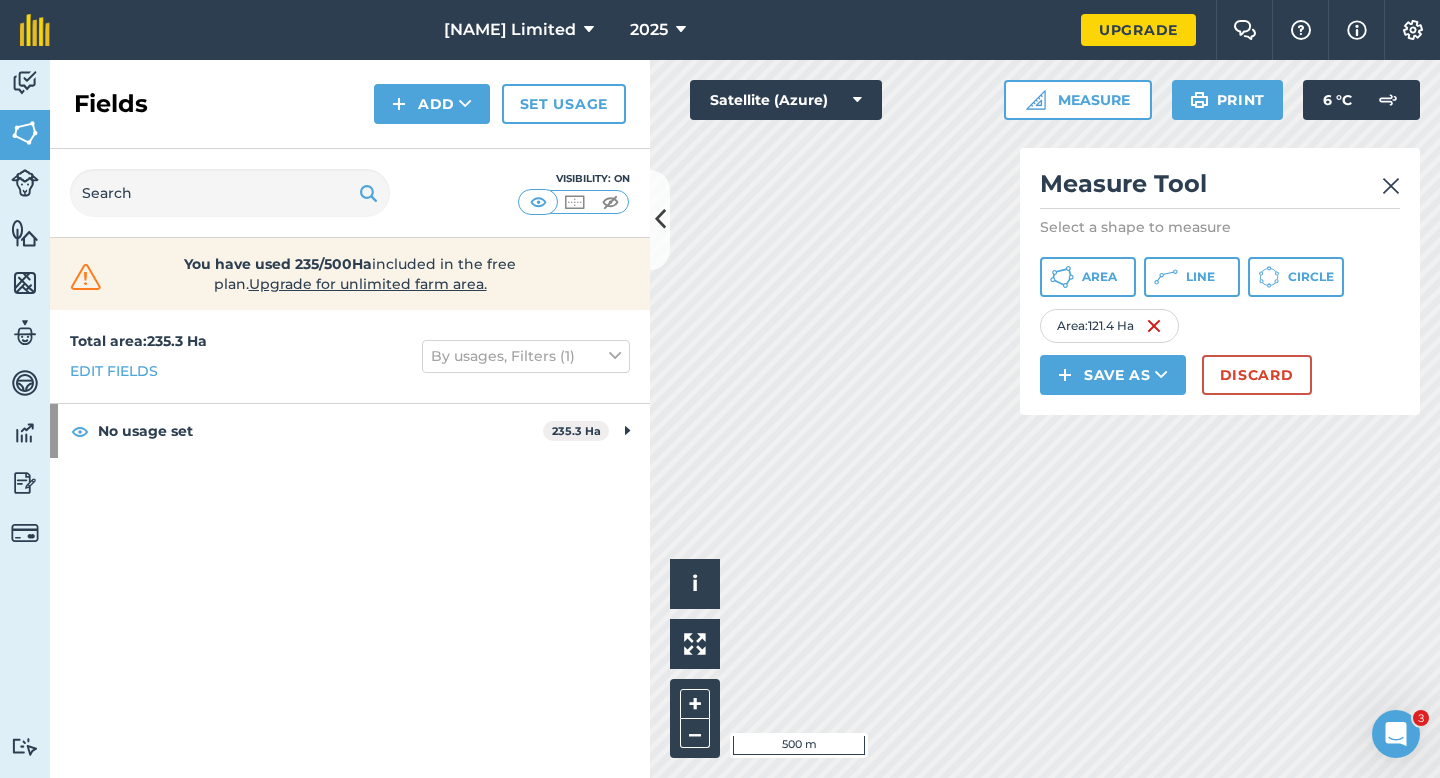 click on "Measure Tool Select a shape to measure Area Line Circle Area :  121.4   Ha   Save as   Discard" at bounding box center [1220, 281] 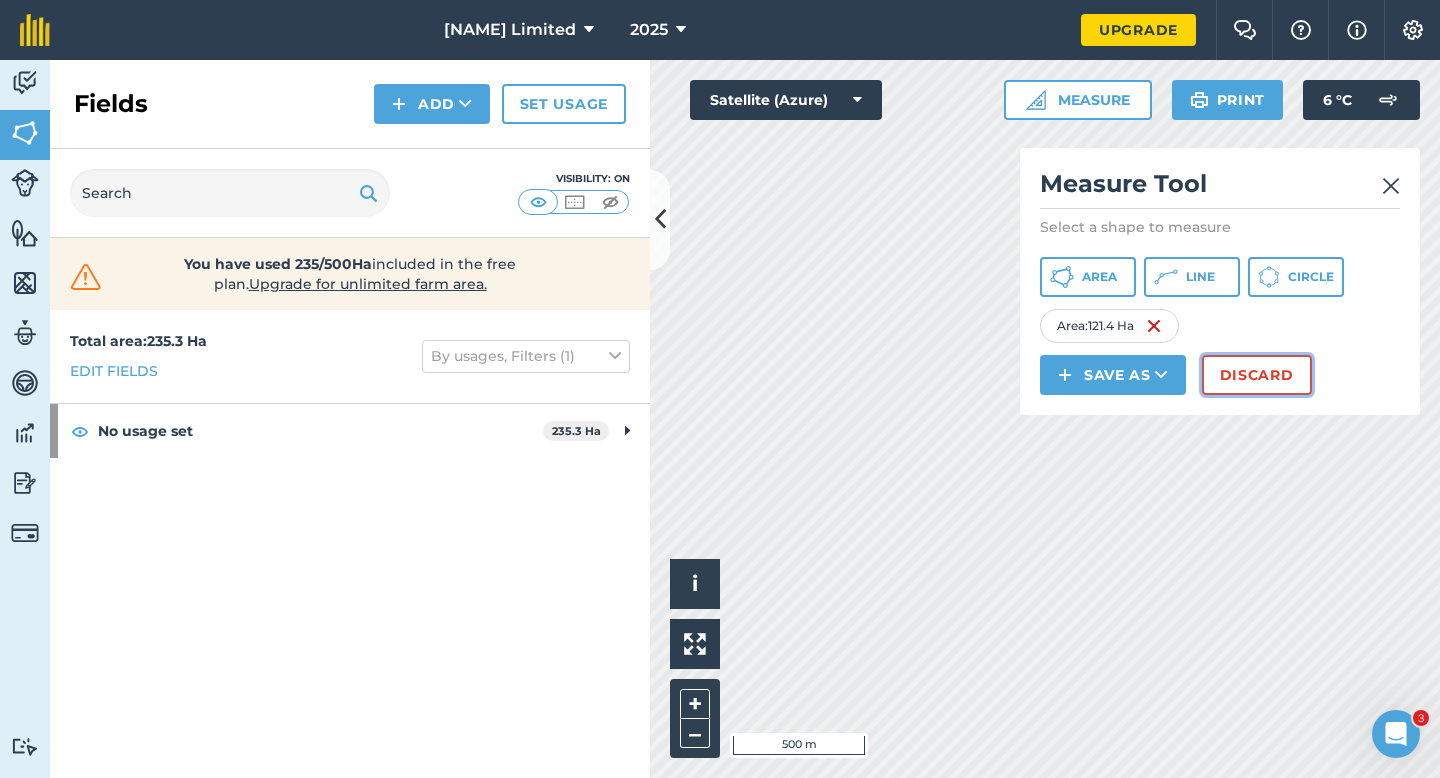 click on "Discard" at bounding box center [1257, 375] 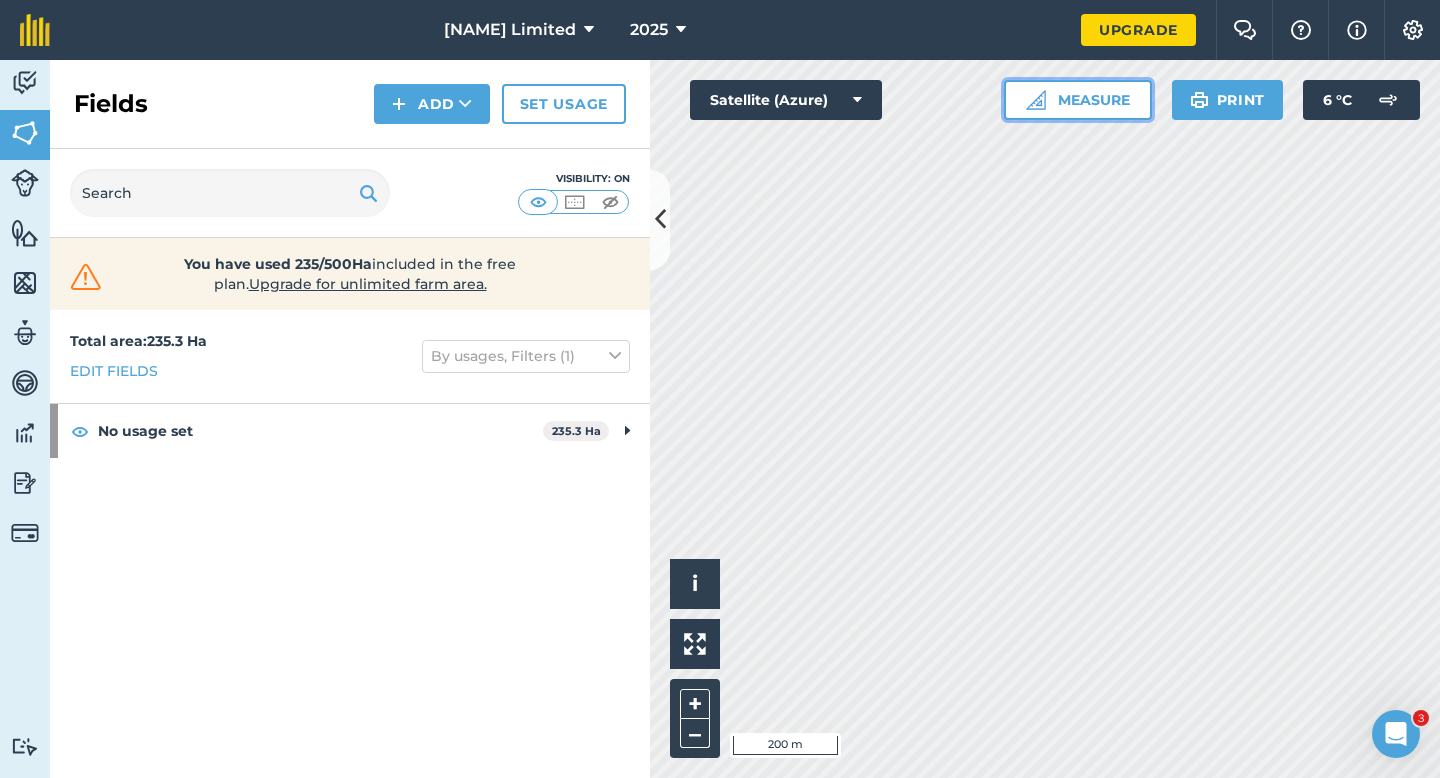 click on "Measure" at bounding box center (1078, 100) 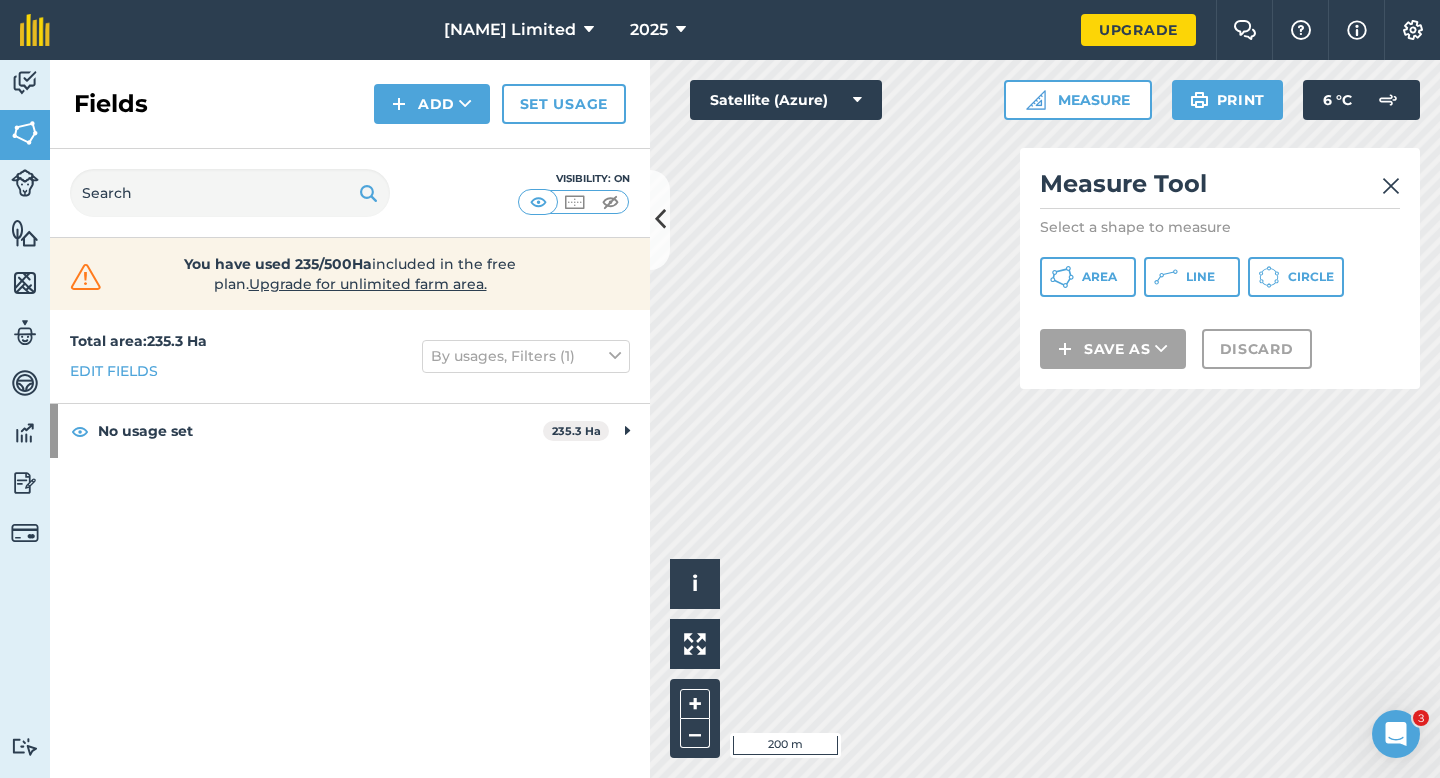 click on "Measure Tool Select a shape to measure Area Line Circle   Save as   Discard" at bounding box center [1220, 268] 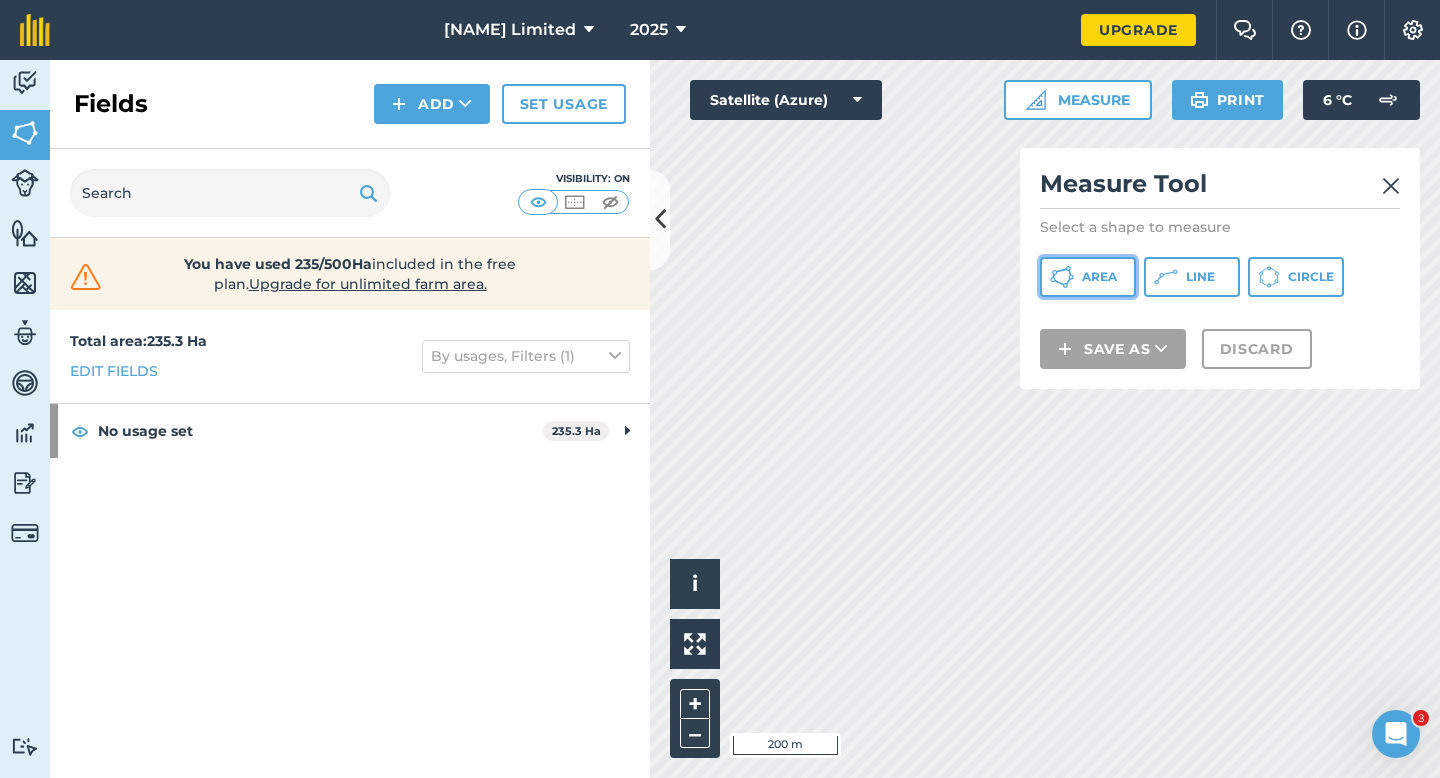 click on "Area" at bounding box center [1088, 277] 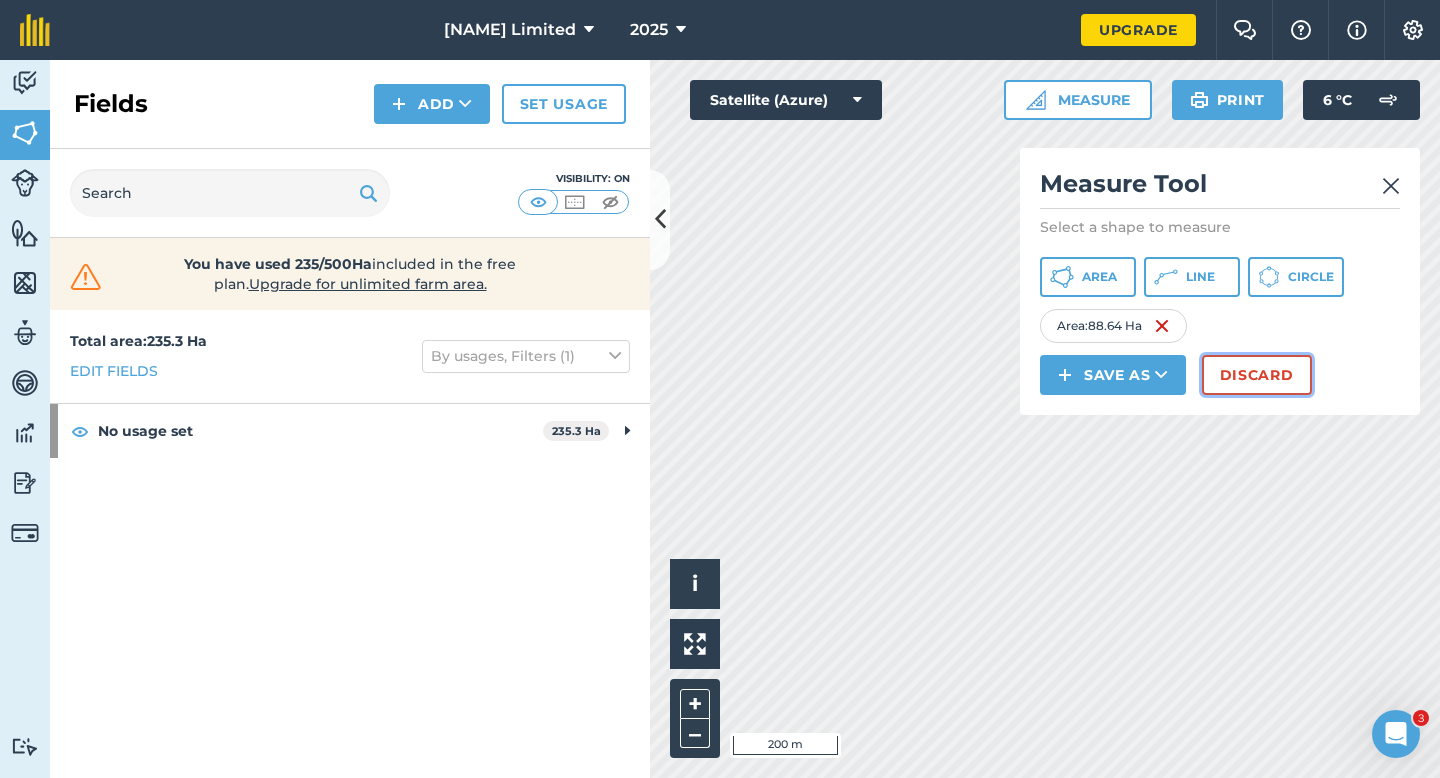 click on "Discard" at bounding box center (1257, 375) 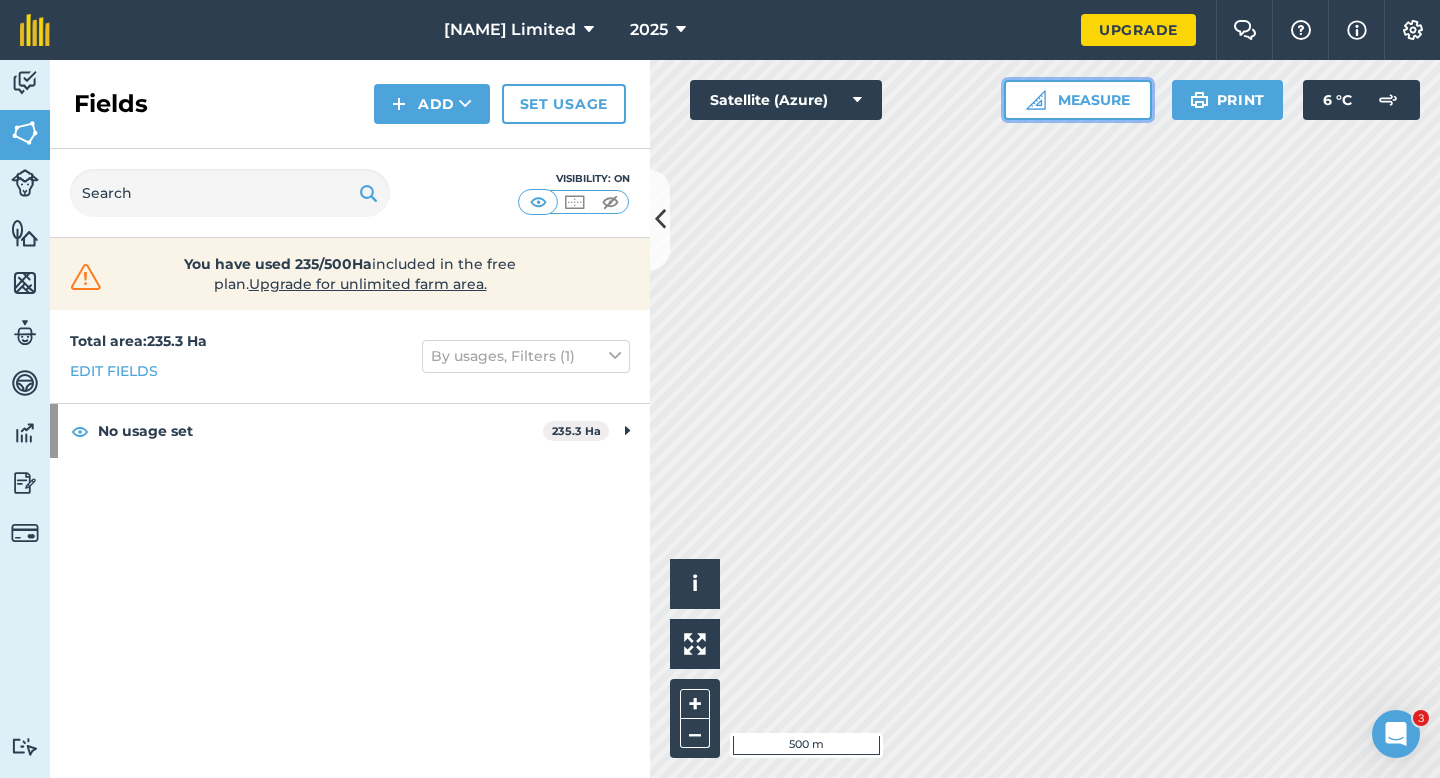 click on "Measure" at bounding box center [1078, 100] 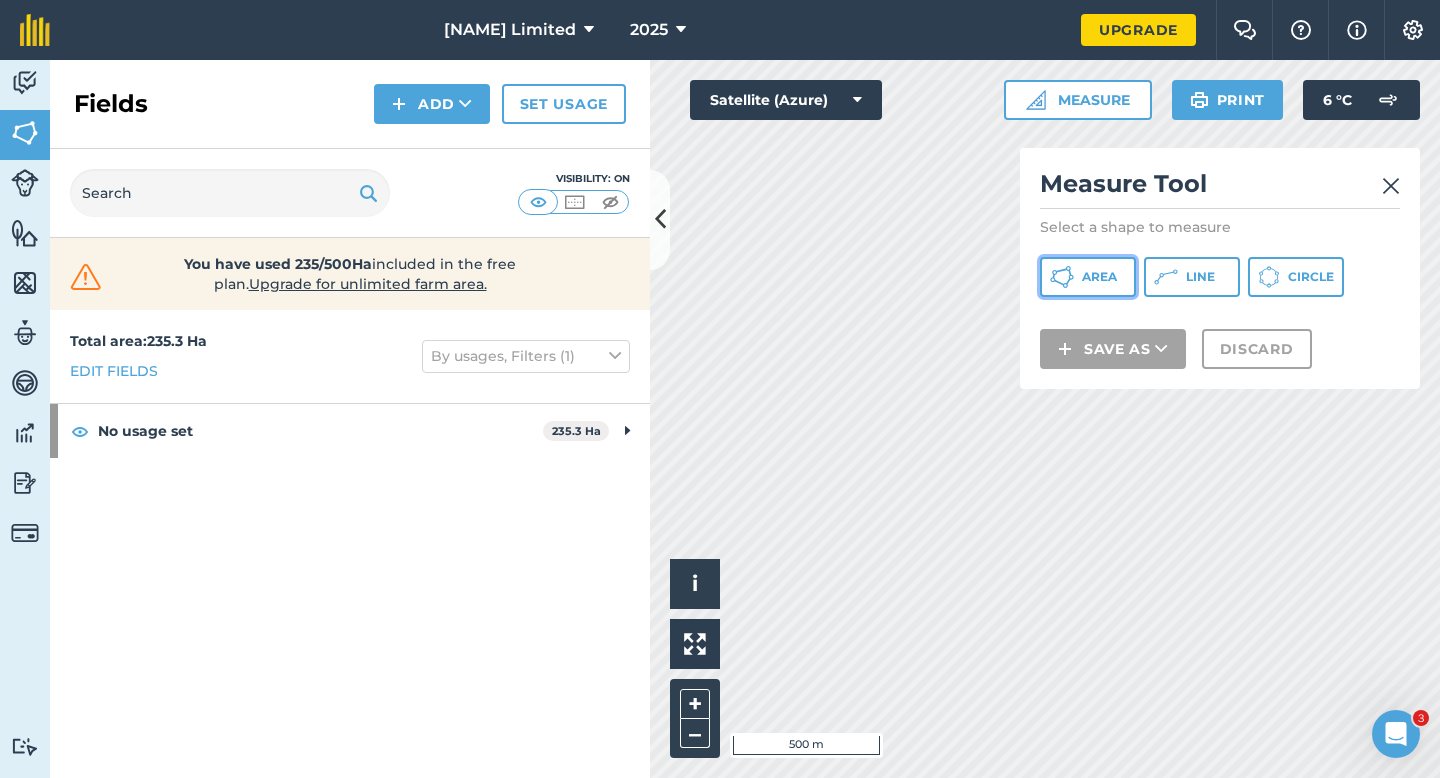 click on "Area" at bounding box center (1088, 277) 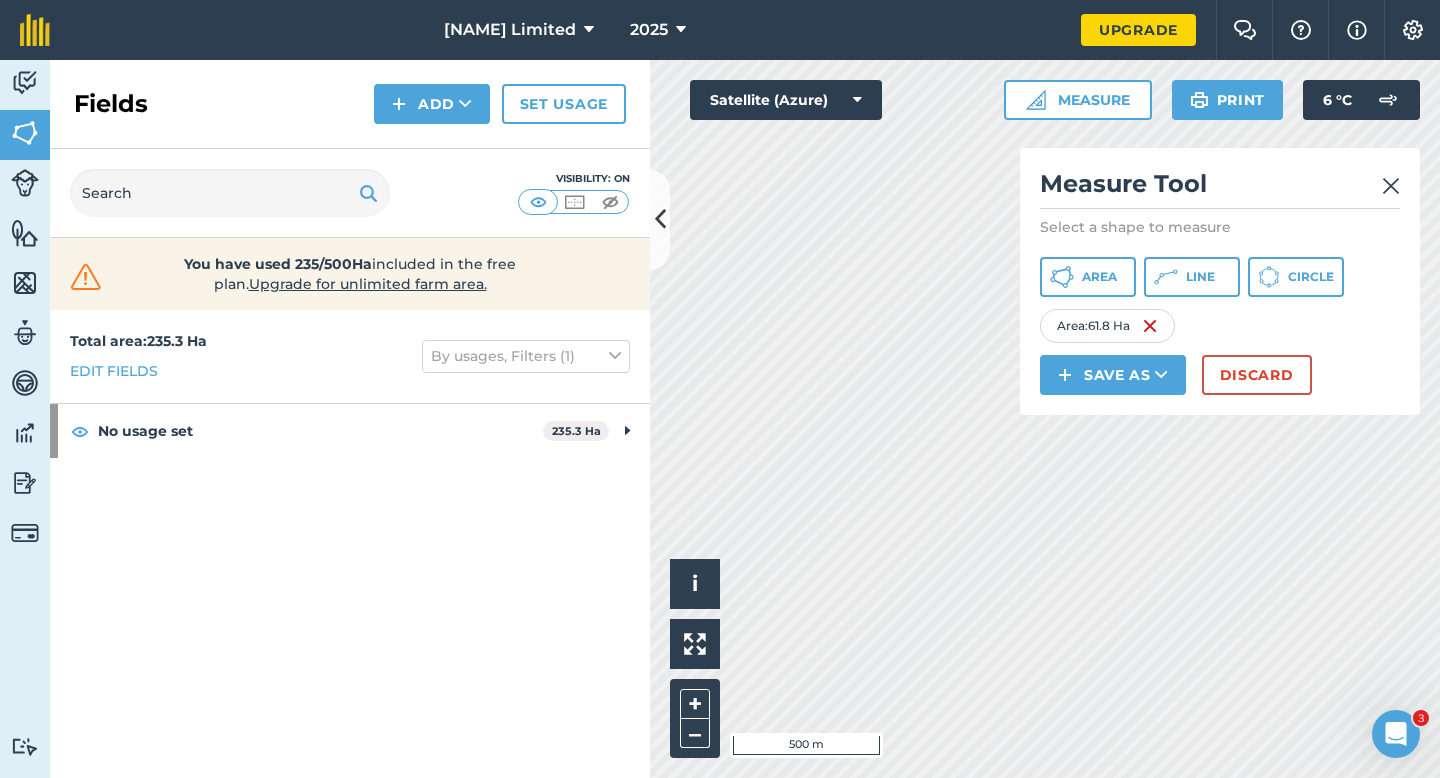 click on "Click to start drawing i © 2025 TomTom, Microsoft 500 m + – Satellite (Azure) Measure Measure Tool Select a shape to measure Area Line Circle Area :  61.8   Ha   Save as   Discard Print 6   ° C" at bounding box center (1045, 419) 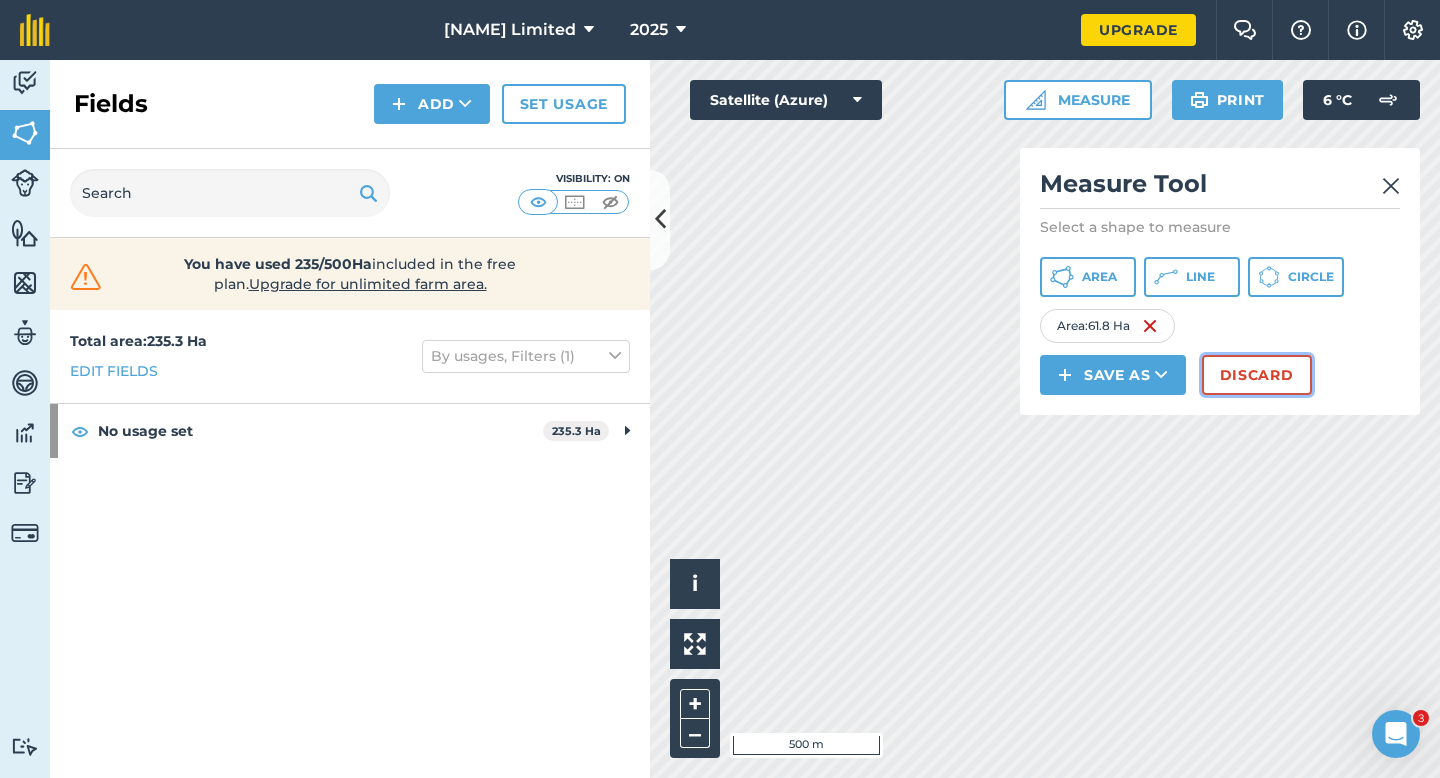 click on "Discard" at bounding box center (1257, 375) 